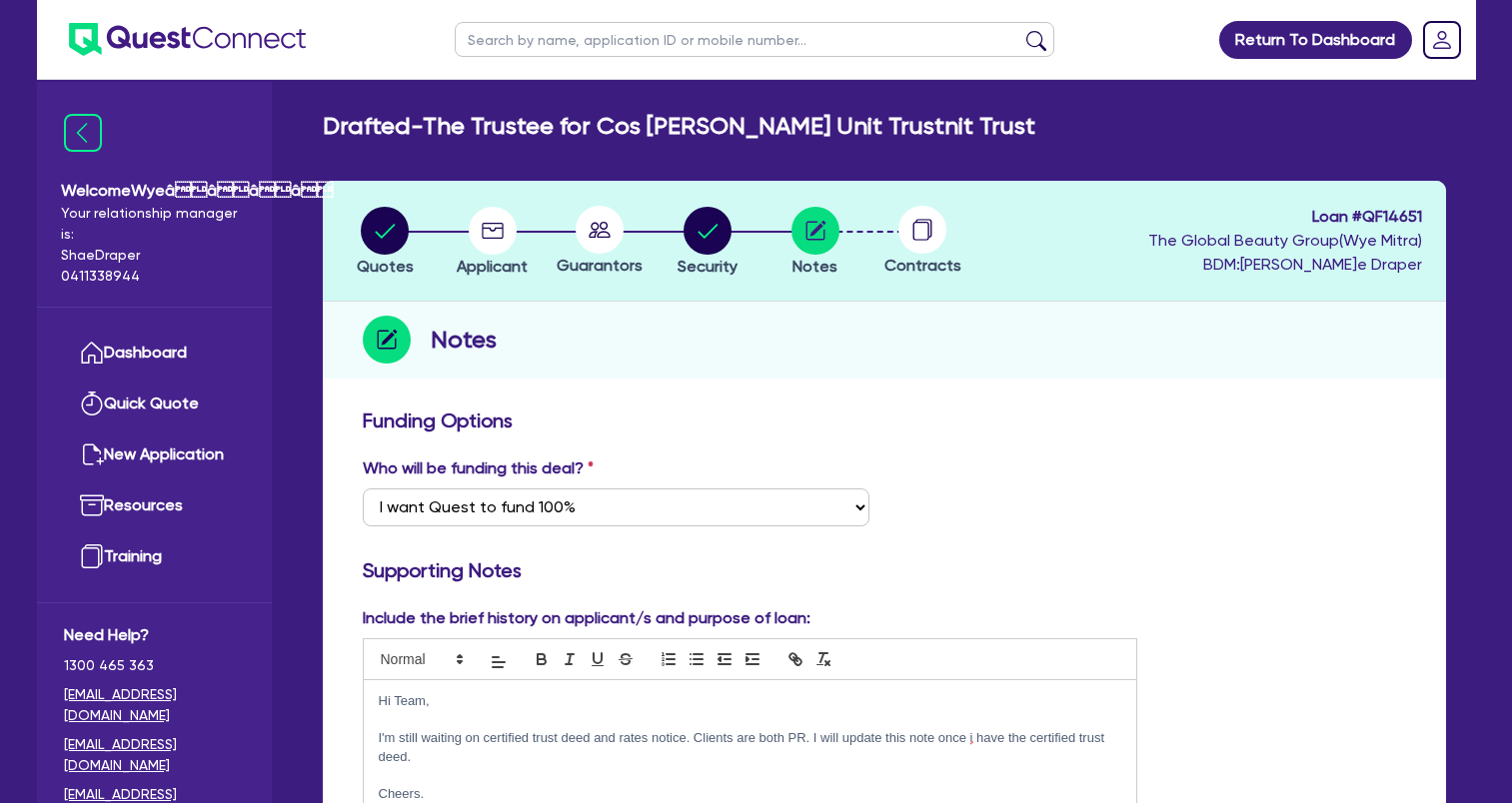 select on "Quest Finance - Own Book" 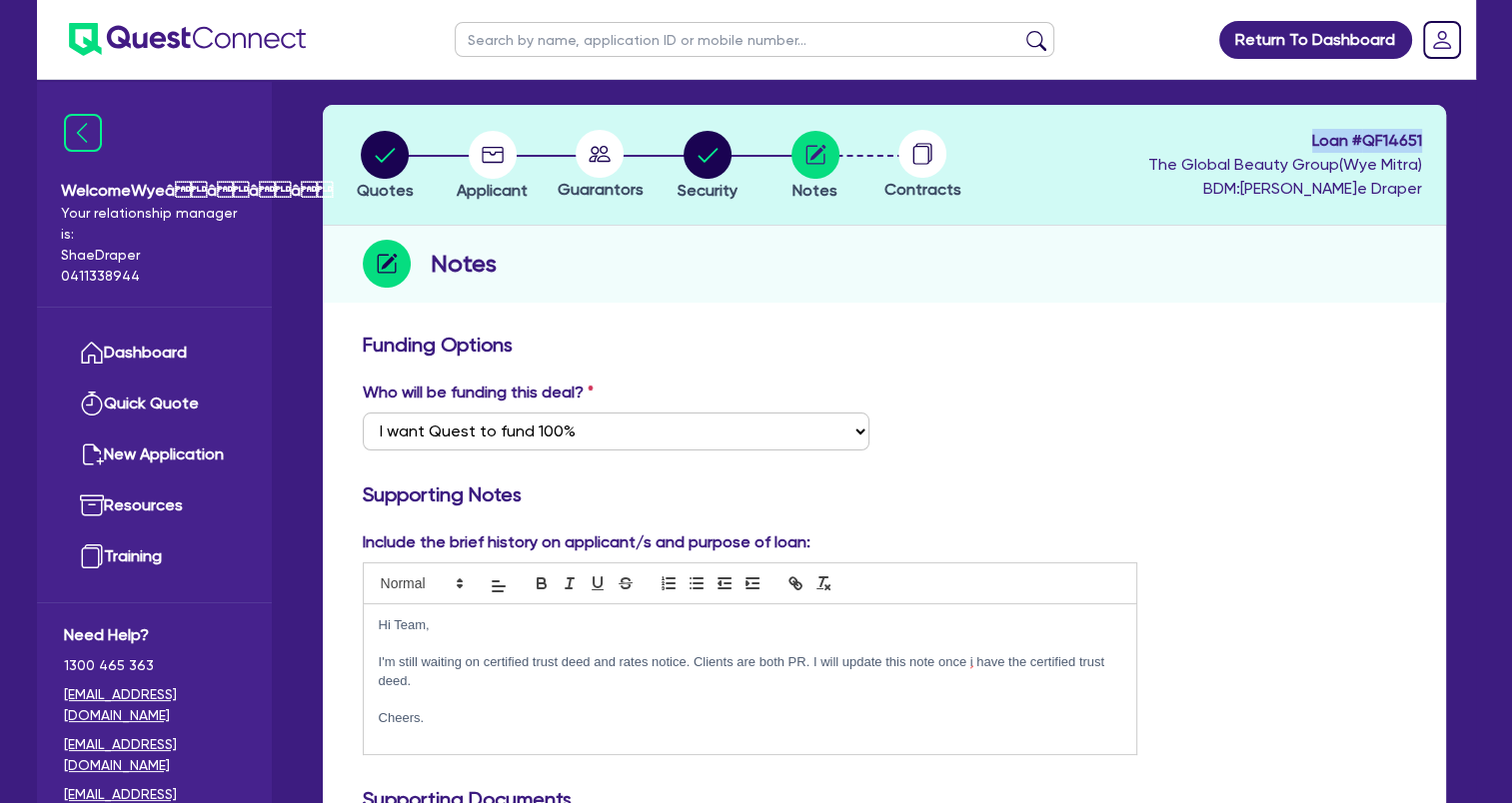 scroll, scrollTop: 0, scrollLeft: 0, axis: both 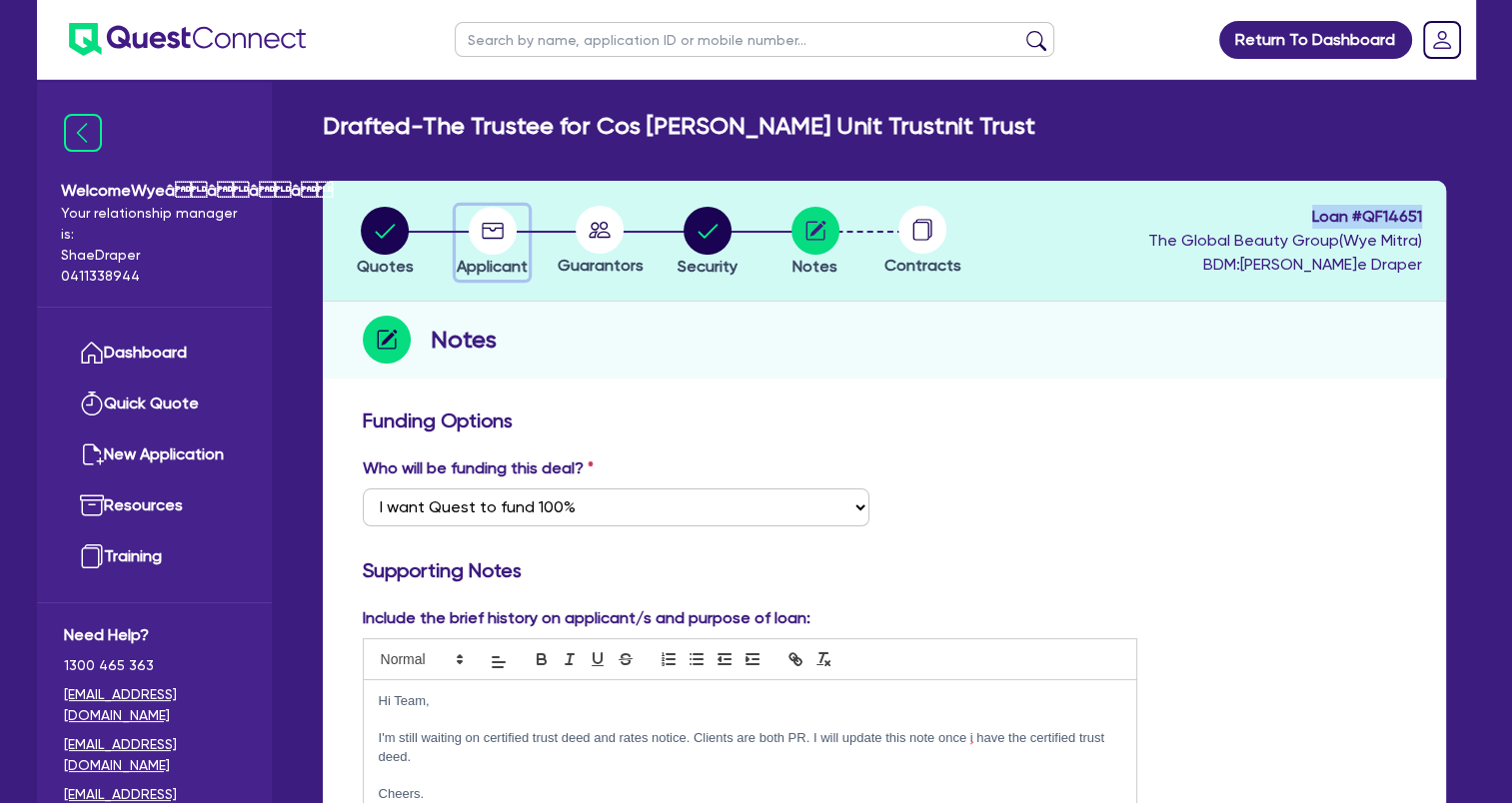 click 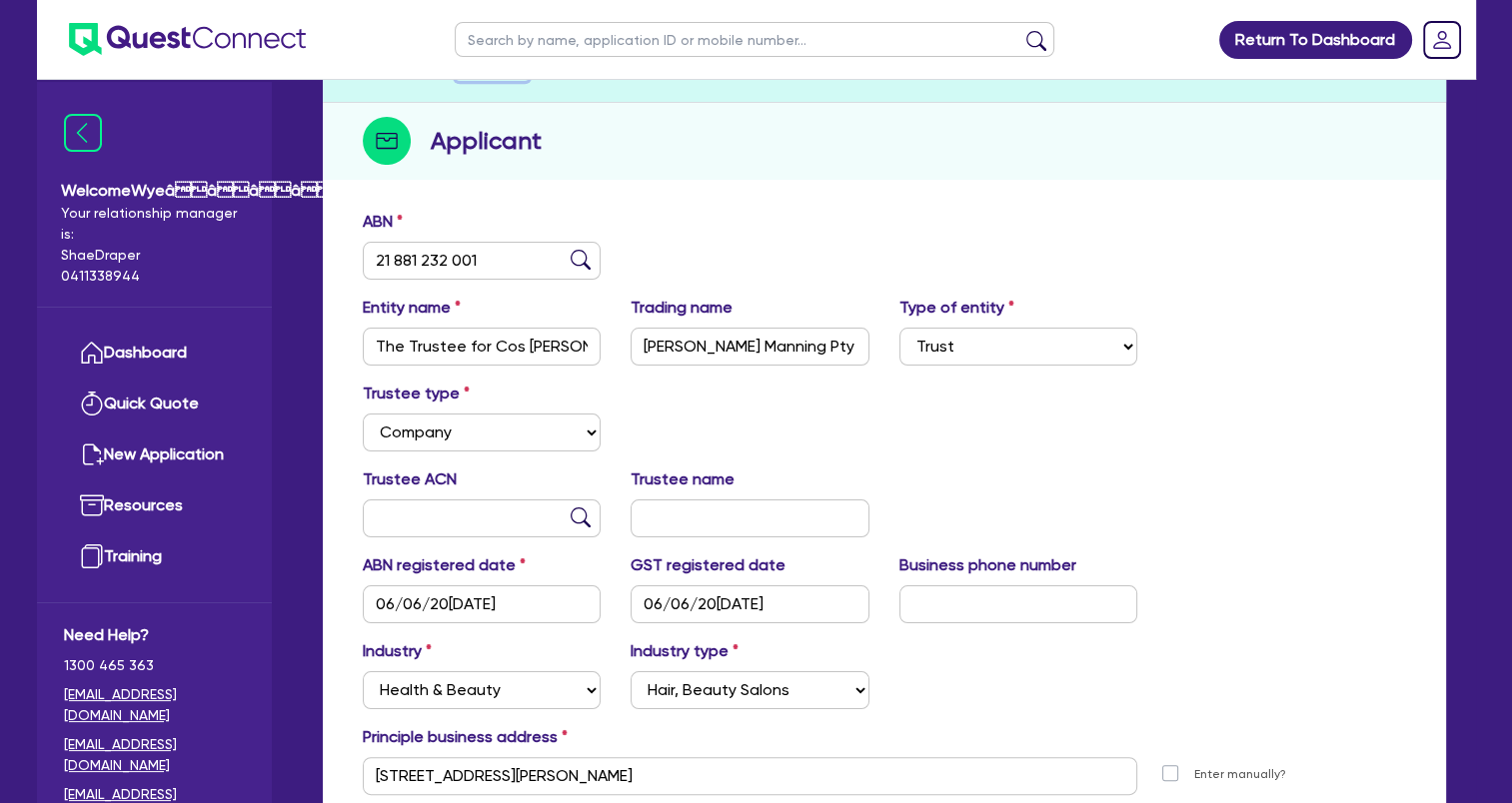 scroll, scrollTop: 200, scrollLeft: 0, axis: vertical 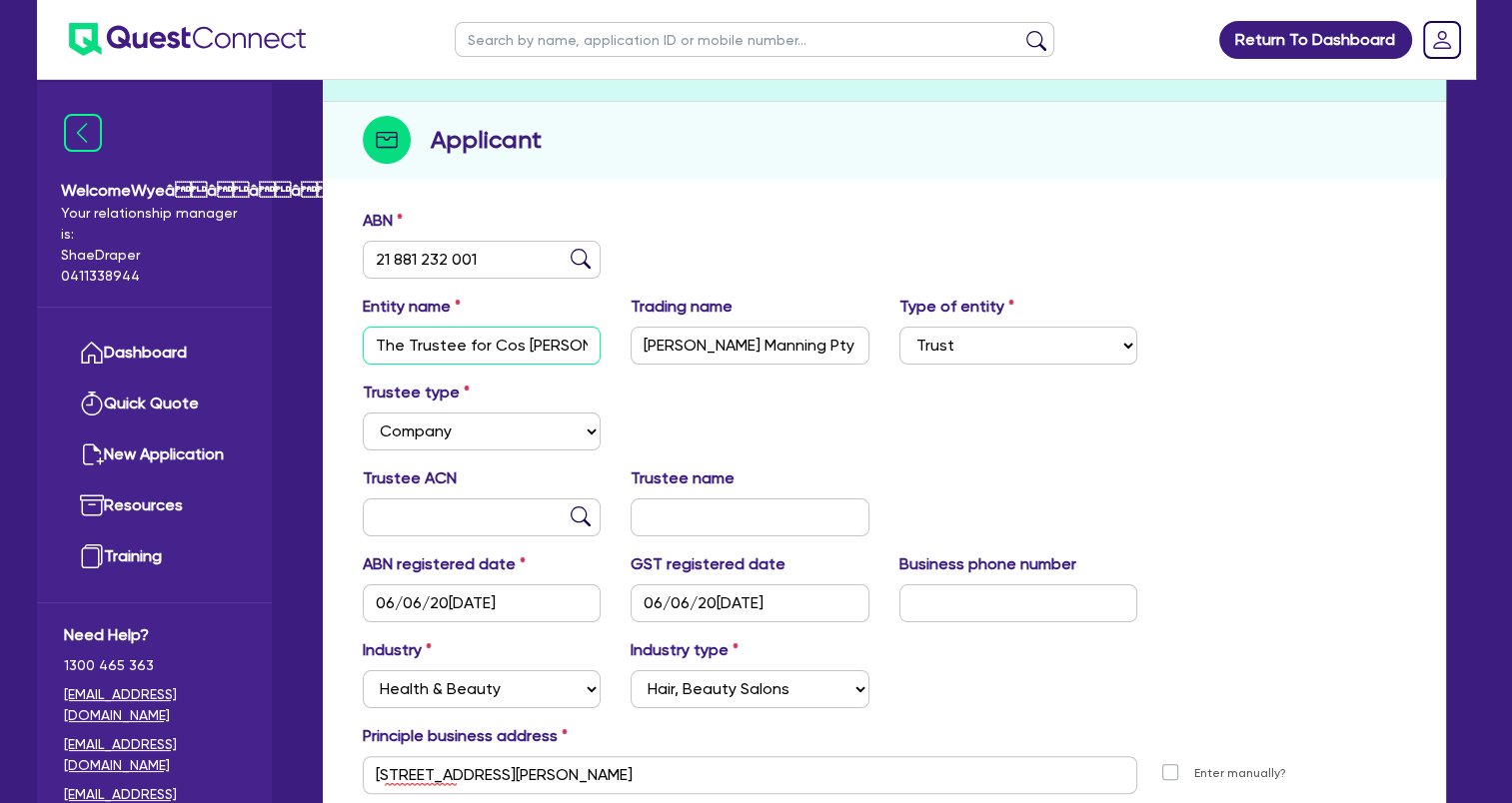 click on "The Trustee for Cos [PERSON_NAME] Unit Trustnit Trust" at bounding box center (482, 346) 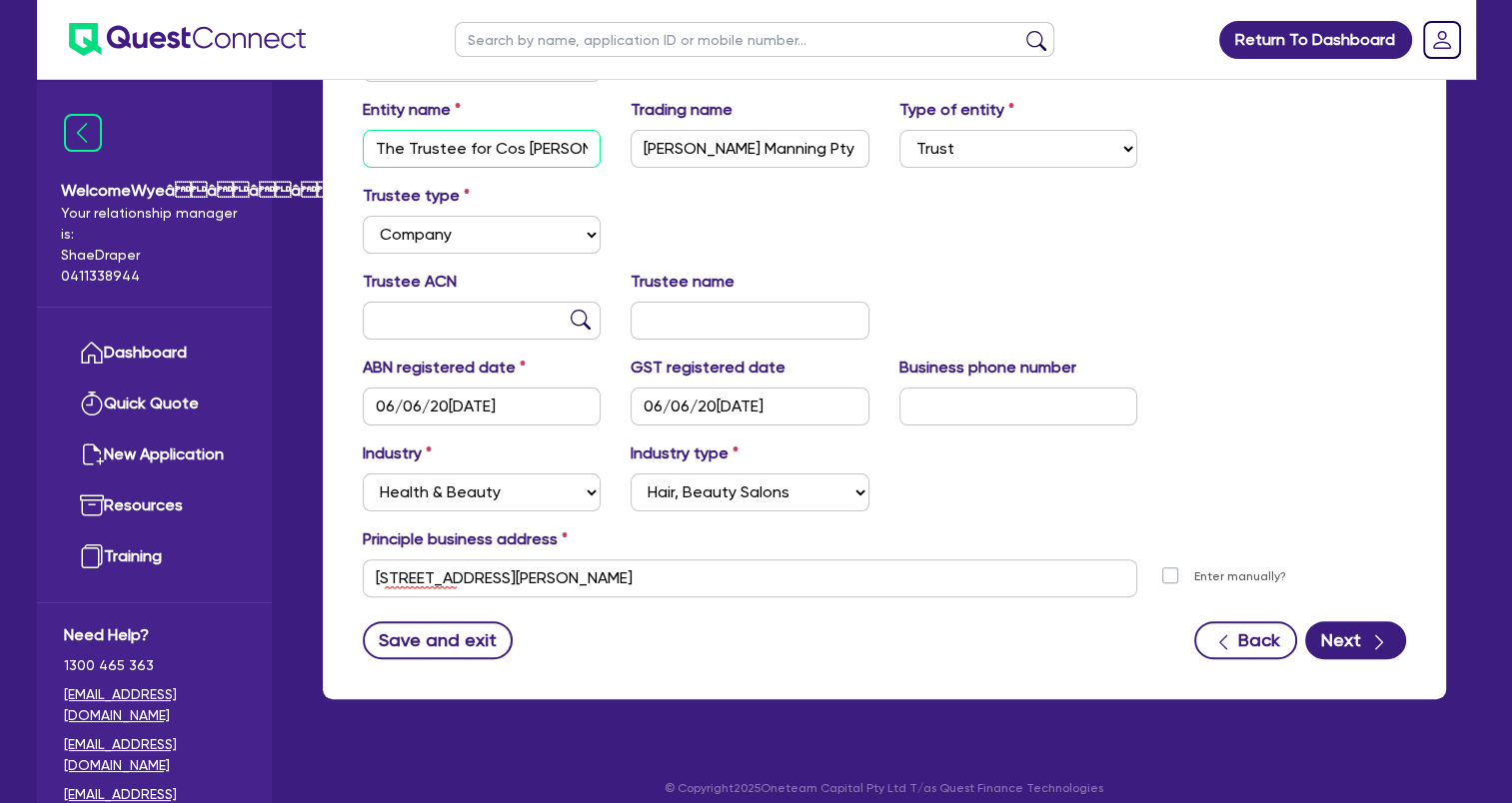 scroll, scrollTop: 400, scrollLeft: 0, axis: vertical 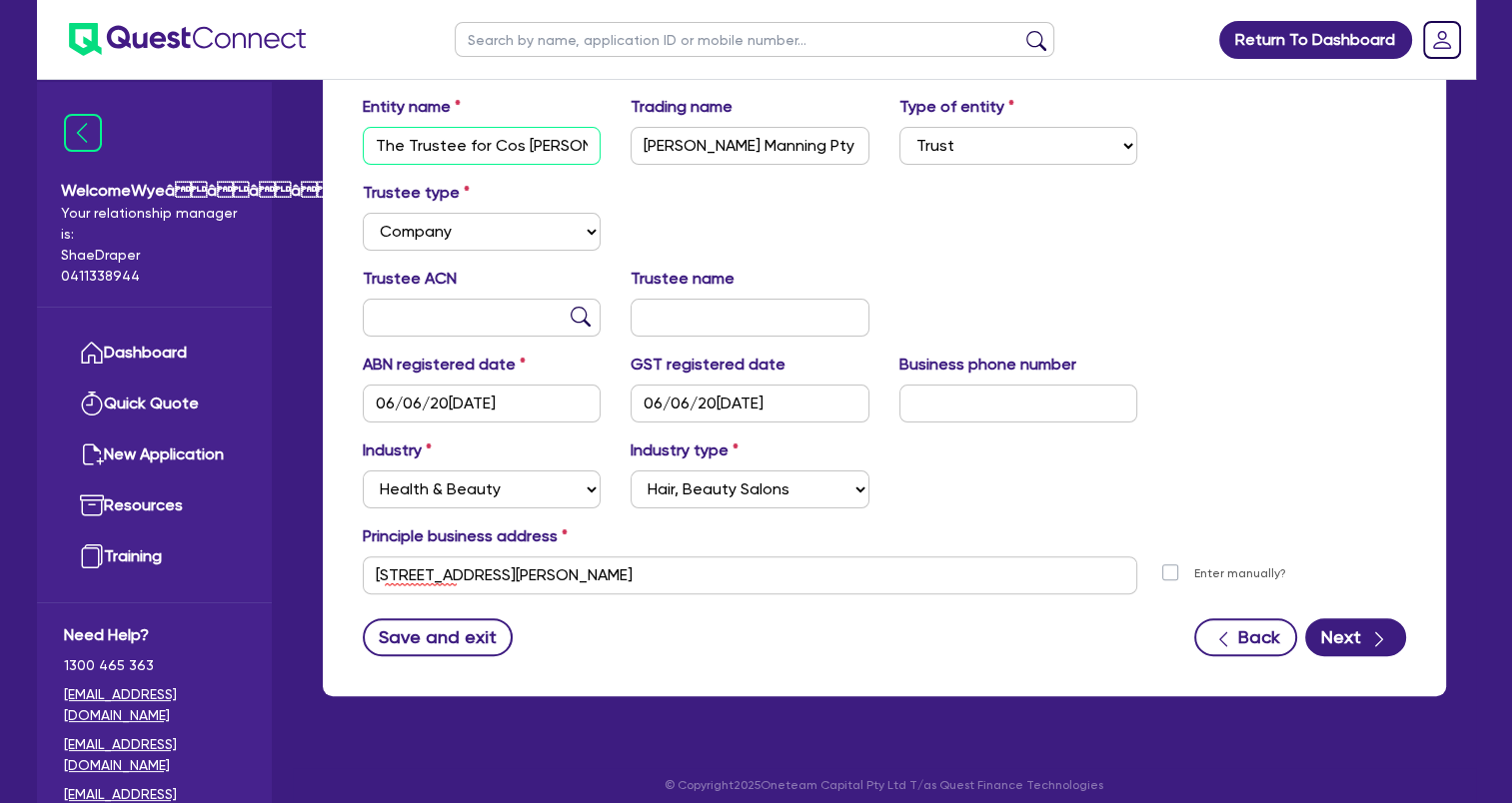 type on "The Trustee for Cos [PERSON_NAME] Unit Trustnit Trust" 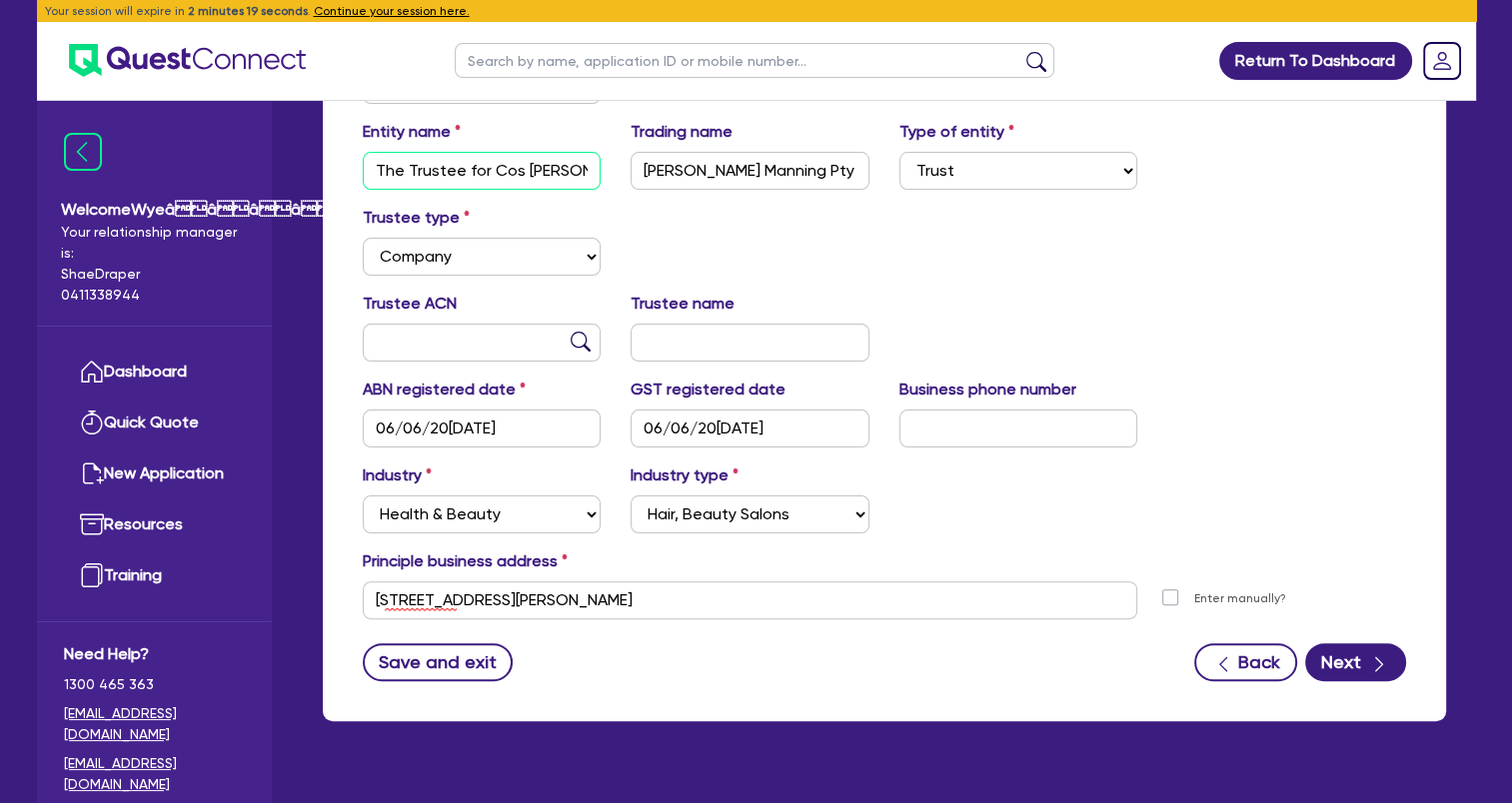 scroll, scrollTop: 413, scrollLeft: 0, axis: vertical 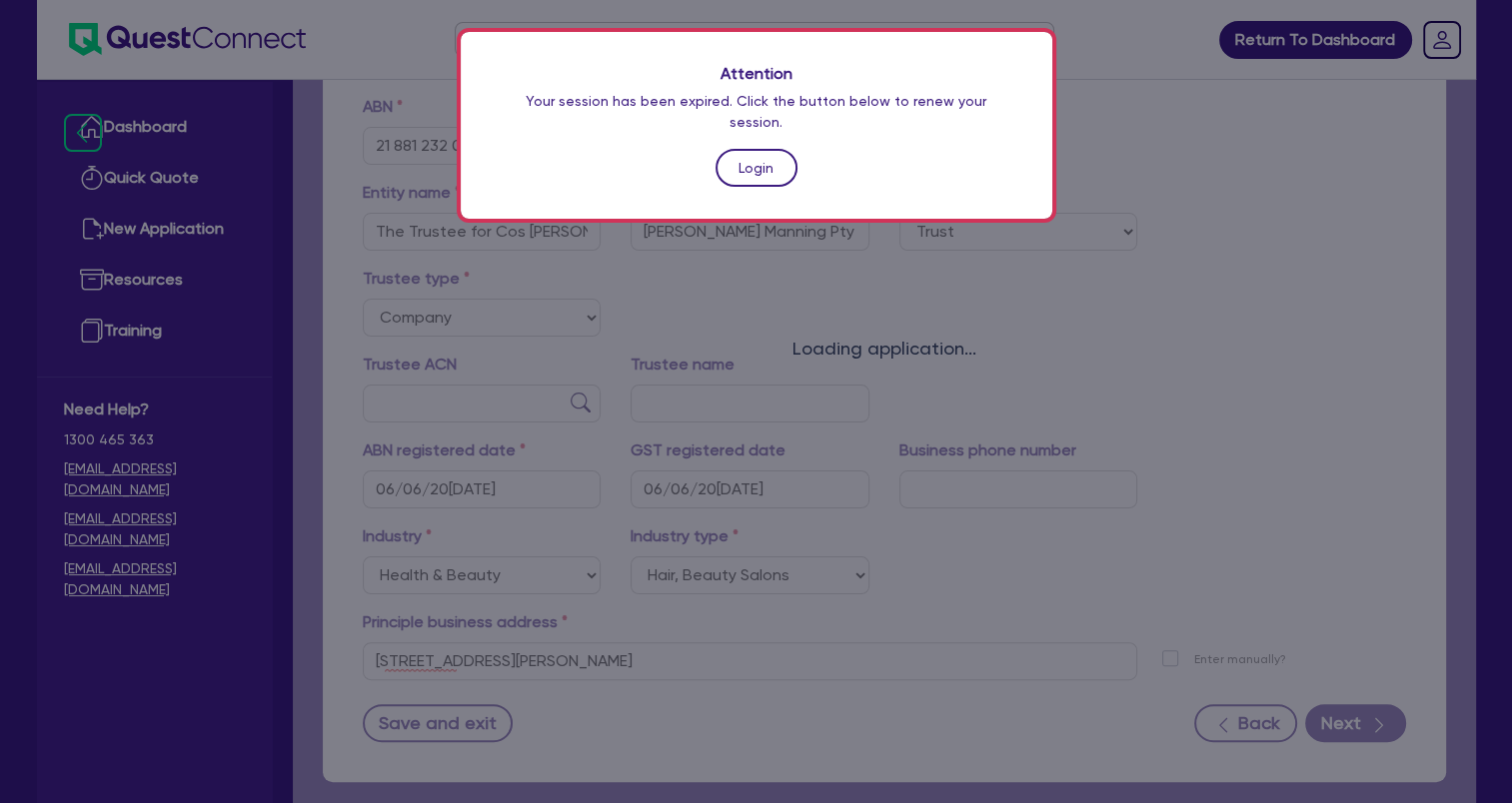 click on "Login" at bounding box center (756, 168) 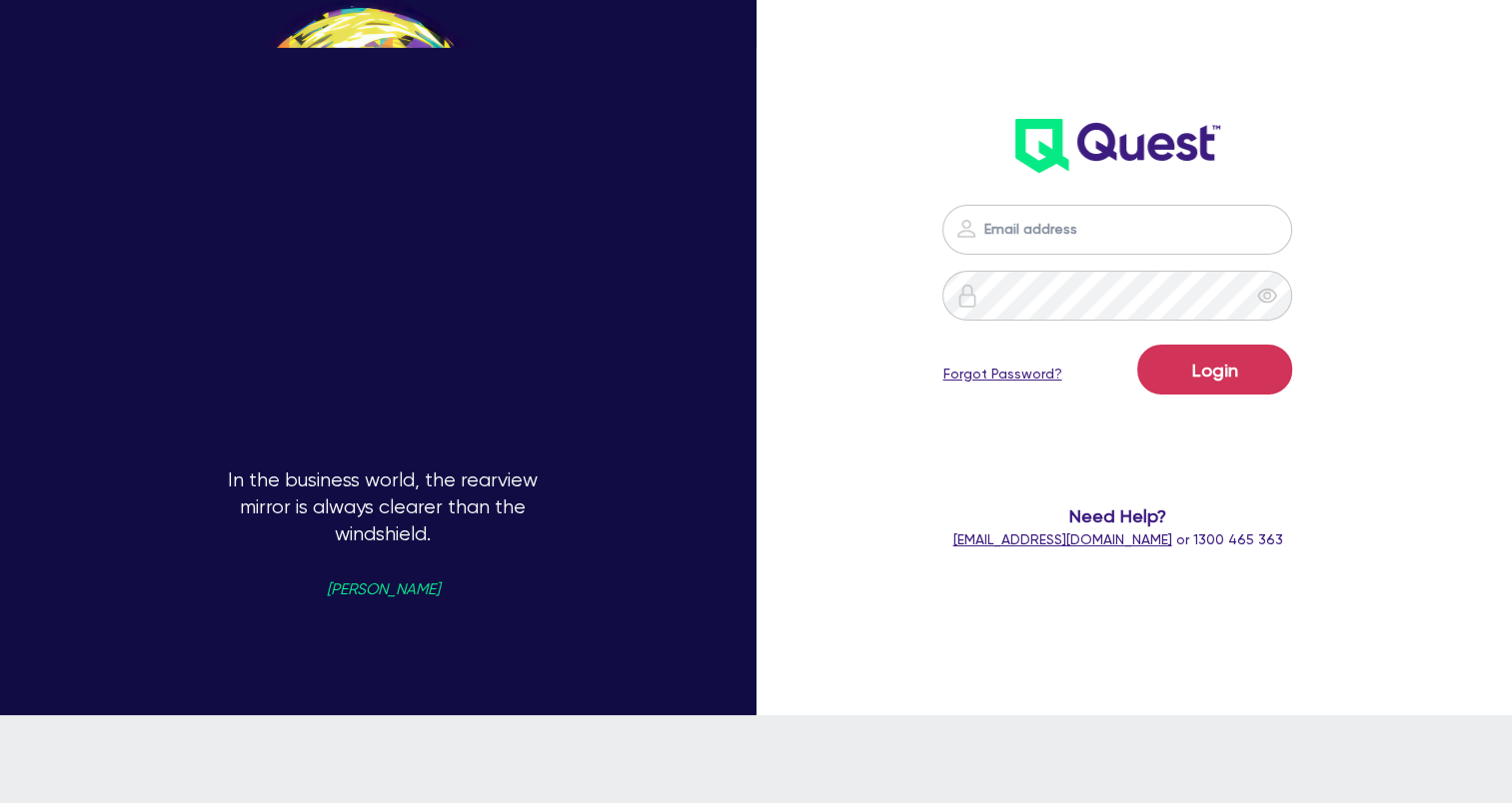 scroll, scrollTop: 0, scrollLeft: 0, axis: both 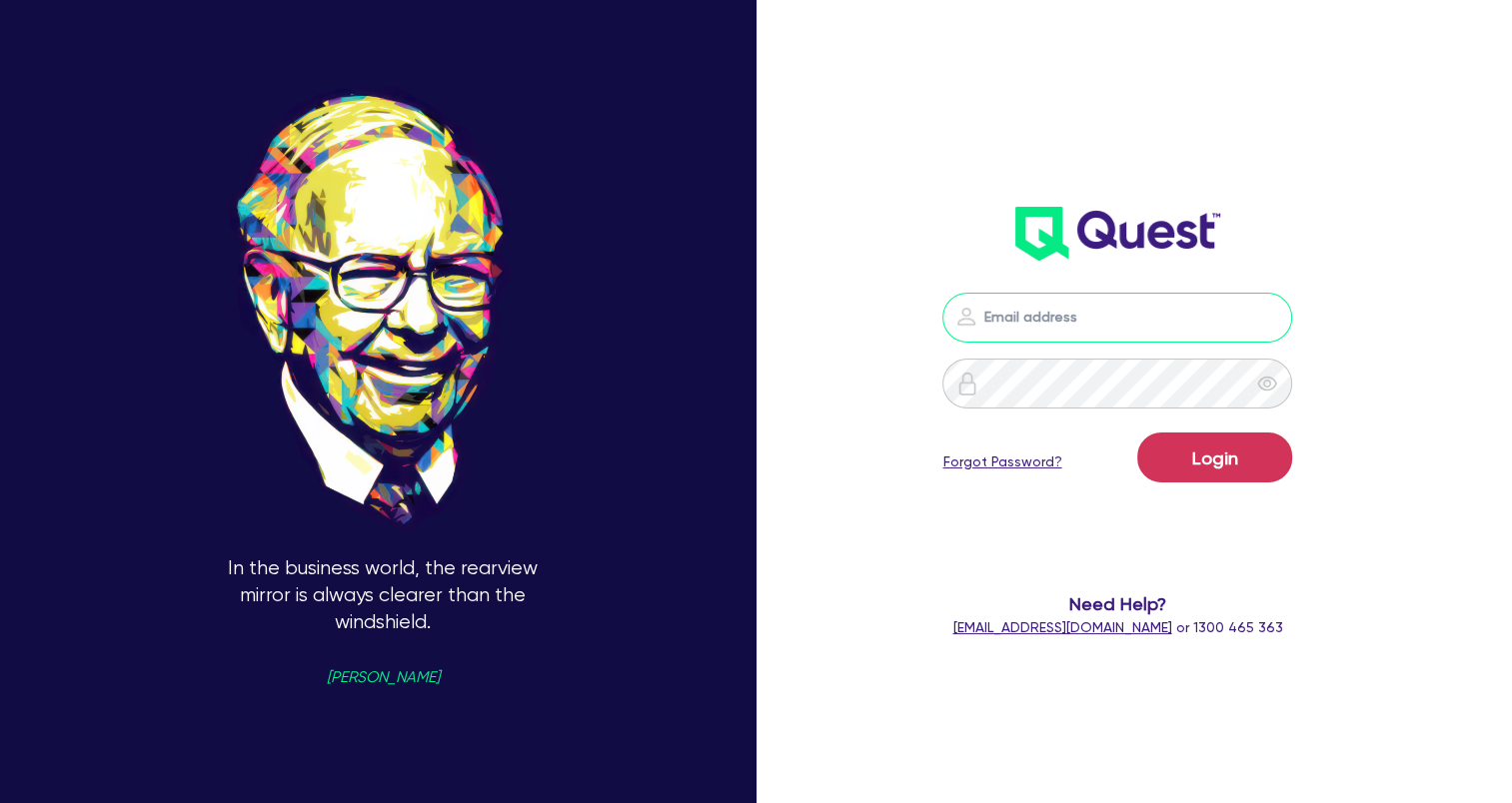 type on "[EMAIL_ADDRESS][DOMAIN_NAME]" 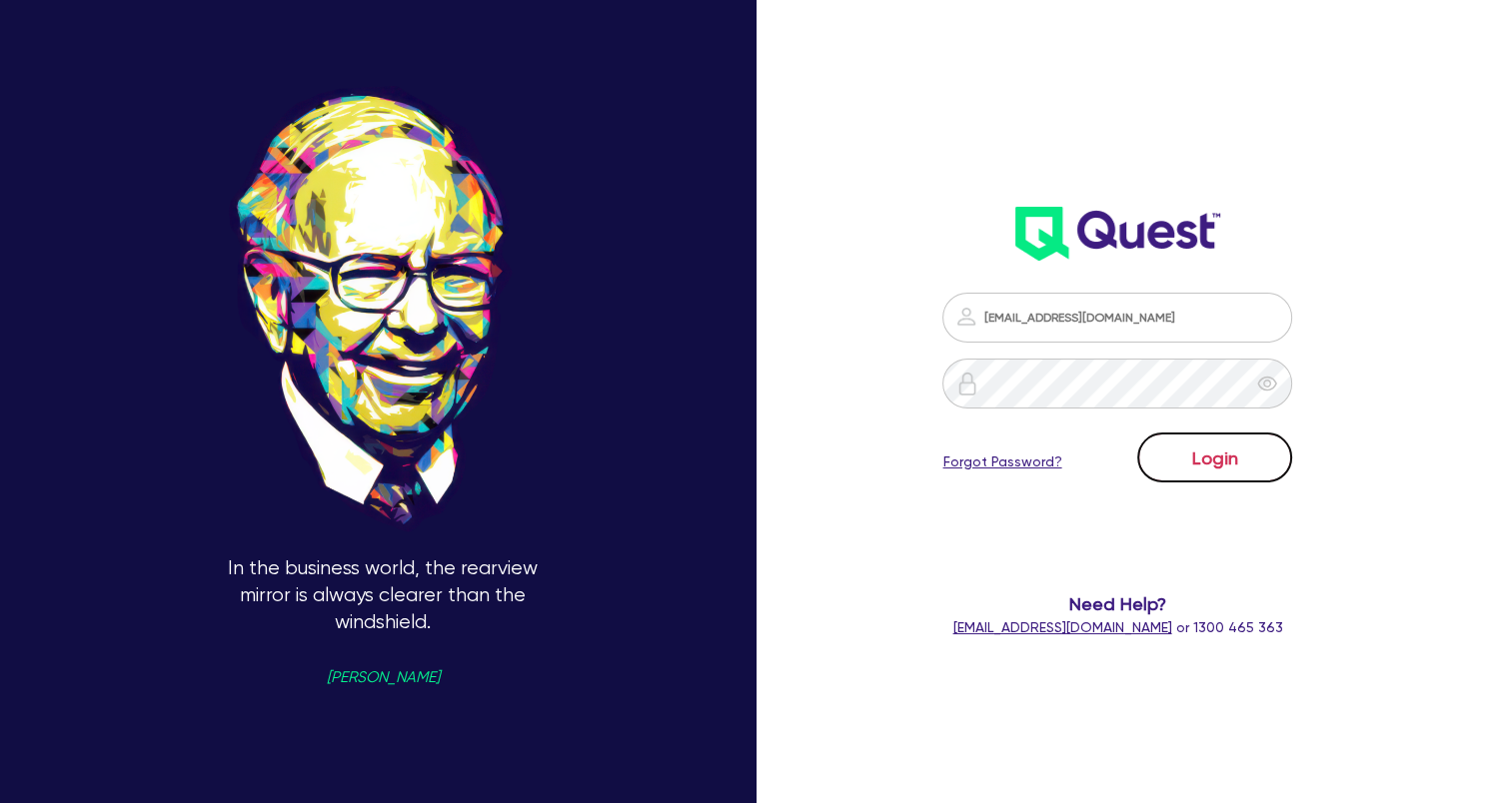 click on "Login" at bounding box center (1214, 457) 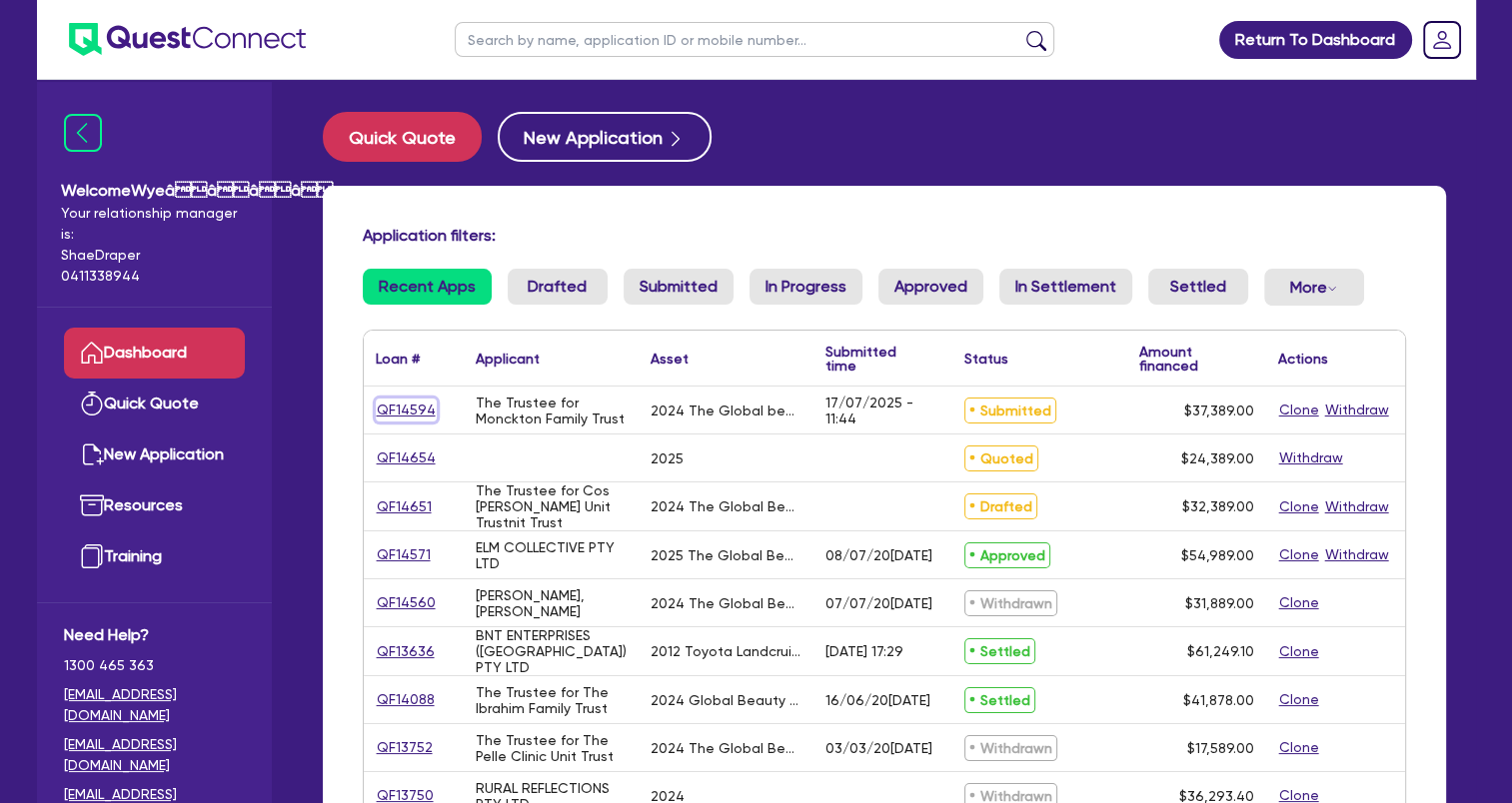 click on "QF14594" at bounding box center [406, 409] 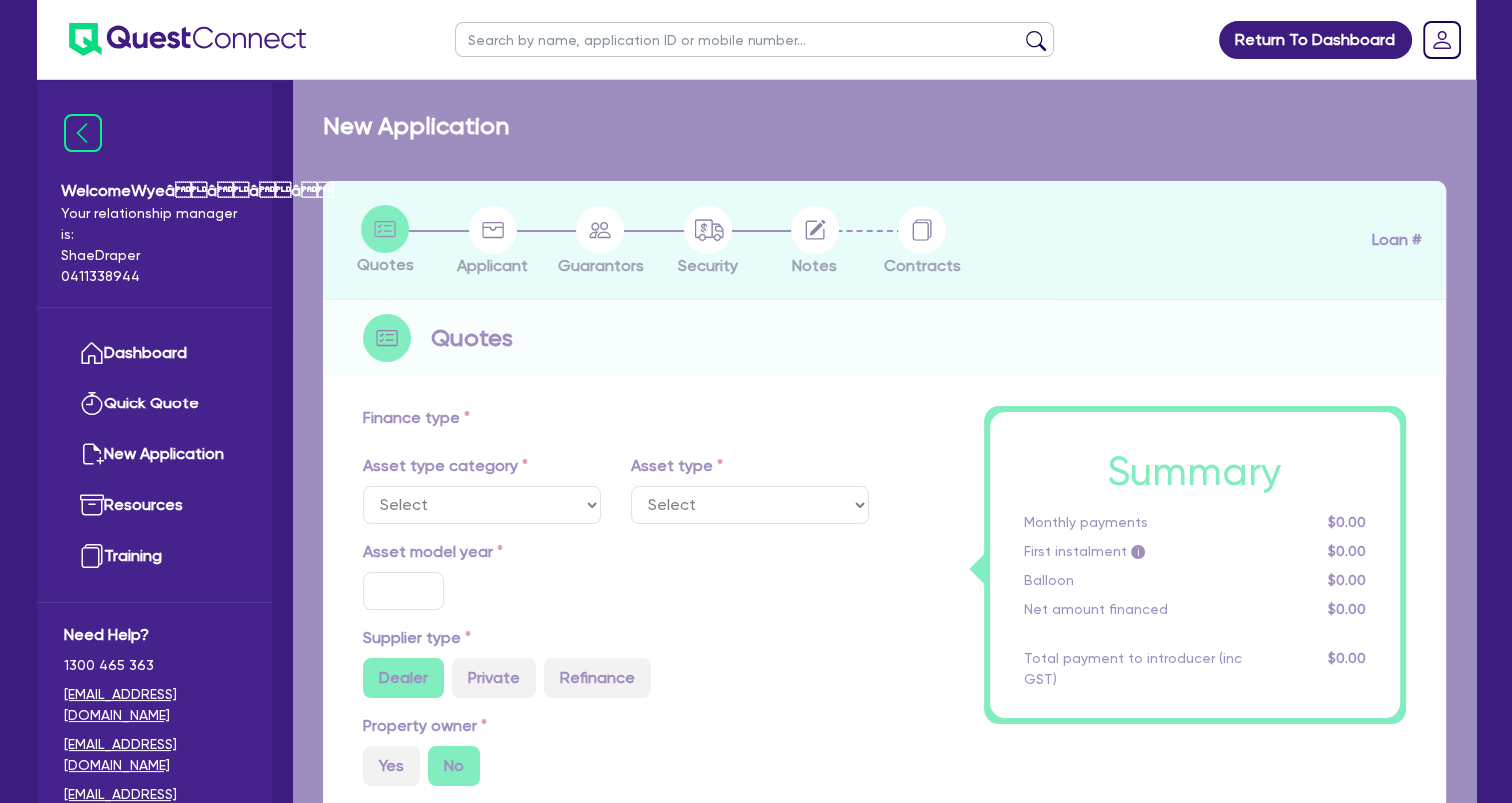select on "TERTIARY_ASSETS" 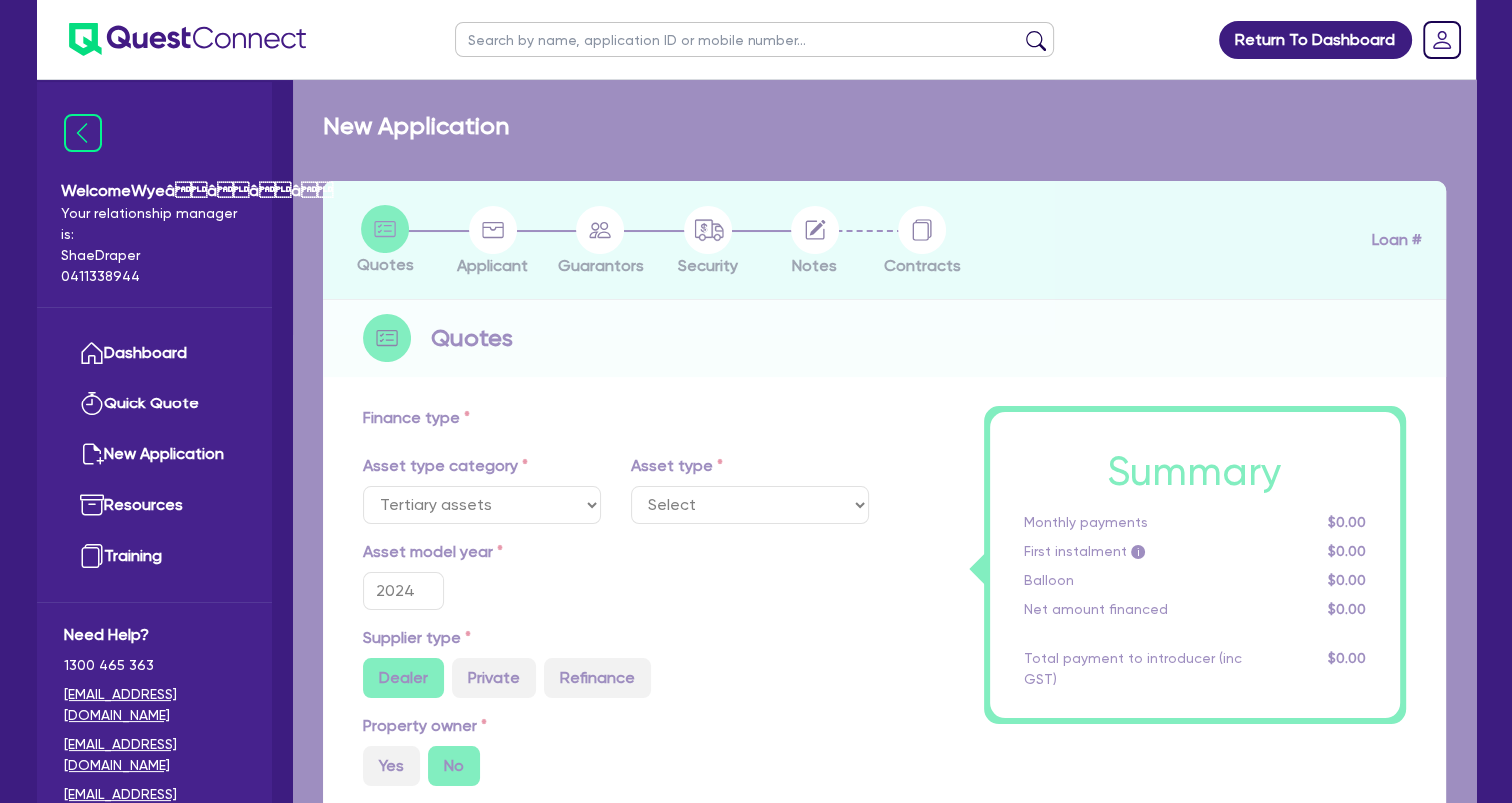 select on "BEAUTY_EQUIPMENT" 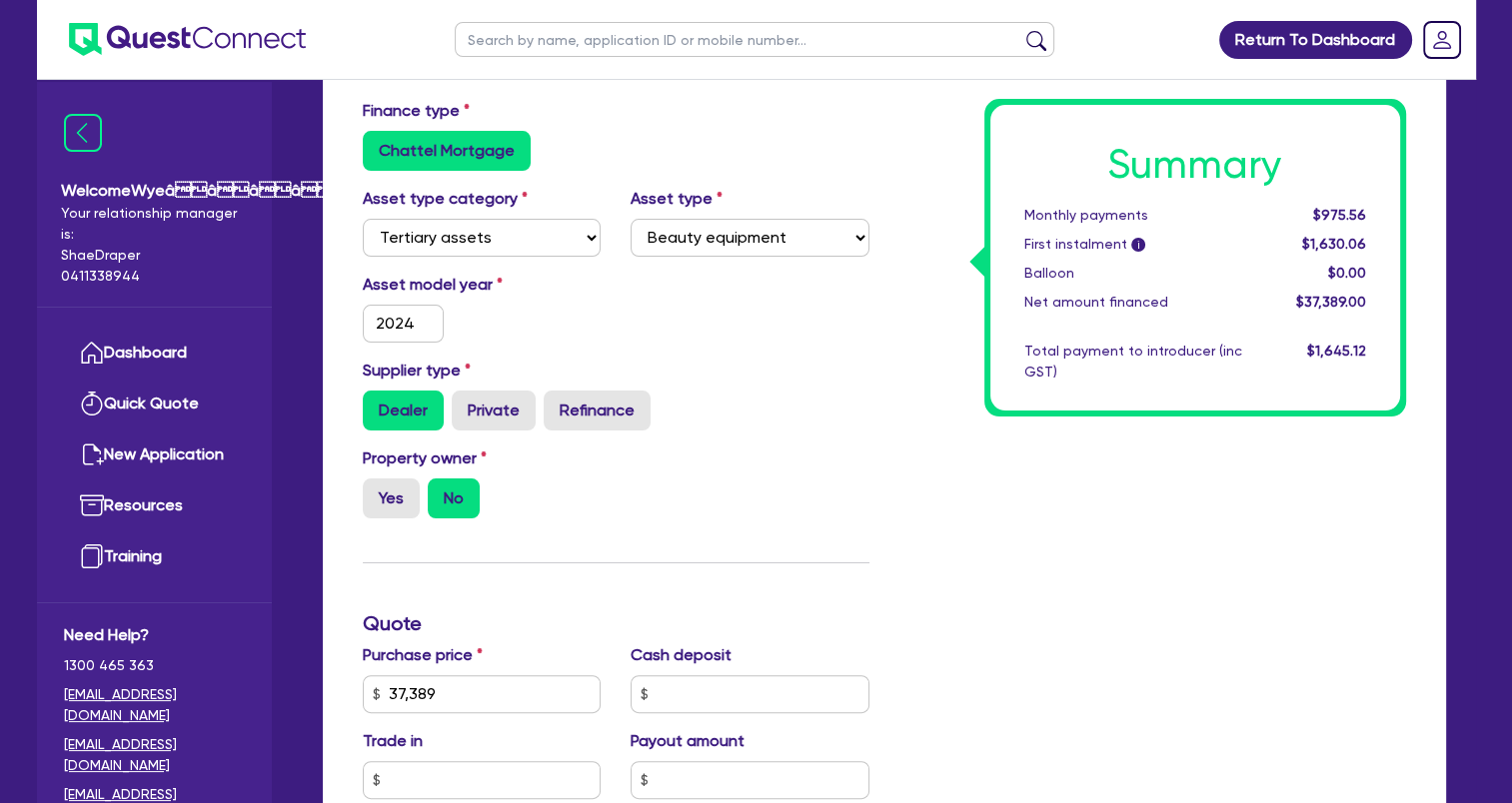 scroll, scrollTop: 499, scrollLeft: 0, axis: vertical 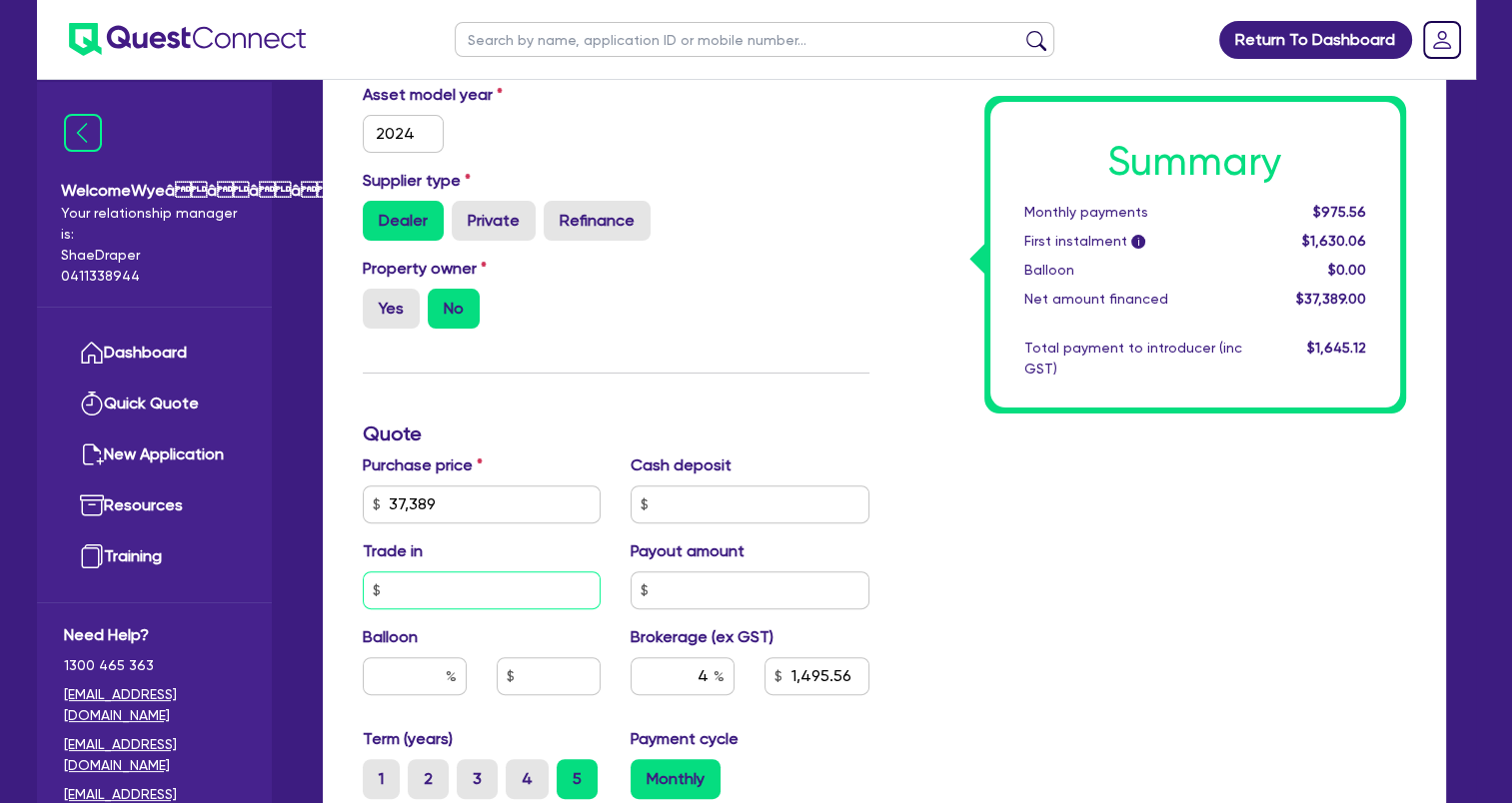 click at bounding box center [482, 590] 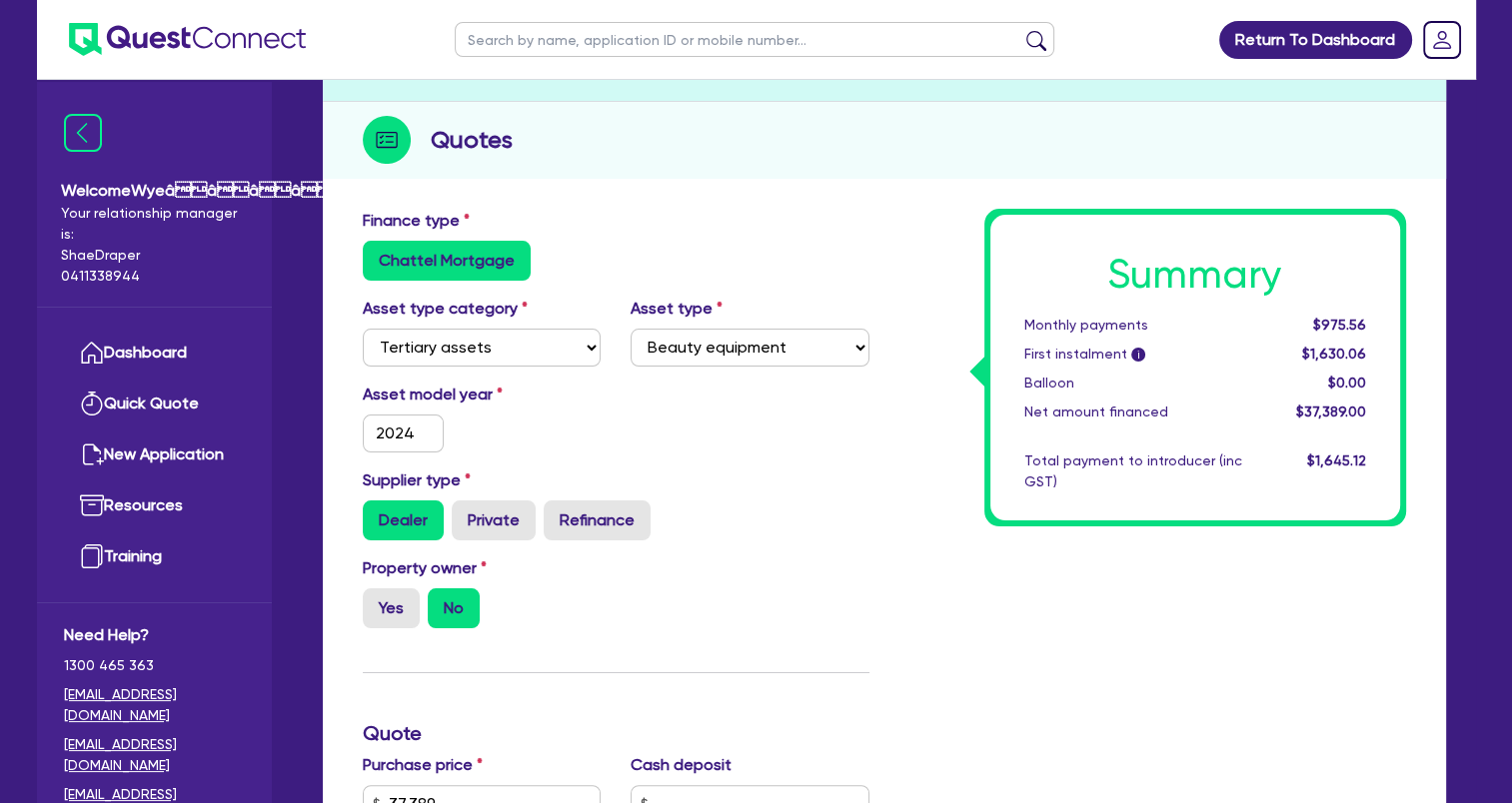 scroll, scrollTop: 0, scrollLeft: 0, axis: both 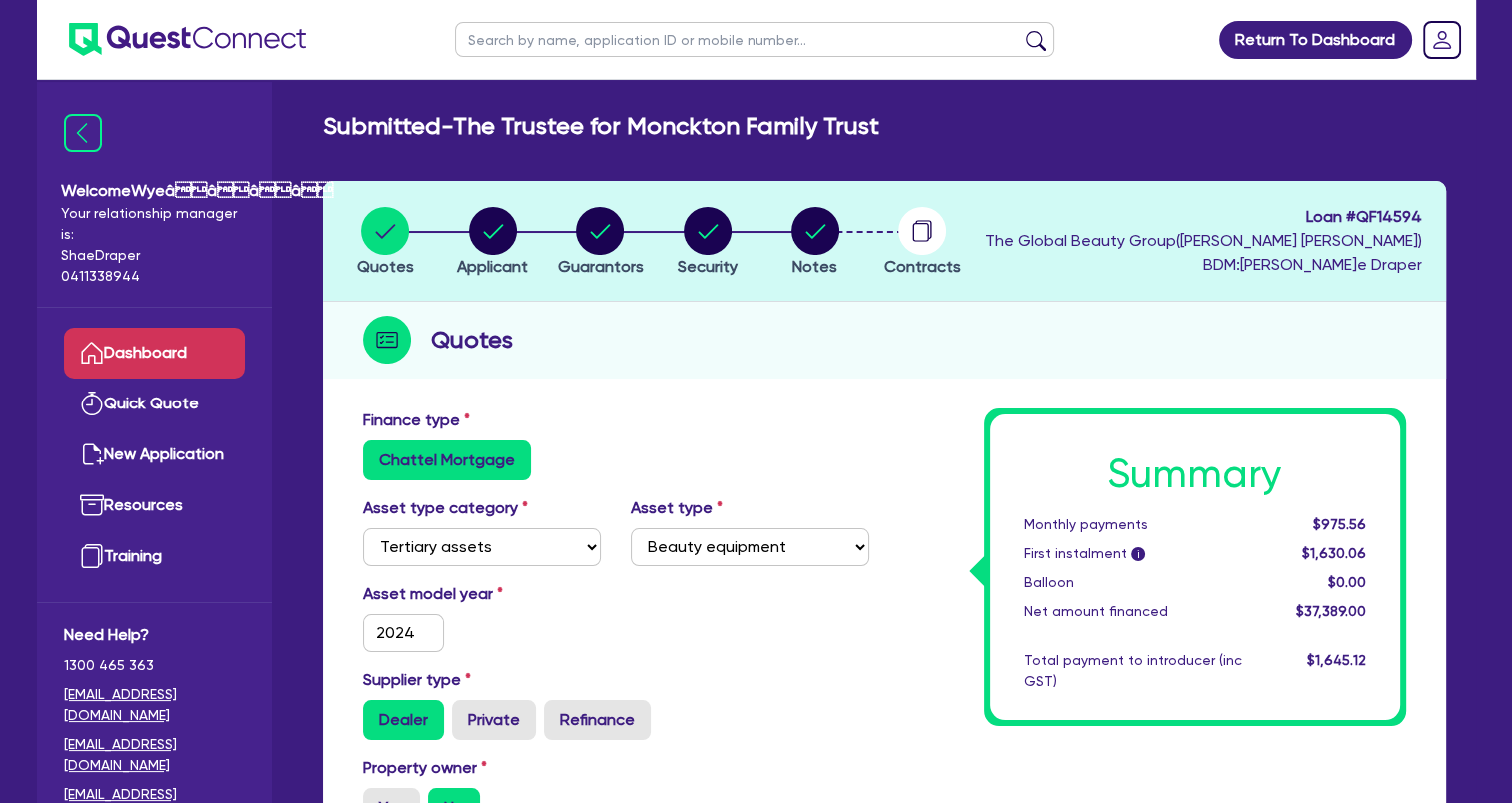 type on "37,389" 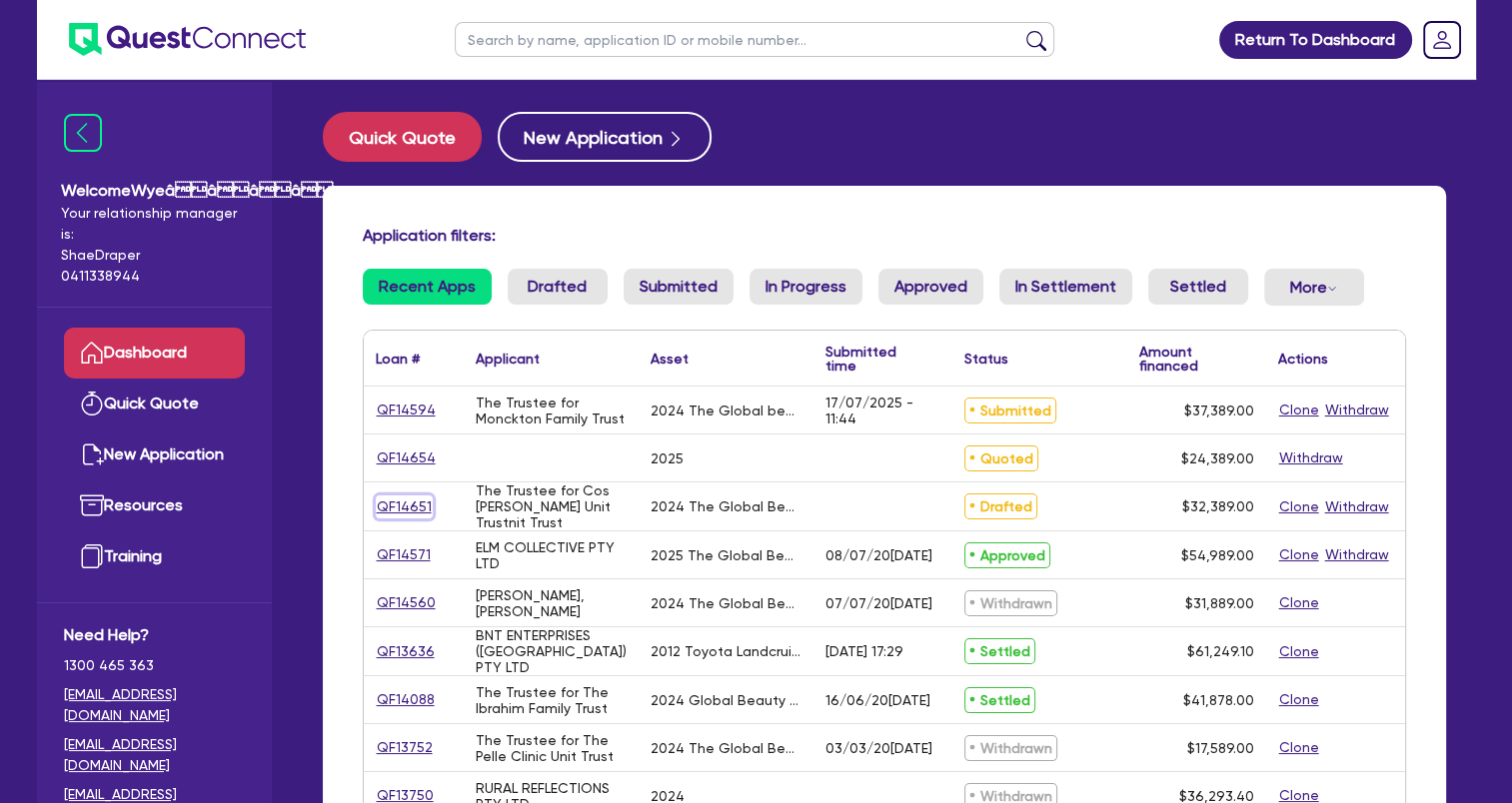 click on "QF14651" at bounding box center (404, 506) 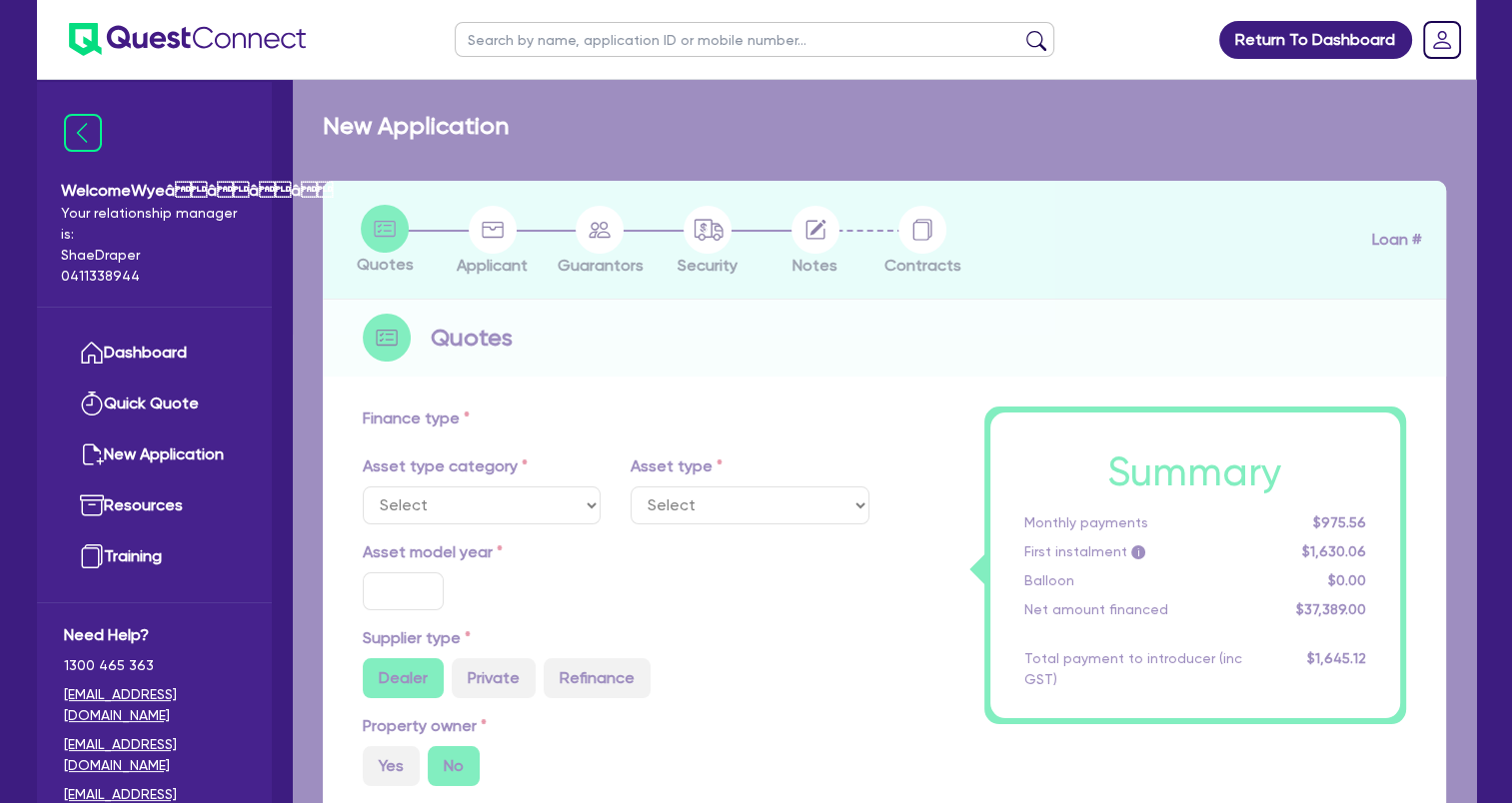 select on "TERTIARY_ASSETS" 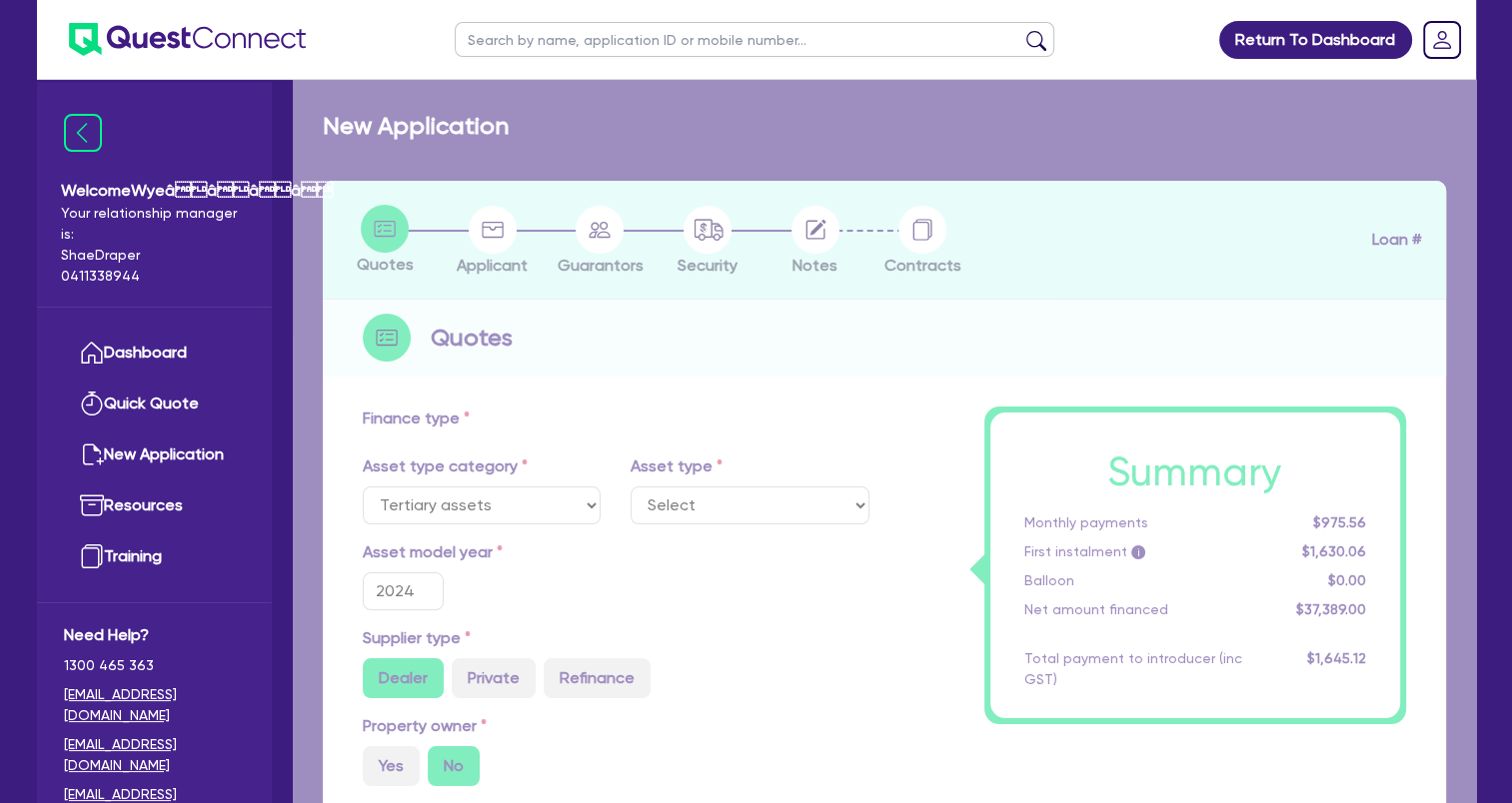 radio on "true" 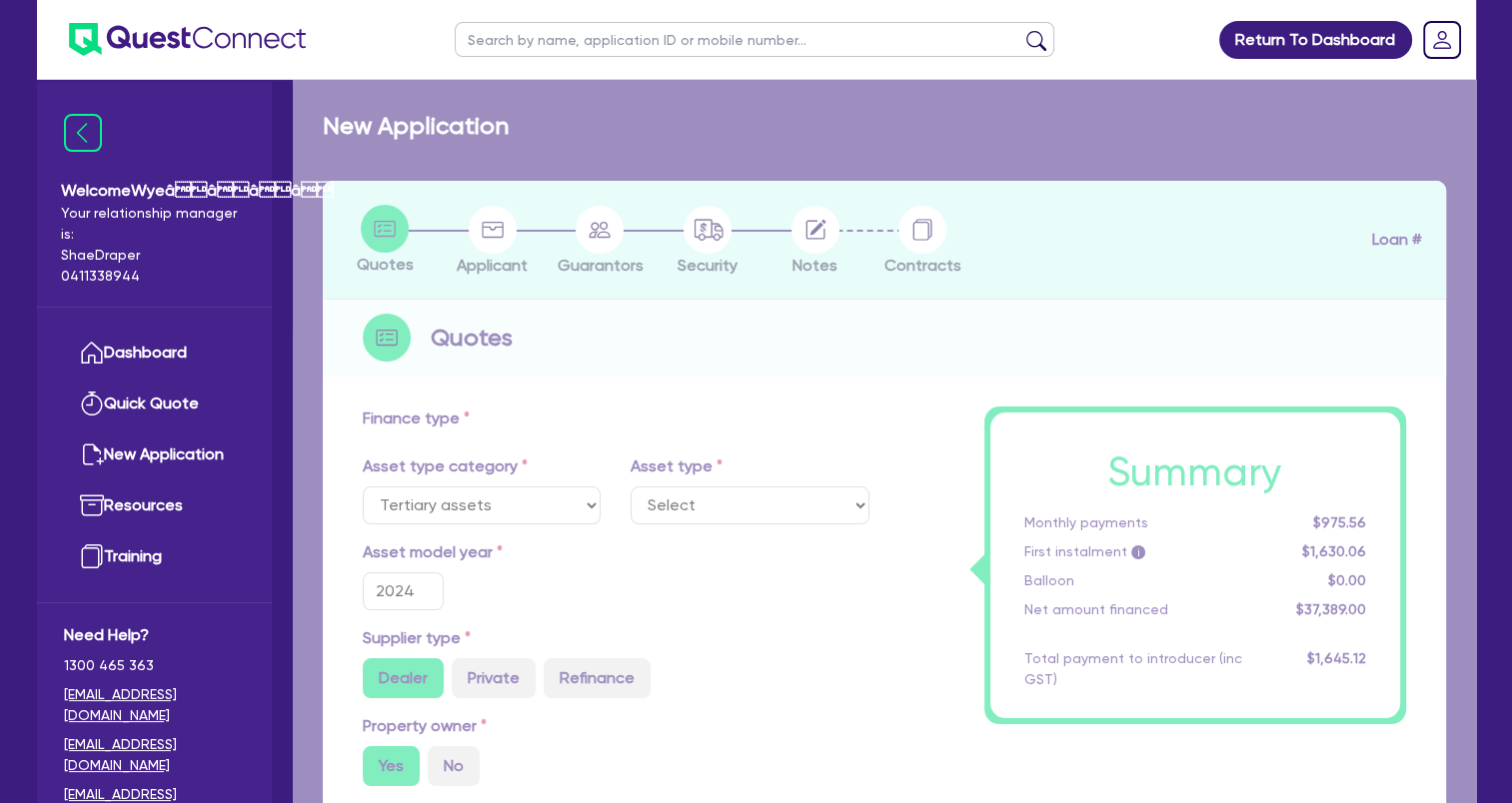 select on "BEAUTY_EQUIPMENT" 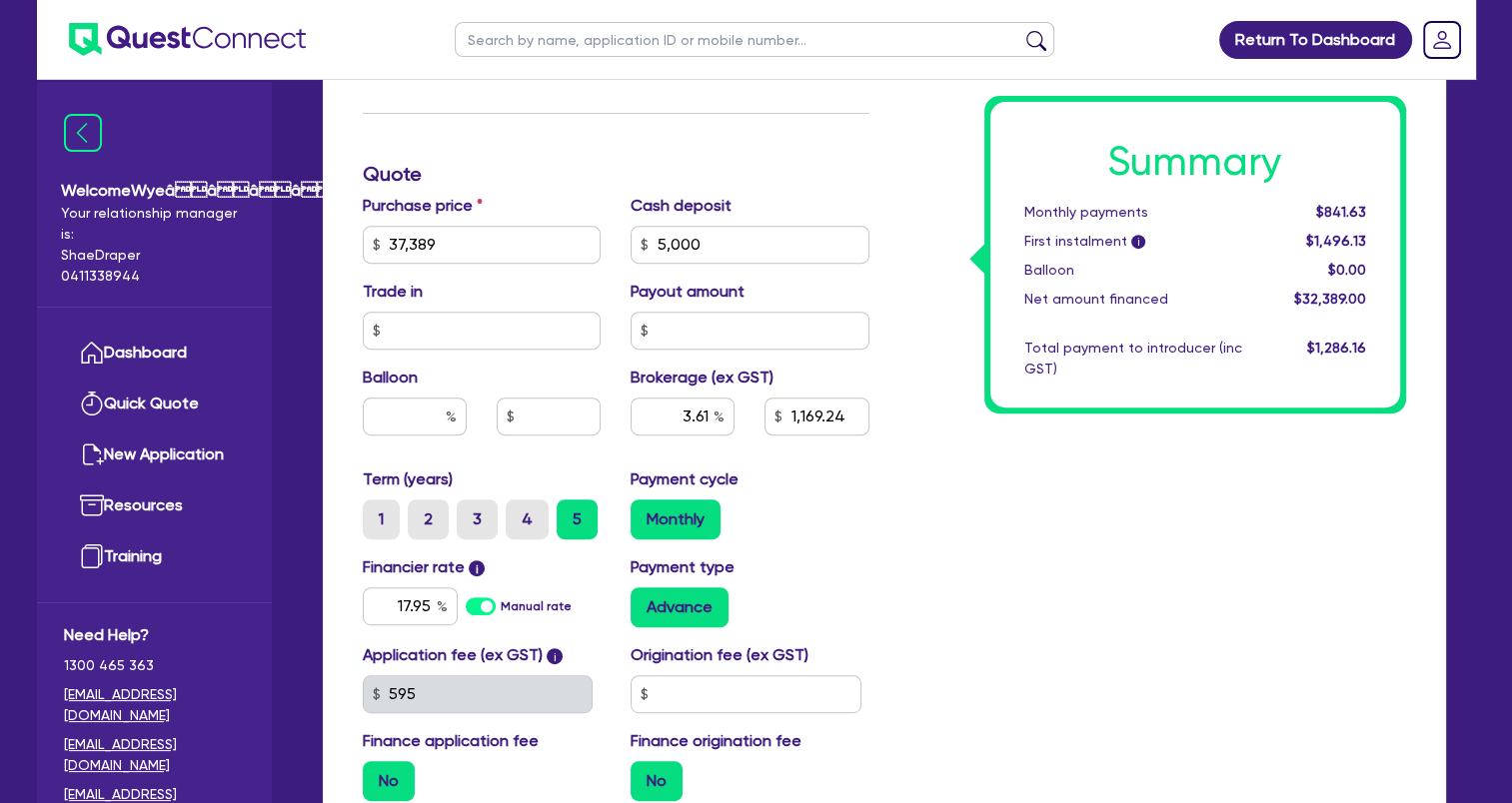 scroll, scrollTop: 996, scrollLeft: 0, axis: vertical 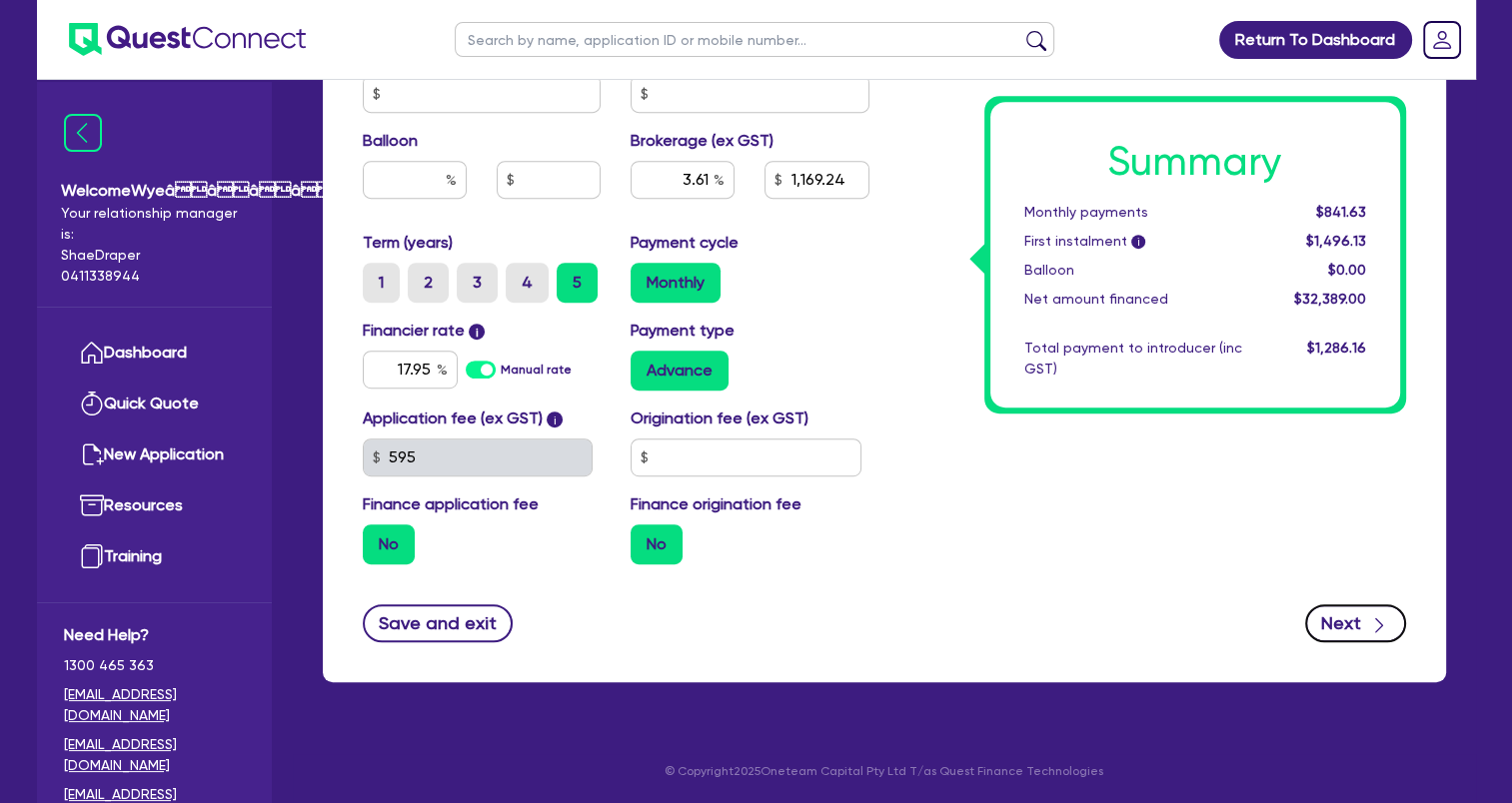 click on "Next" at bounding box center (1355, 623) 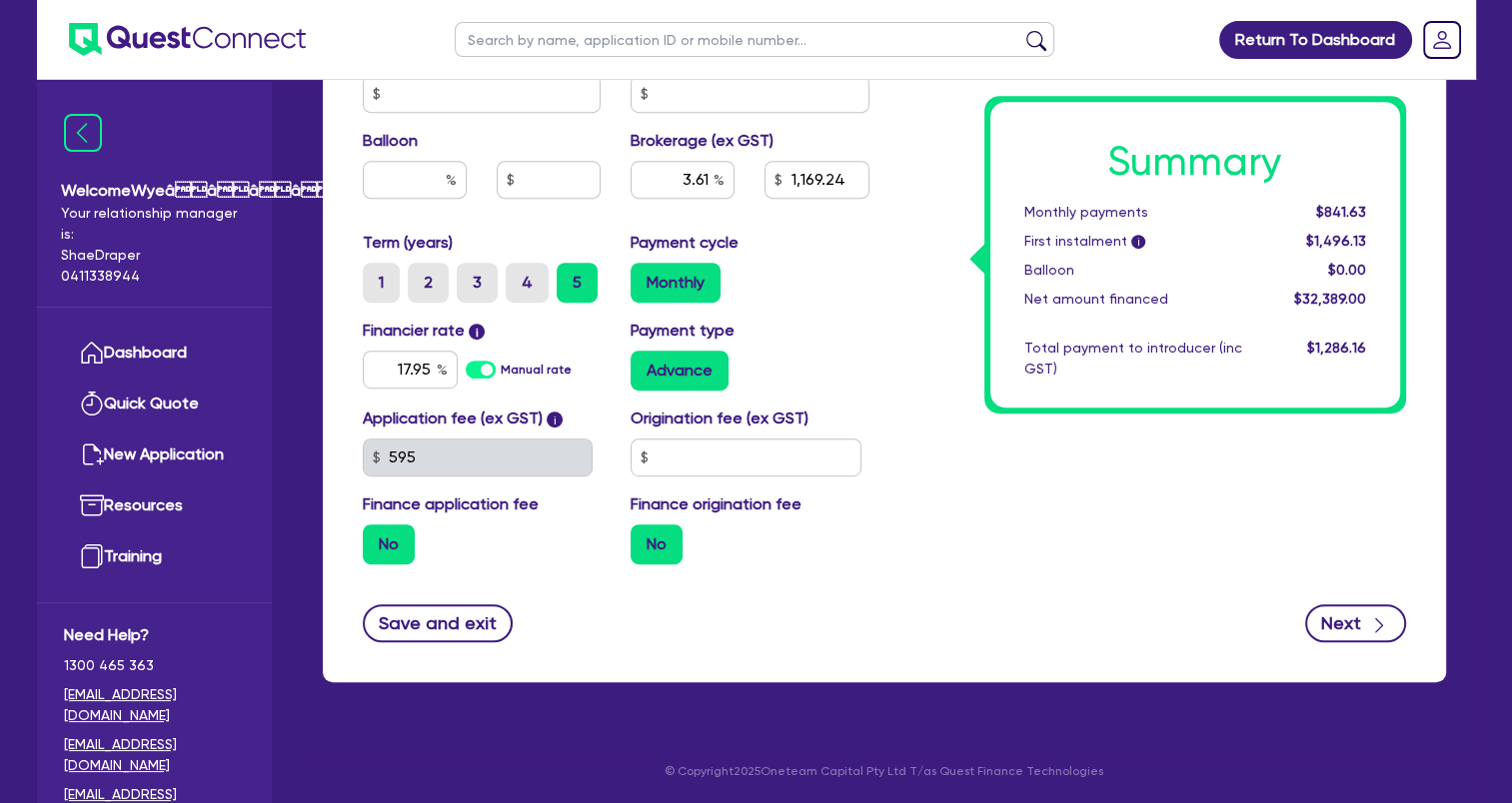 type on "37,389" 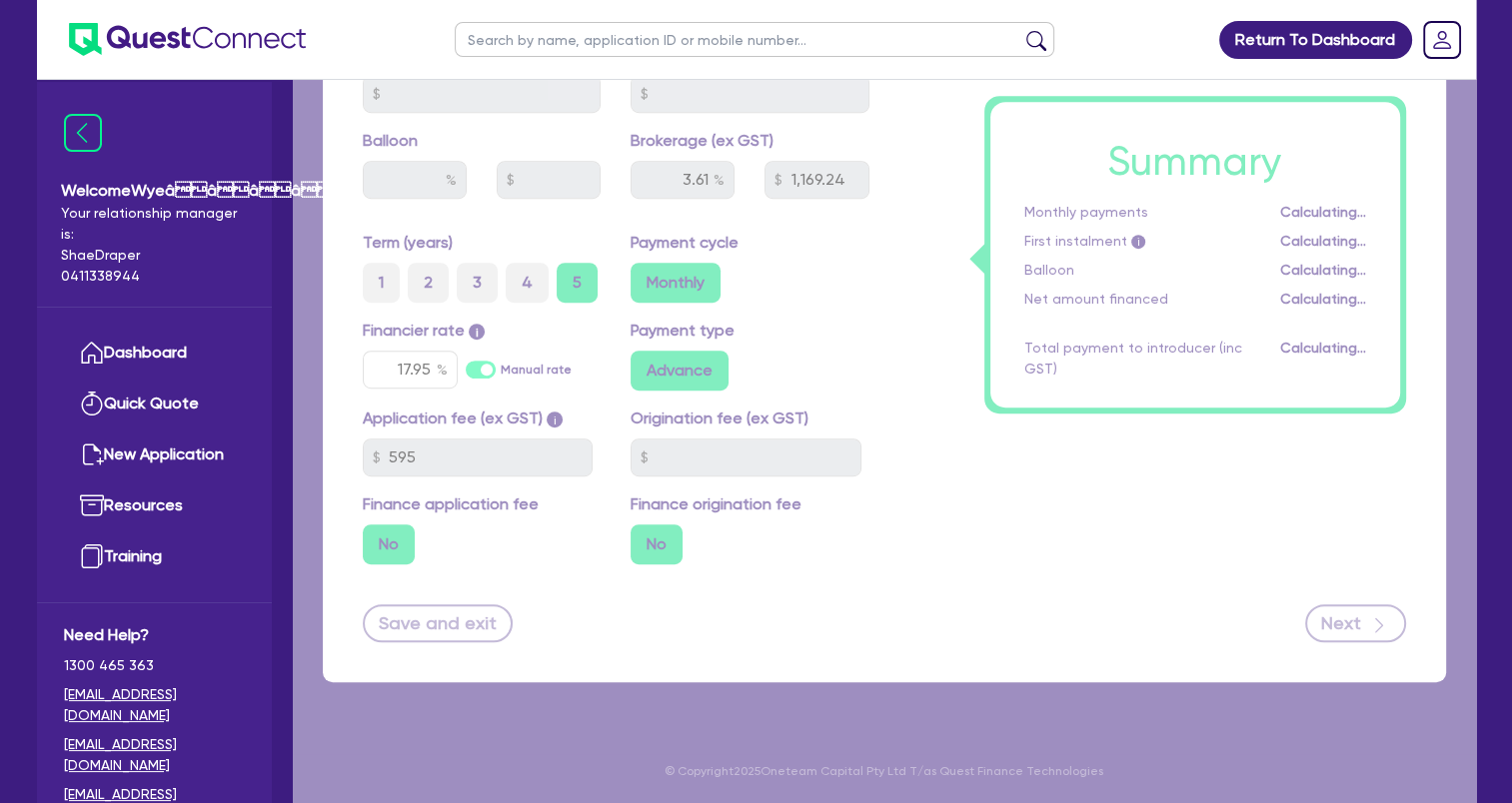 select on "TRUST" 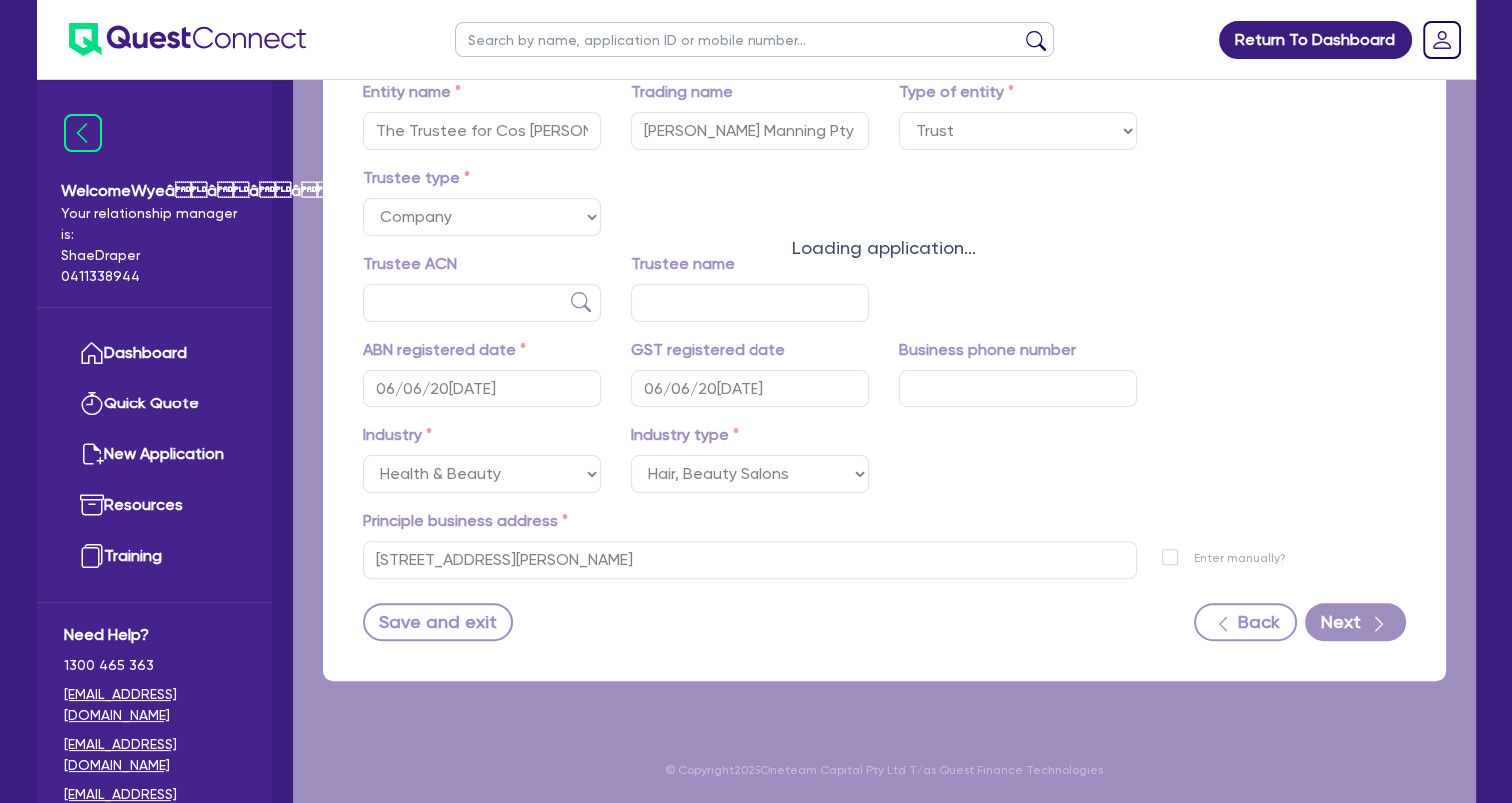scroll, scrollTop: 0, scrollLeft: 0, axis: both 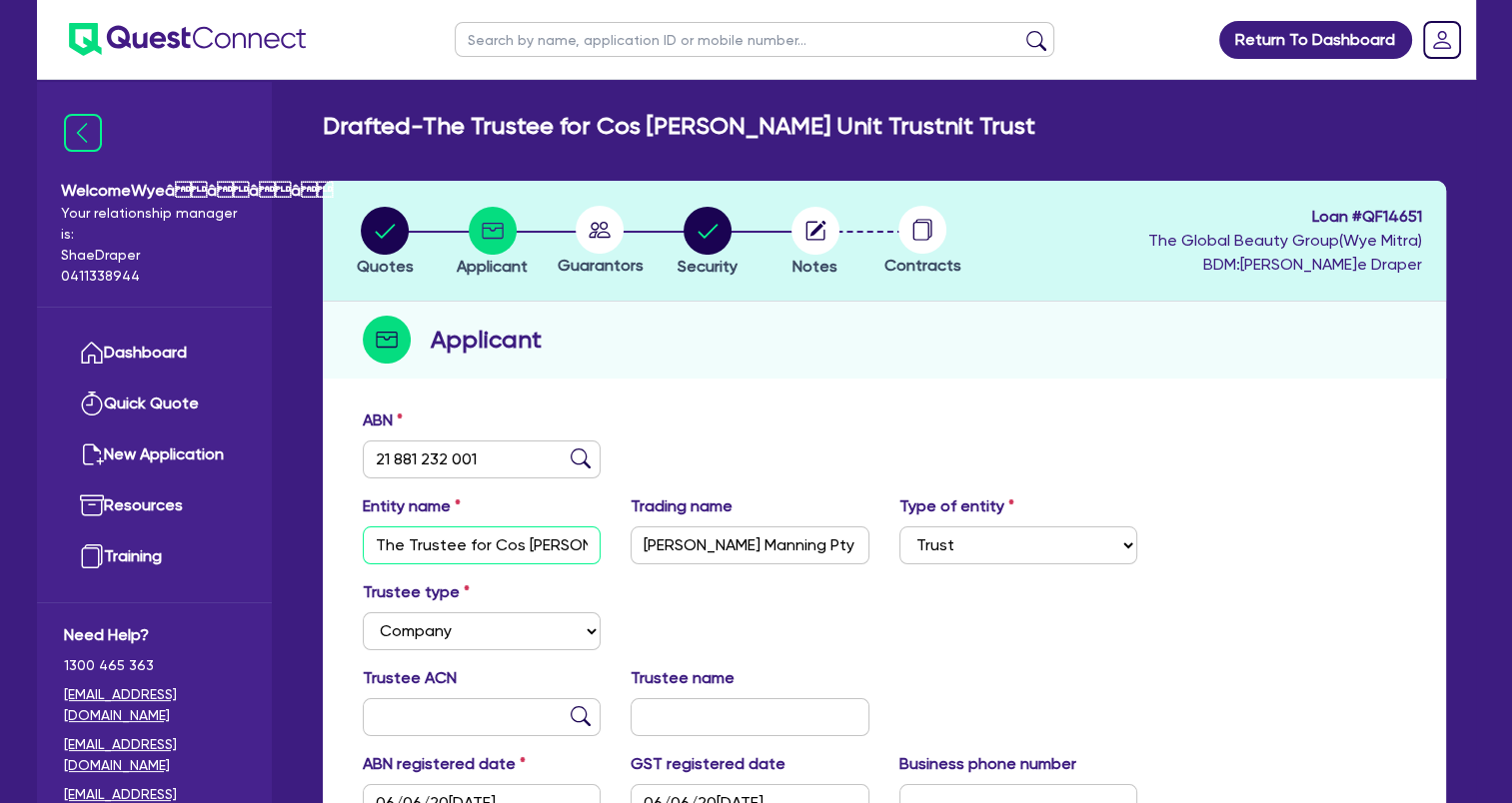 click on "The Trustee for Cos [PERSON_NAME] Unit Trustnit Trust" at bounding box center (482, 545) 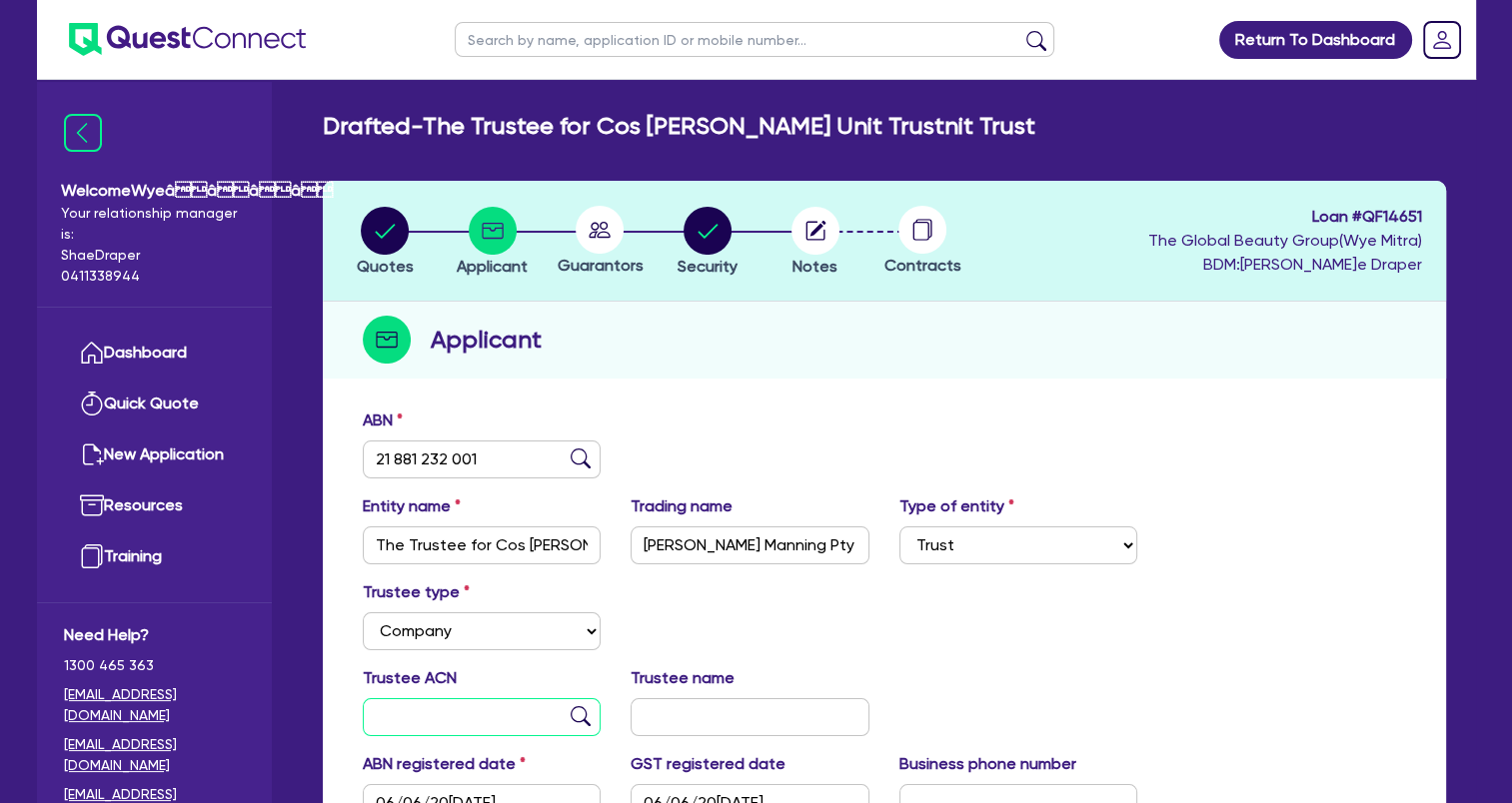 click at bounding box center (482, 717) 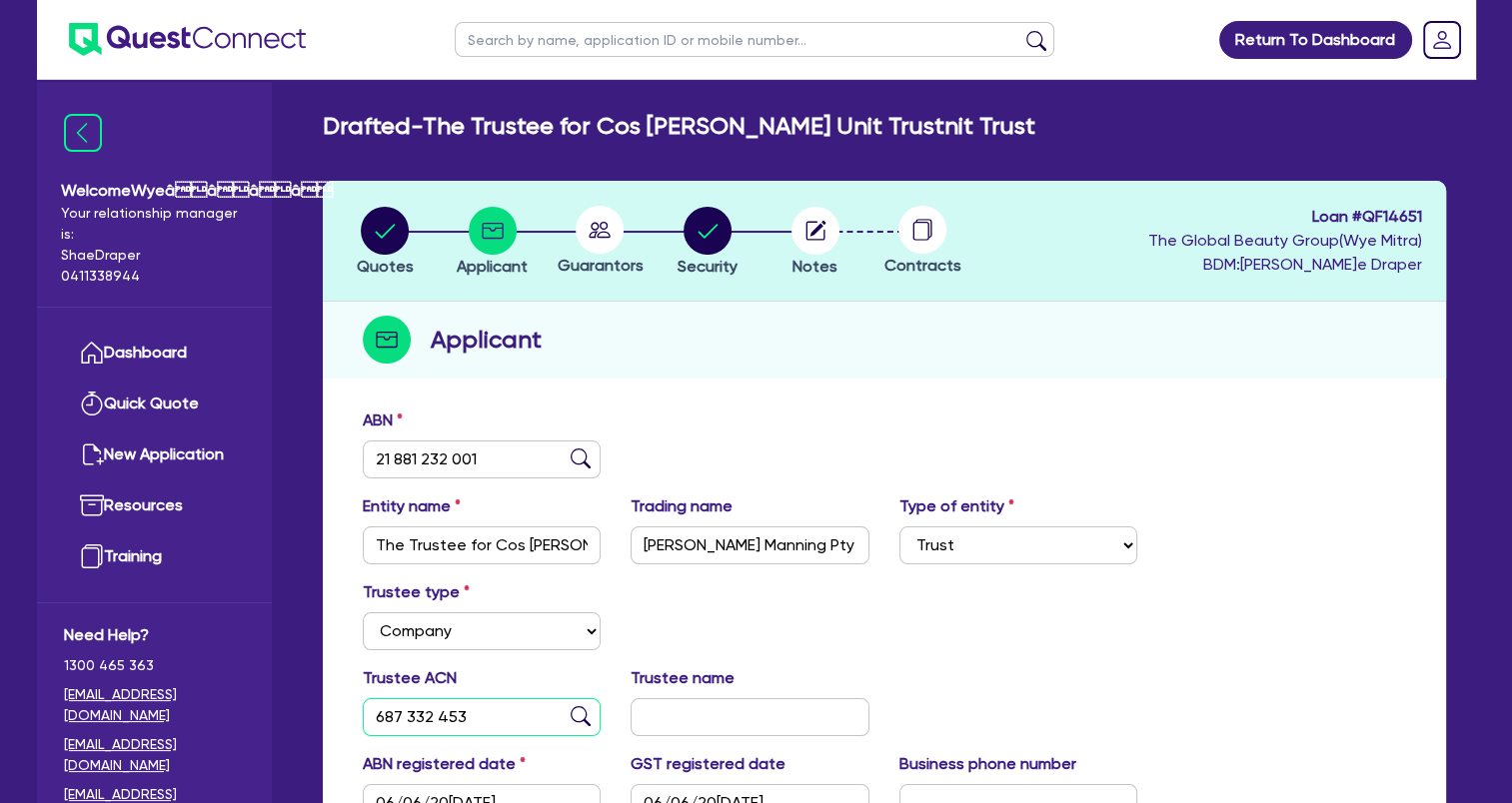type on "687 332 453" 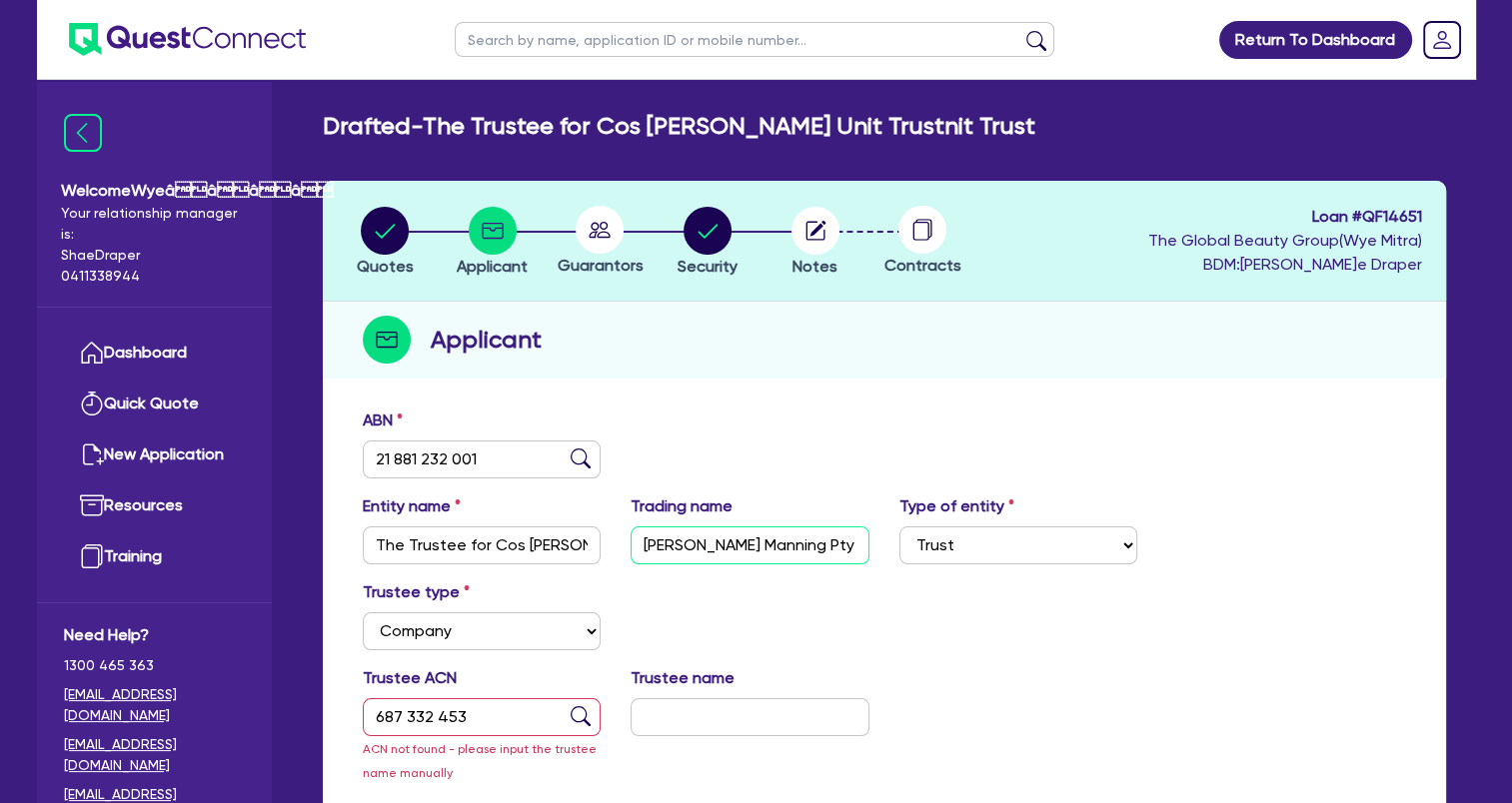 drag, startPoint x: 833, startPoint y: 544, endPoint x: 527, endPoint y: 498, distance: 309.4382 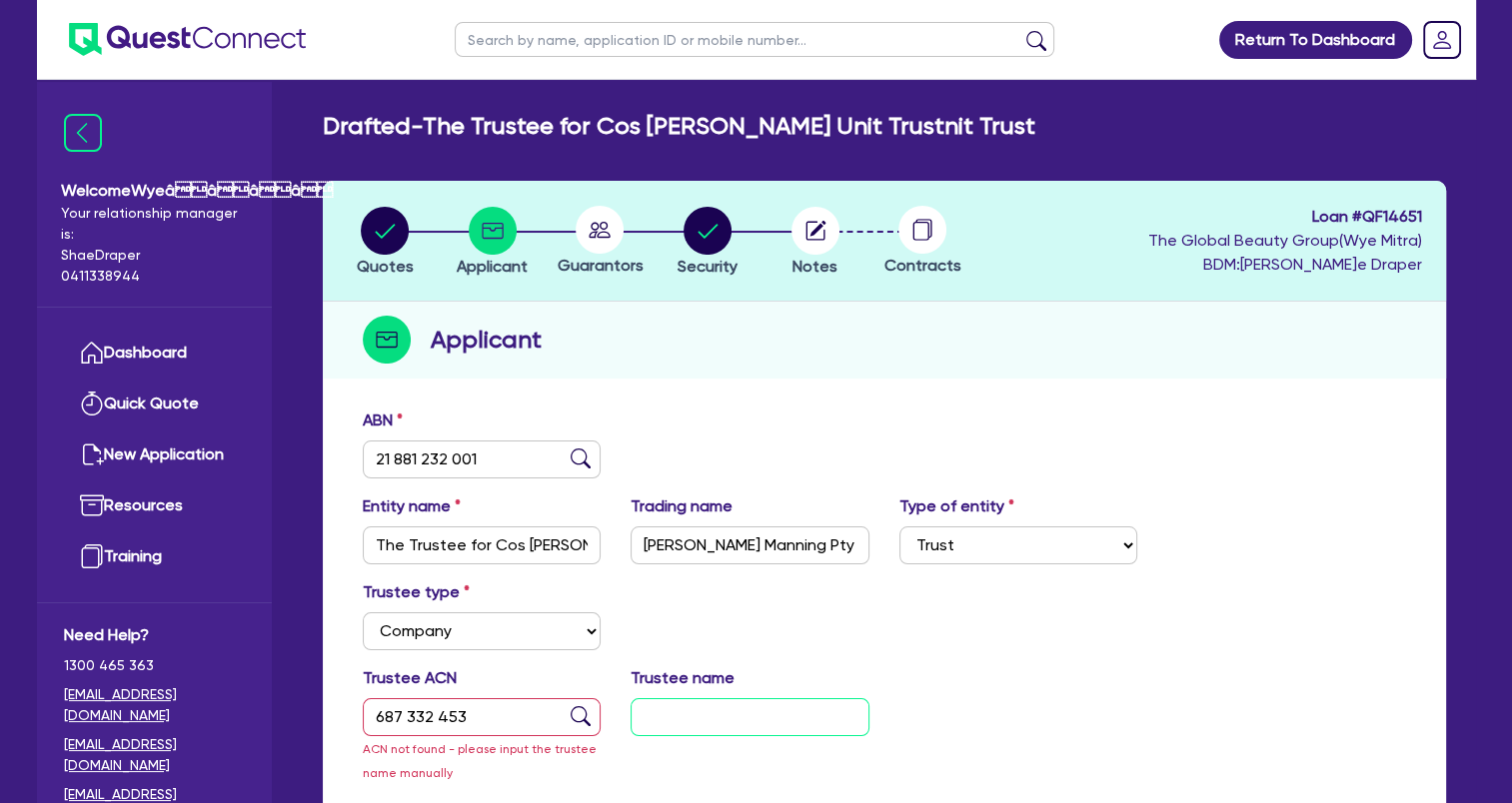 click at bounding box center (750, 717) 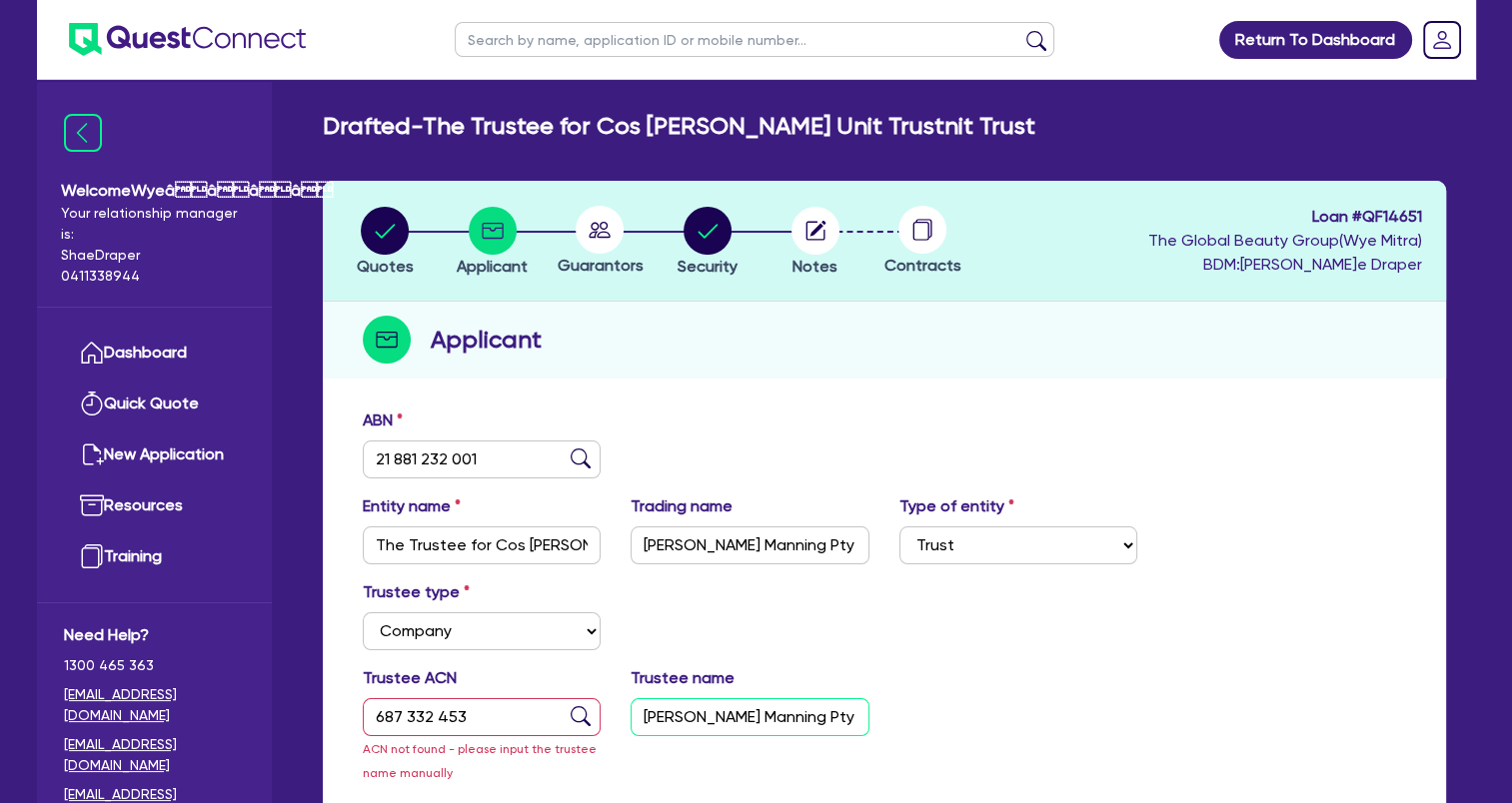 type on "[PERSON_NAME] Manning Pty Ltd" 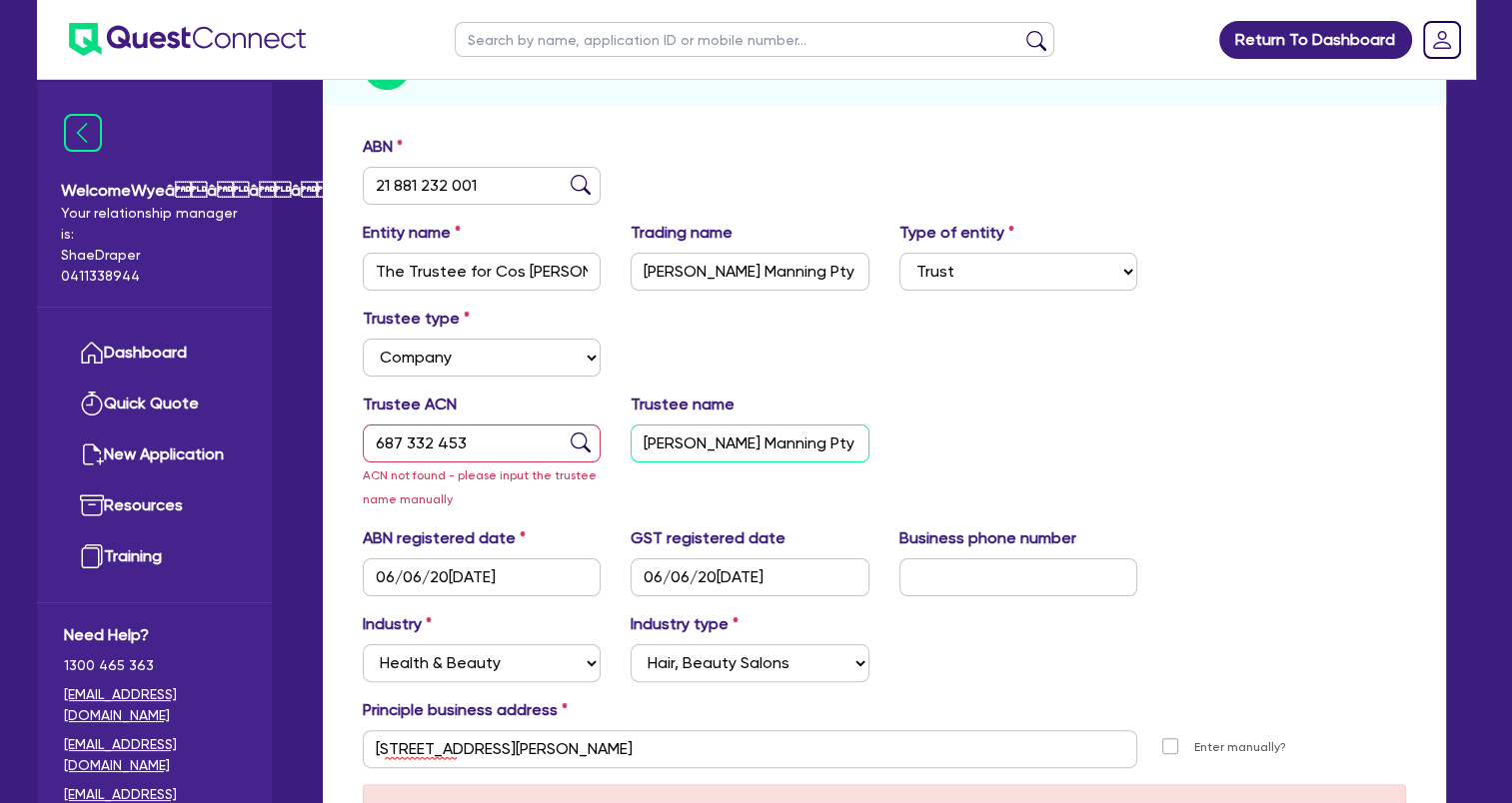 scroll, scrollTop: 300, scrollLeft: 0, axis: vertical 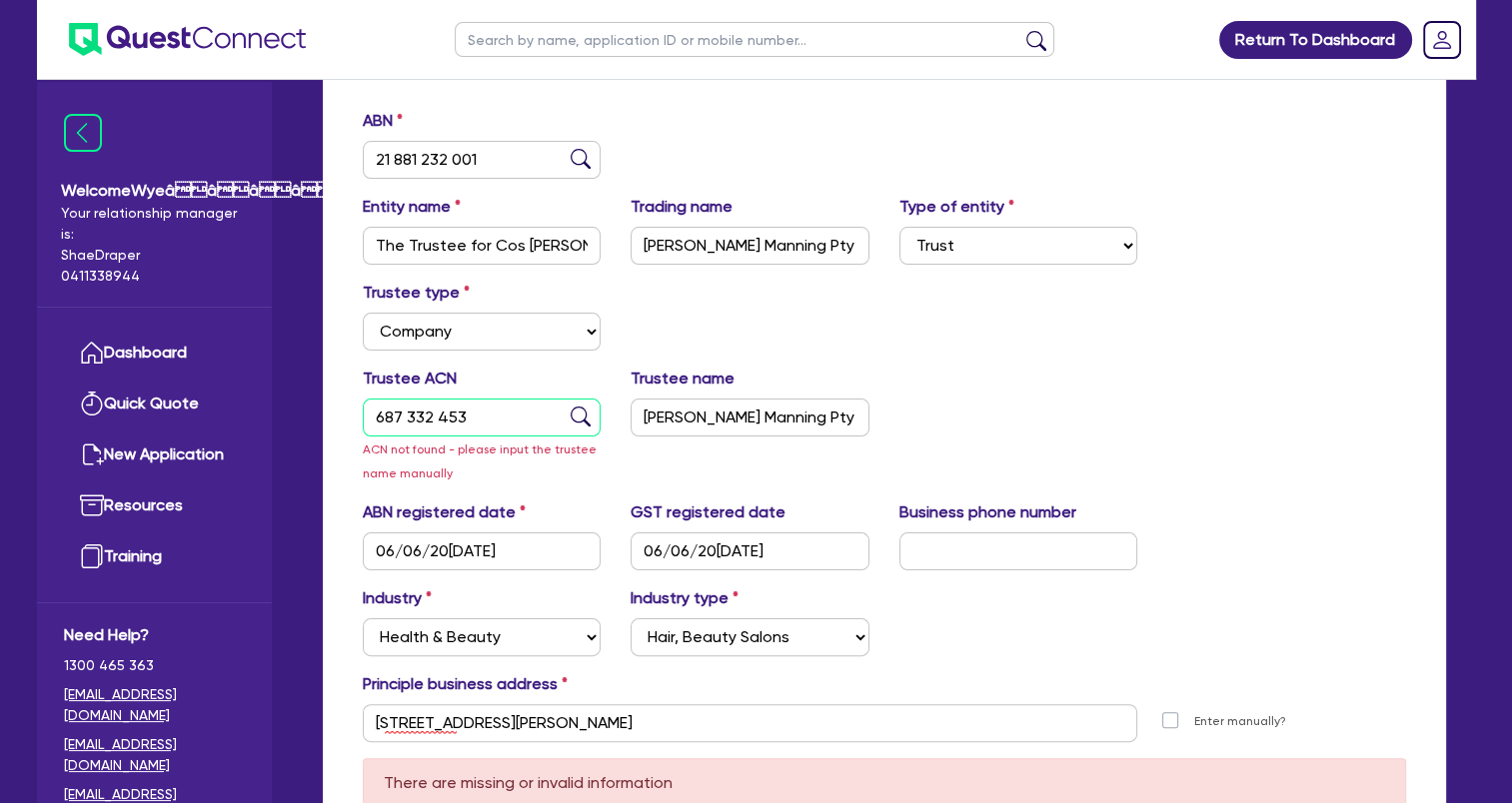 click on "687 332 453" at bounding box center [482, 417] 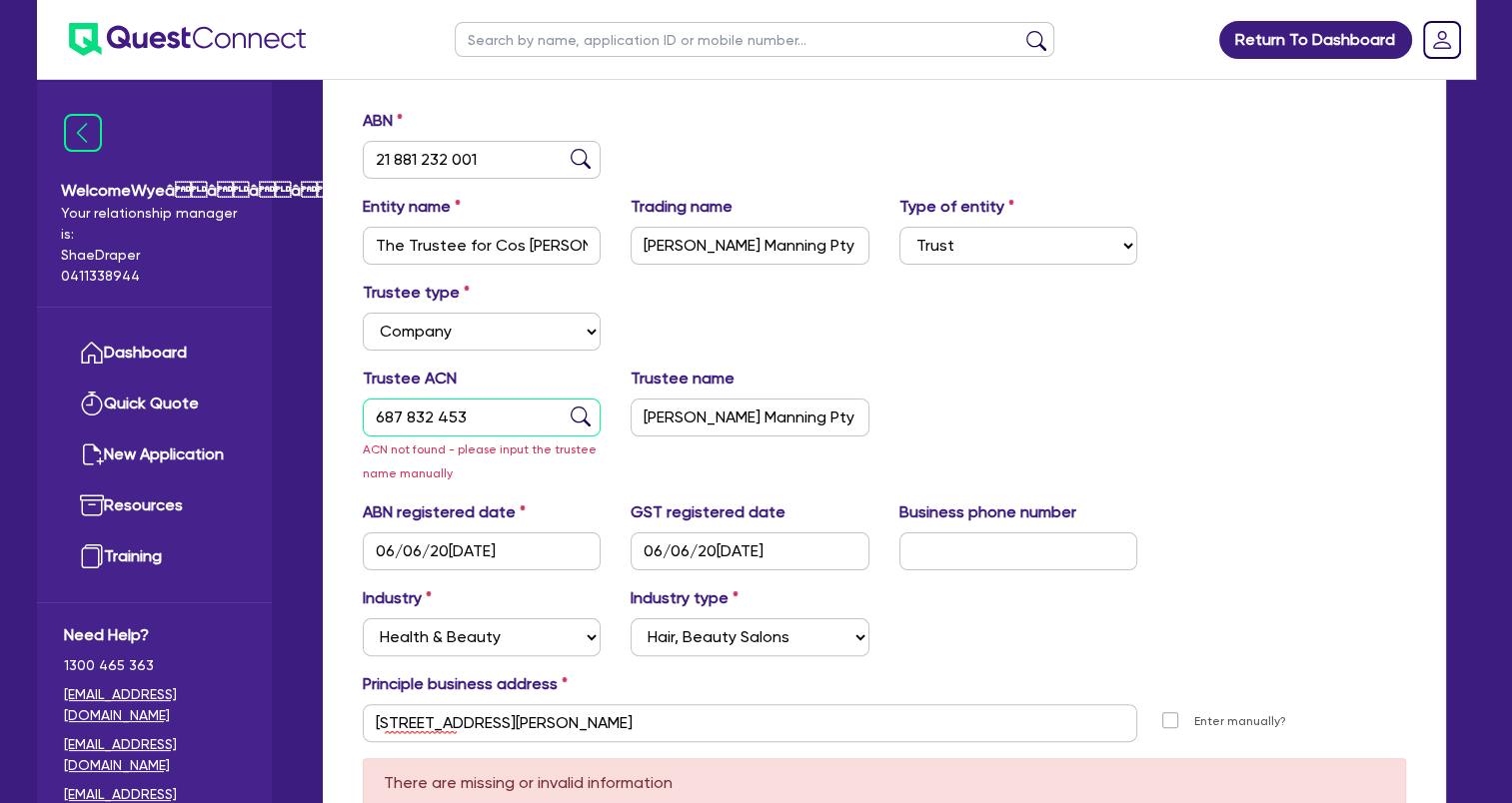 click on "687 832 453" at bounding box center [482, 417] 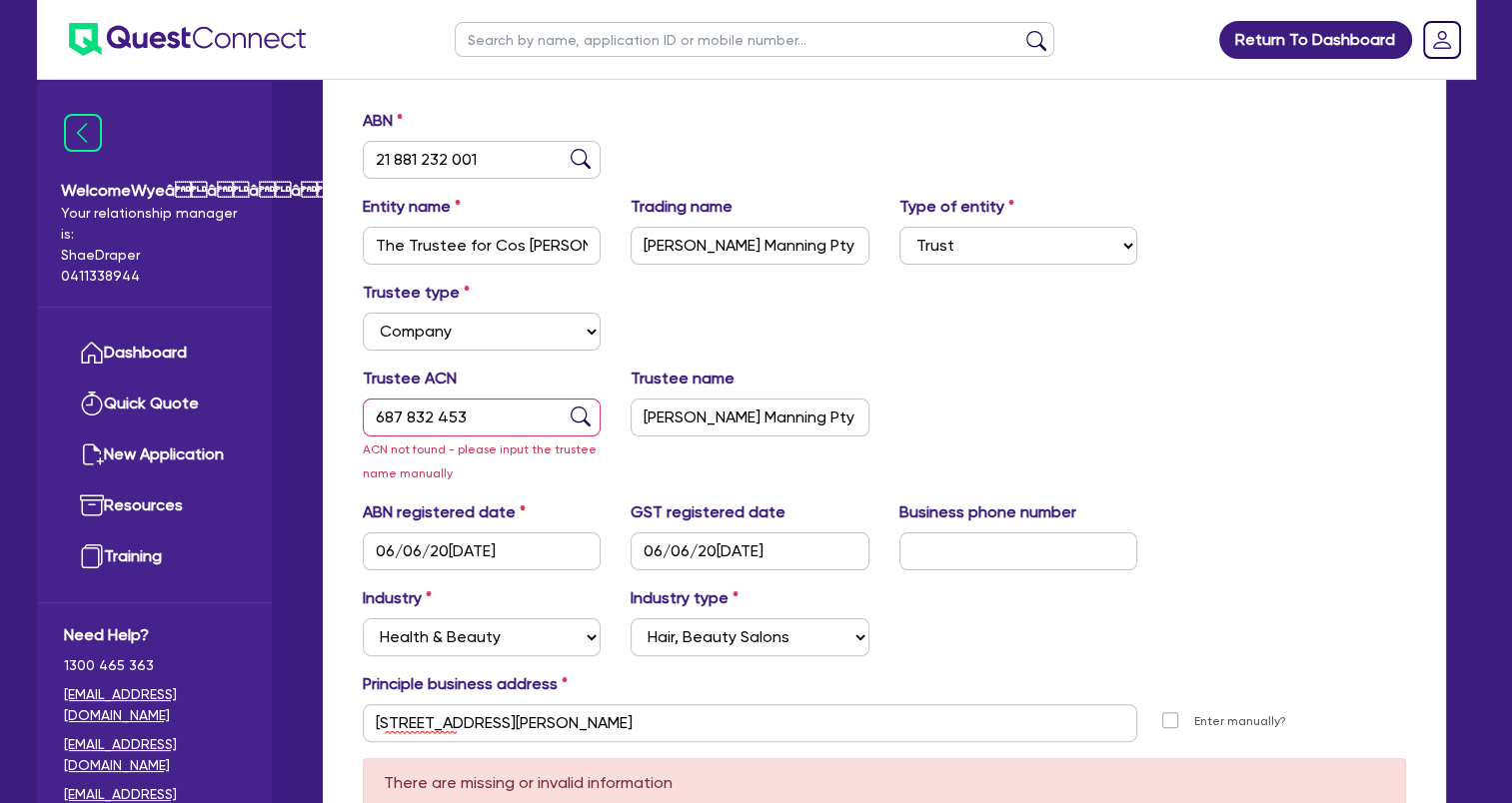 click on "Trustee ACN 687 832 453 ACN not found - please input the trustee name manually Trustee name [PERSON_NAME] Pty Ltd" at bounding box center (884, 433) 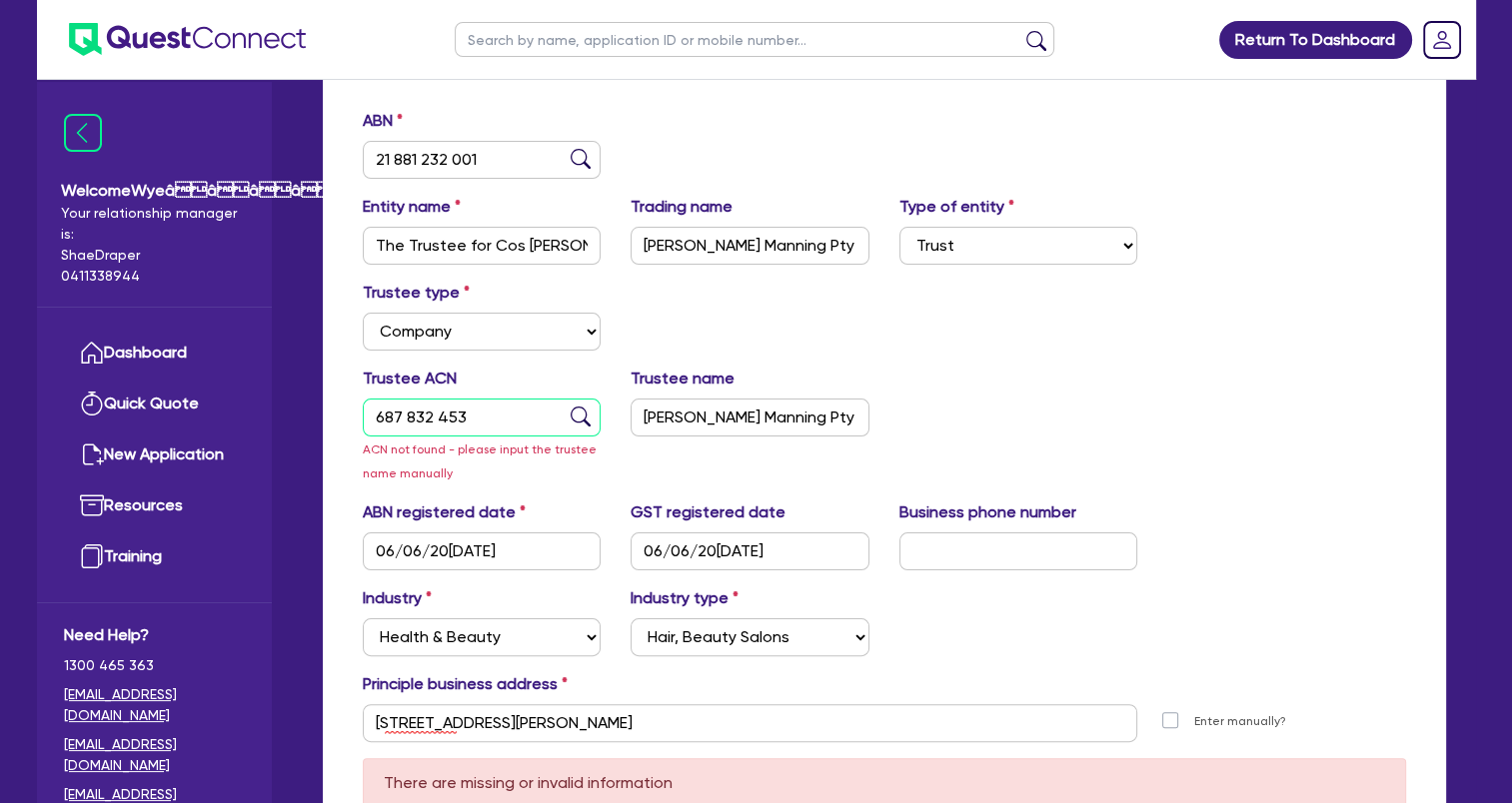 click on "687 832 453" at bounding box center (482, 417) 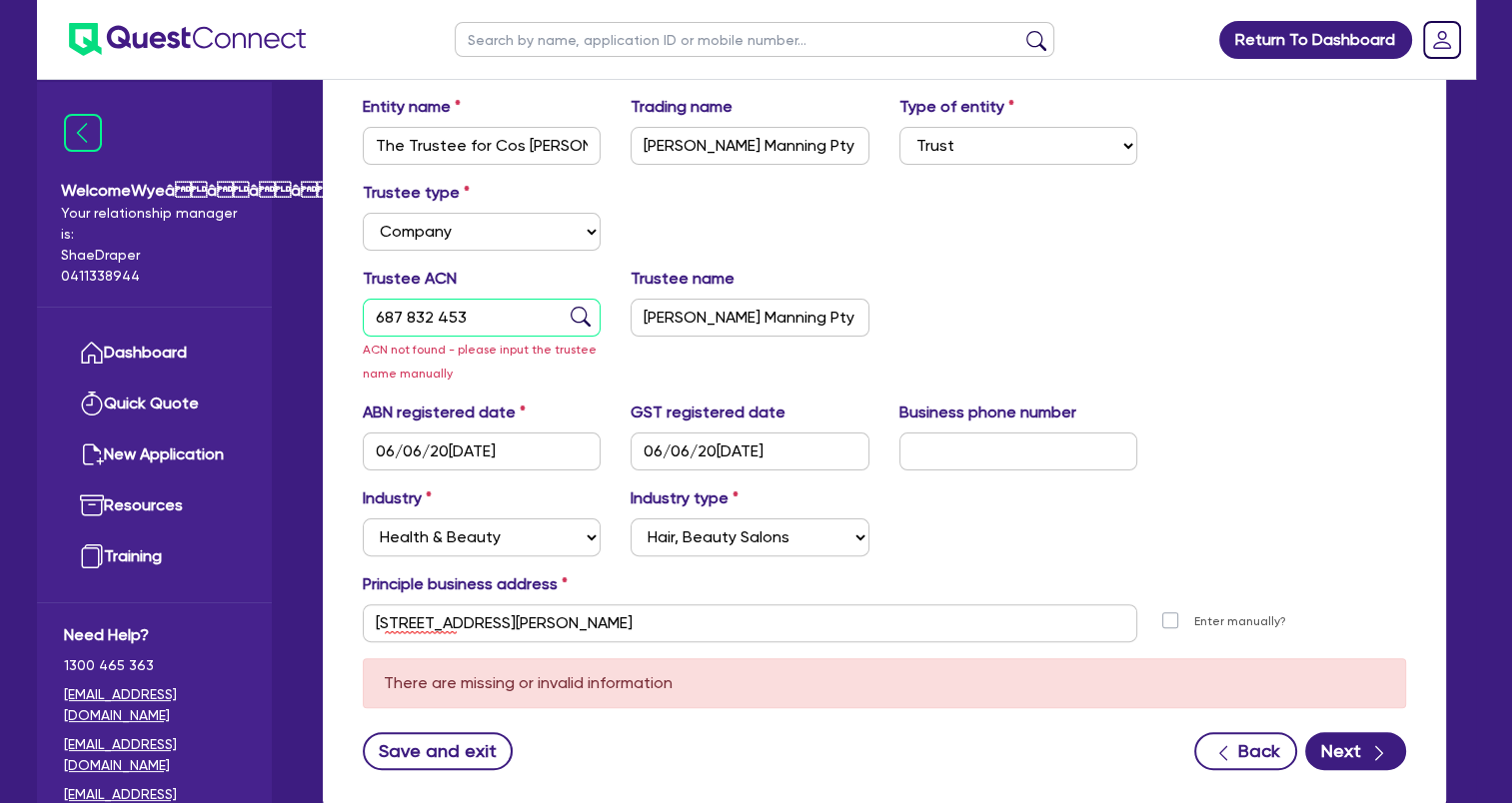 scroll, scrollTop: 499, scrollLeft: 0, axis: vertical 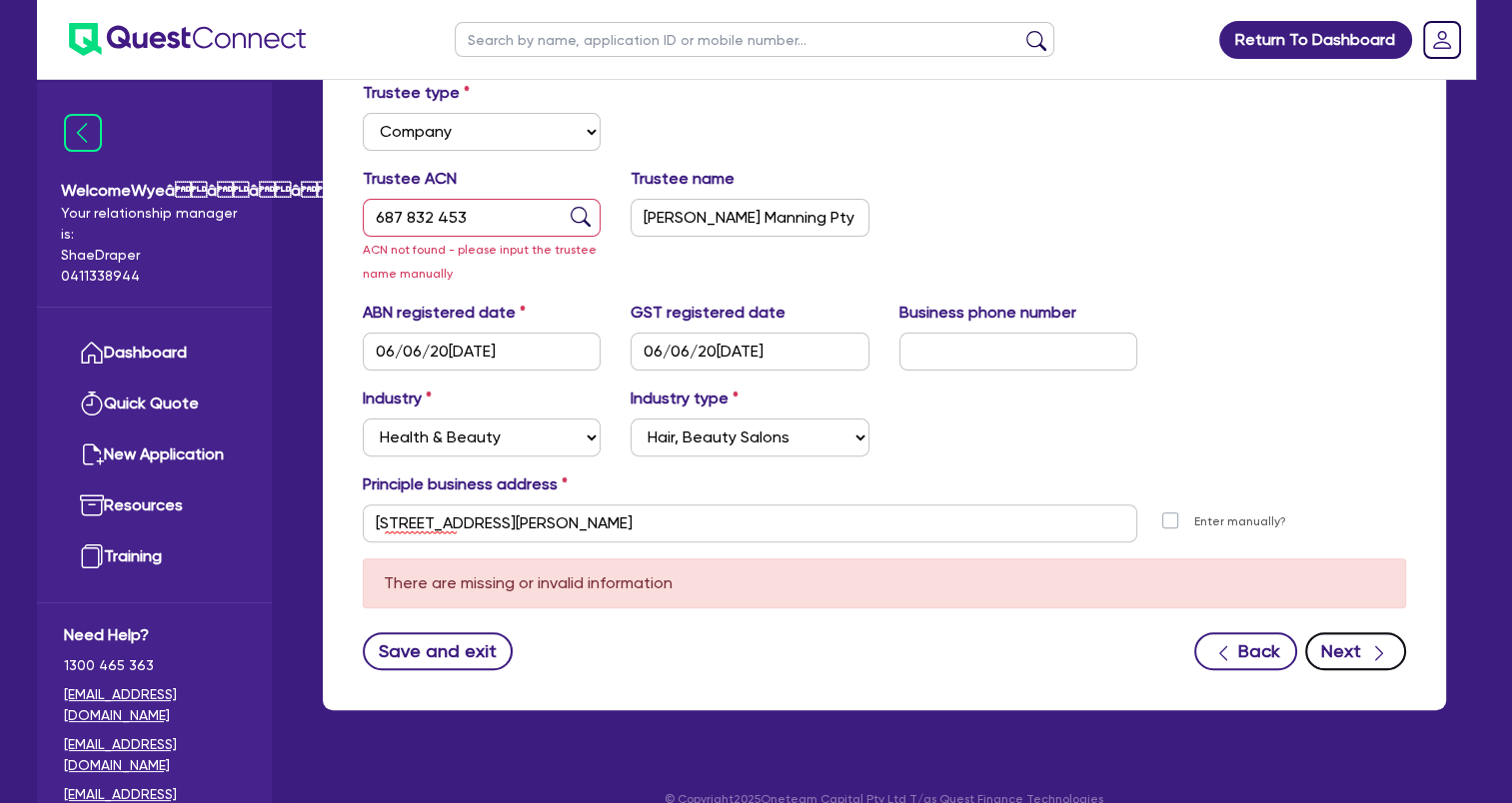 click 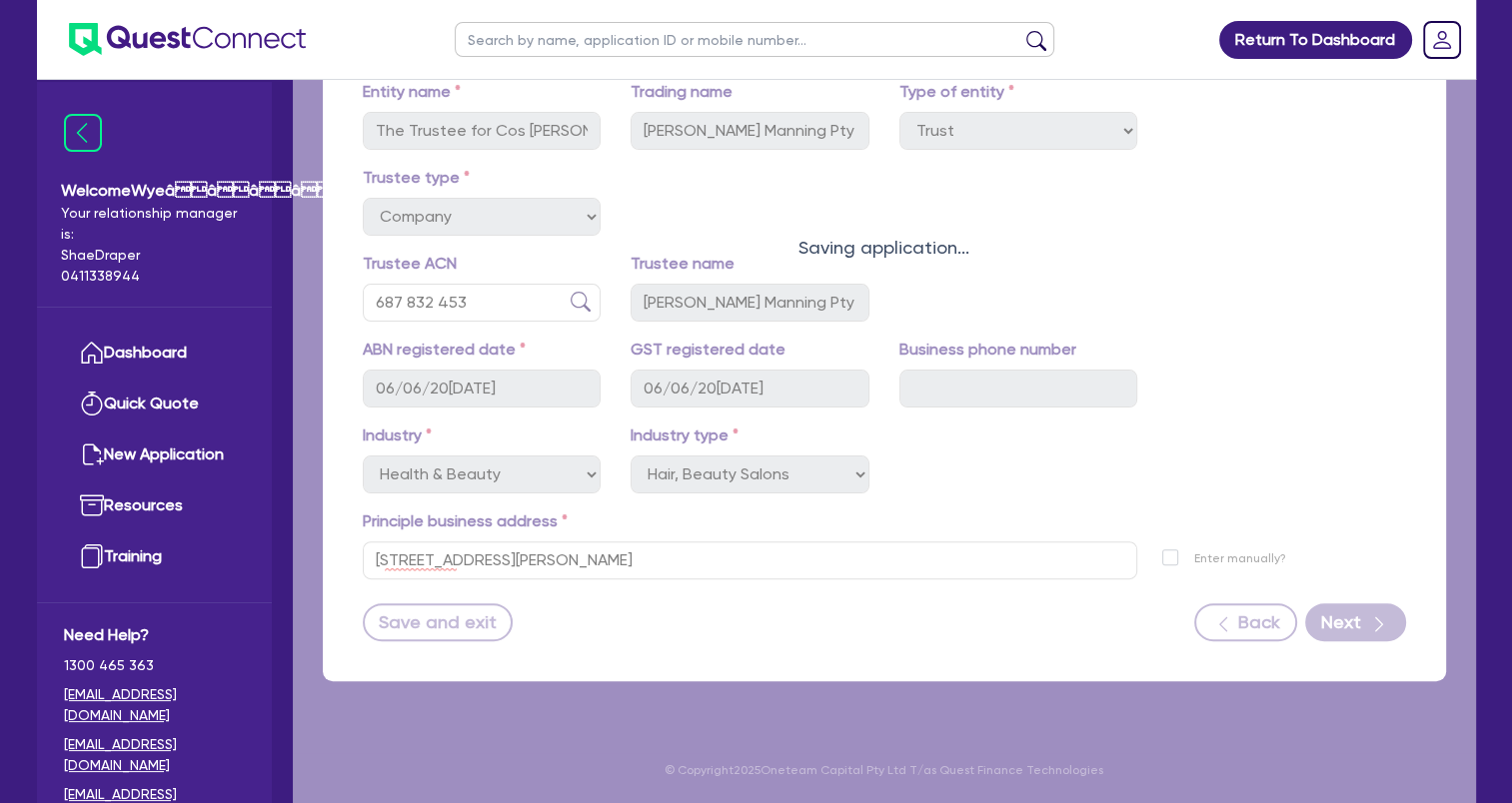 scroll, scrollTop: 413, scrollLeft: 0, axis: vertical 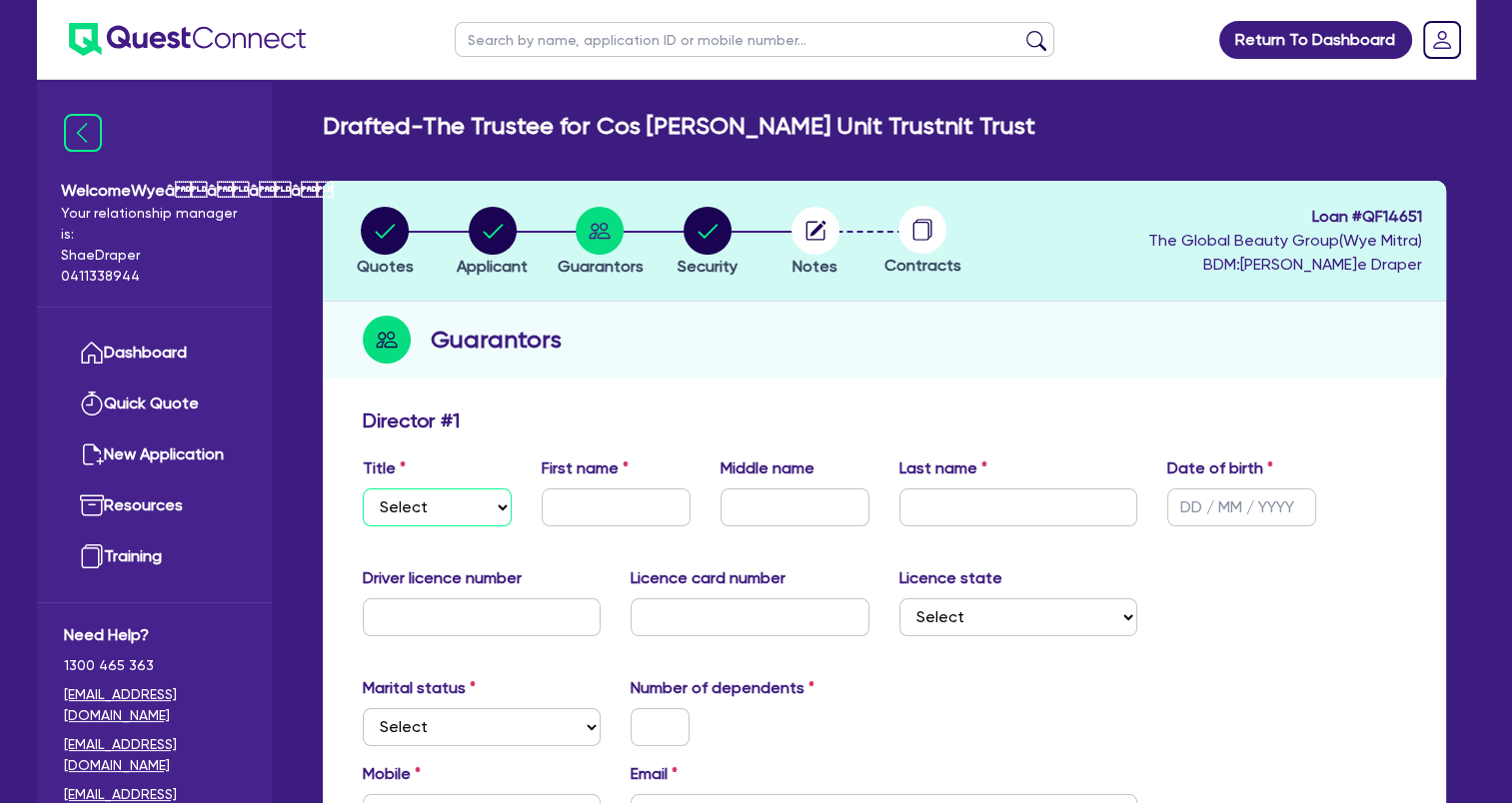 click on "Select Mr Mrs Ms Miss Dr" at bounding box center (437, 507) 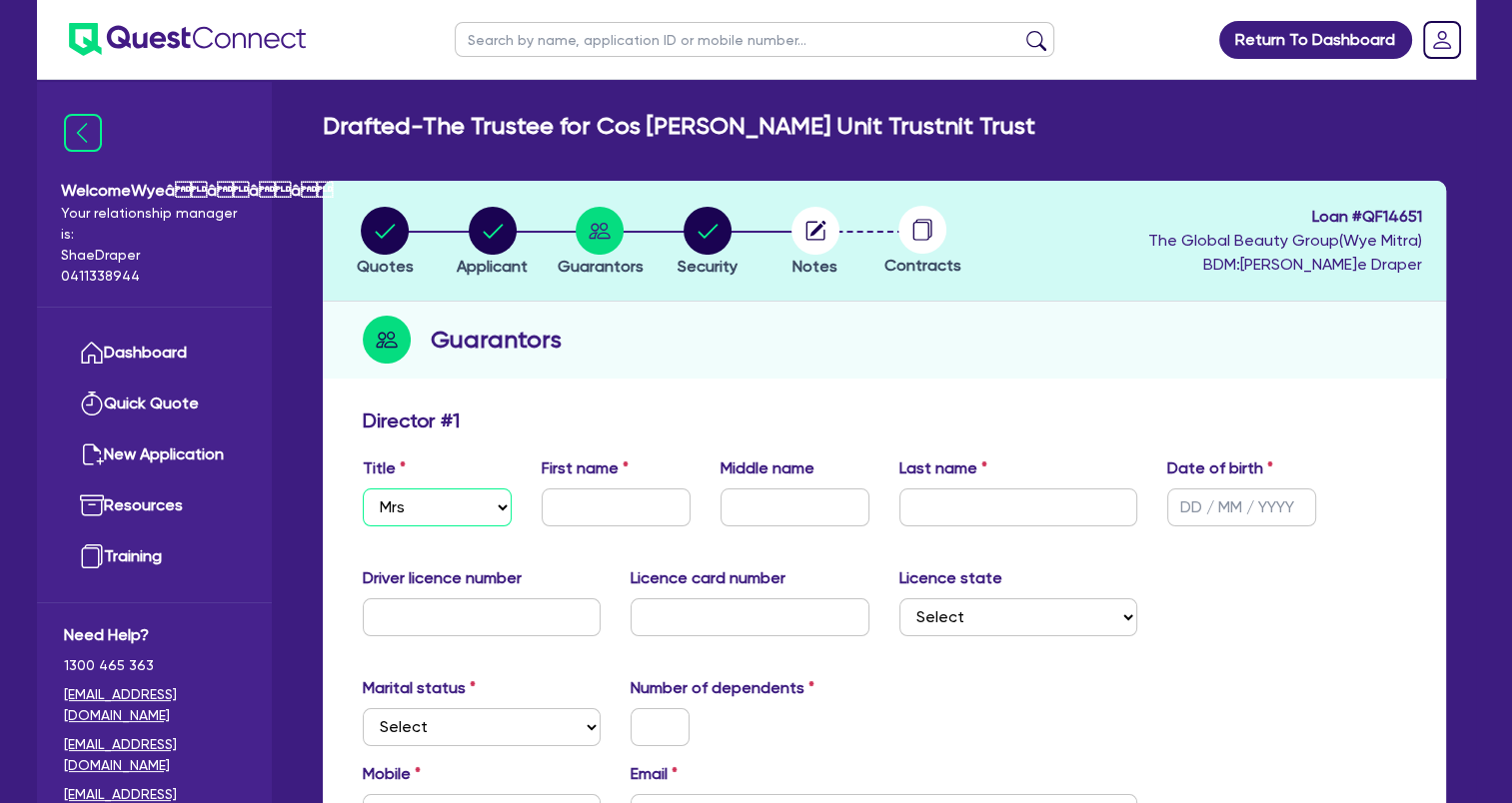 click on "Select Mr Mrs Ms Miss Dr" at bounding box center [437, 507] 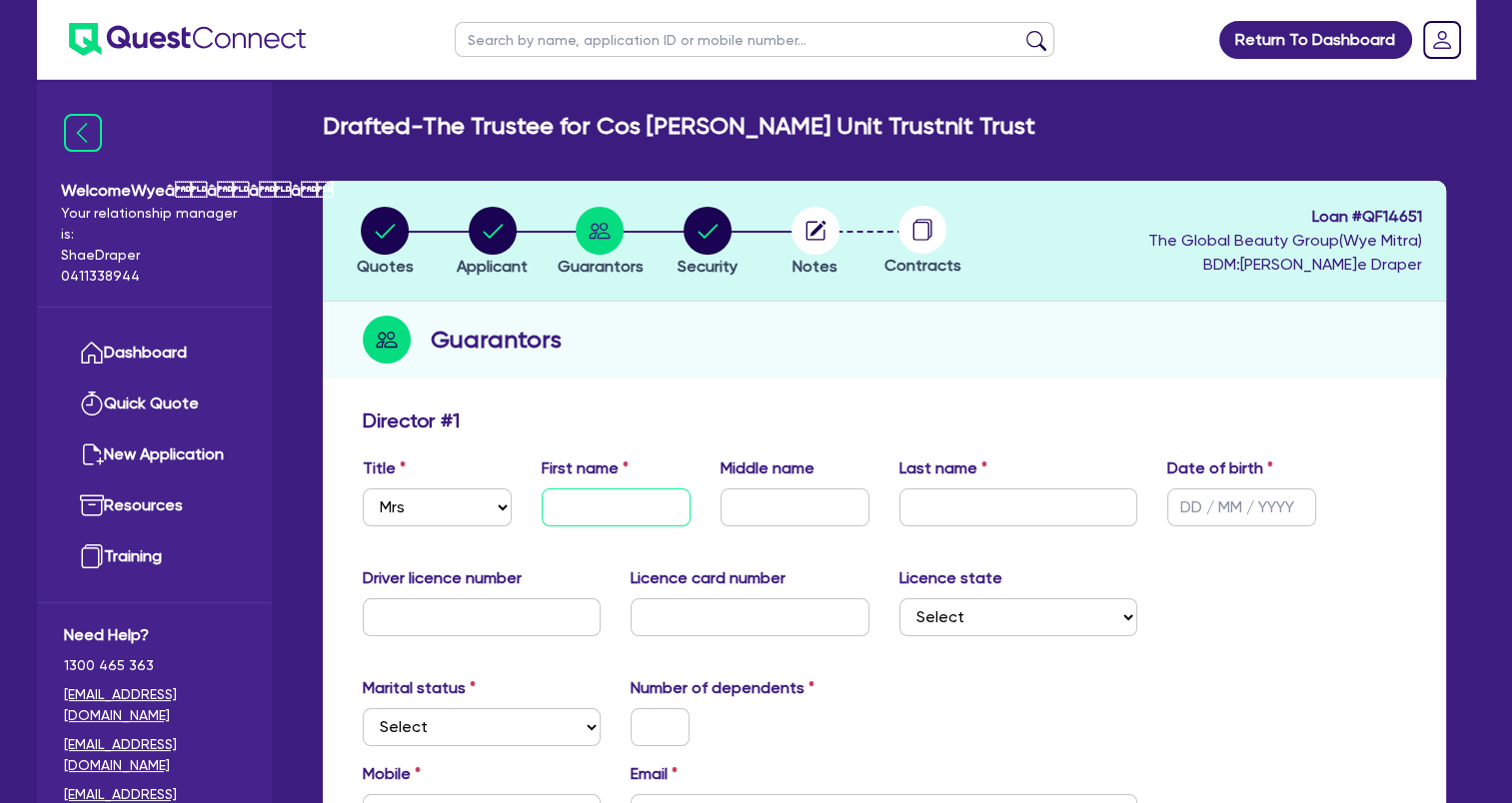 click at bounding box center [616, 507] 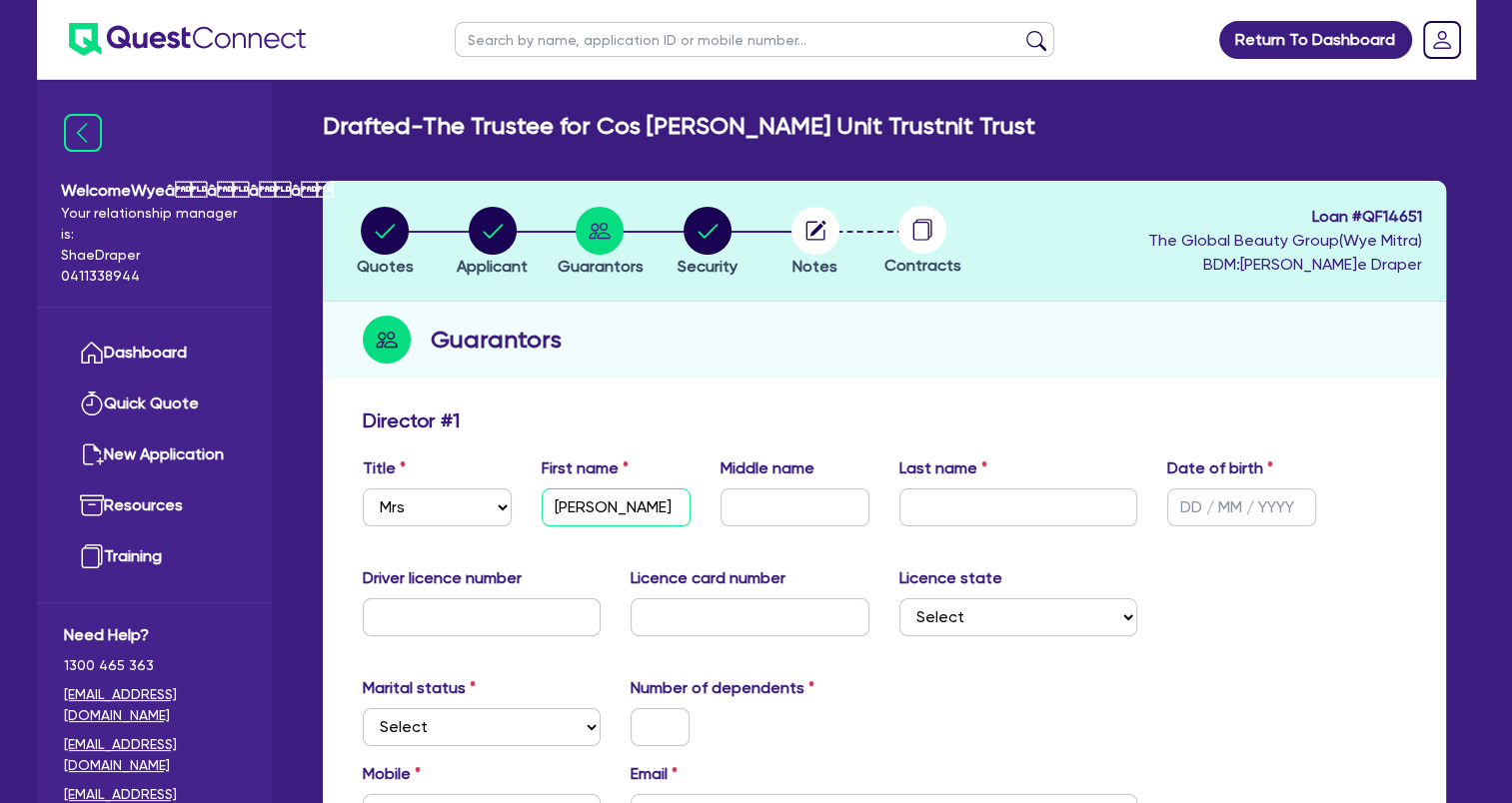 scroll, scrollTop: 0, scrollLeft: 11, axis: horizontal 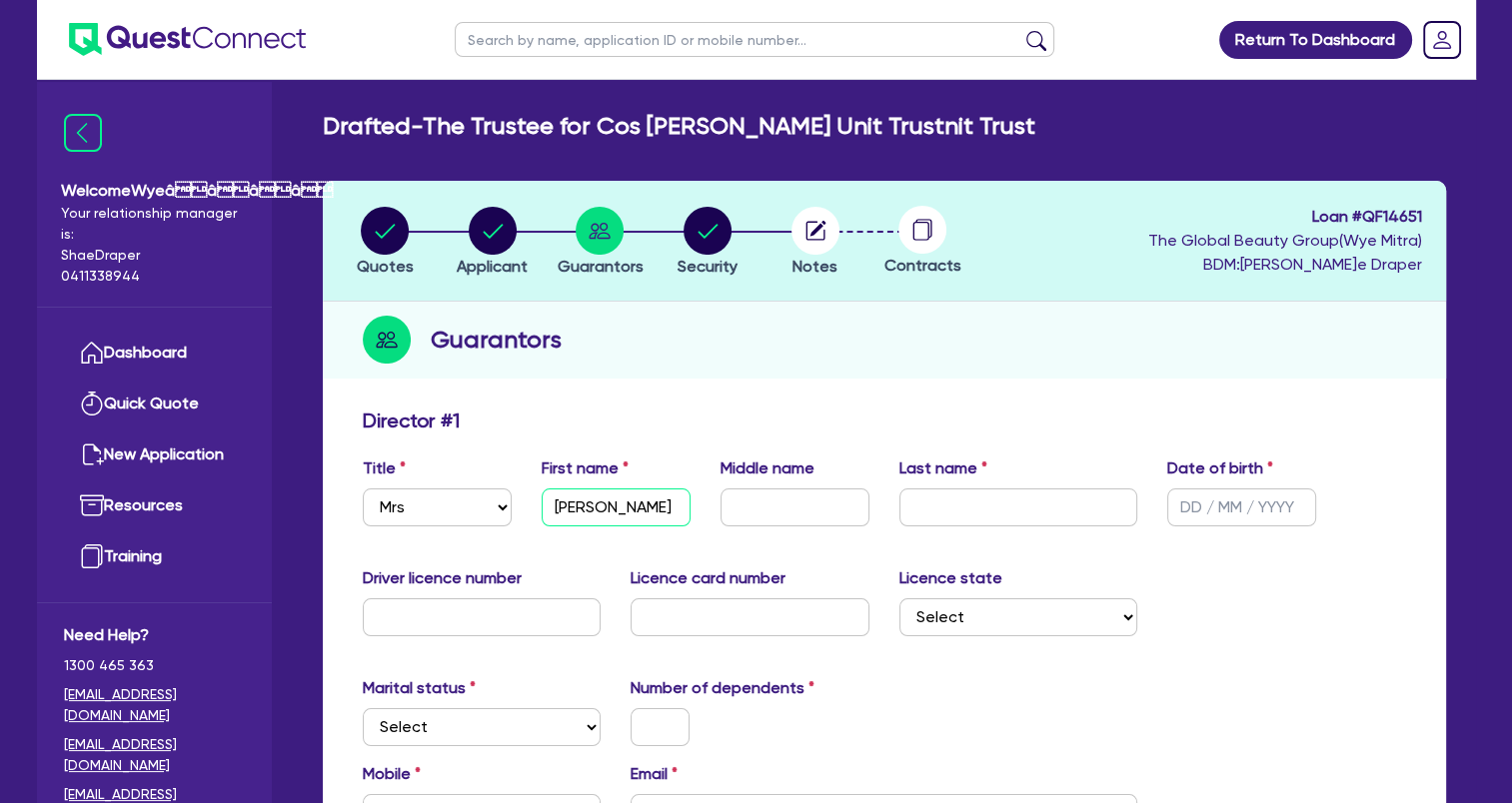 drag, startPoint x: 594, startPoint y: 505, endPoint x: 706, endPoint y: 515, distance: 112.44554 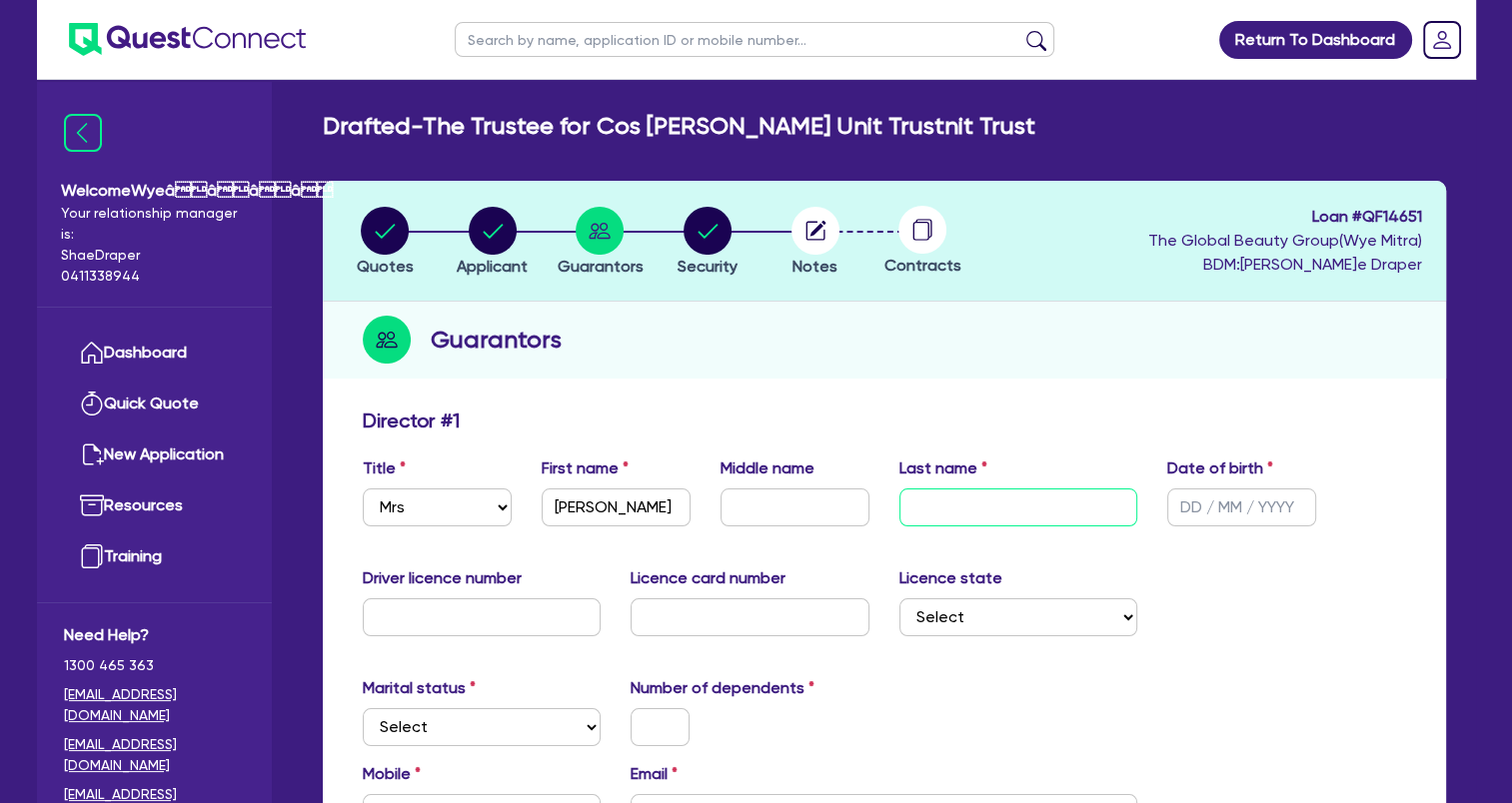 click at bounding box center [1018, 507] 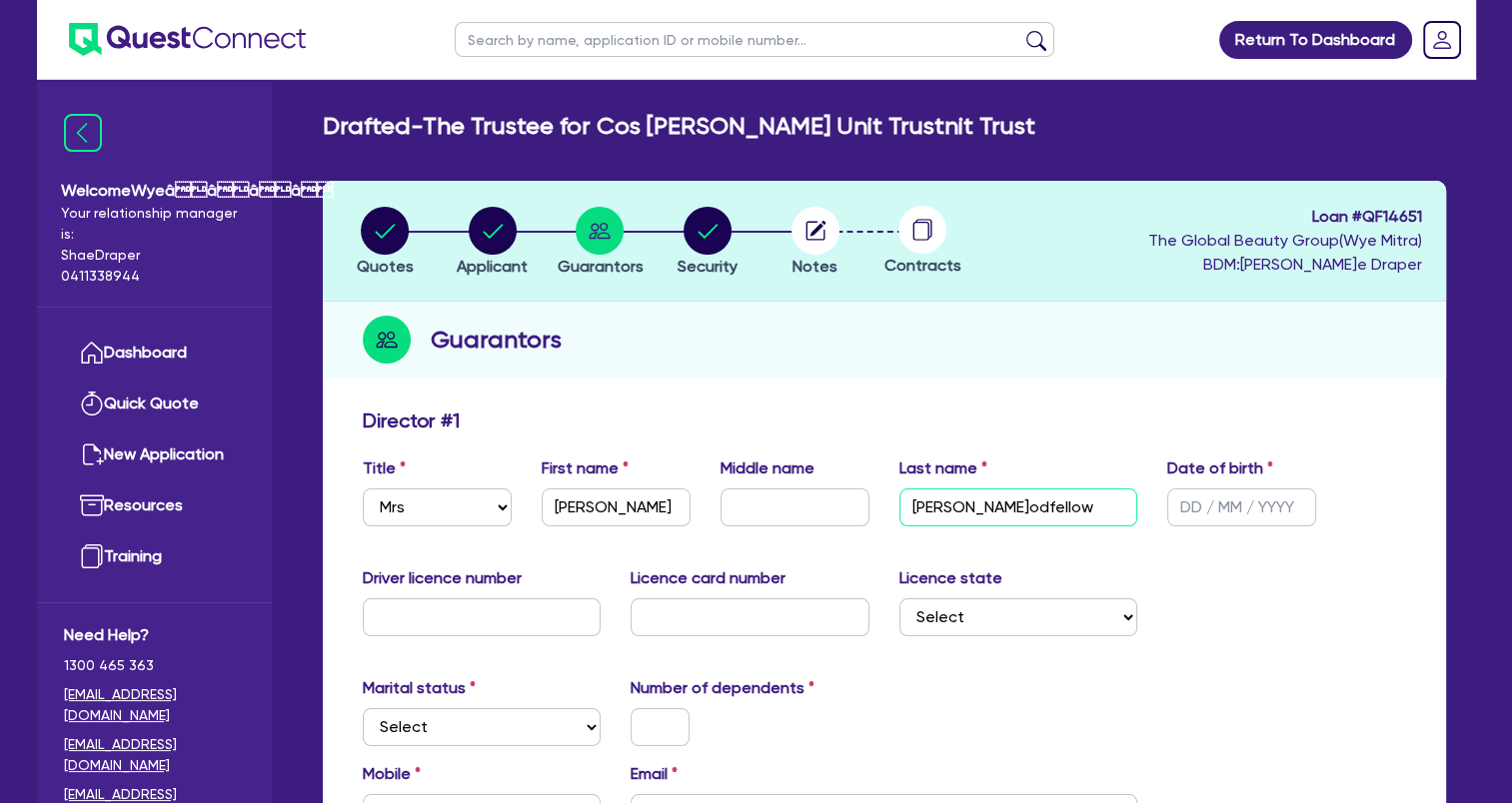 type on "[PERSON_NAME]odfellow" 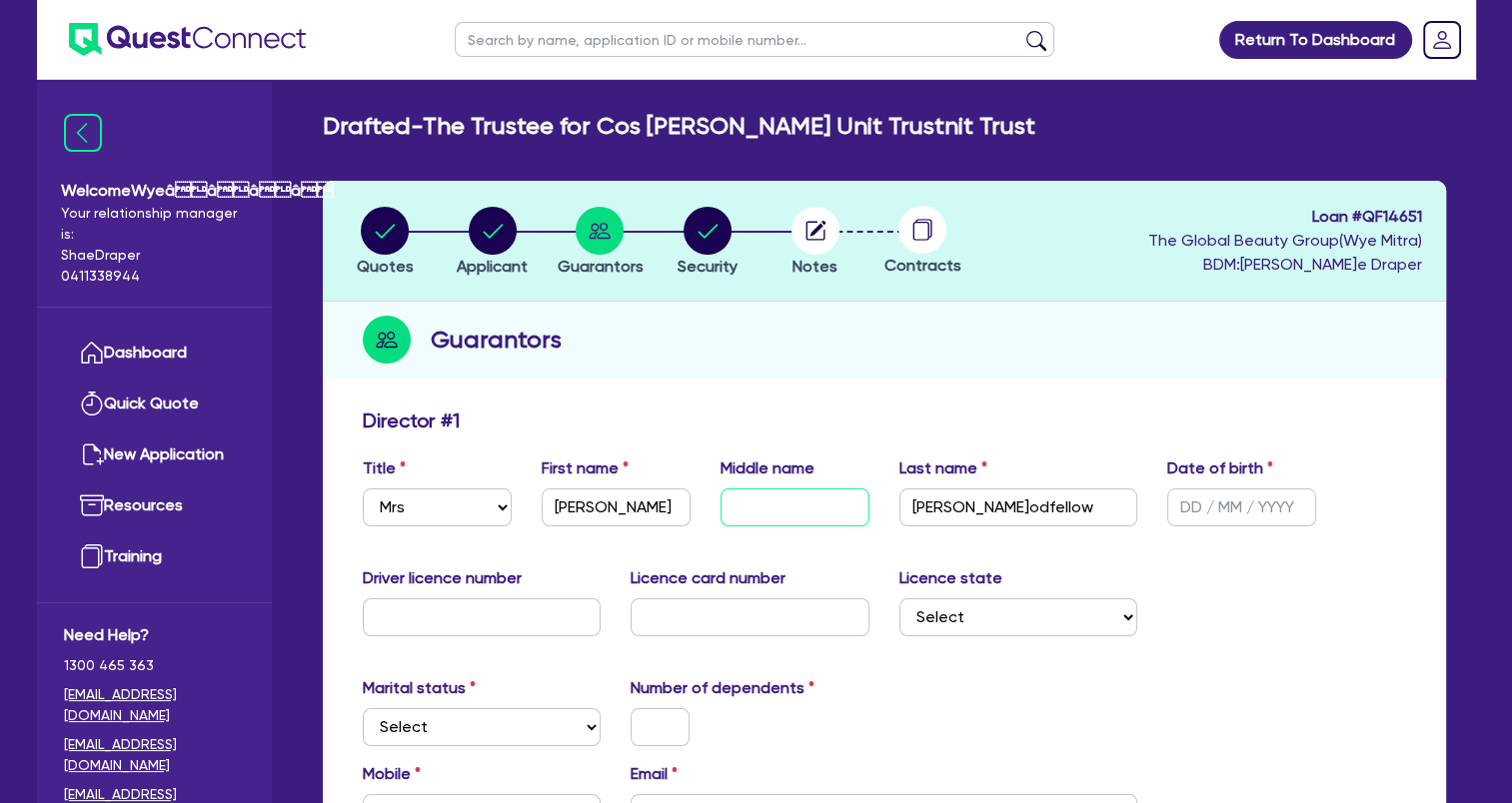 click at bounding box center (794, 507) 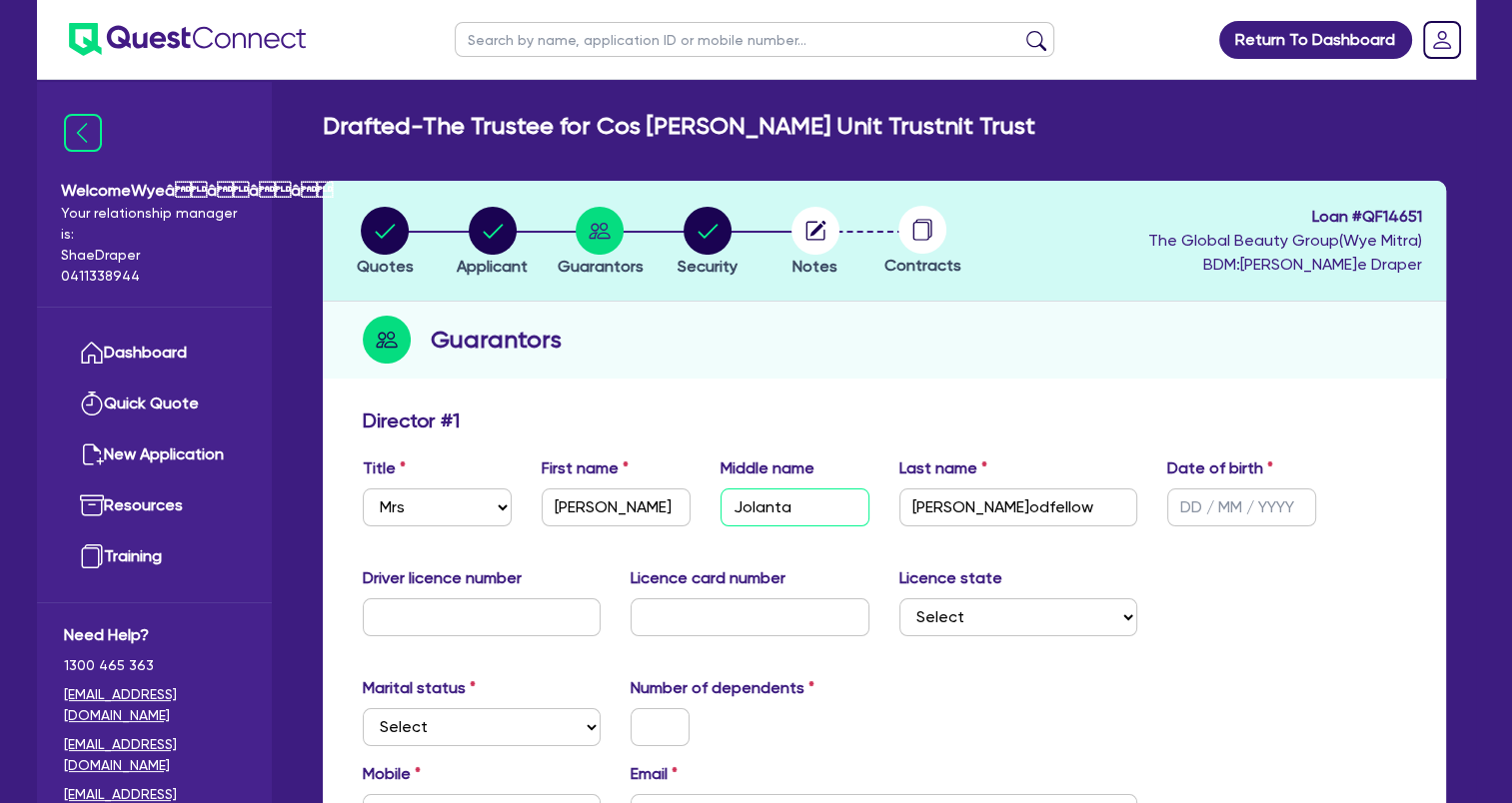 type on "Jolanta" 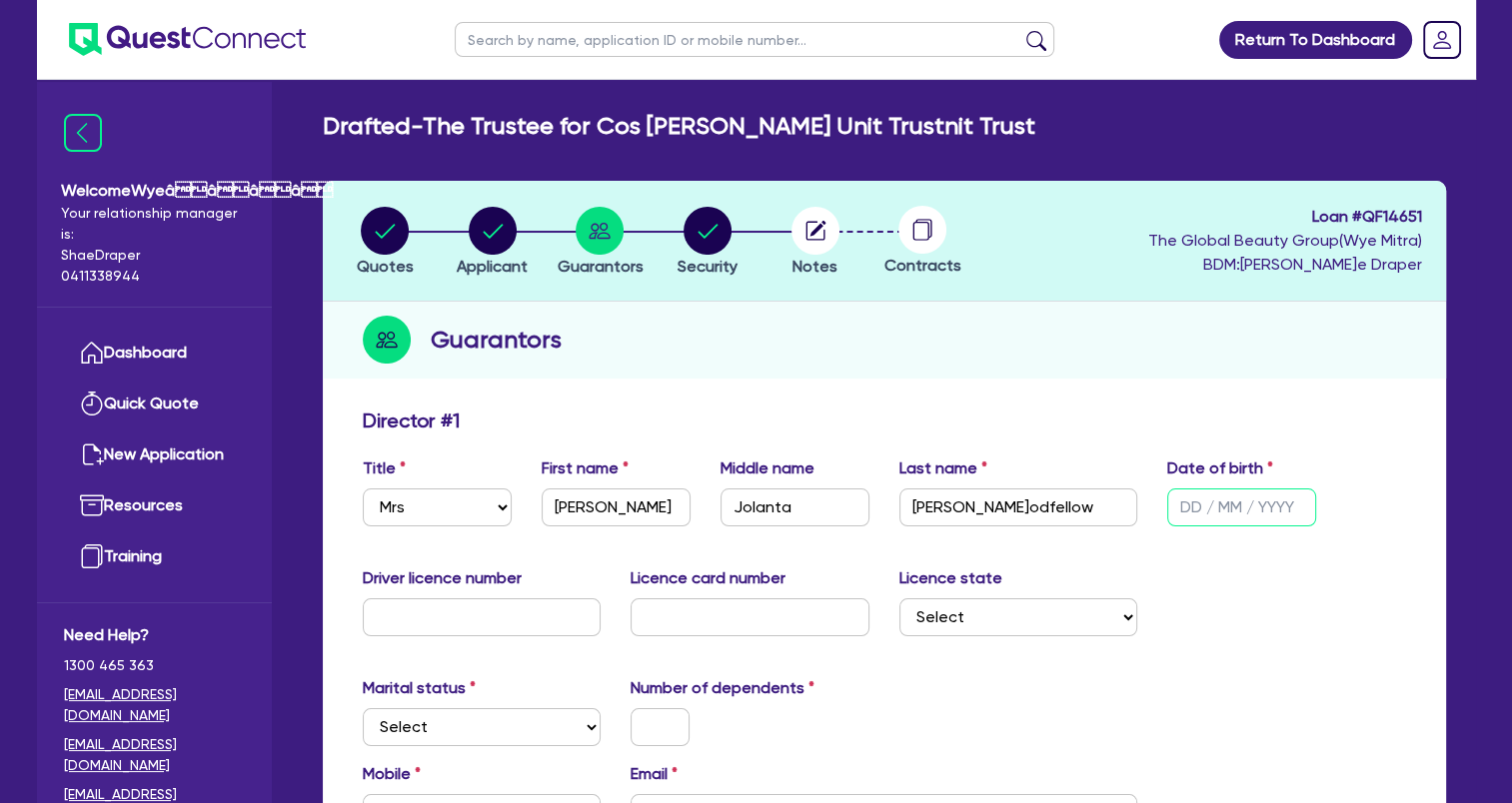 click at bounding box center [1241, 507] 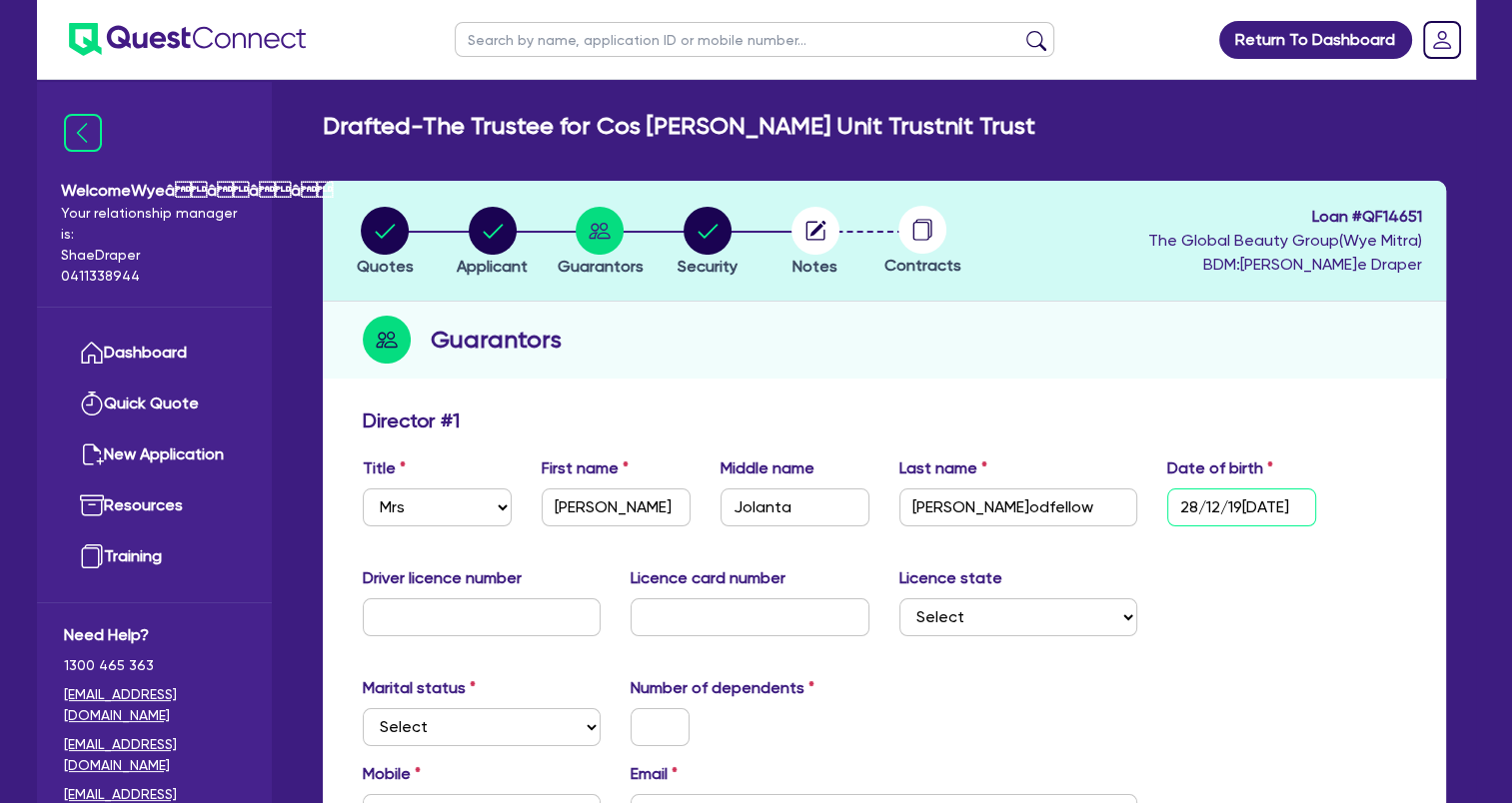 type on "28/12/19[DATE]" 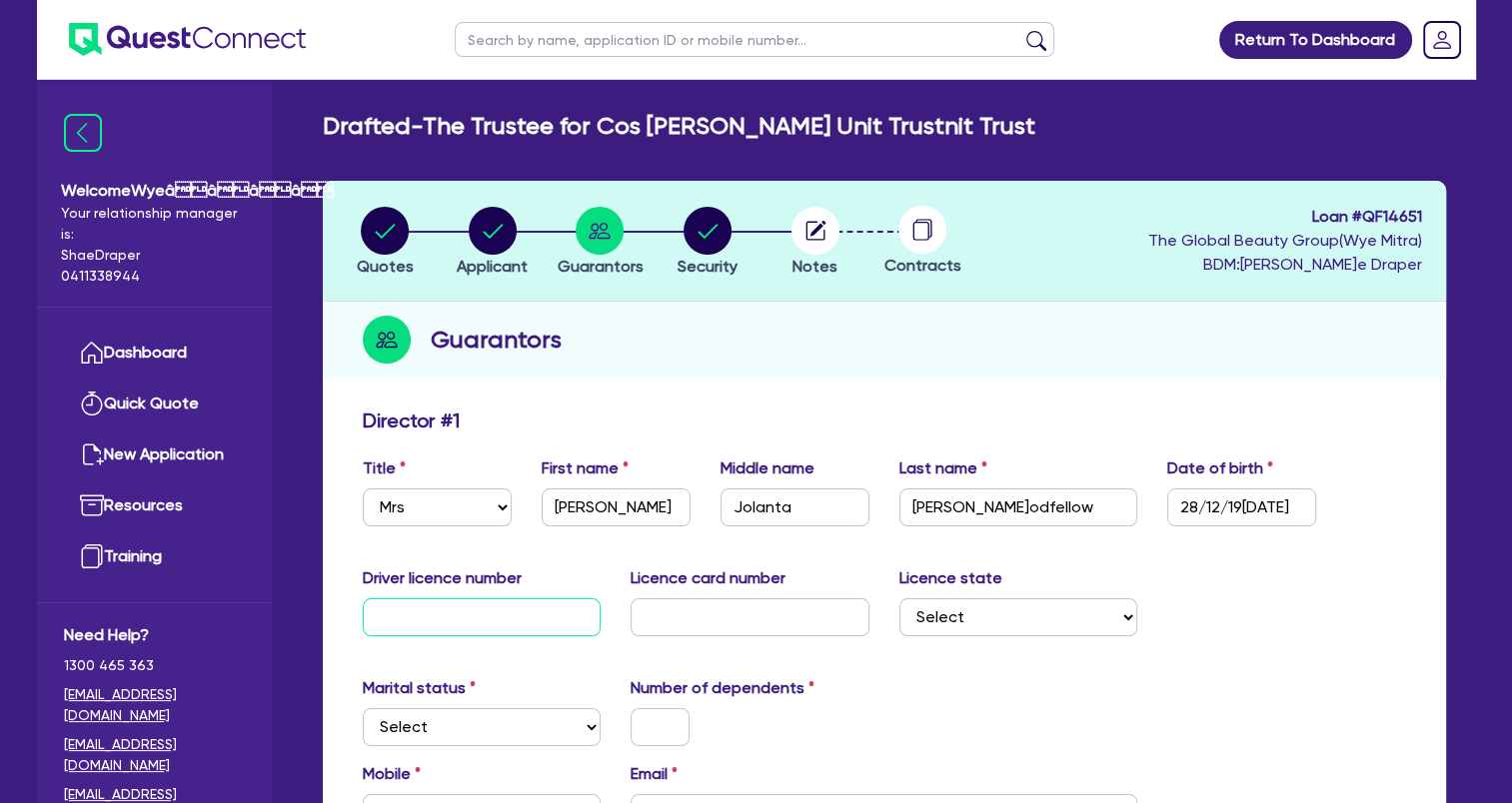 click at bounding box center [482, 617] 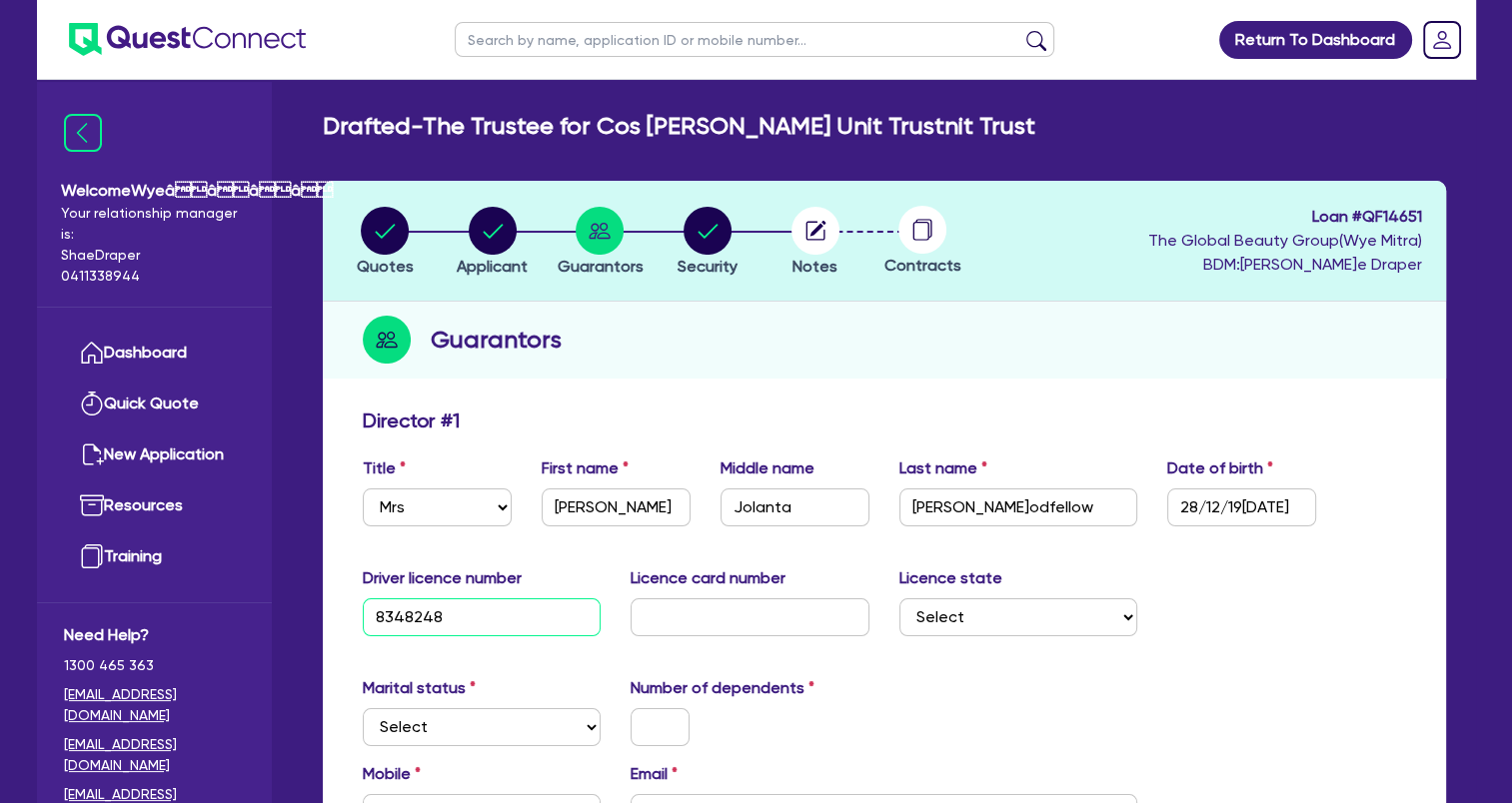 type on "8348248" 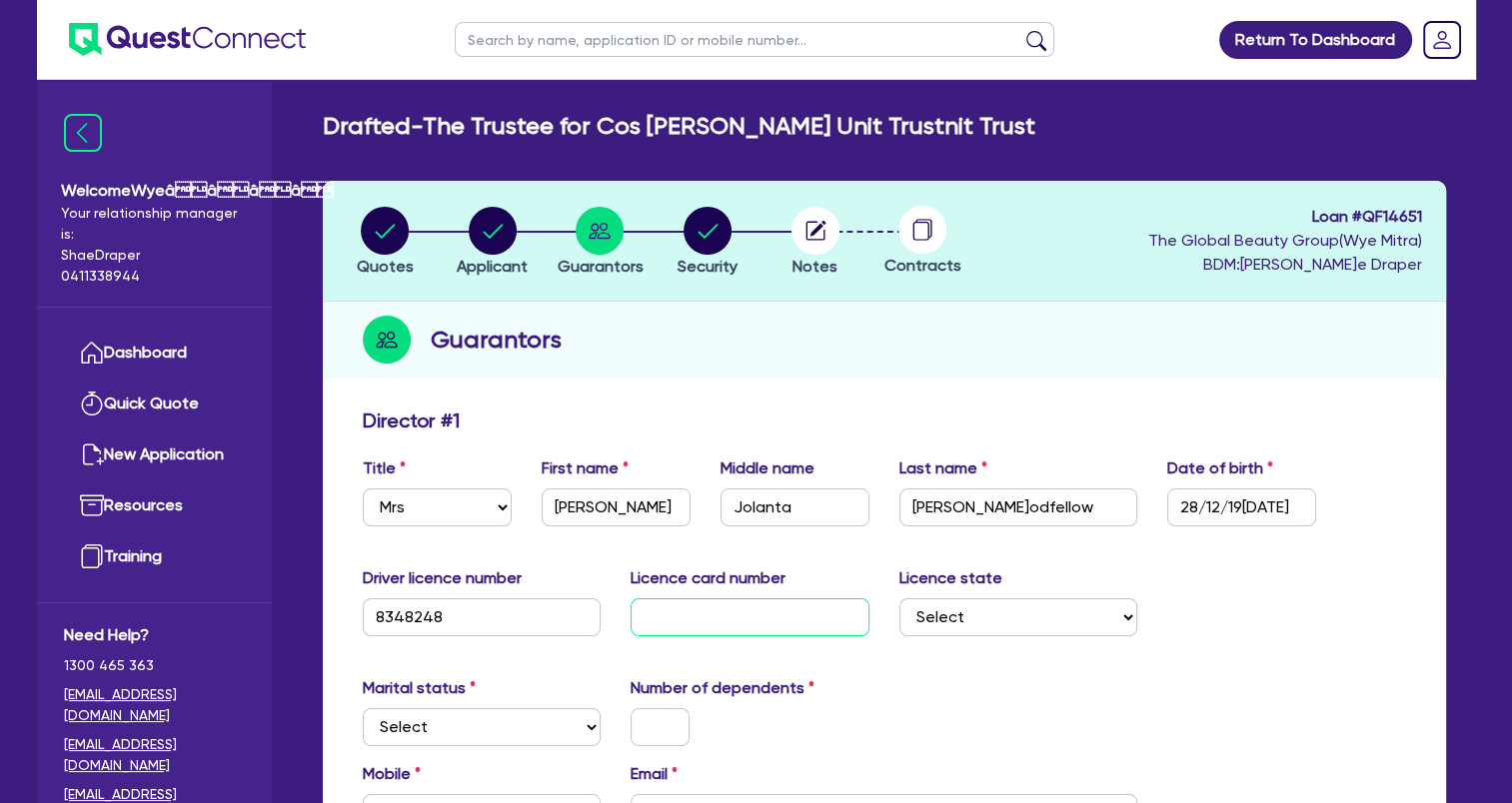 click at bounding box center (750, 617) 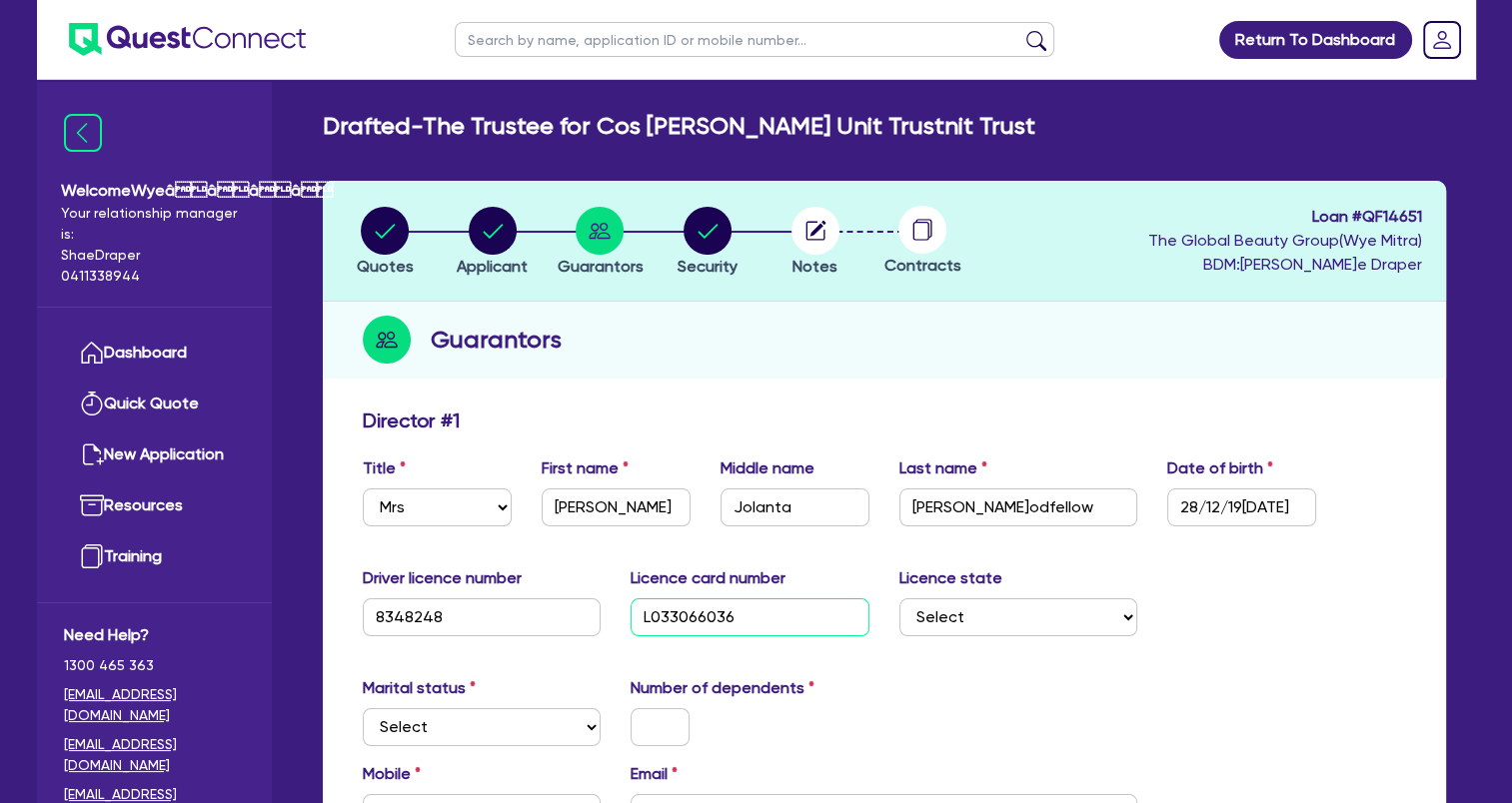 type on "L033066036" 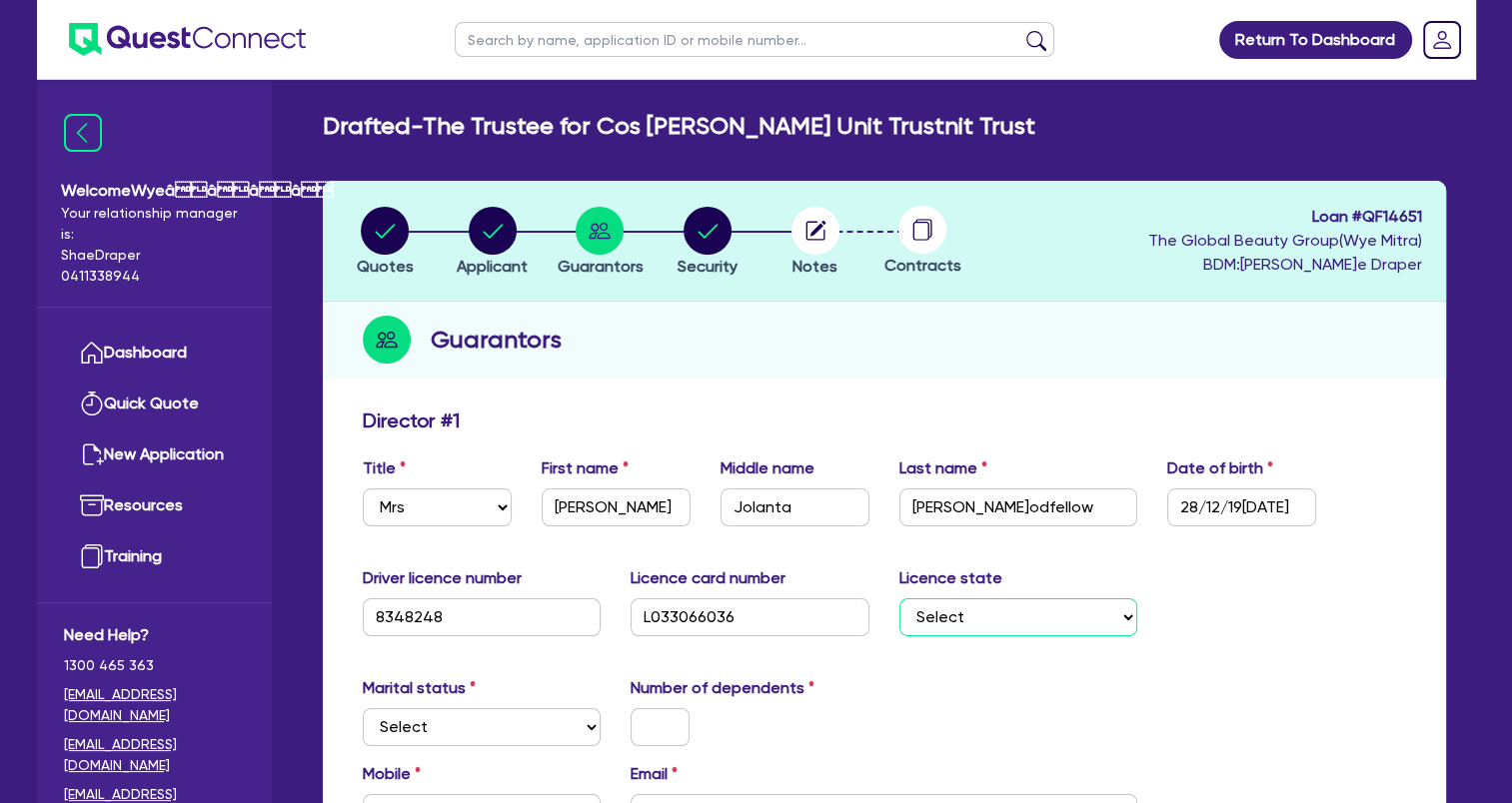 click on "Select [GEOGRAPHIC_DATA] [GEOGRAPHIC_DATA] [GEOGRAPHIC_DATA] [GEOGRAPHIC_DATA] [GEOGRAPHIC_DATA] SA [GEOGRAPHIC_DATA] [GEOGRAPHIC_DATA]" at bounding box center (1018, 617) 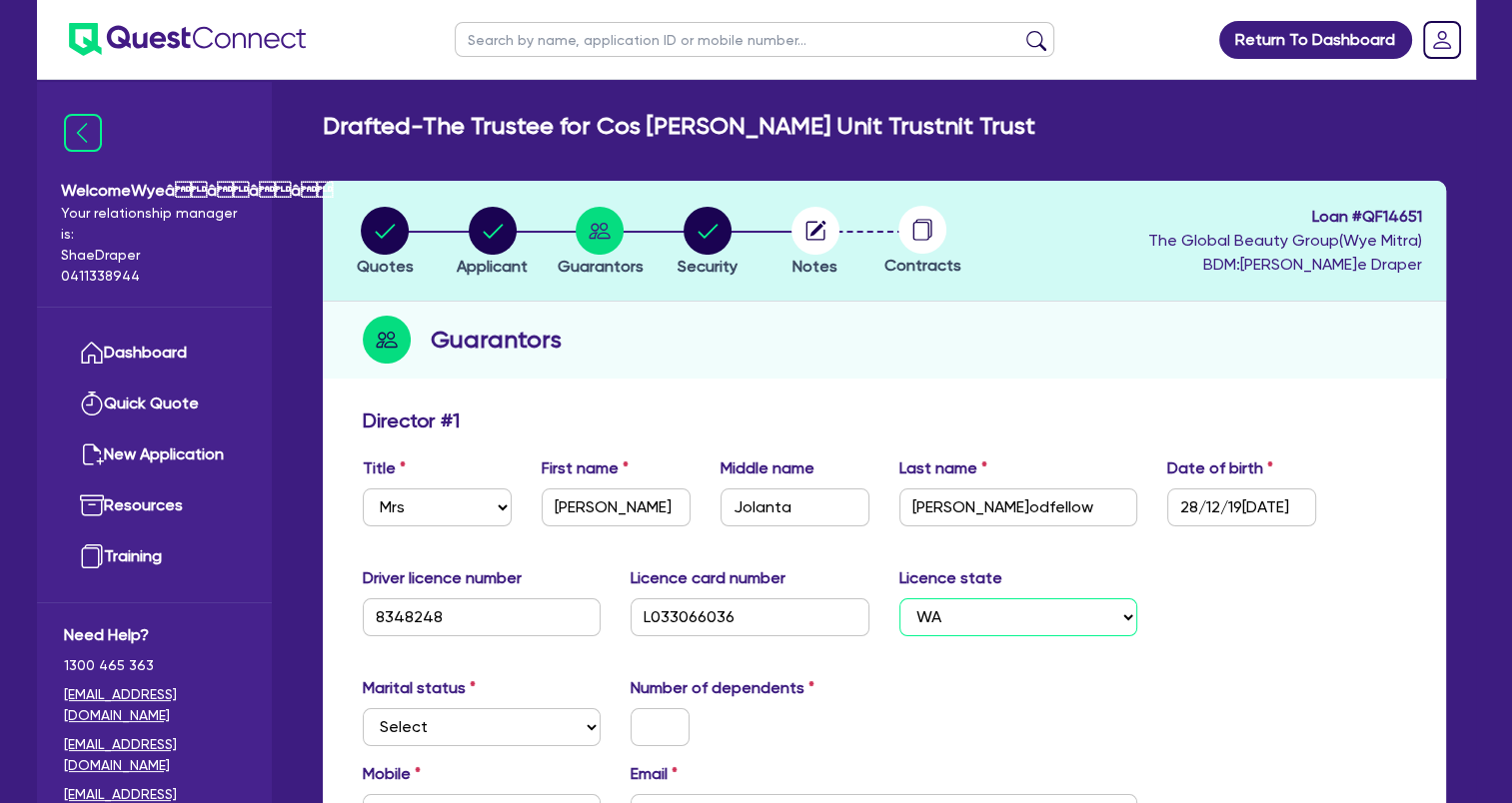 click on "Select [GEOGRAPHIC_DATA] [GEOGRAPHIC_DATA] [GEOGRAPHIC_DATA] [GEOGRAPHIC_DATA] [GEOGRAPHIC_DATA] SA [GEOGRAPHIC_DATA] [GEOGRAPHIC_DATA]" at bounding box center (1018, 617) 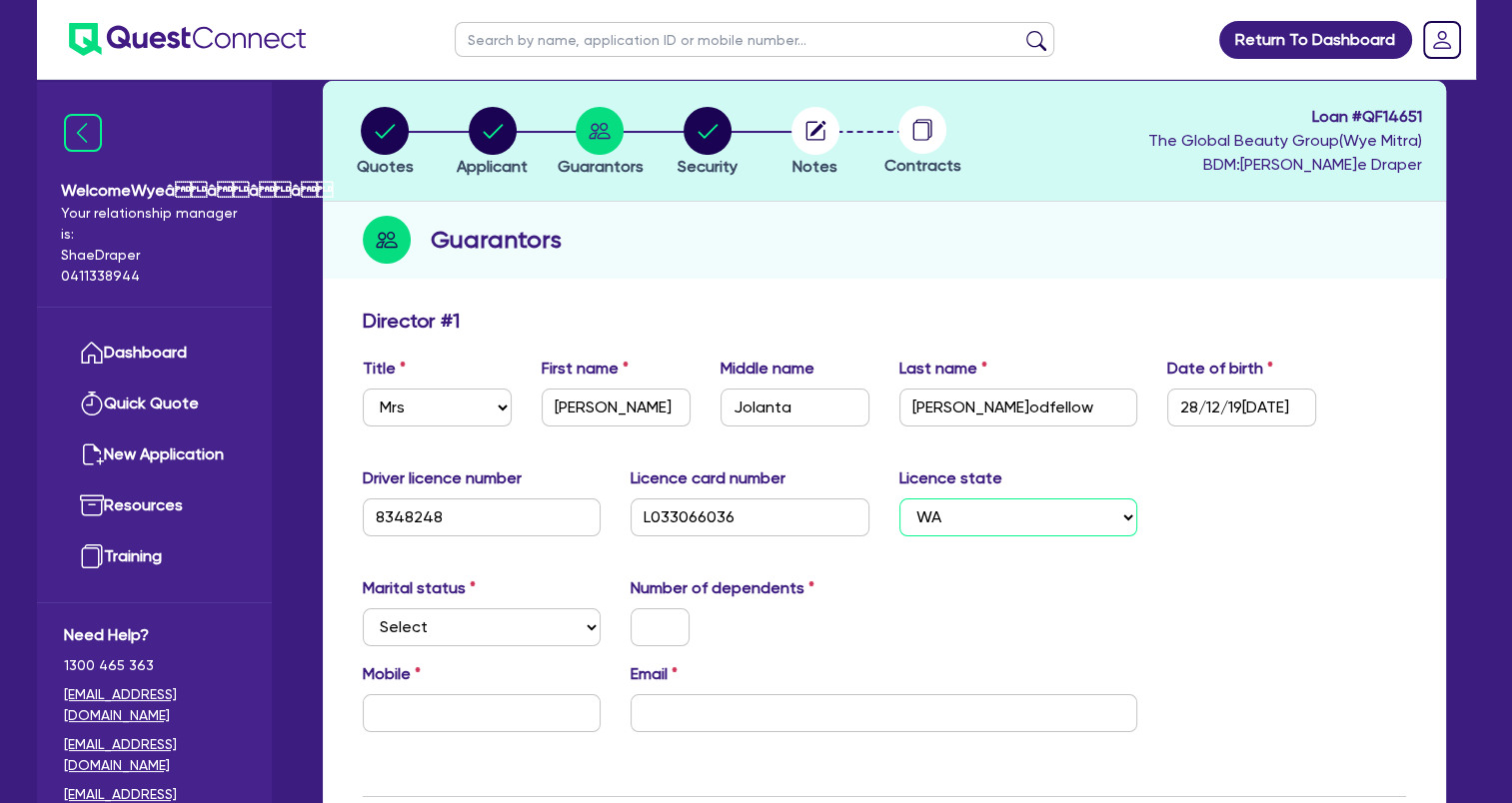 scroll, scrollTop: 200, scrollLeft: 0, axis: vertical 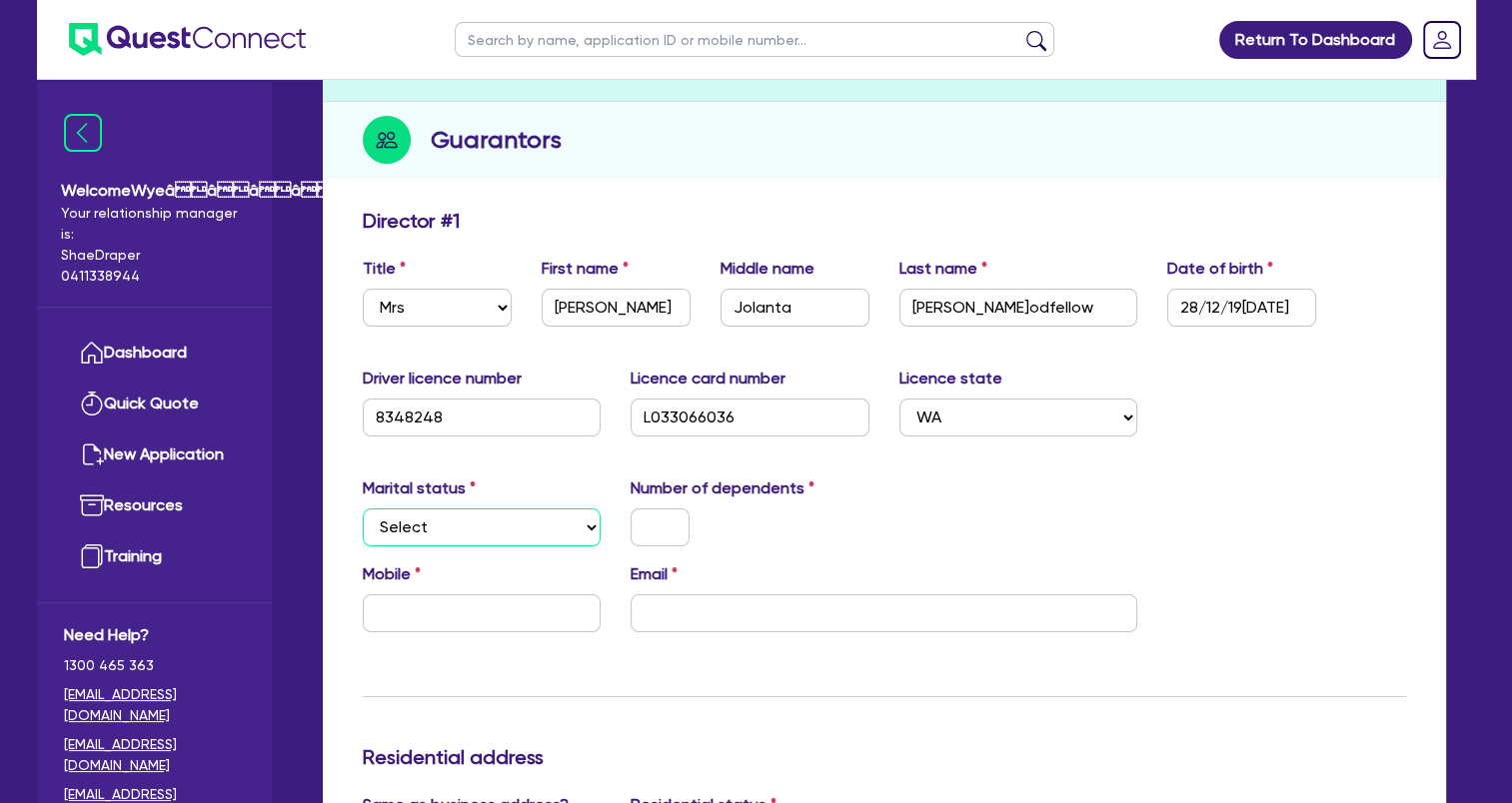 click on "Select Single Married De Facto / Partner" at bounding box center [482, 527] 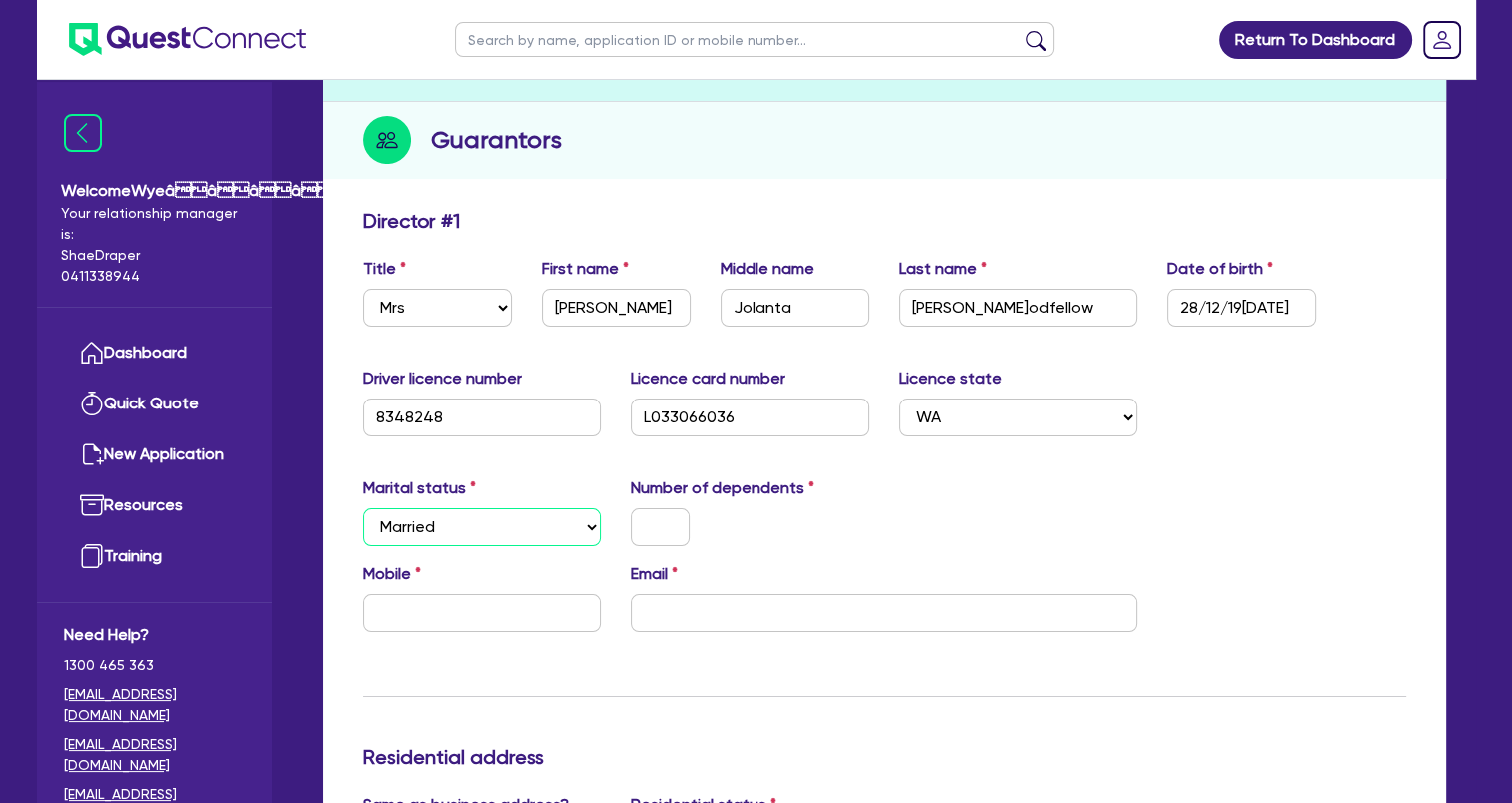 click on "Select Single Married De Facto / Partner" at bounding box center [482, 527] 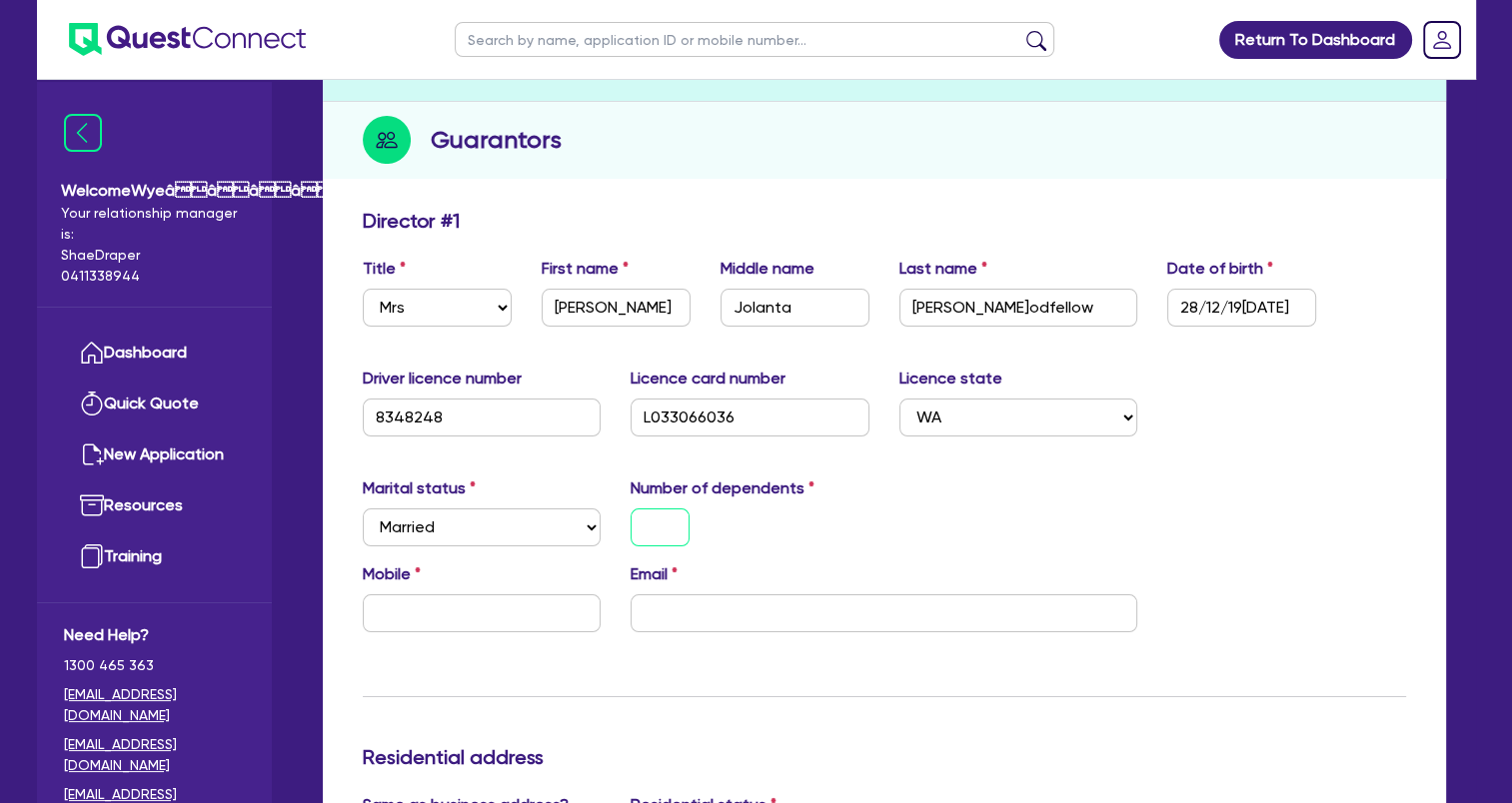 click at bounding box center (660, 527) 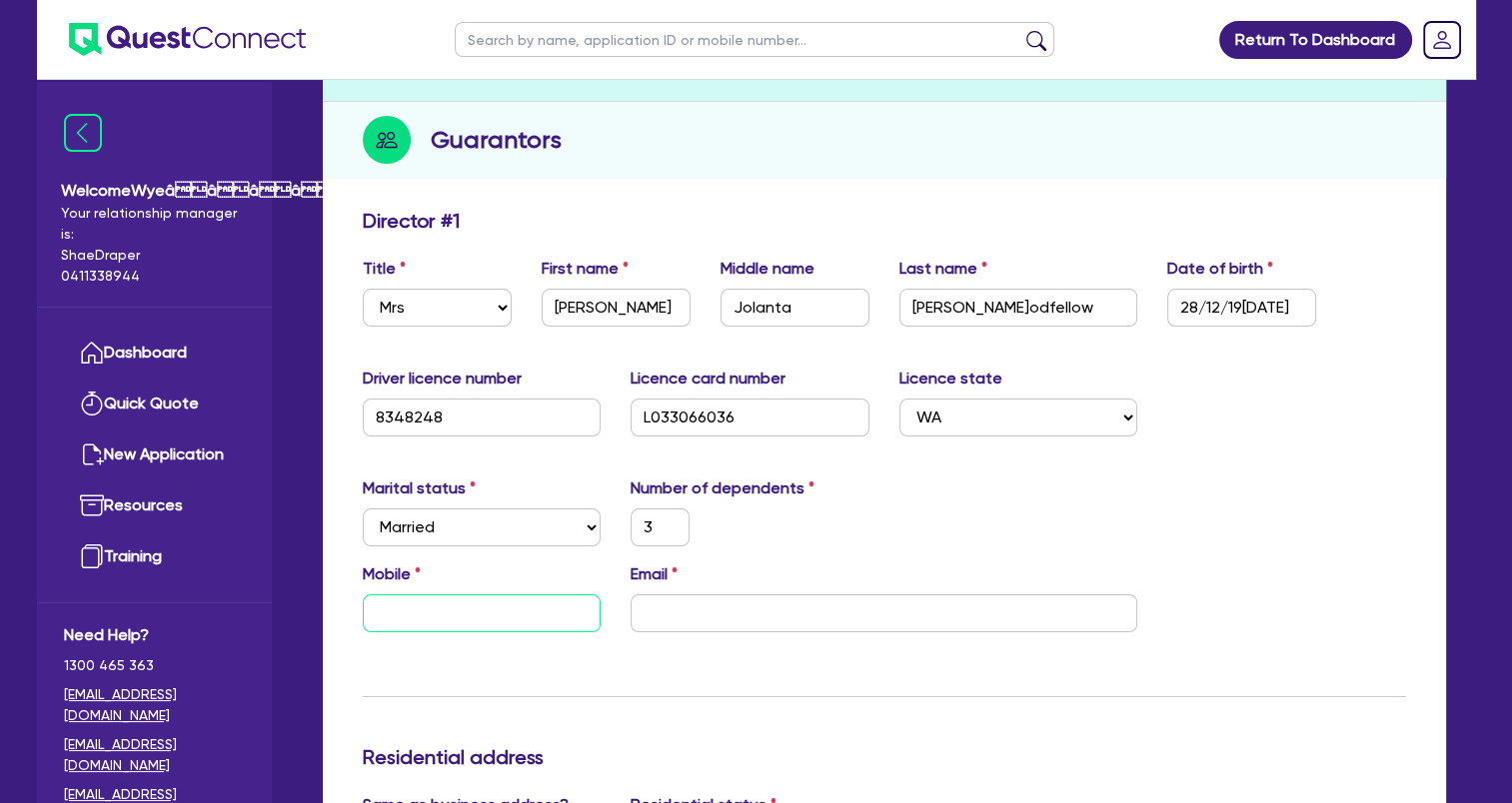 drag, startPoint x: 469, startPoint y: 604, endPoint x: 537, endPoint y: 311, distance: 300.7873 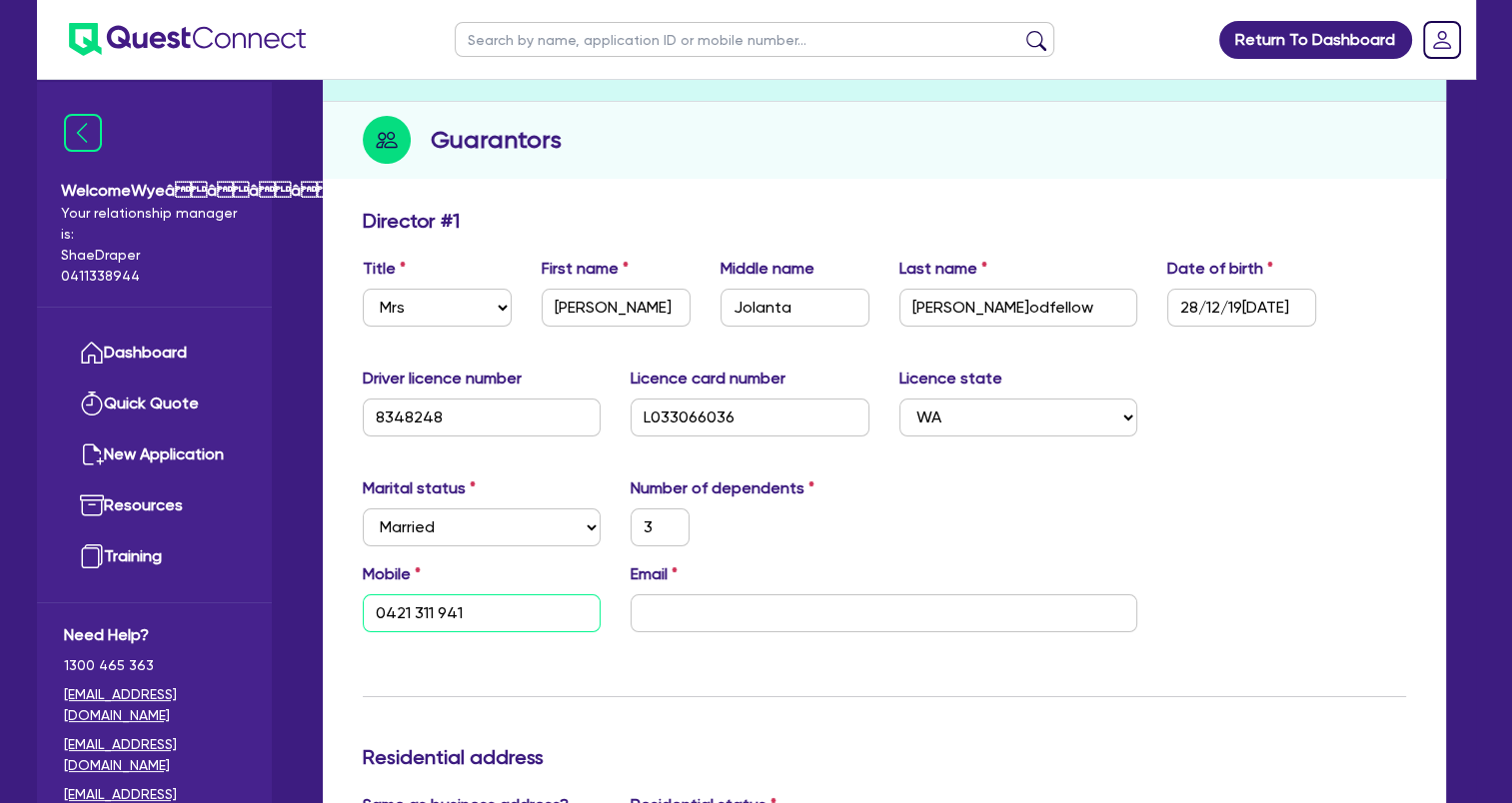 type on "0421 311 941" 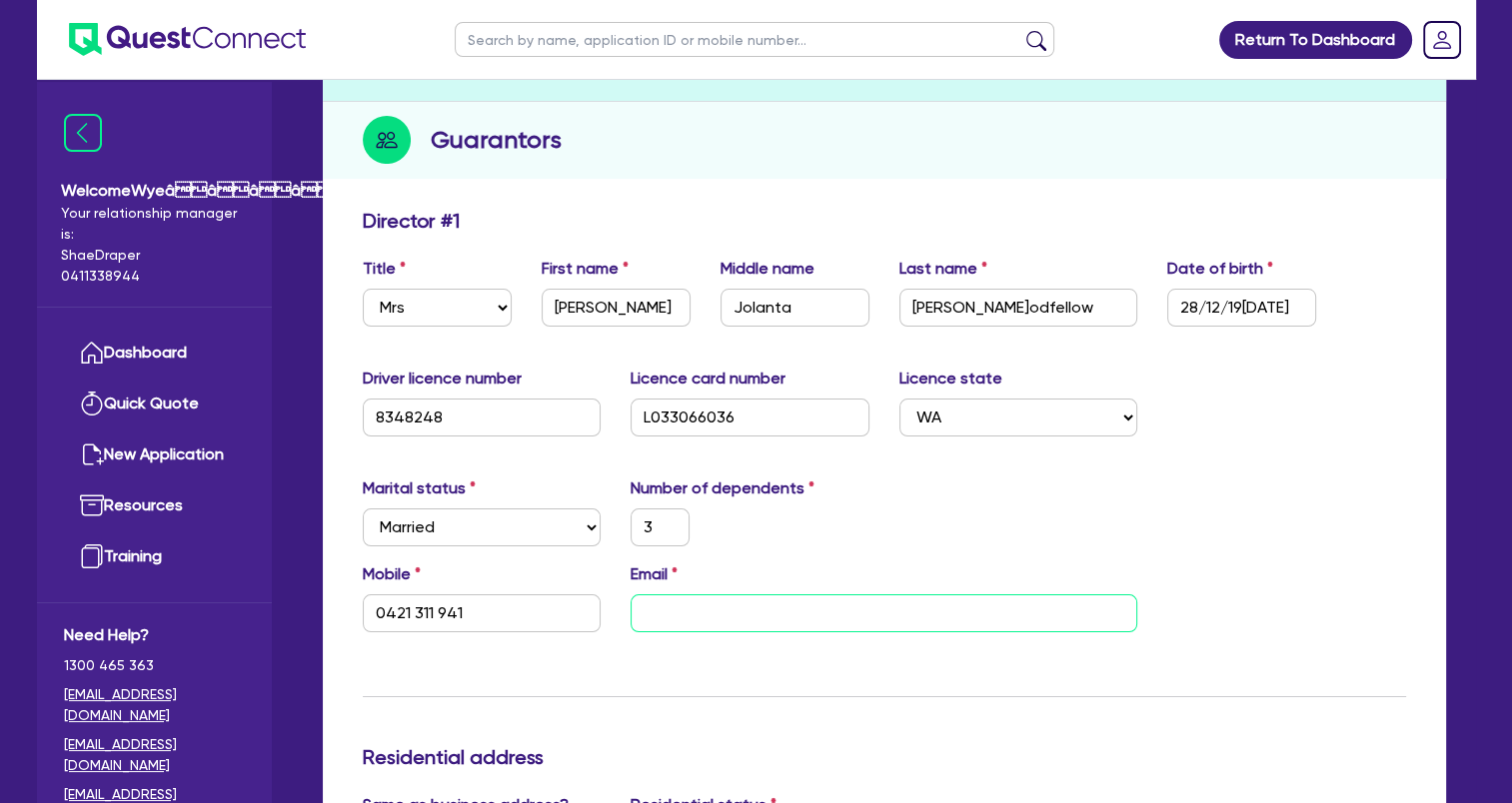 click at bounding box center [883, 613] 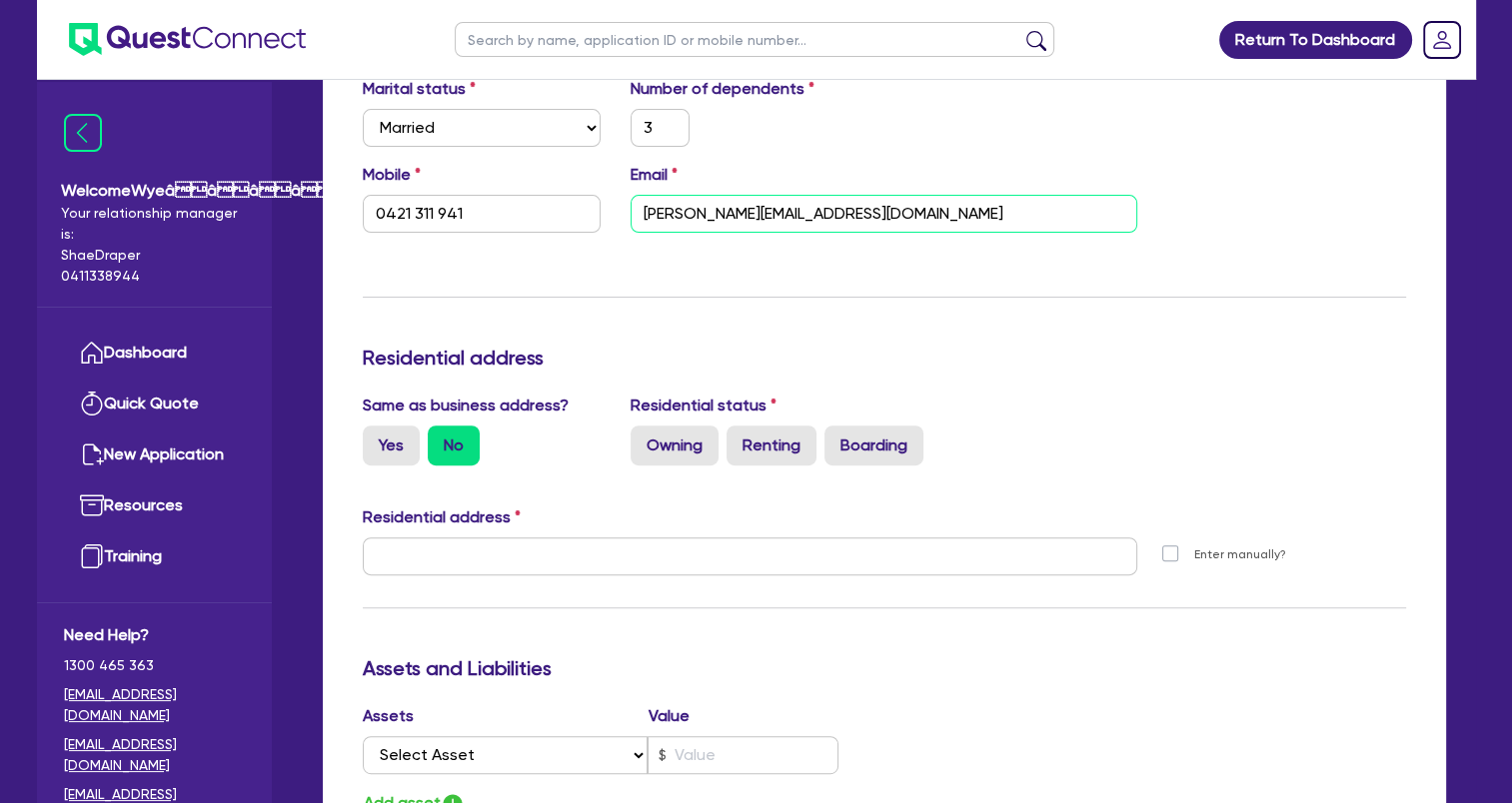 scroll, scrollTop: 699, scrollLeft: 0, axis: vertical 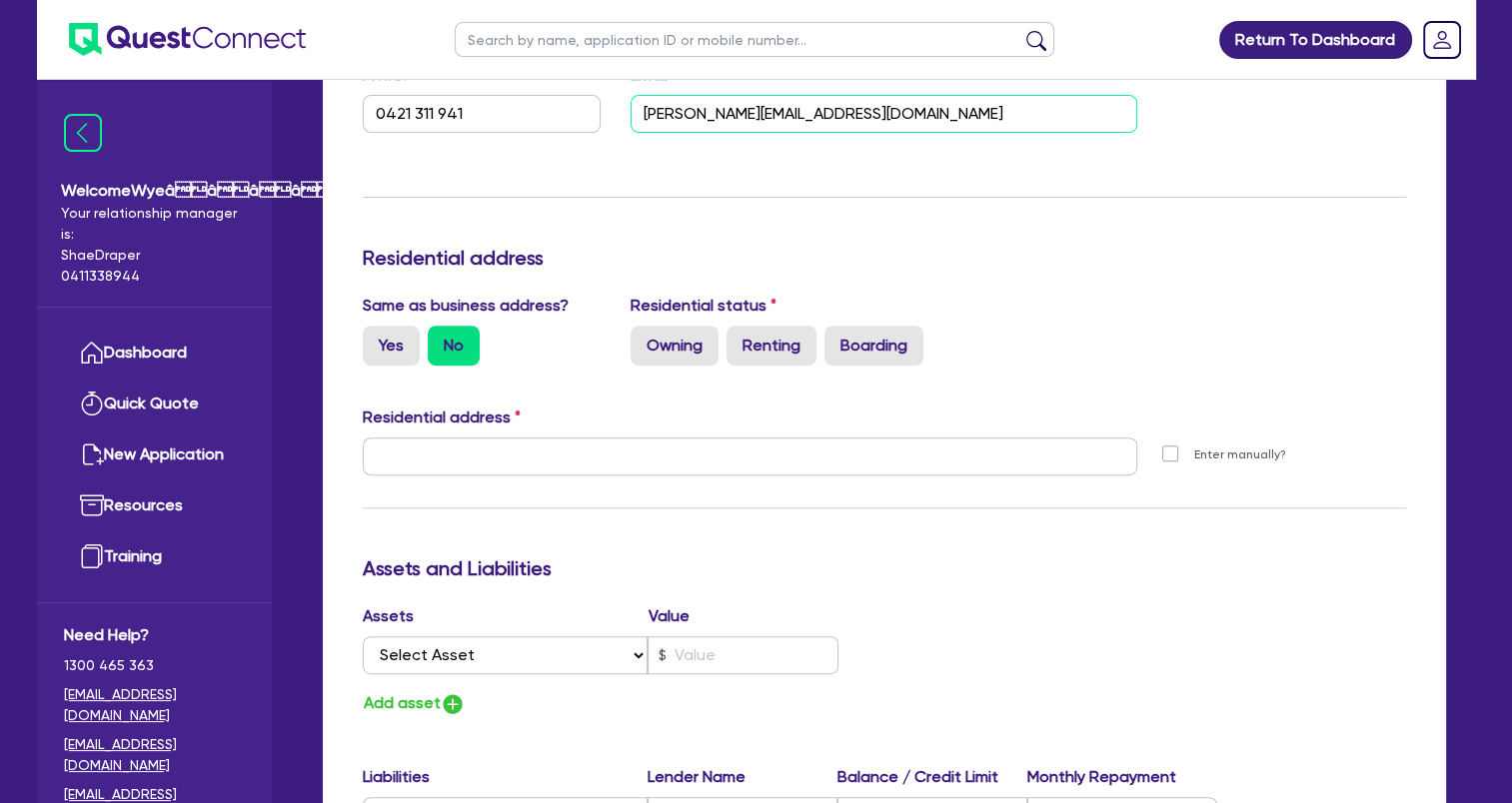 type on "[PERSON_NAME][EMAIL_ADDRESS][DOMAIN_NAME]" 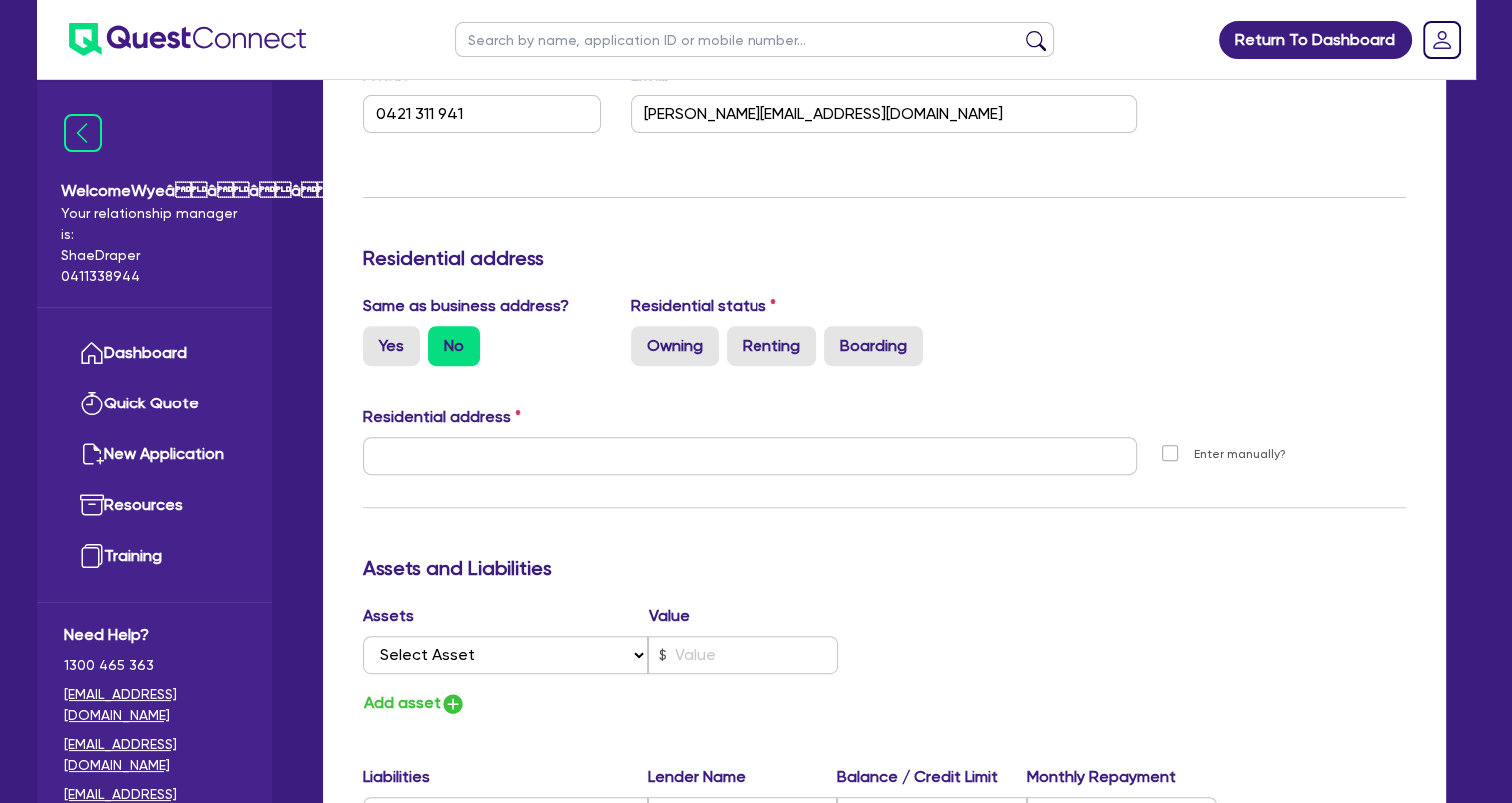 click on "No" at bounding box center (454, 346) 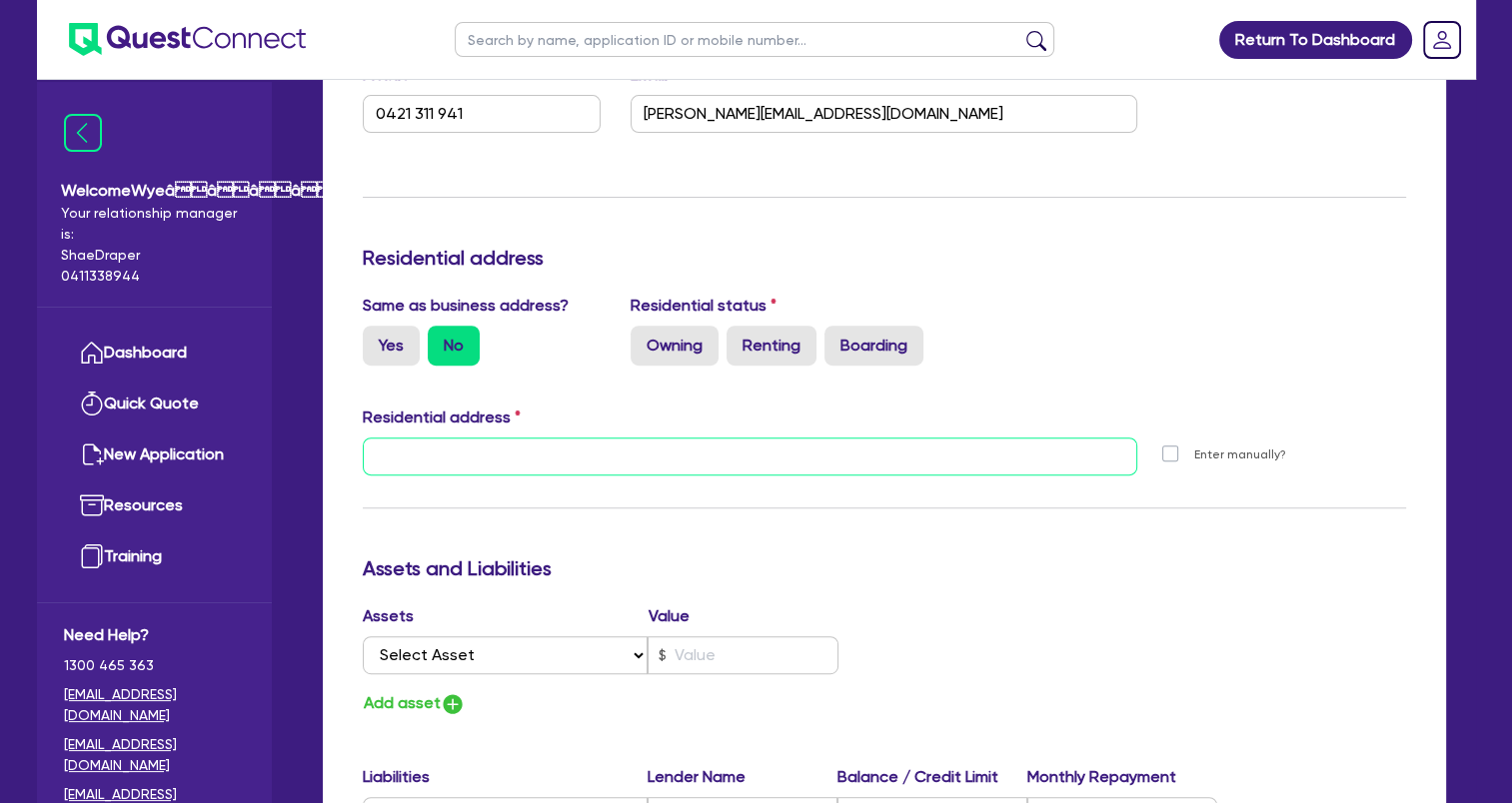 click at bounding box center [751, 456] 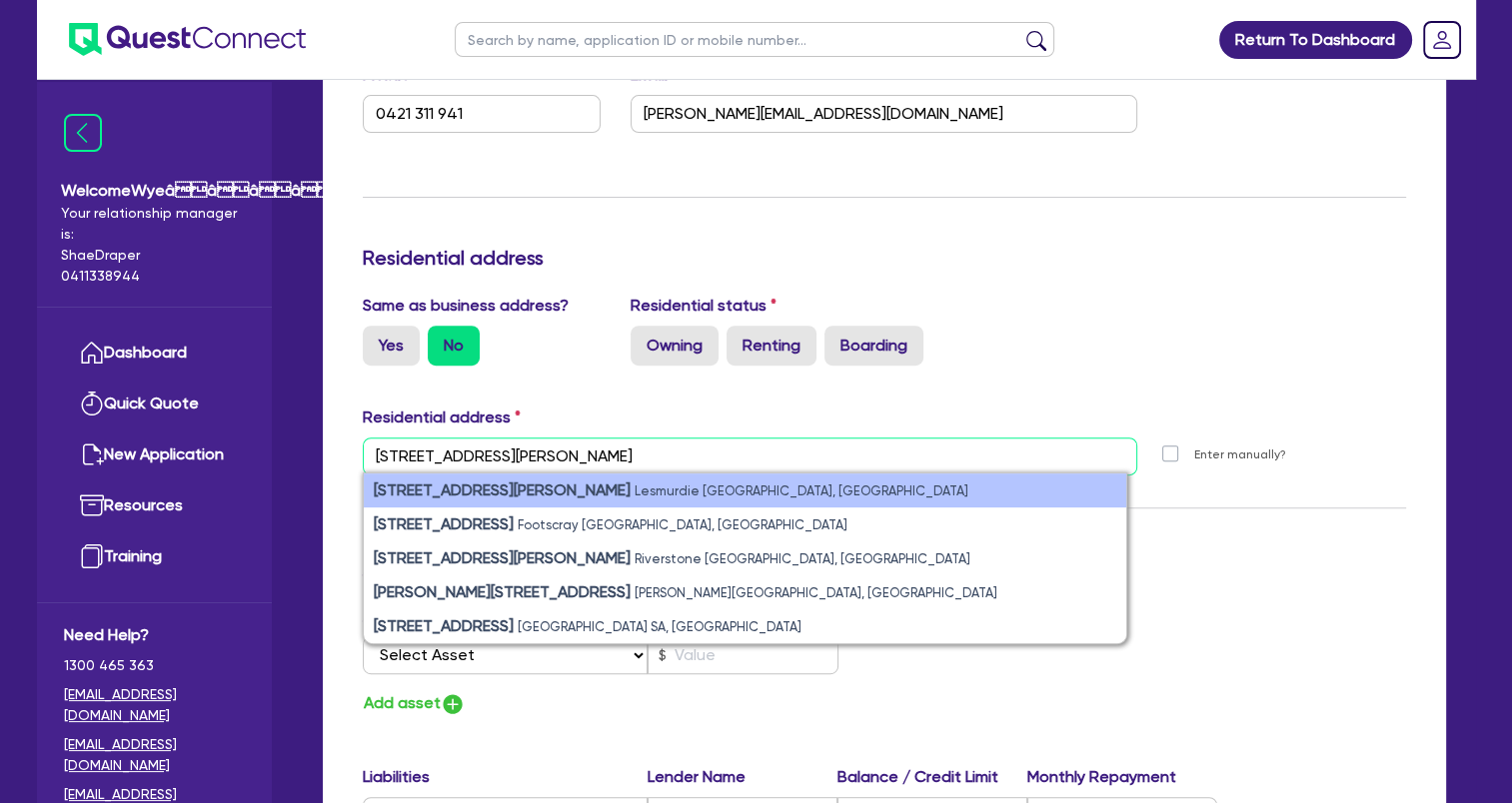 type on "[STREET_ADDRESS][PERSON_NAME]" 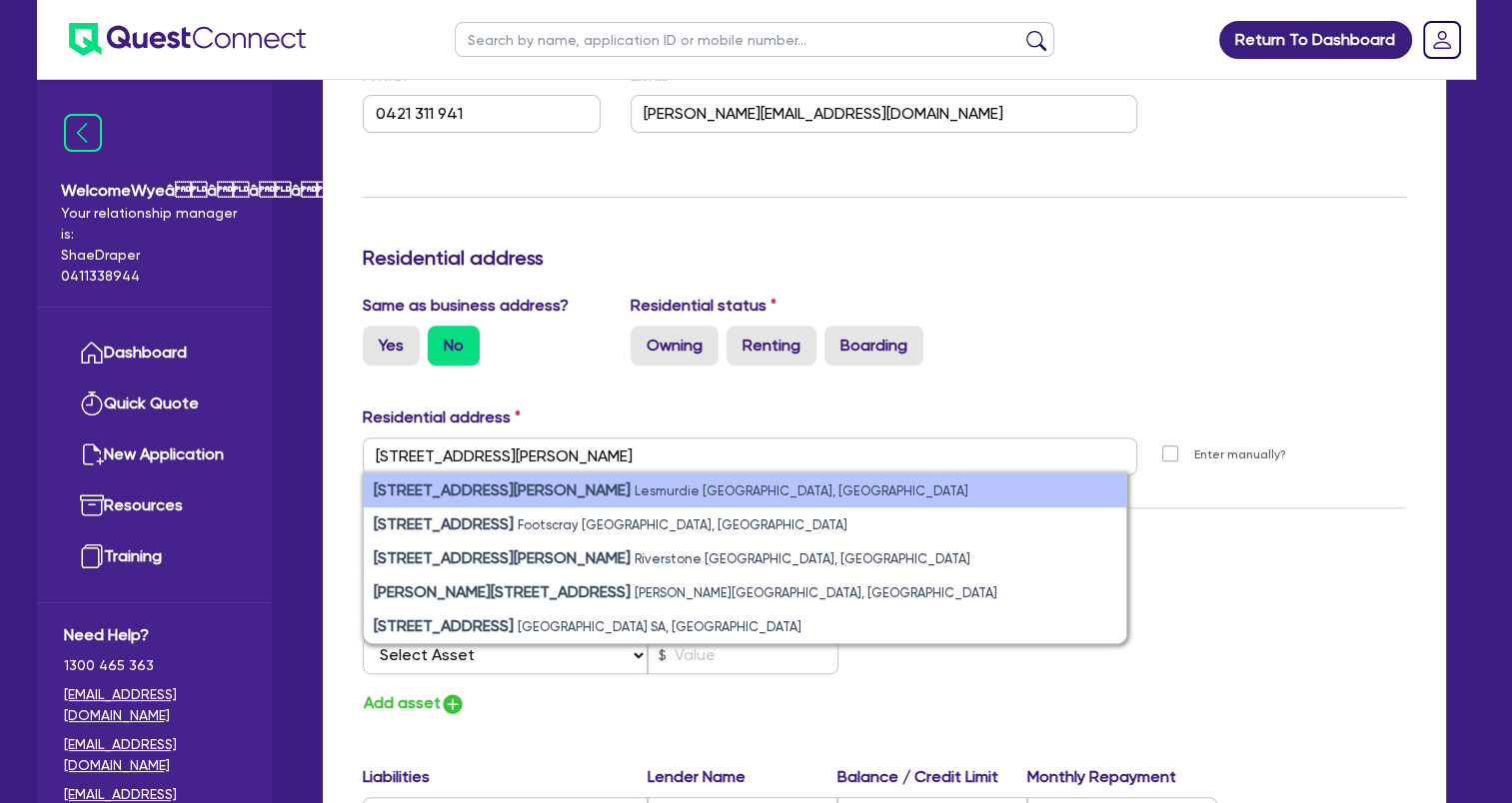click on "Lesmurdie [GEOGRAPHIC_DATA], [GEOGRAPHIC_DATA]" at bounding box center [801, 490] 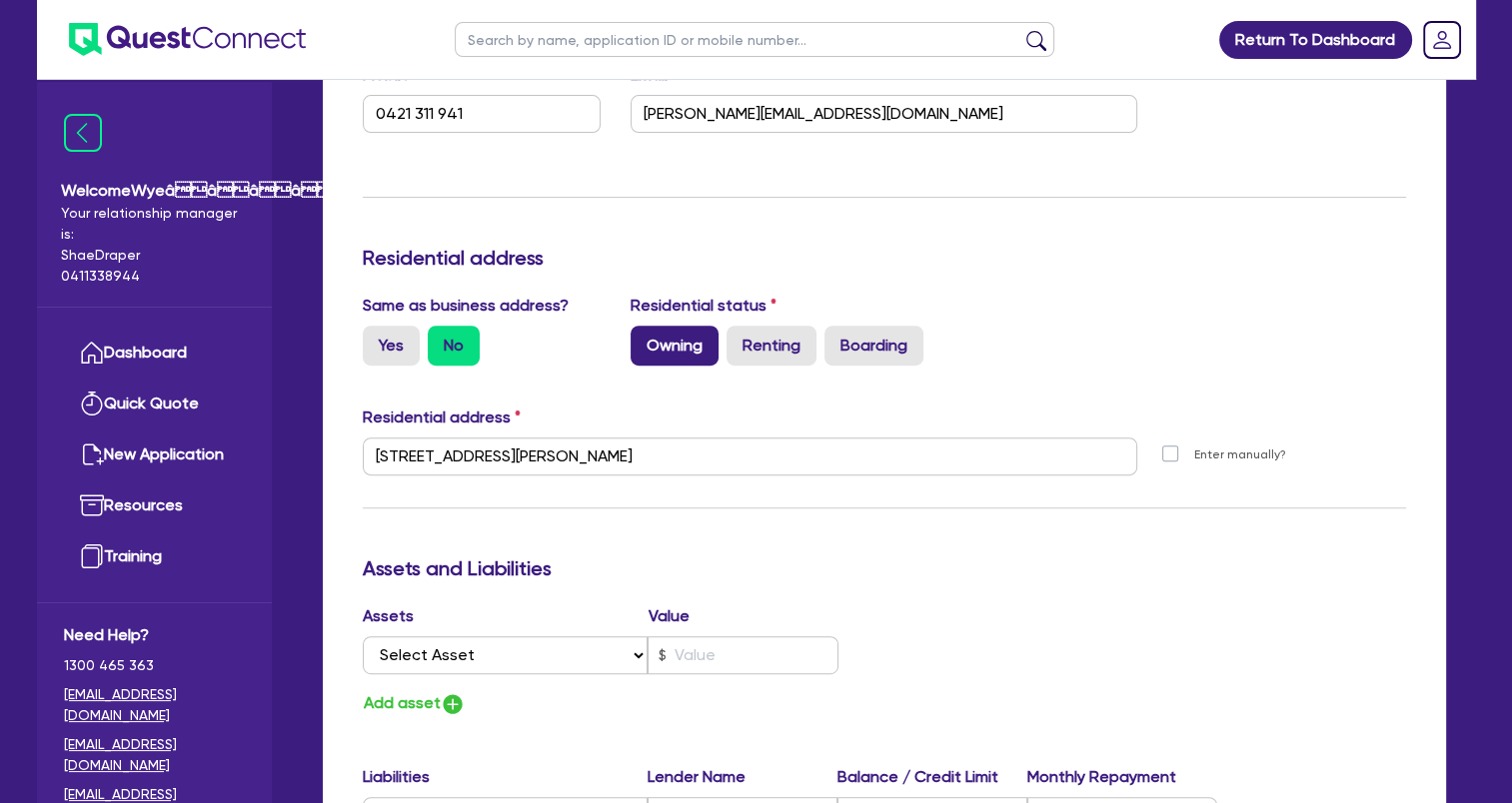 click on "Owning" at bounding box center (675, 346) 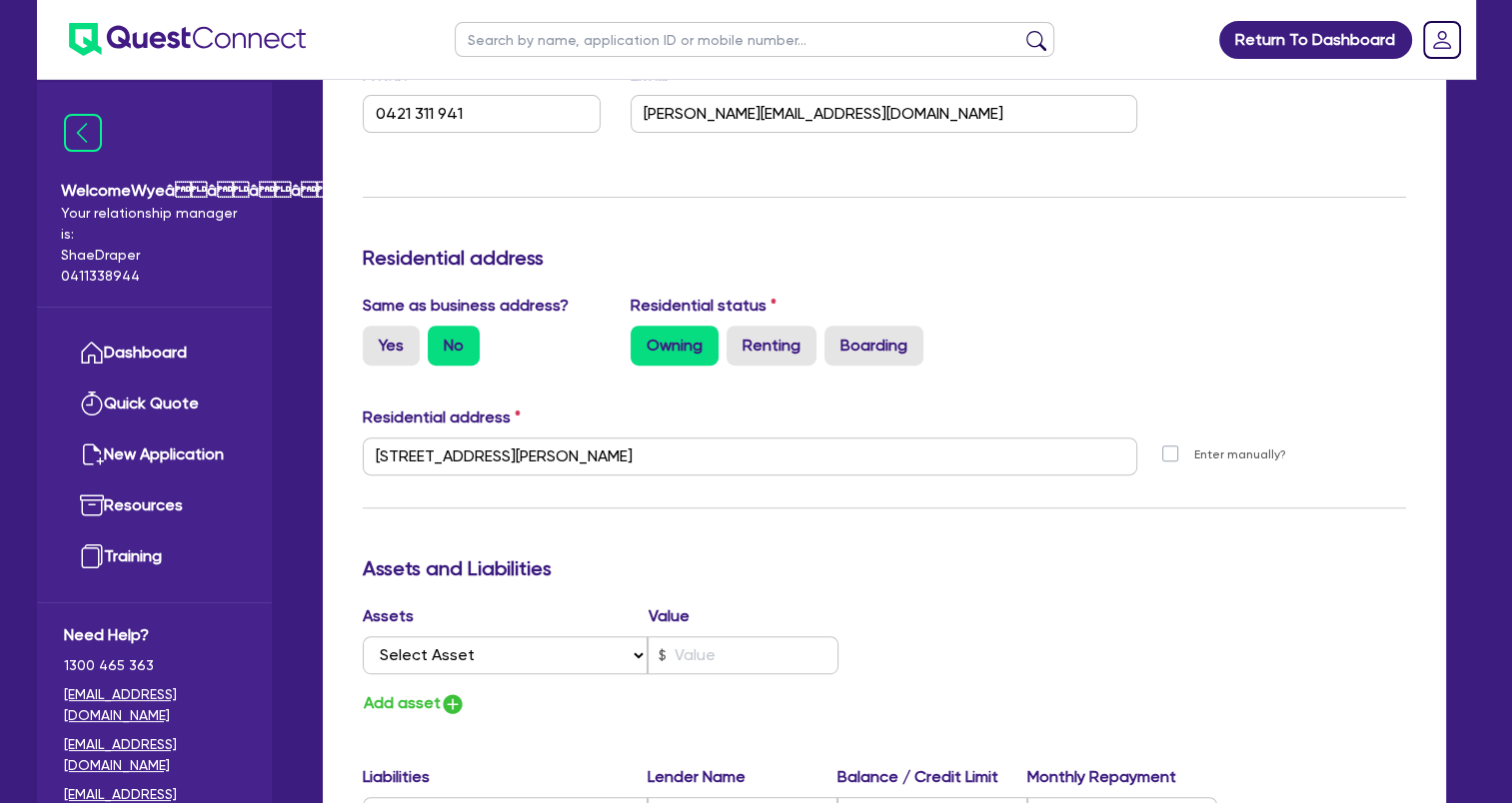 type on "3" 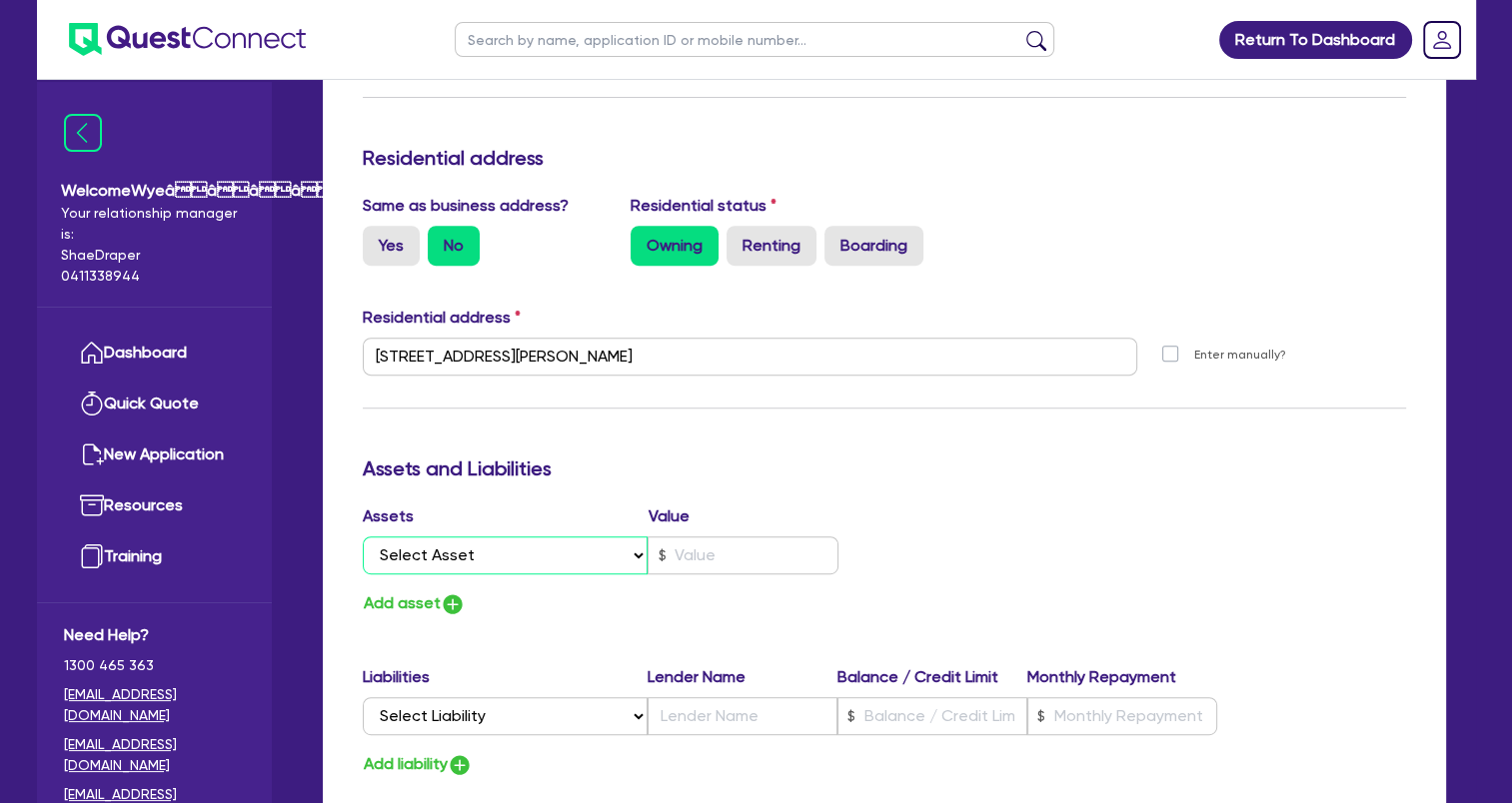 click on "Select Asset Cash Property Investment property Vehicle Truck Trailer Equipment Household & personal asset Other asset" at bounding box center (506, 555) 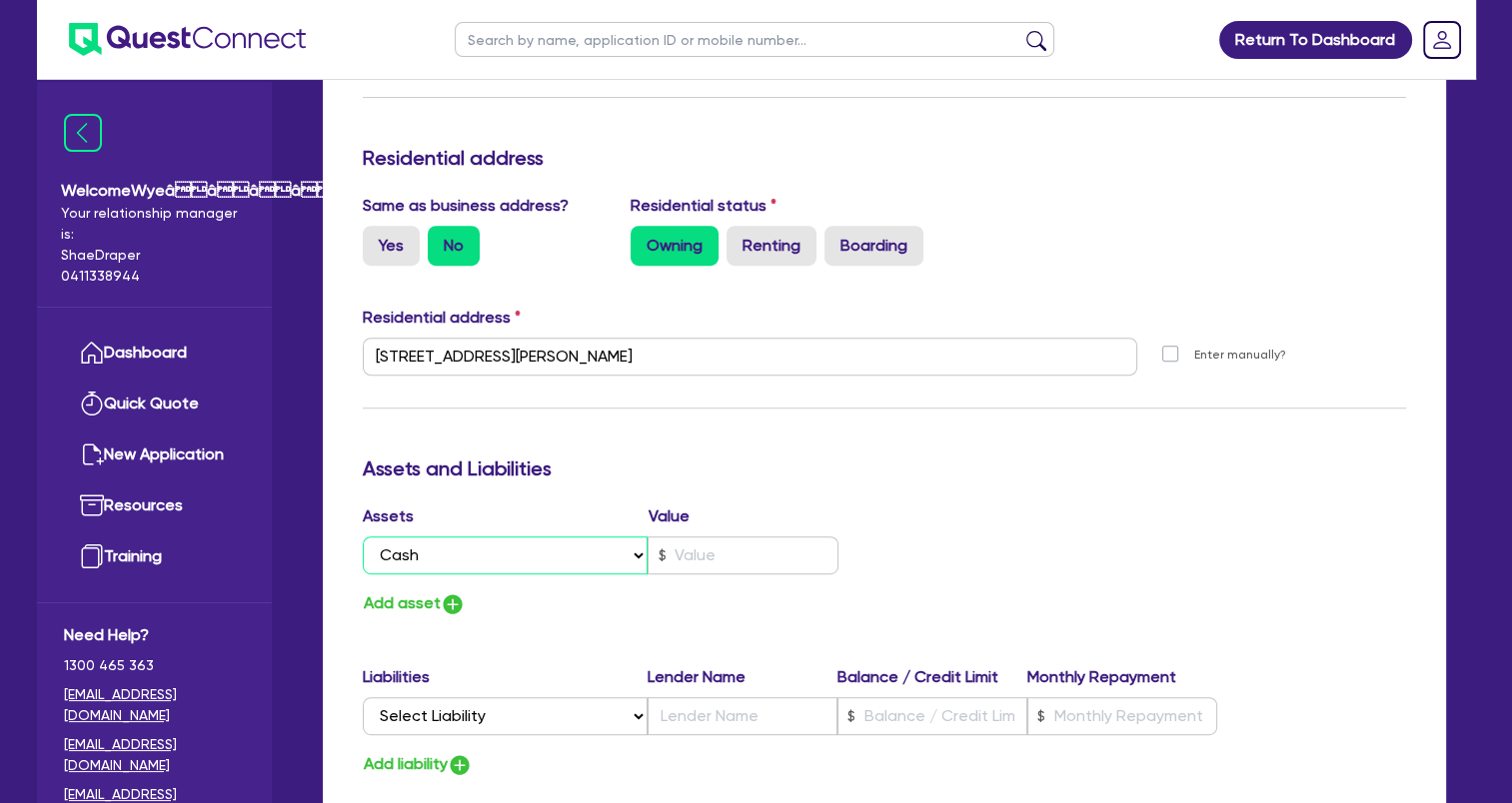 click on "Select Asset Cash Property Investment property Vehicle Truck Trailer Equipment Household & personal asset Other asset" at bounding box center (506, 555) 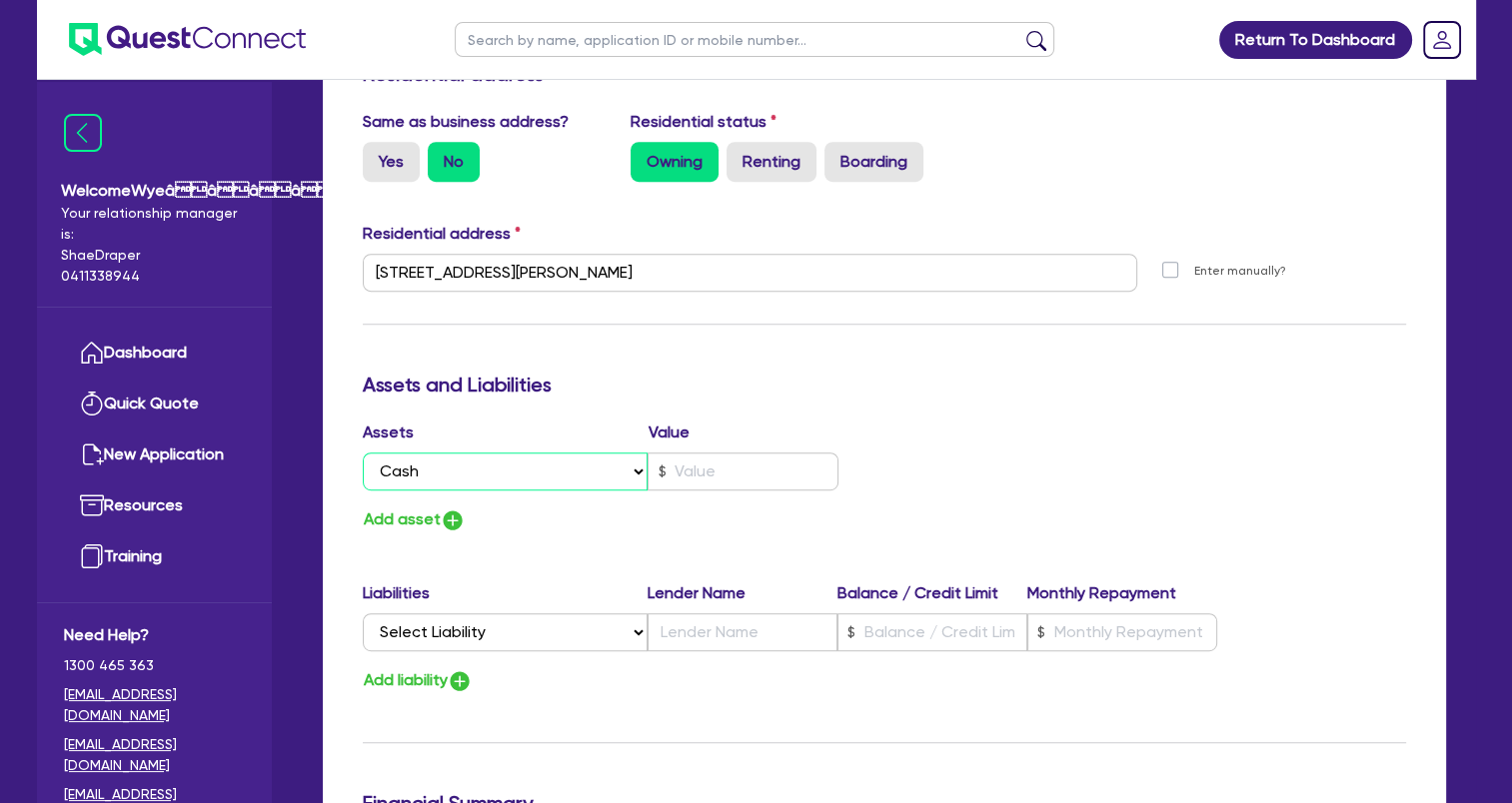 scroll, scrollTop: 999, scrollLeft: 0, axis: vertical 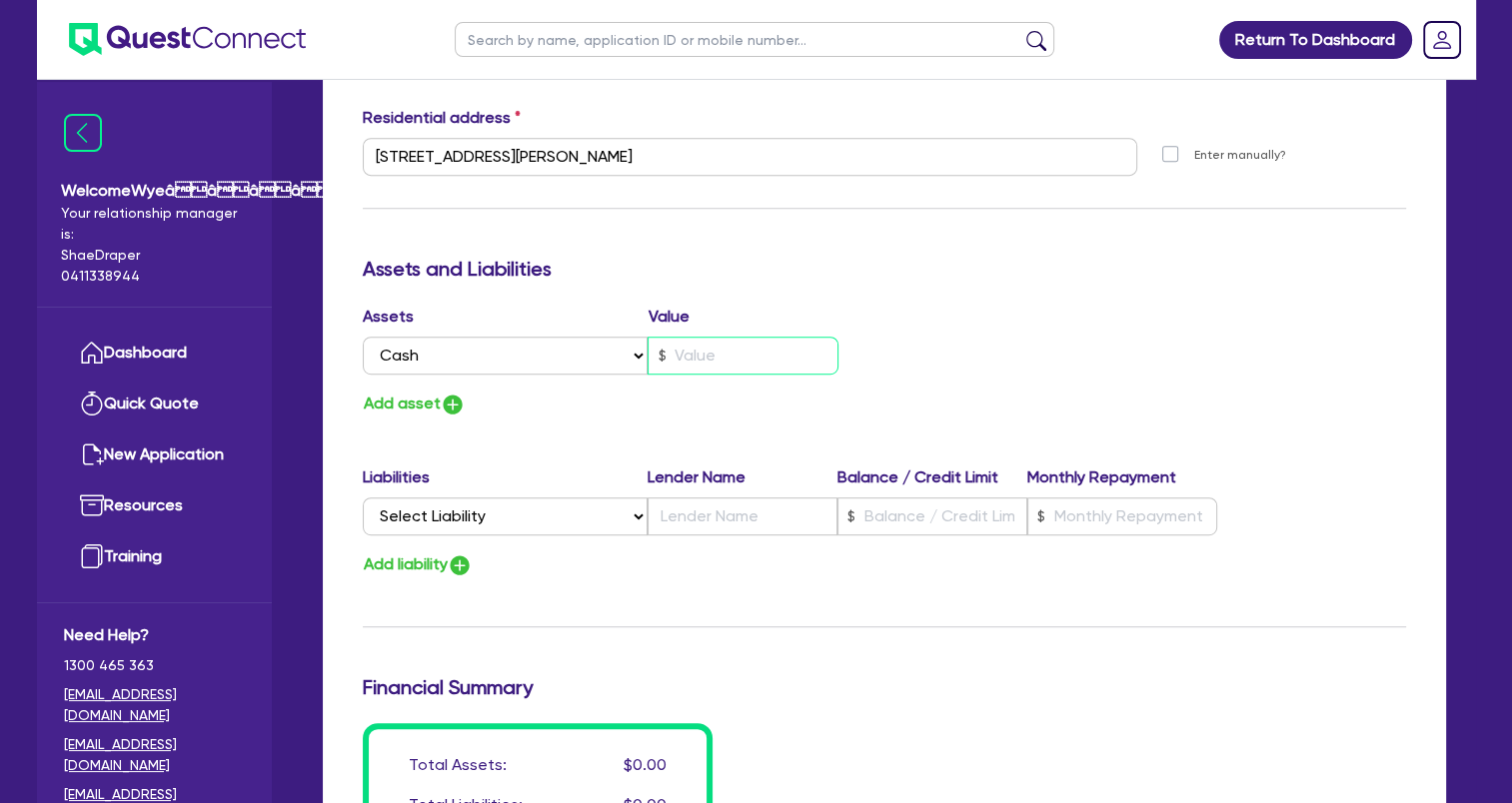 click at bounding box center (743, 356) 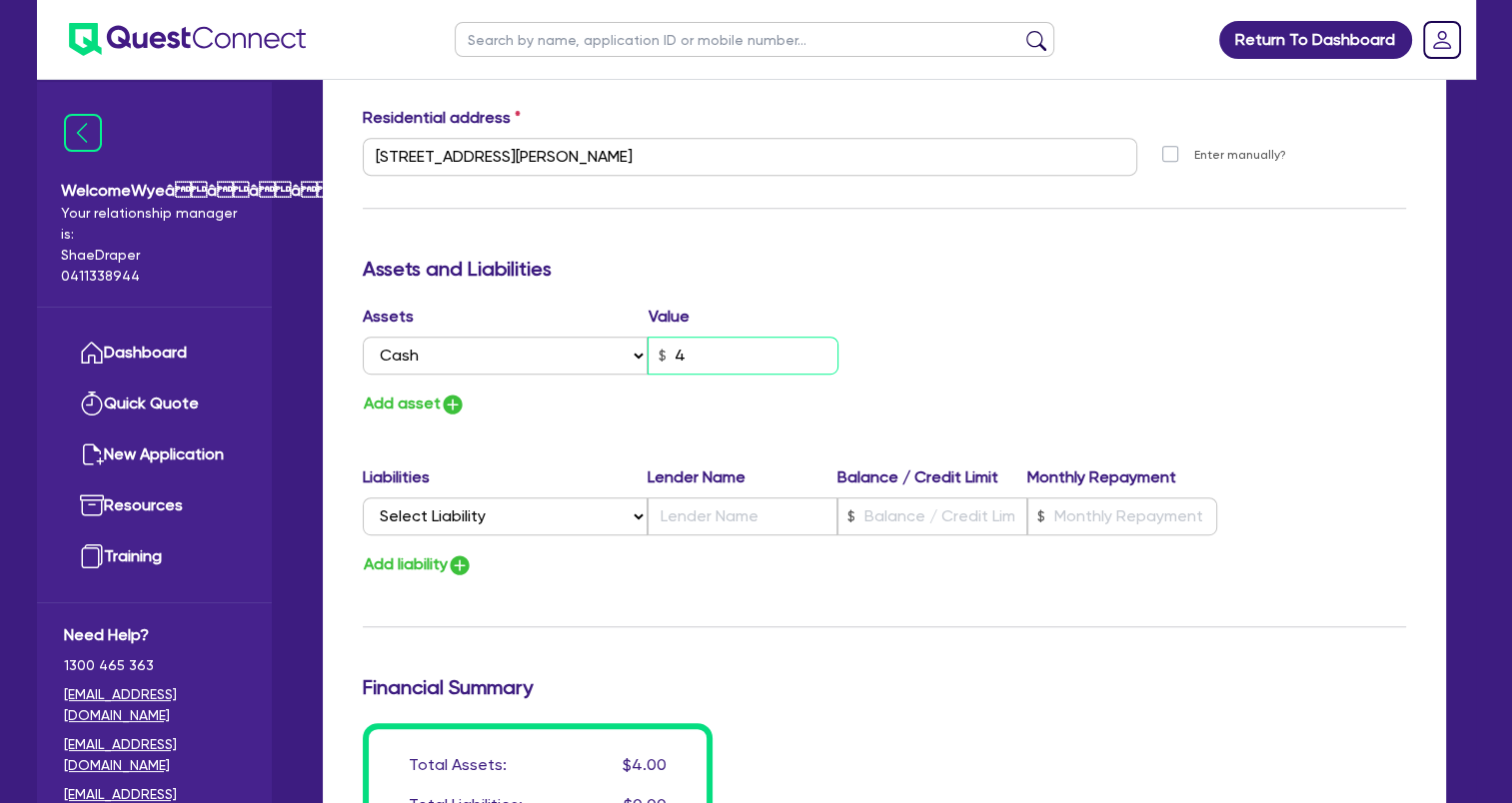 type on "3" 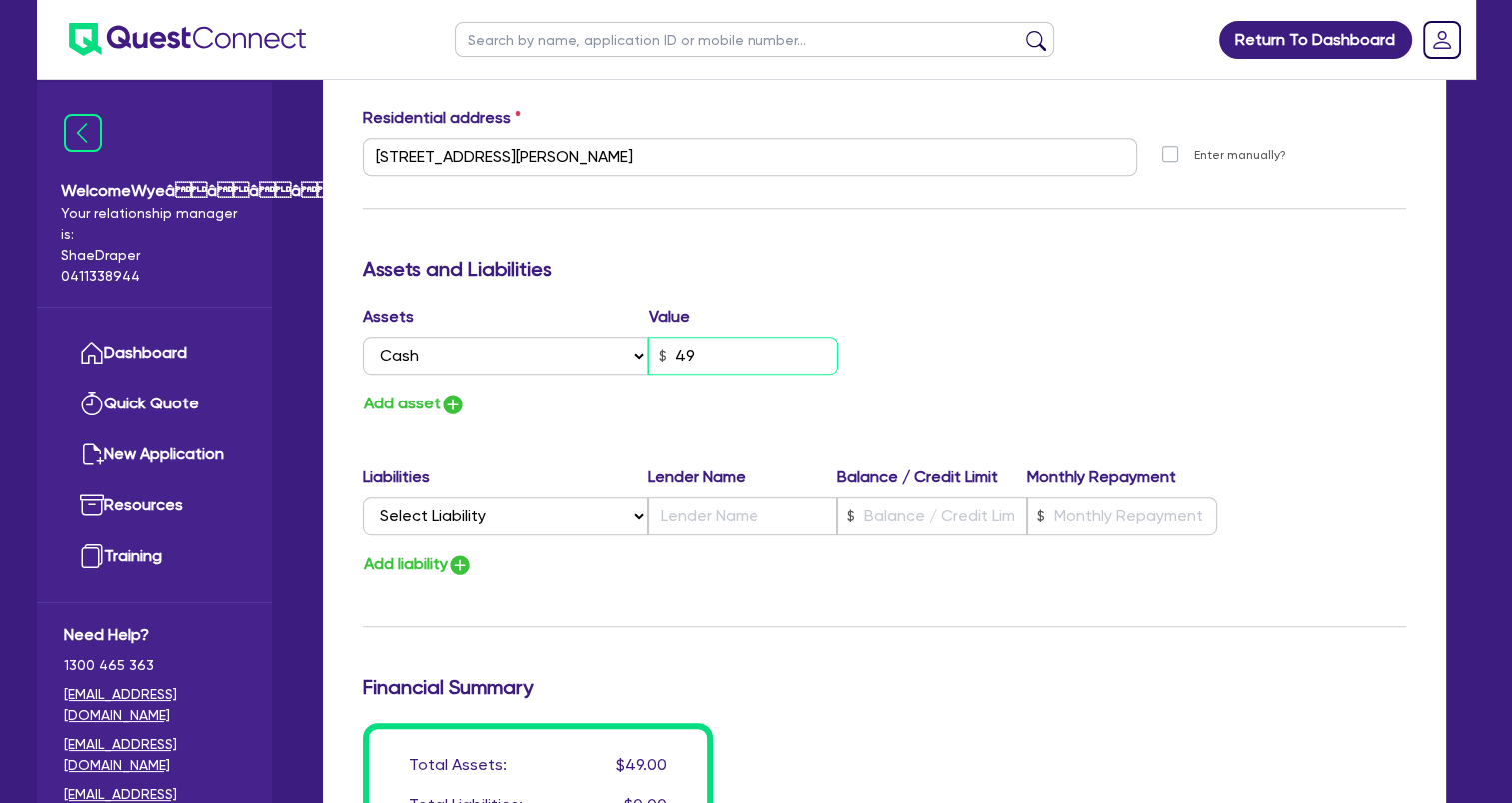 type on "49" 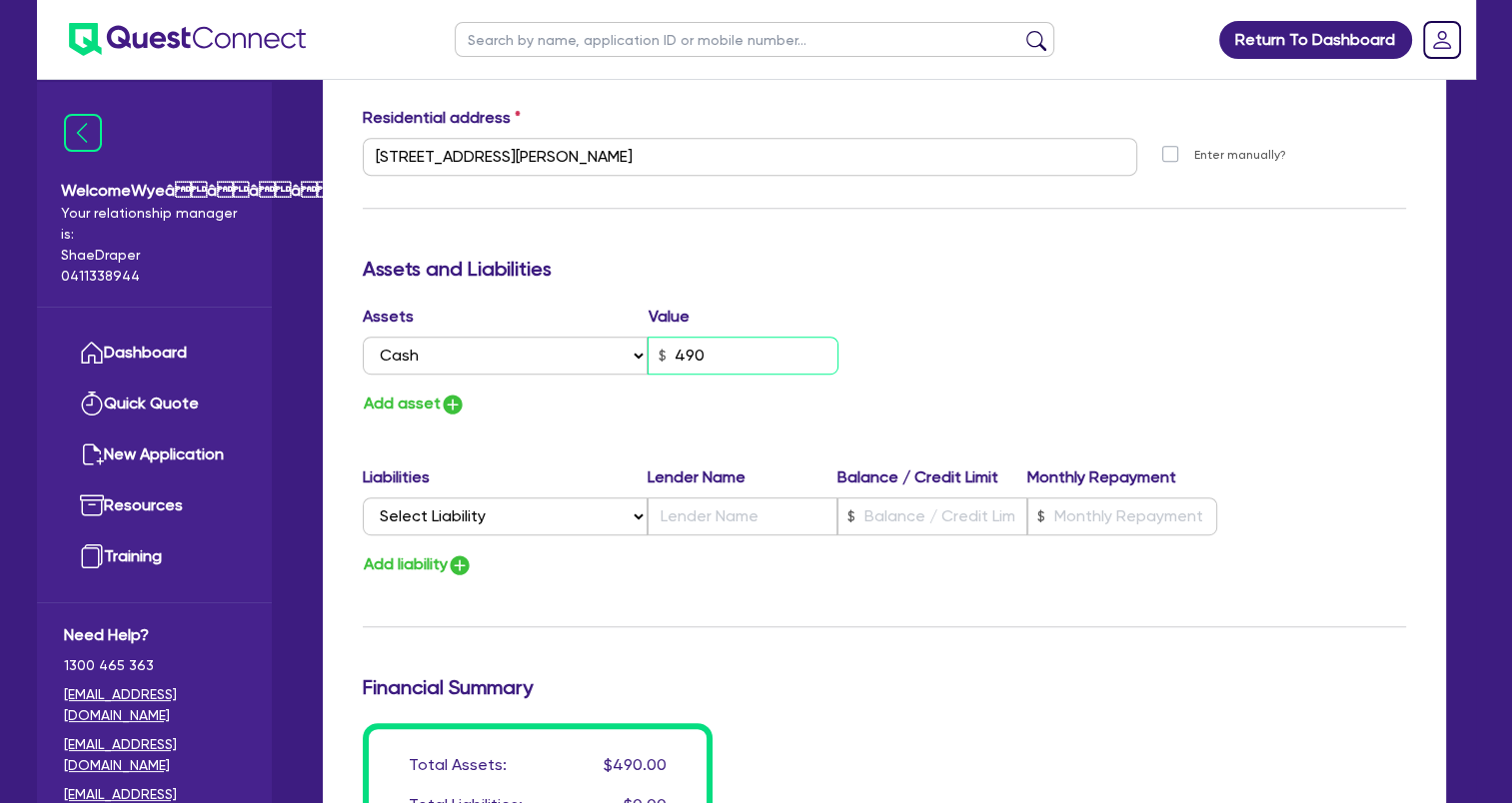 type on "3" 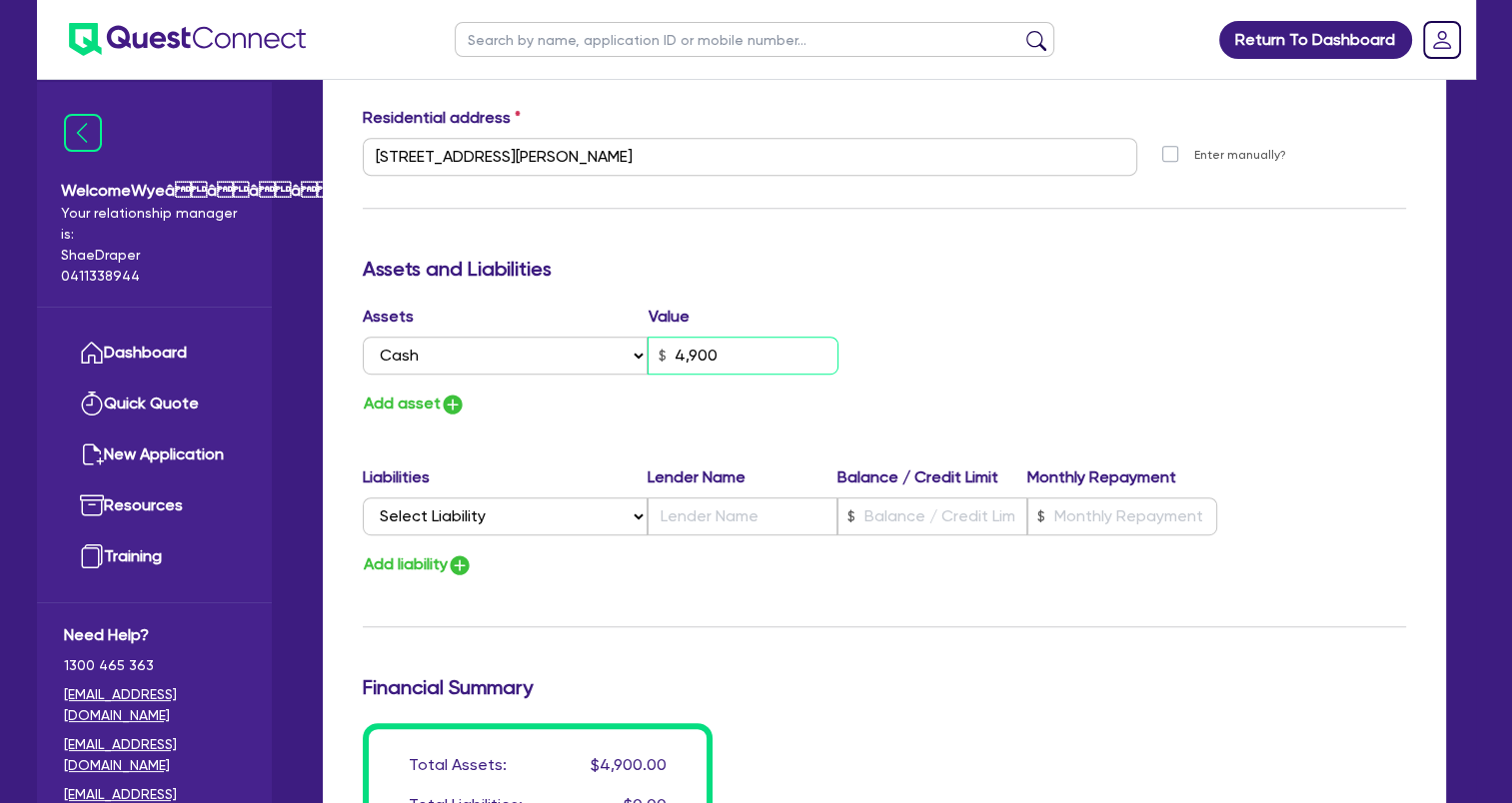 type on "3" 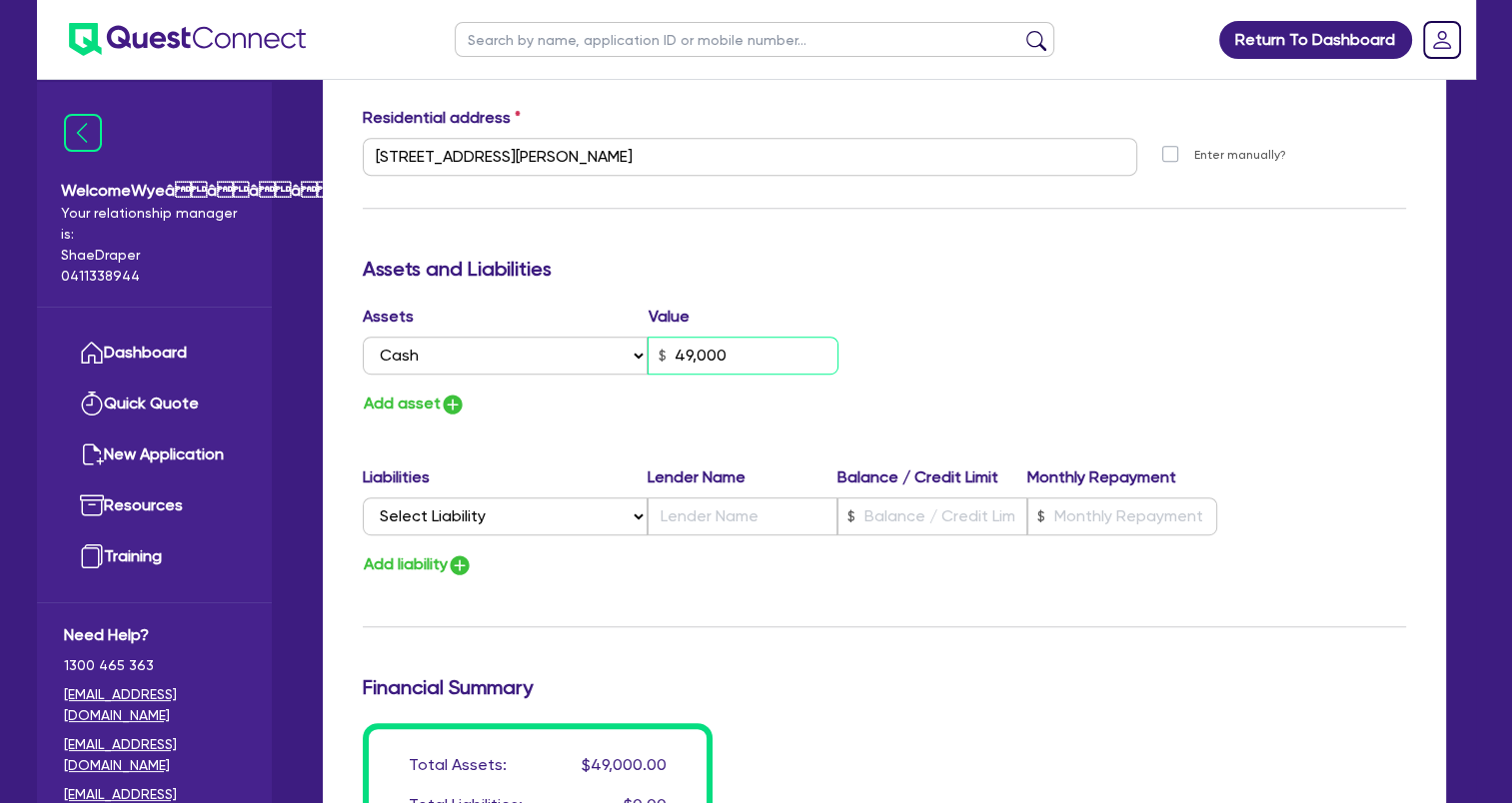 type on "49,000" 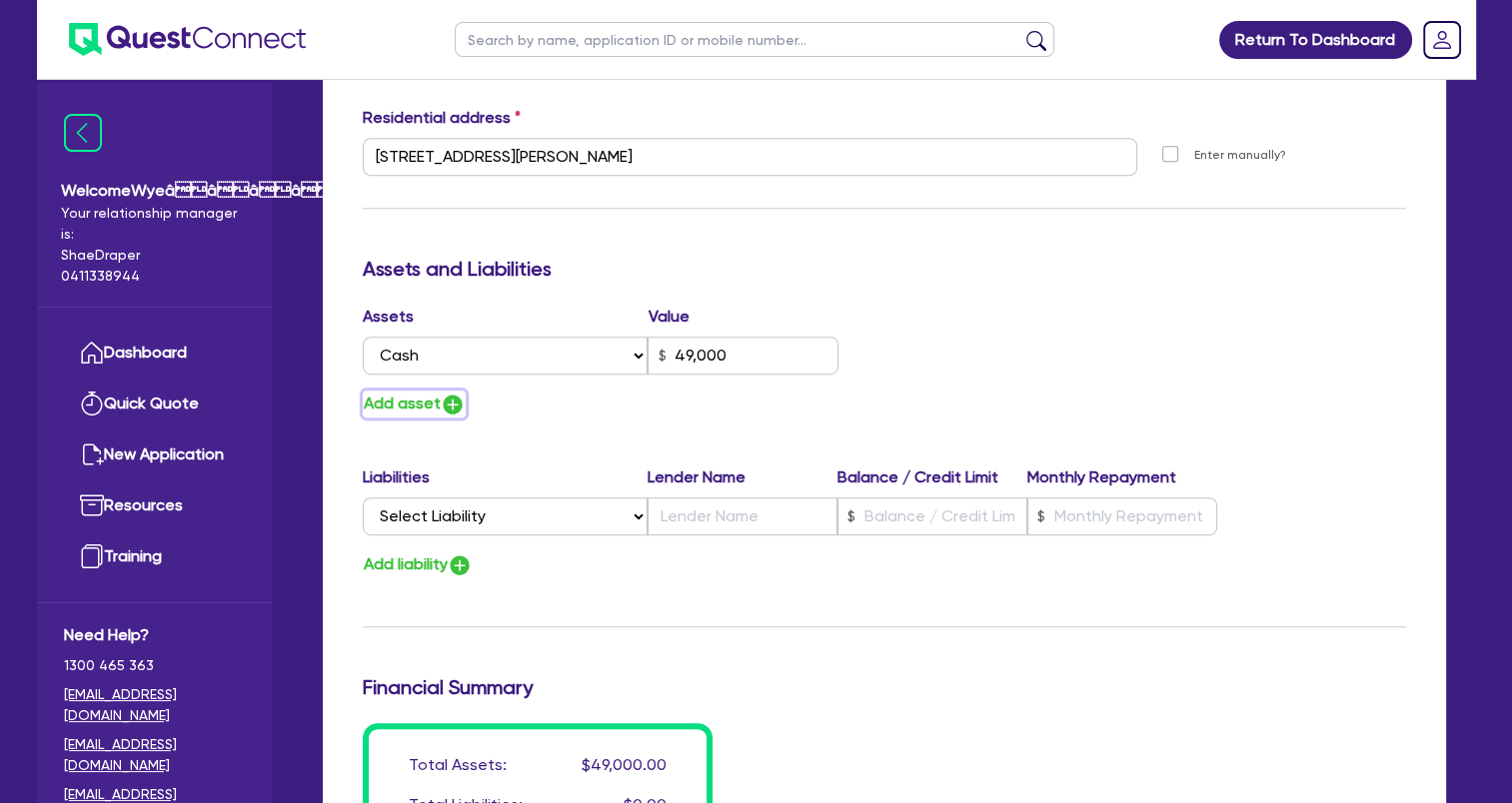 click at bounding box center (453, 404) 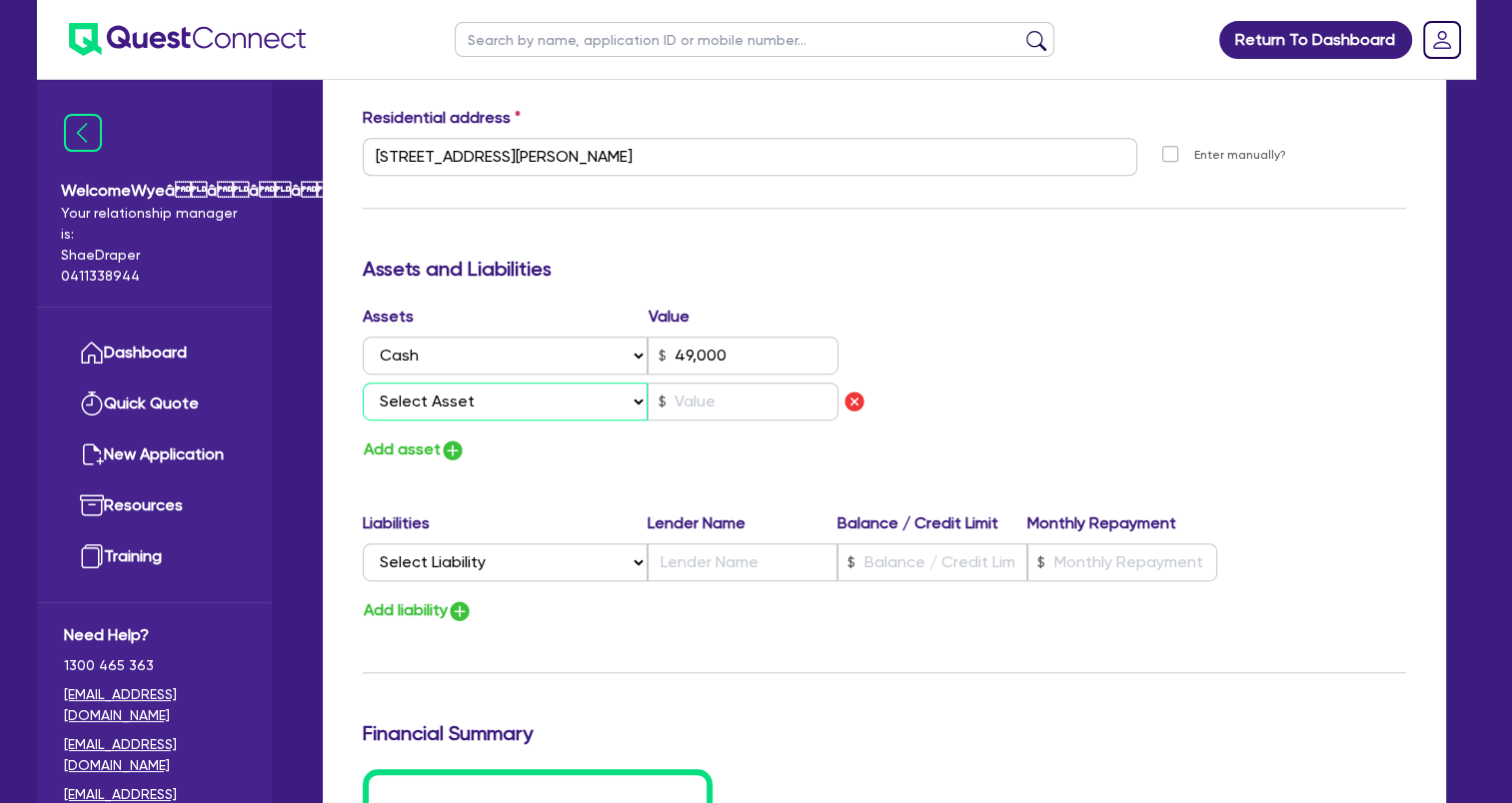 click on "Select Asset Cash Property Investment property Vehicle Truck Trailer Equipment Household & personal asset Other asset" at bounding box center [506, 402] 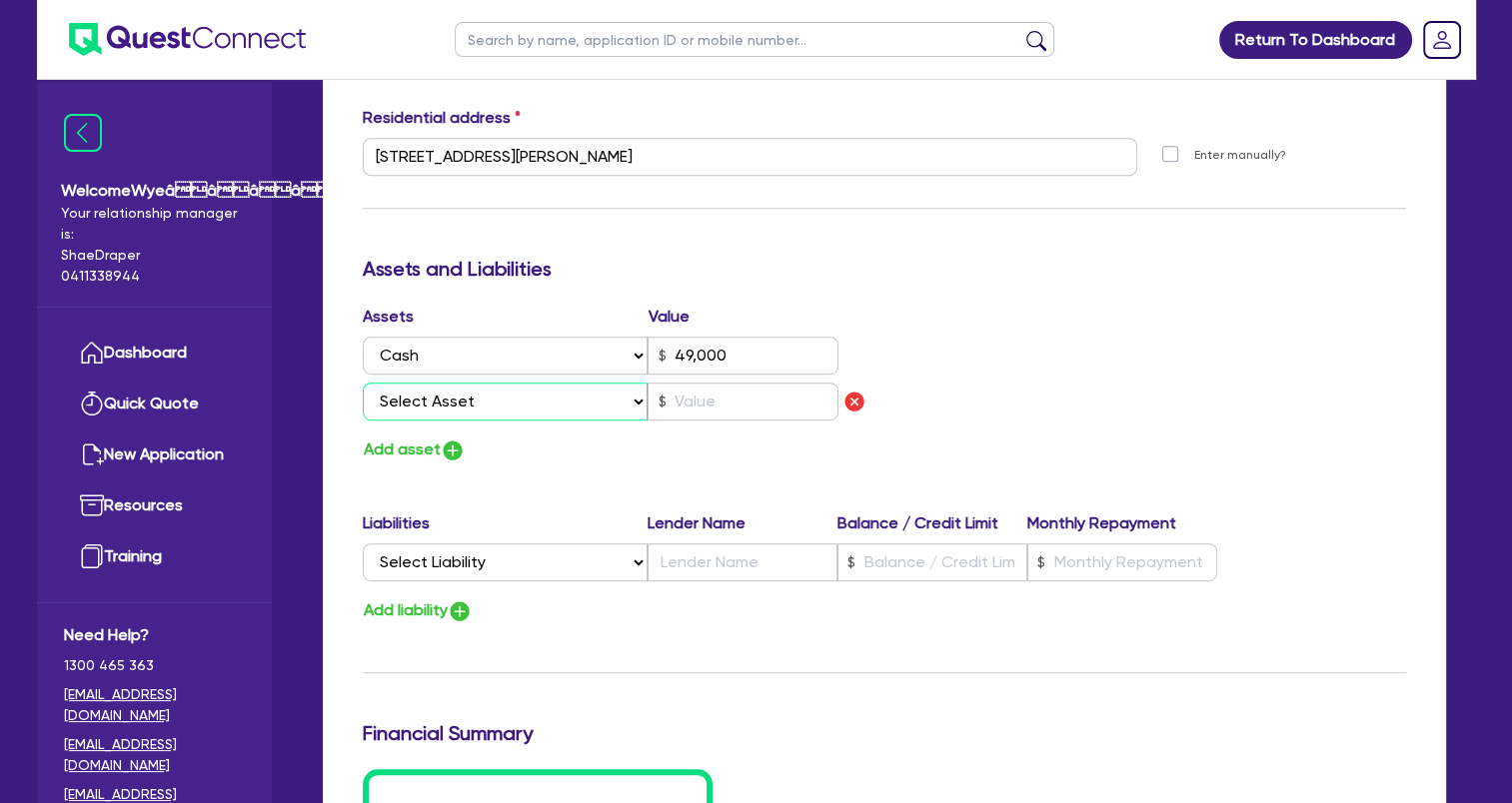 select on "PROPERTY" 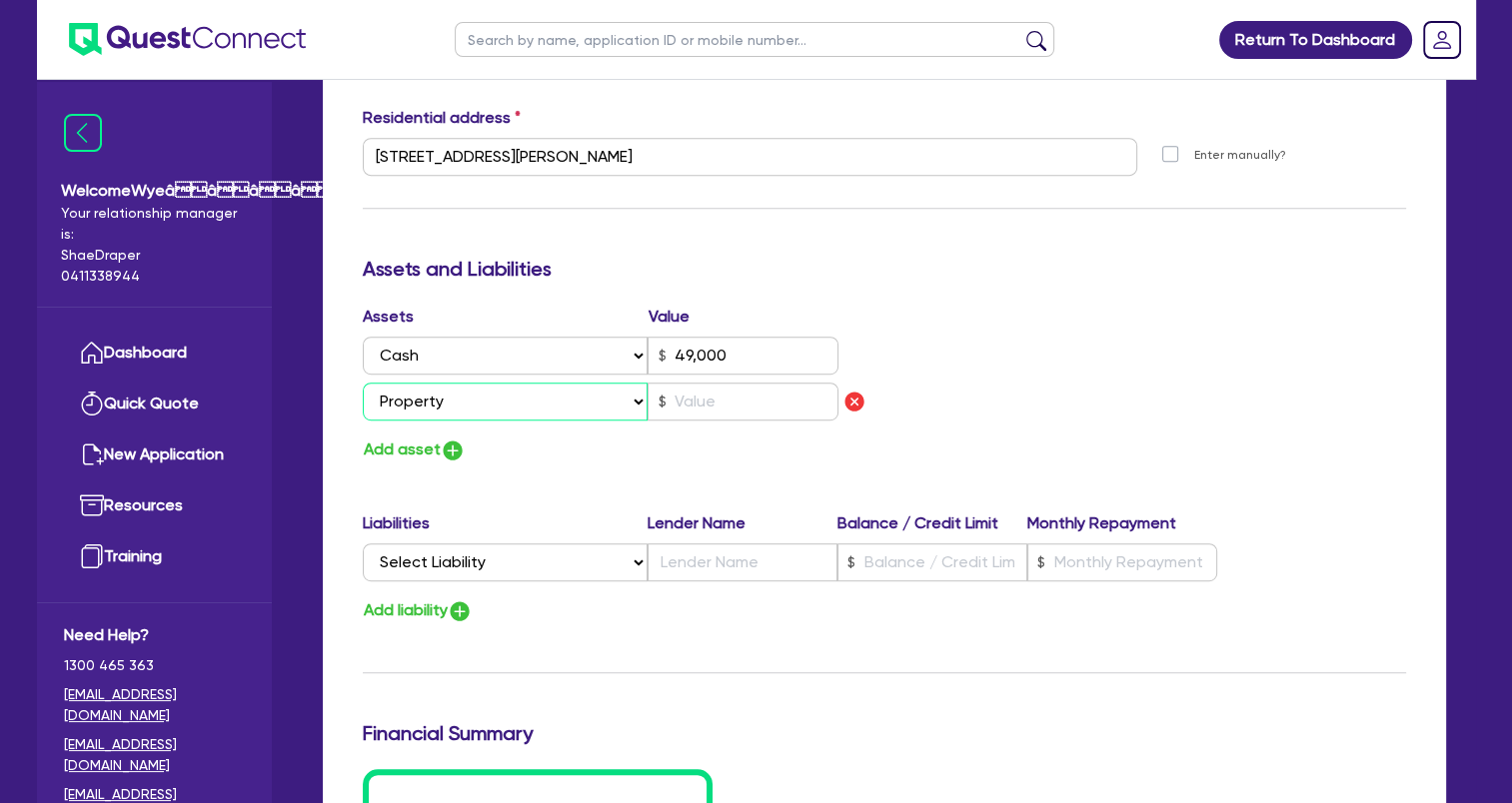 click on "Select Asset Cash Property Investment property Vehicle Truck Trailer Equipment Household & personal asset Other asset" at bounding box center (506, 402) 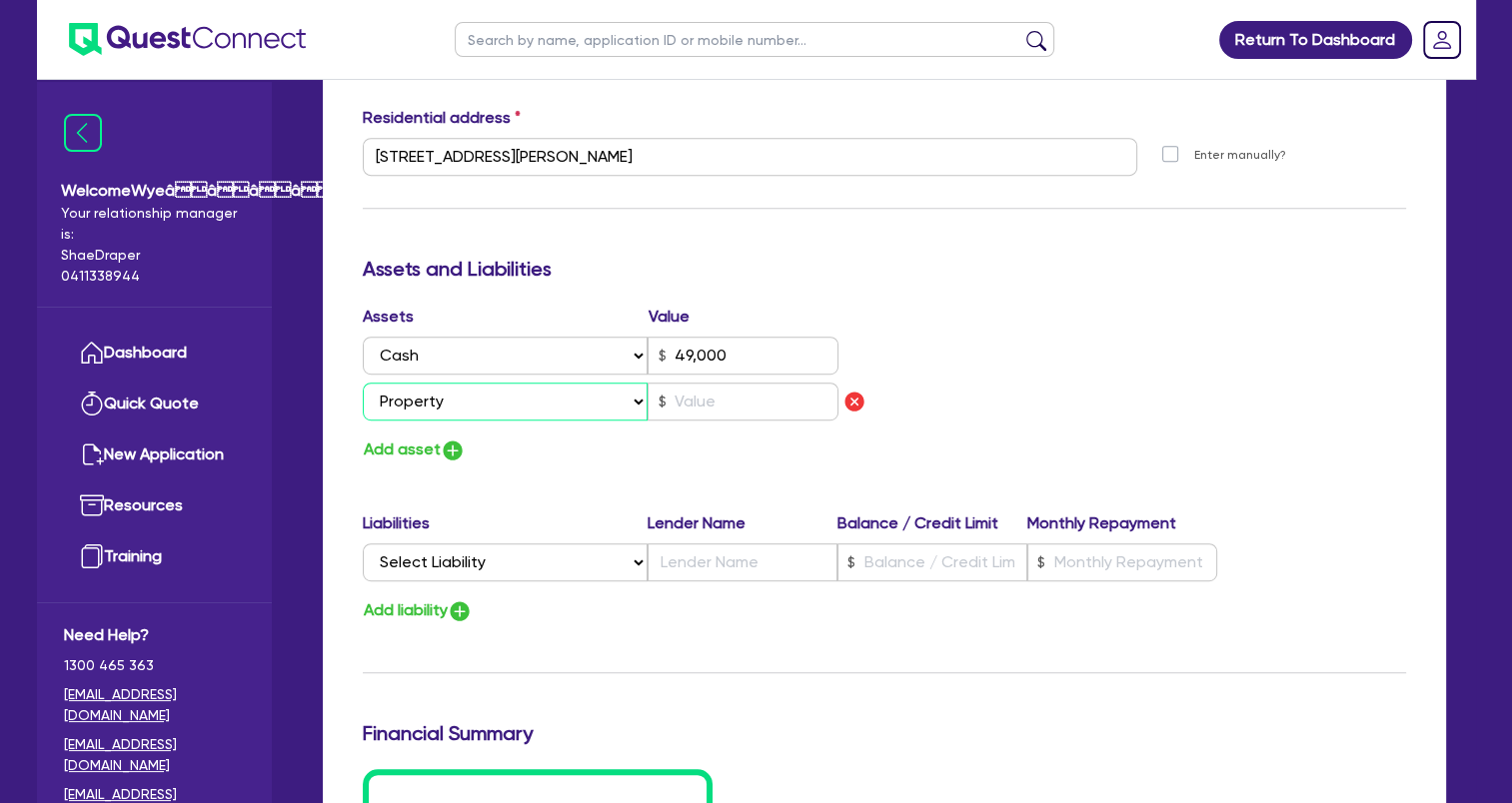 type on "3" 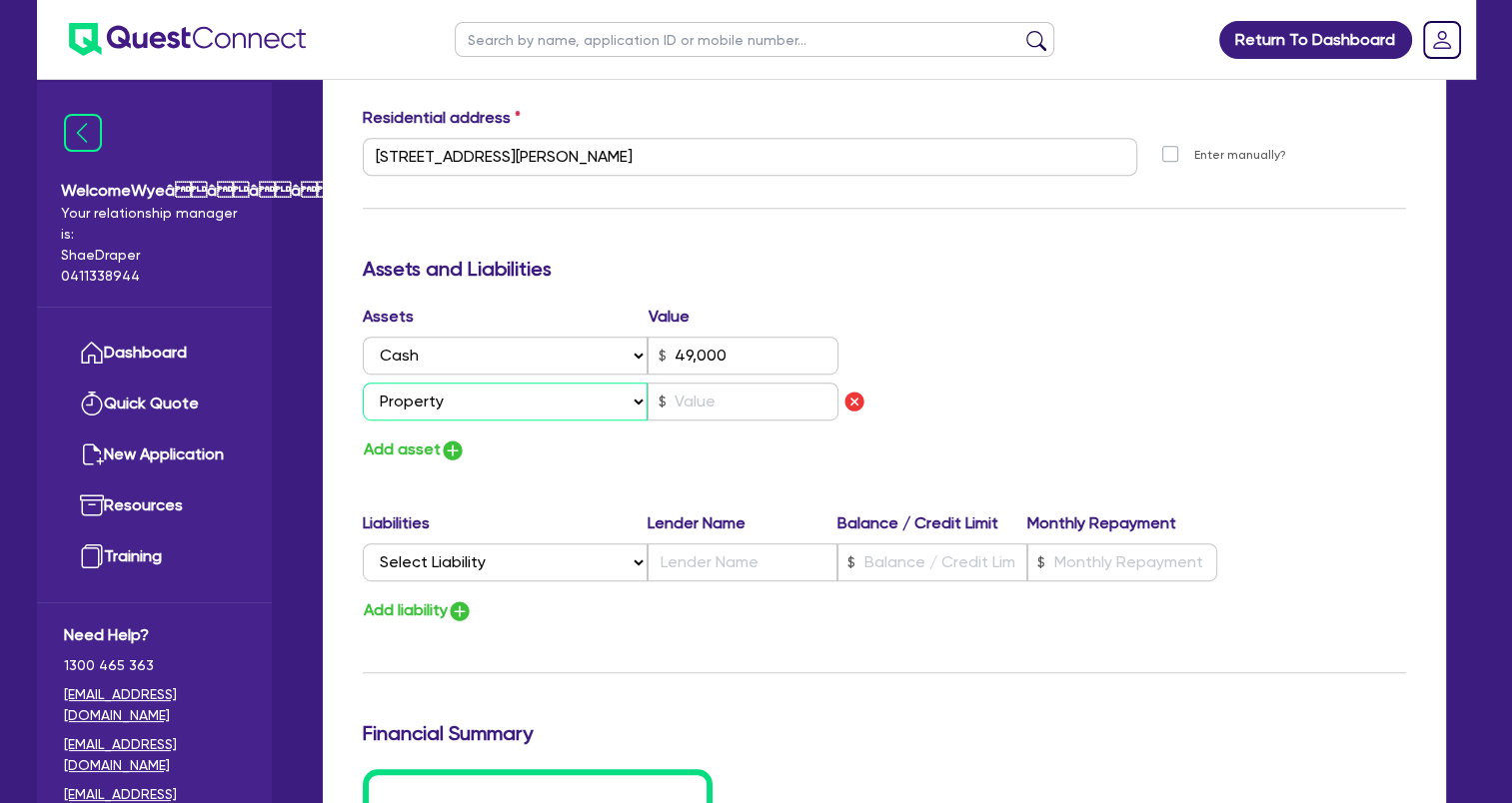 type on "0421 311 941" 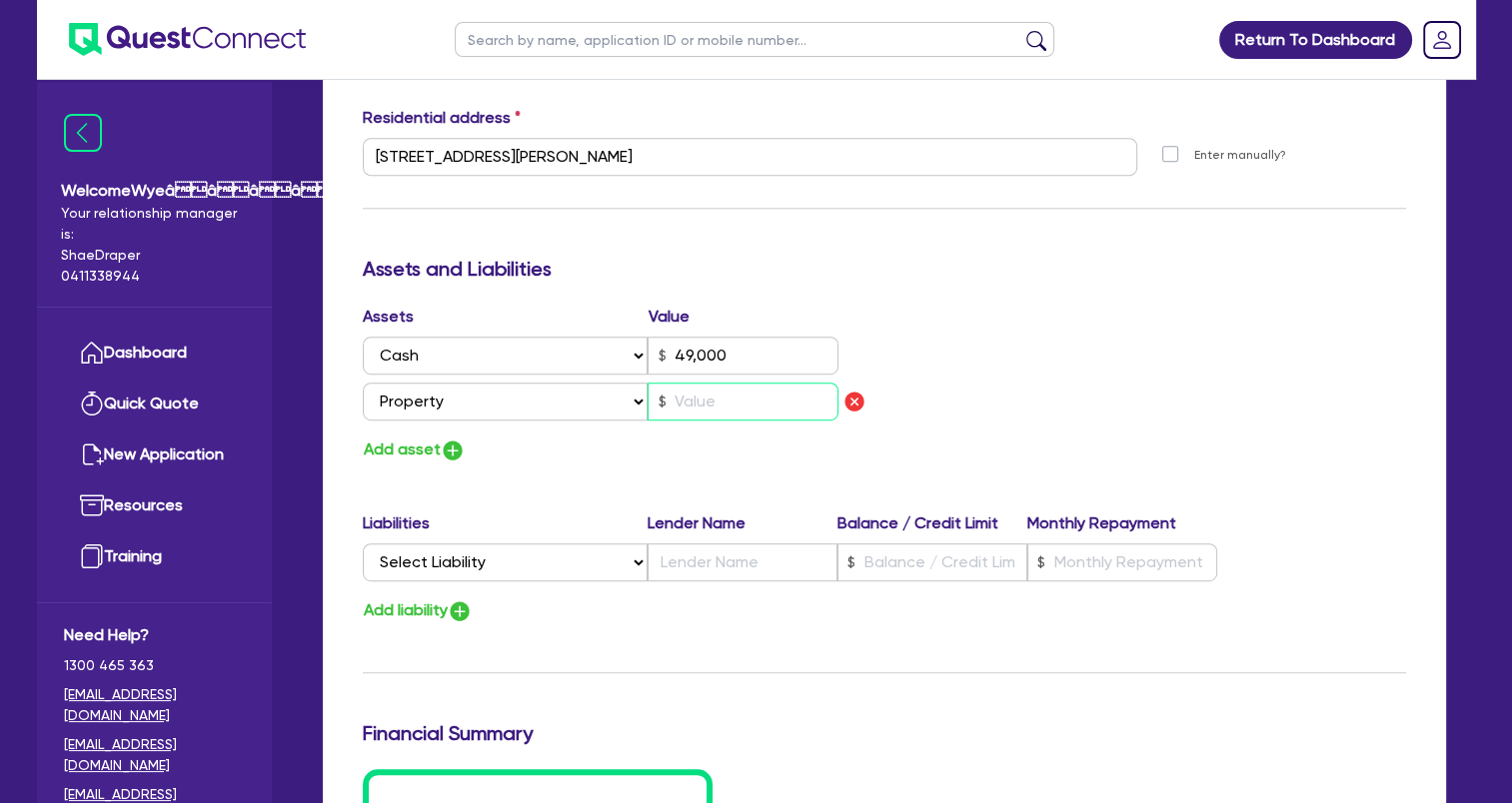 click at bounding box center [743, 402] 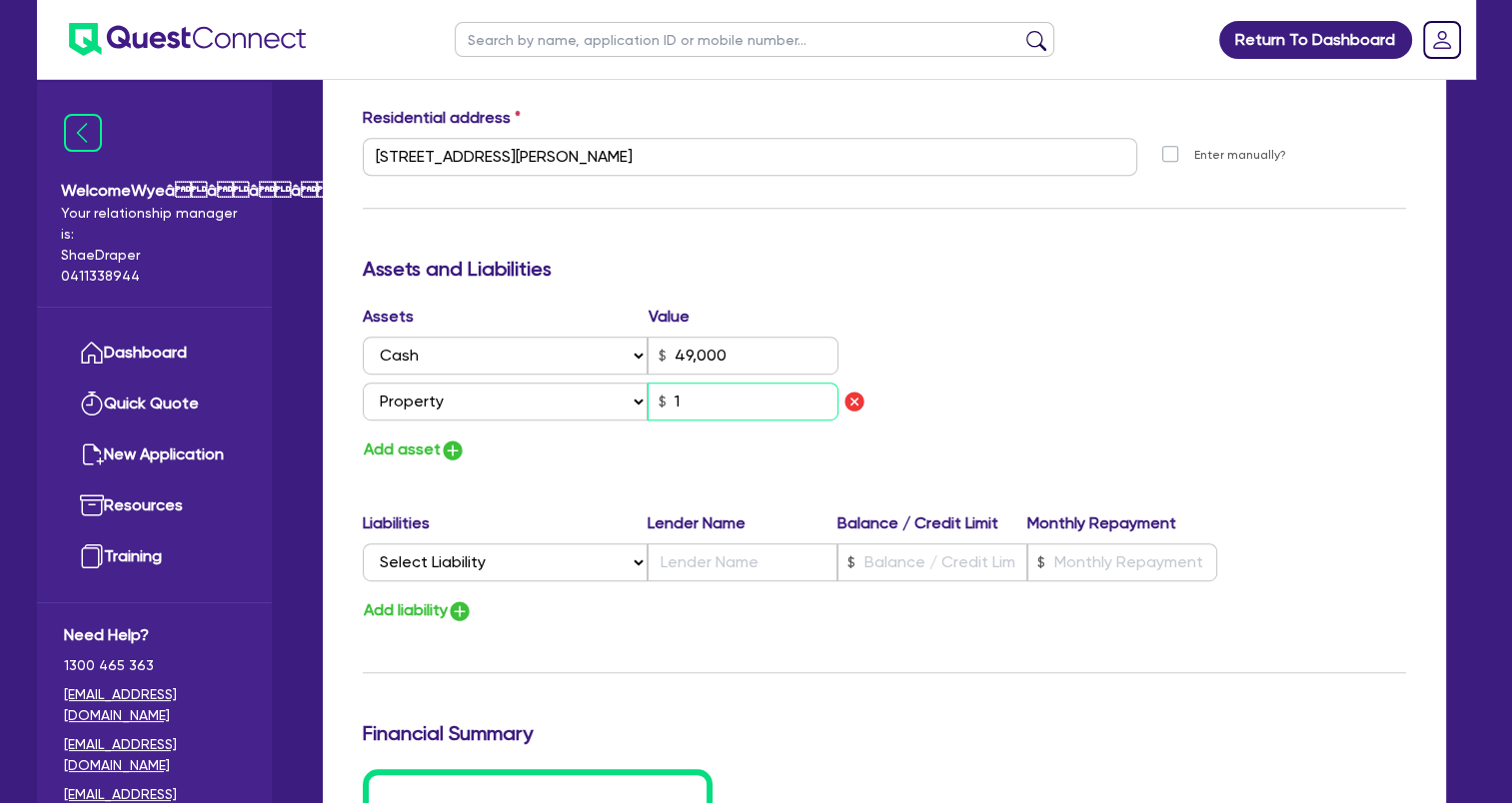 type on "3" 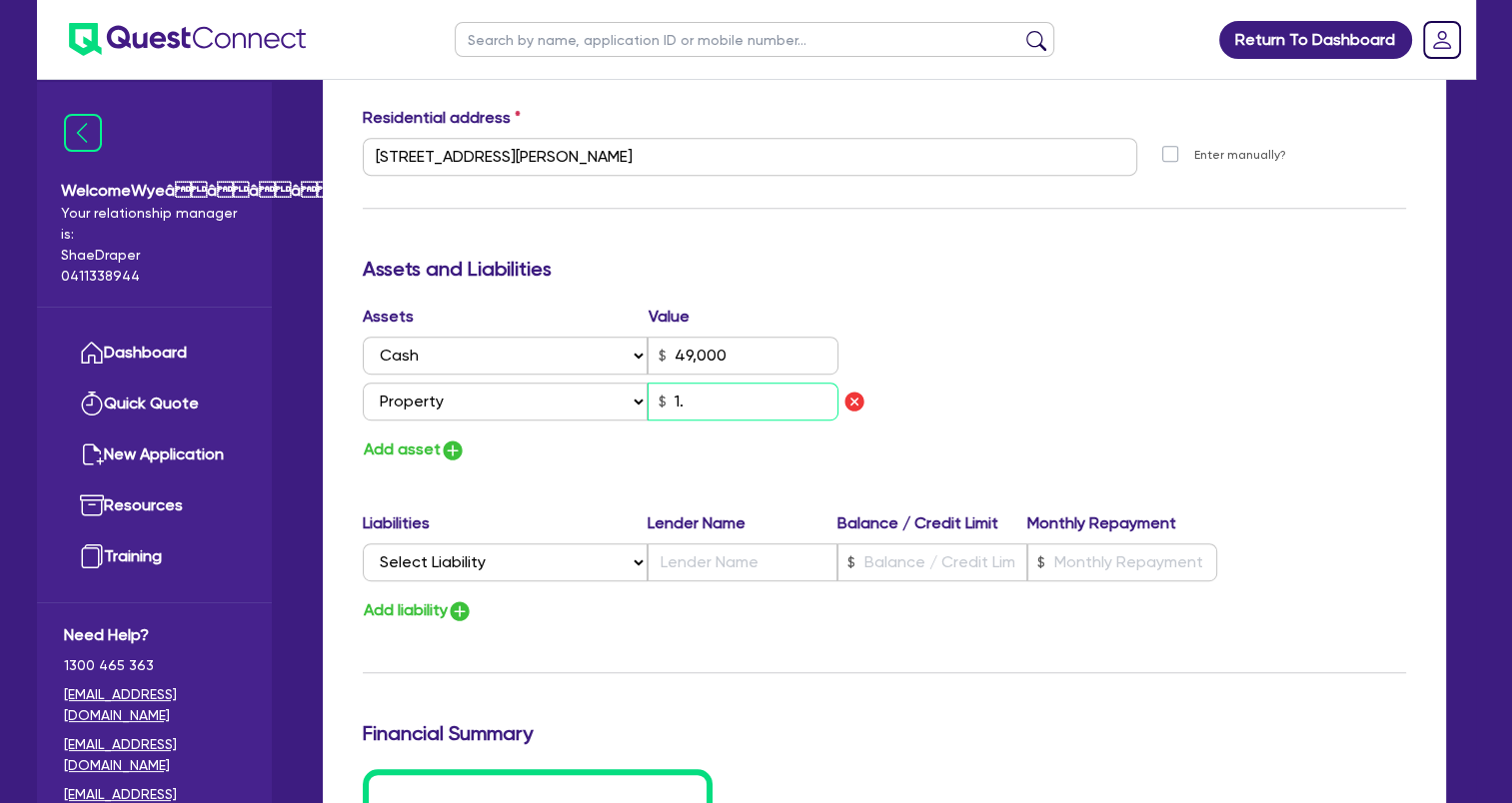 type on "3" 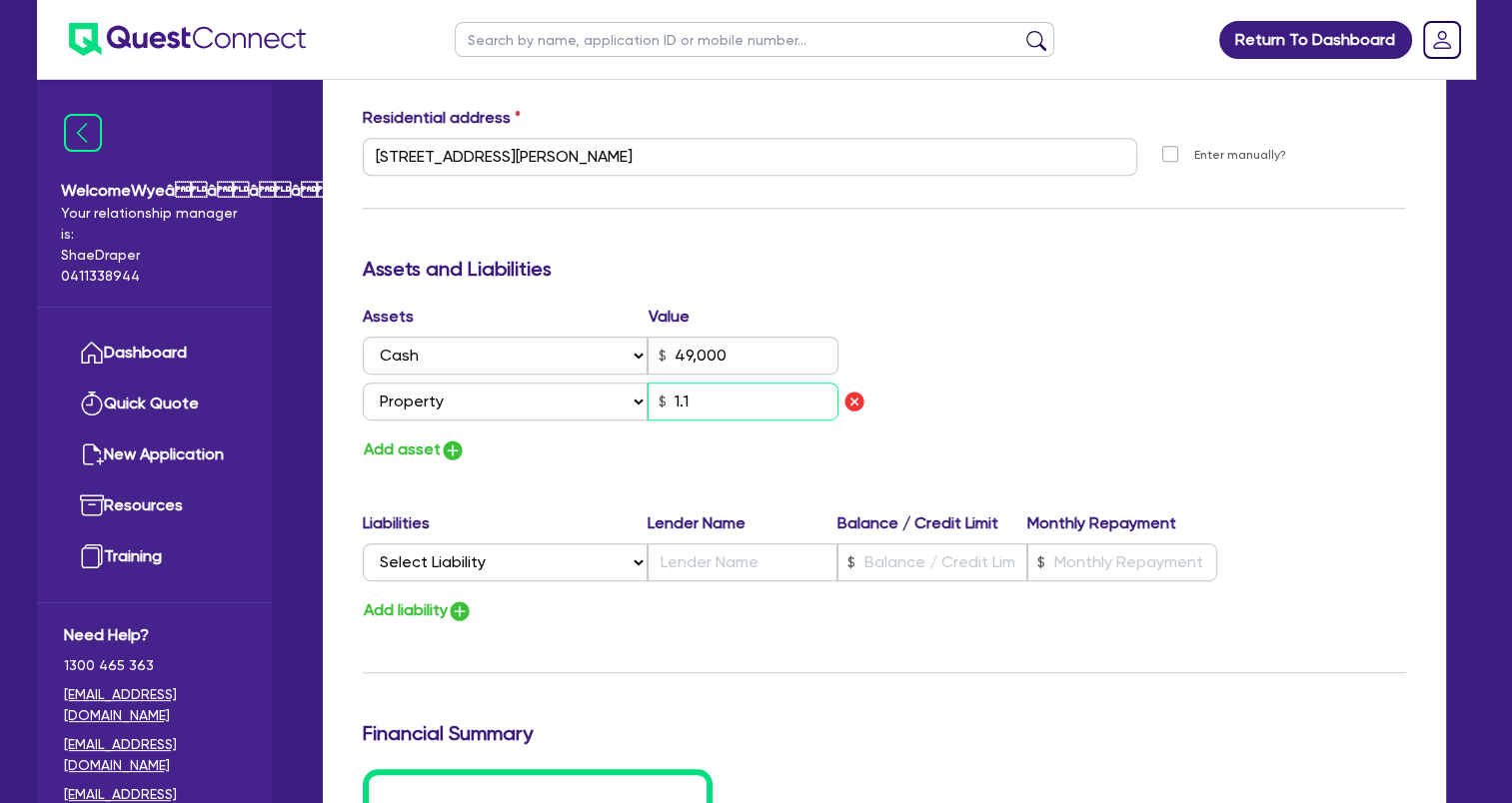 type on "3" 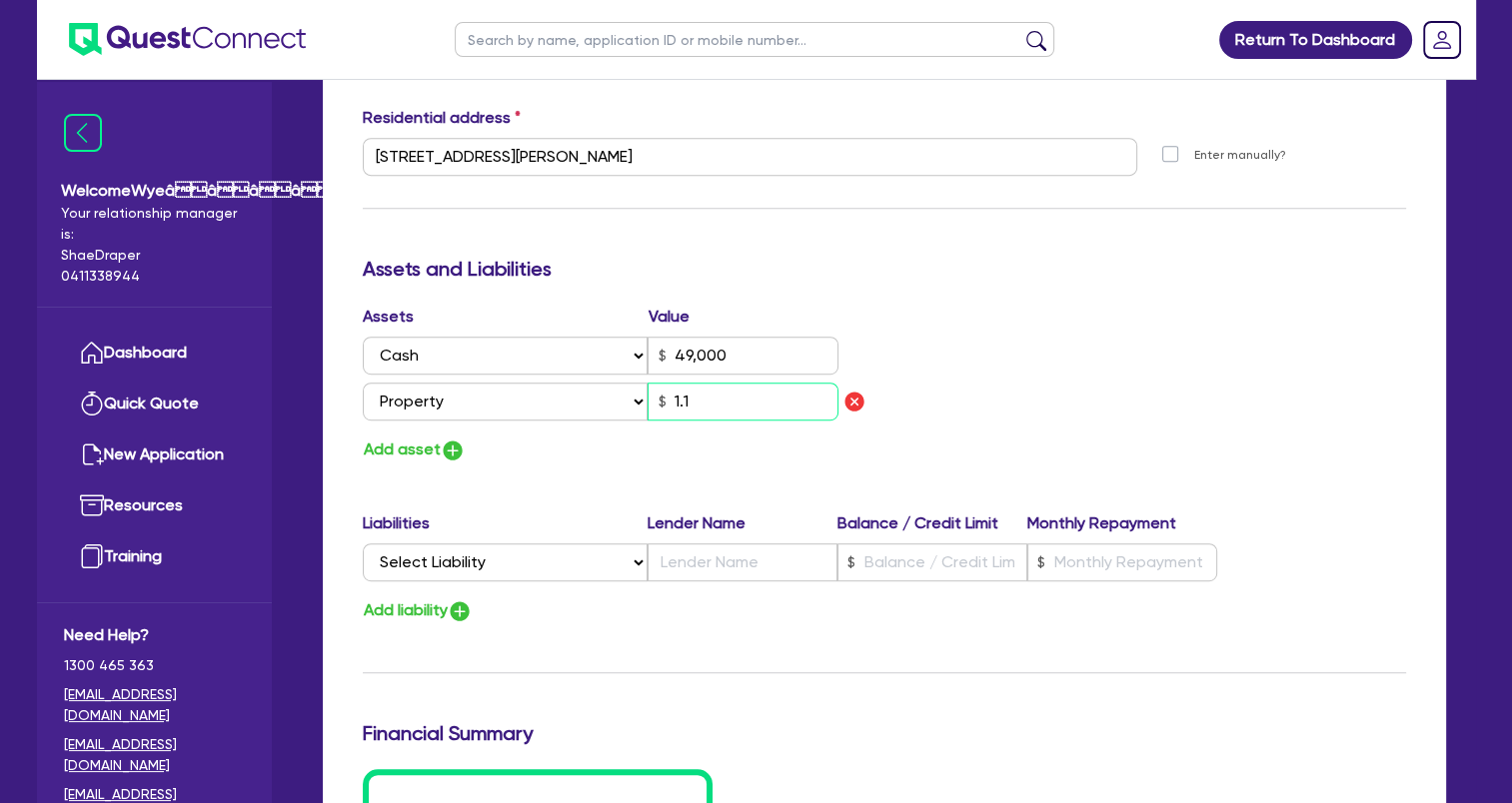 type on "0421 311 941" 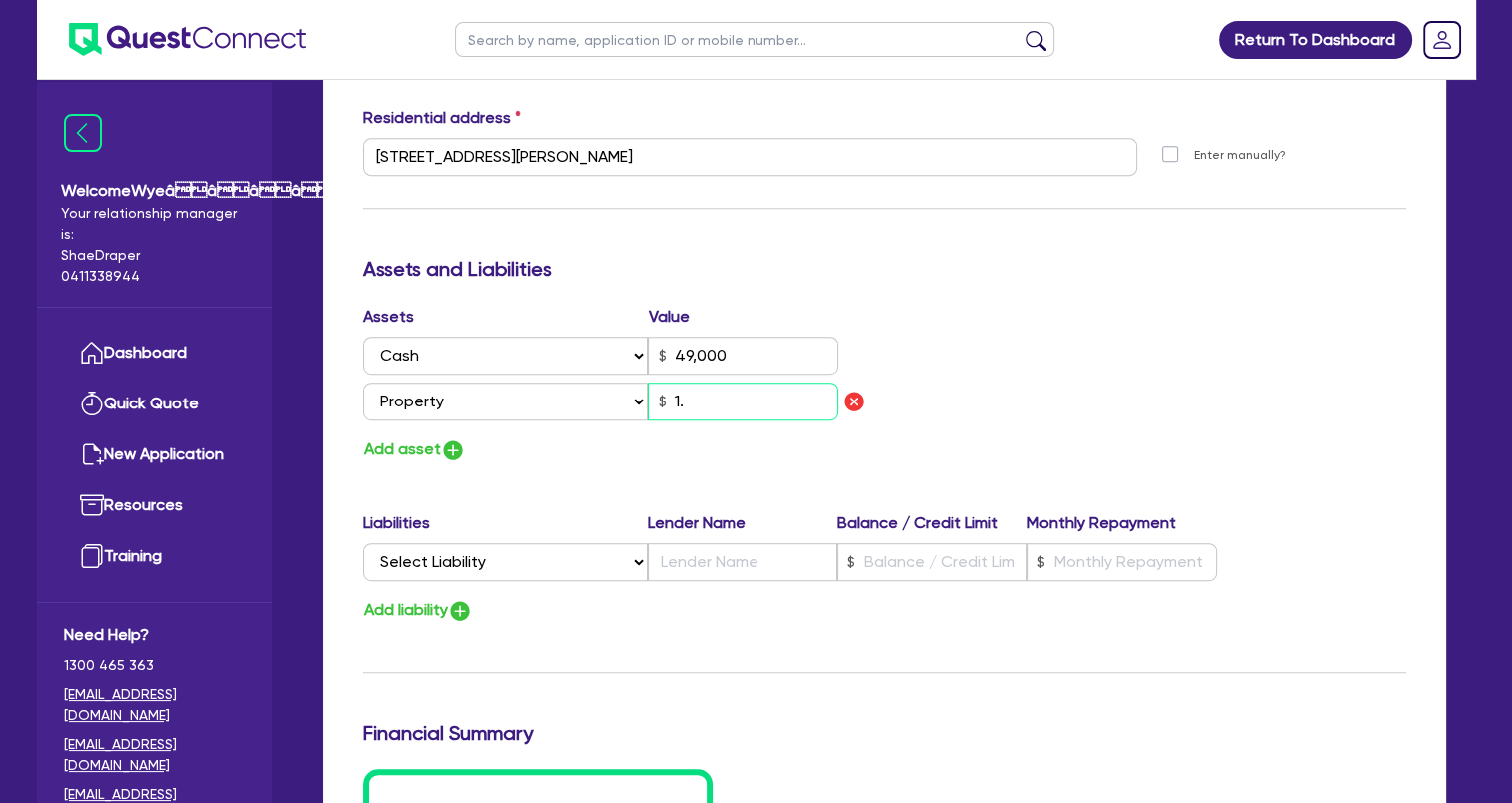 type on "3" 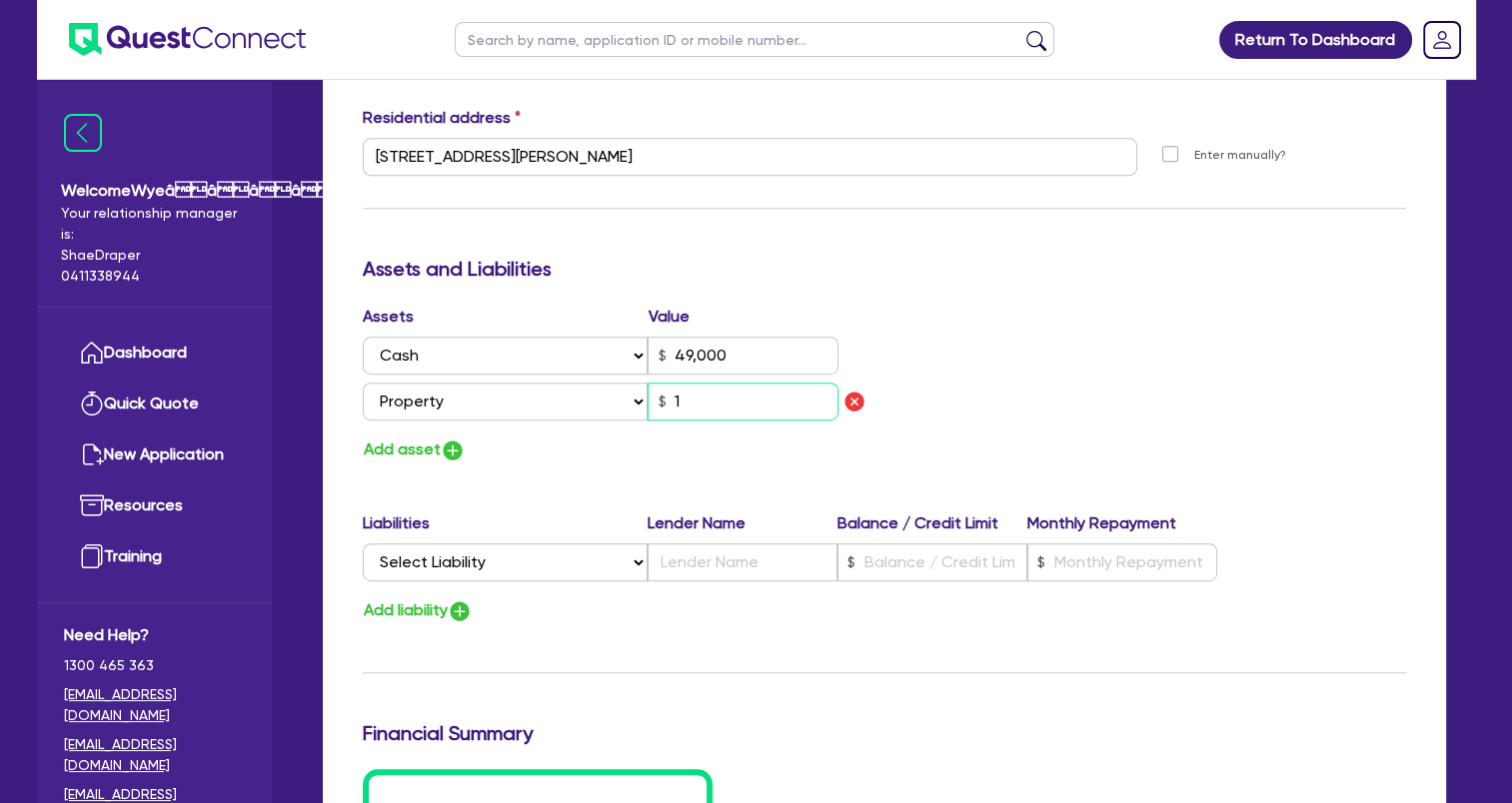 type on "1" 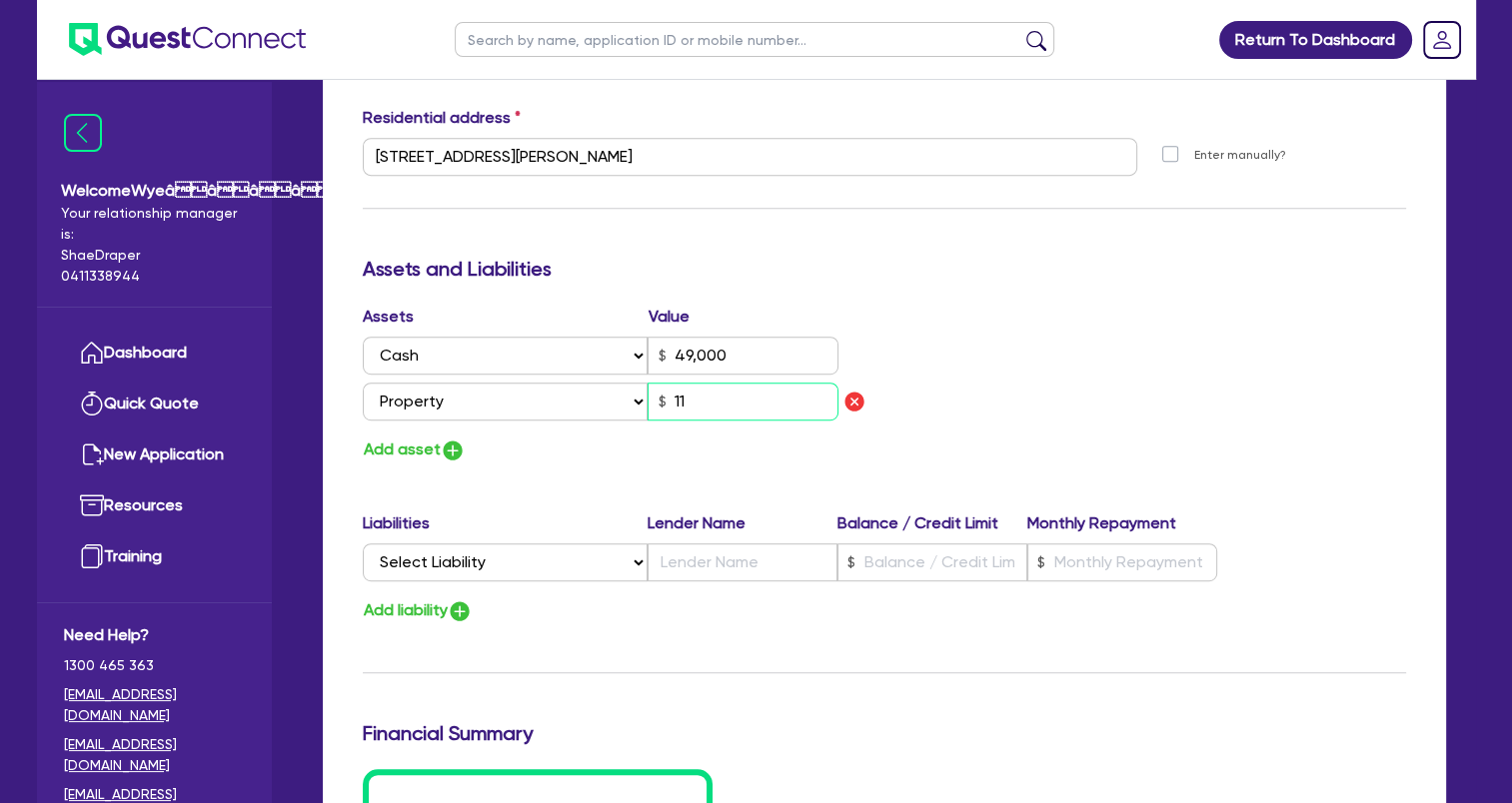 type on "11" 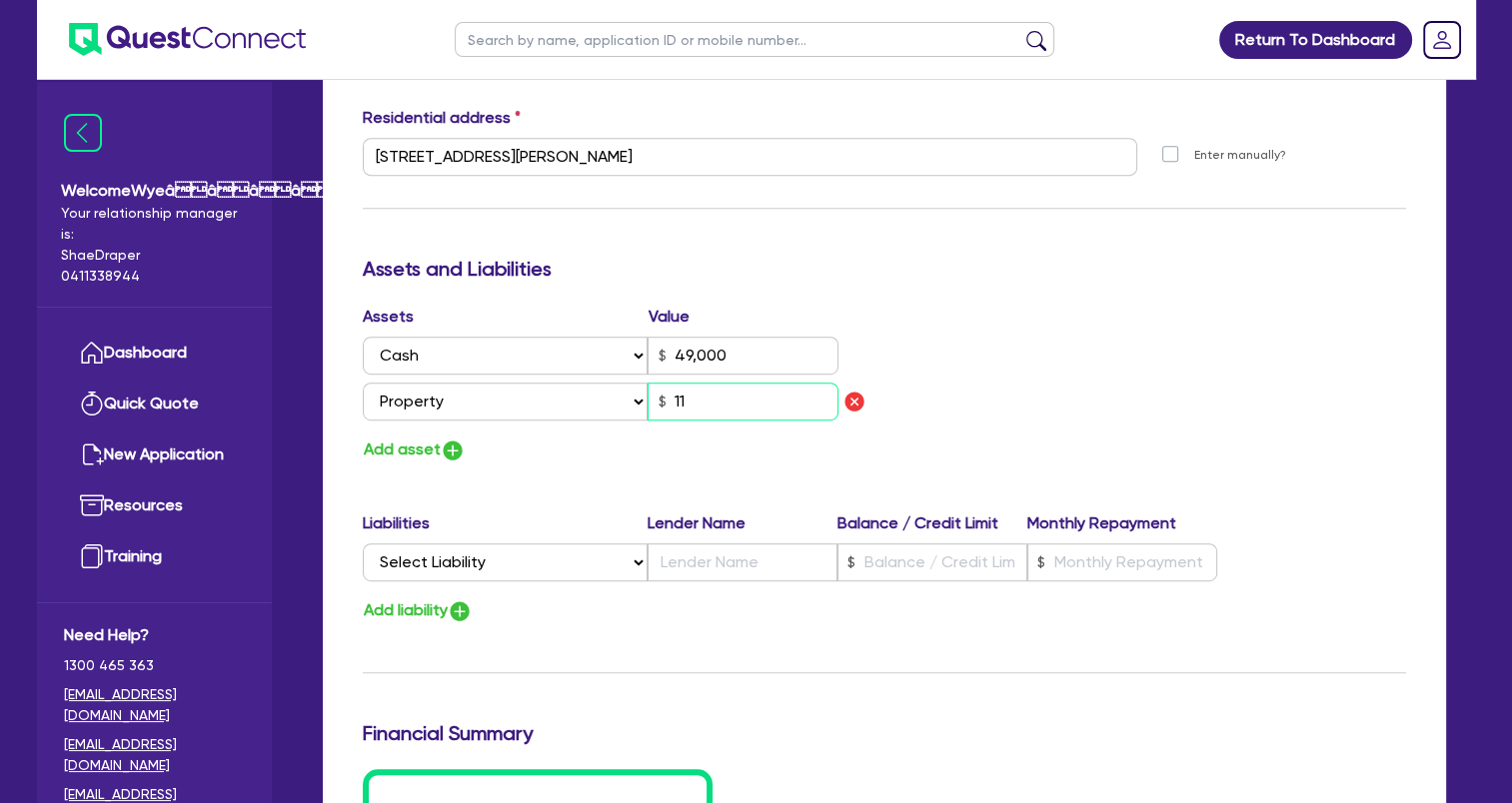 type on "3" 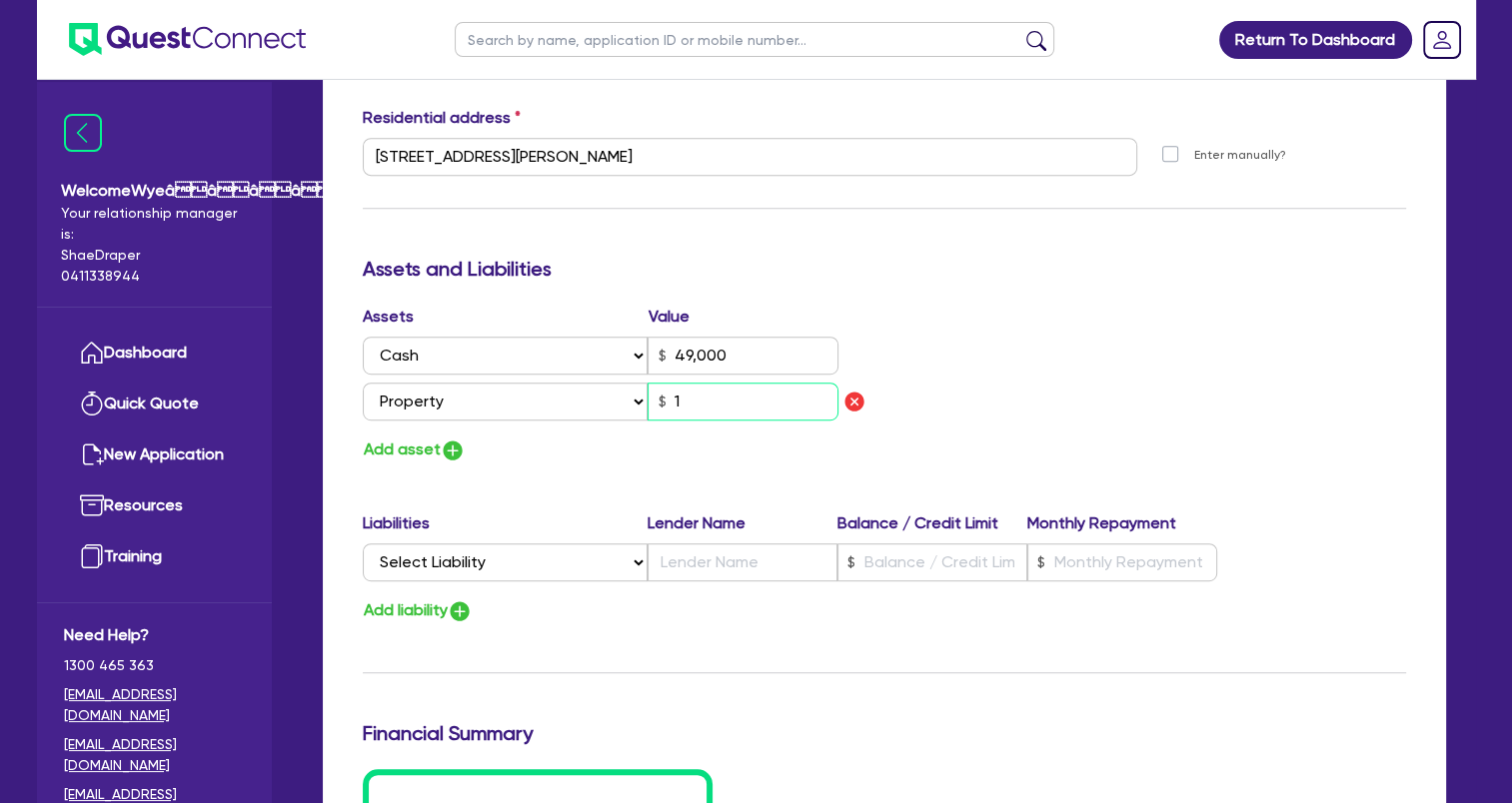type on "3" 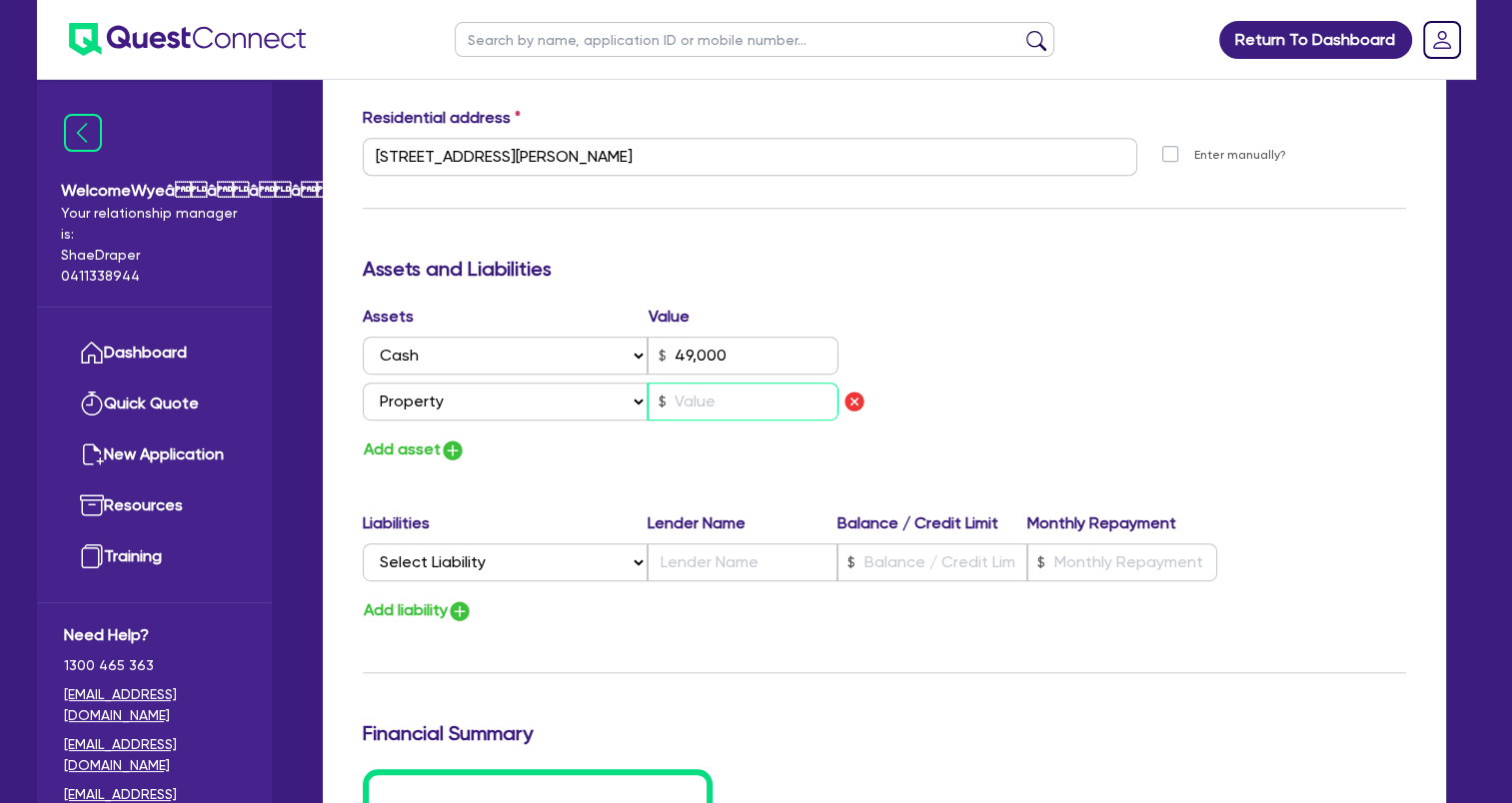 type on "3" 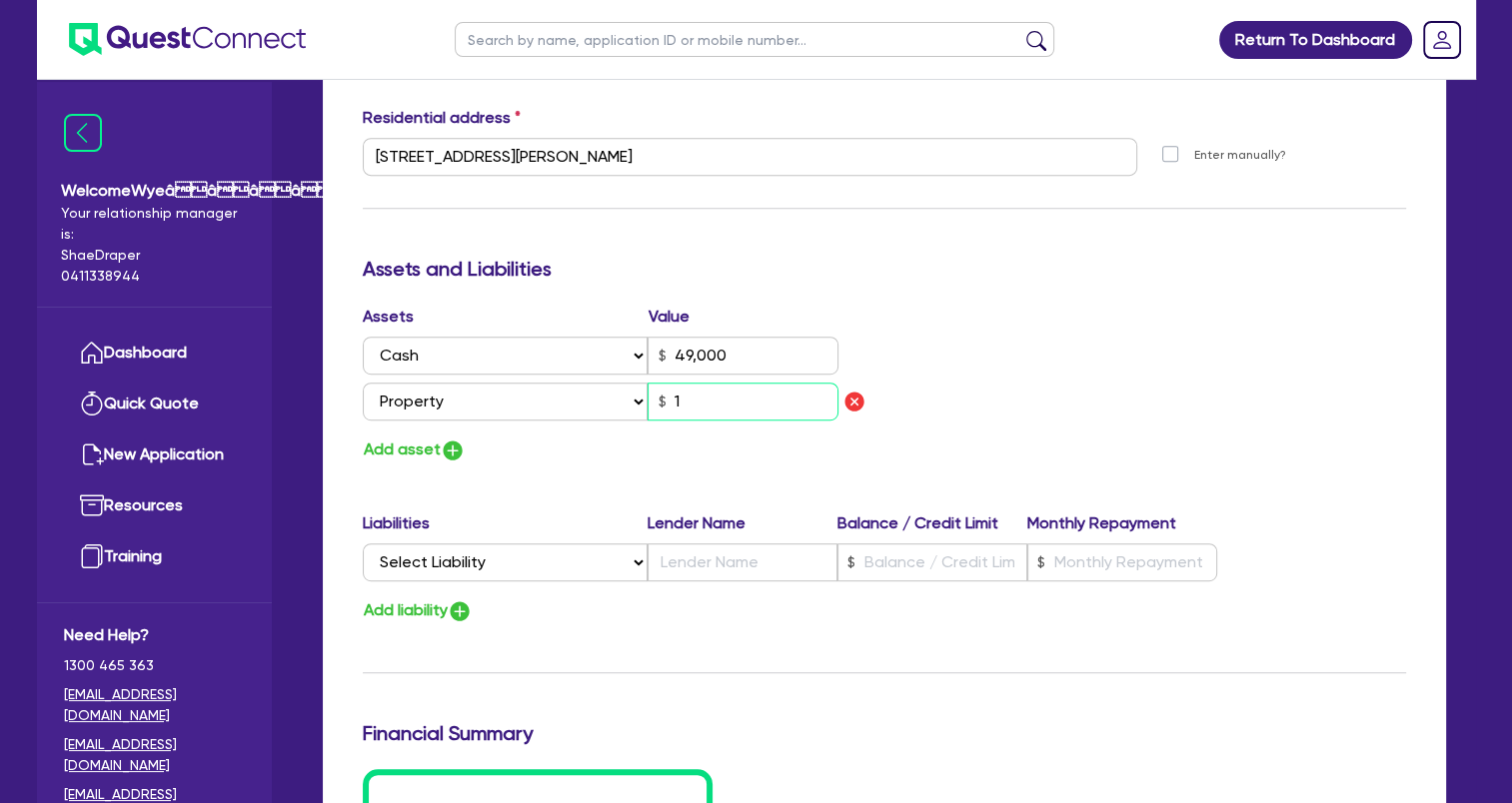 type on "1" 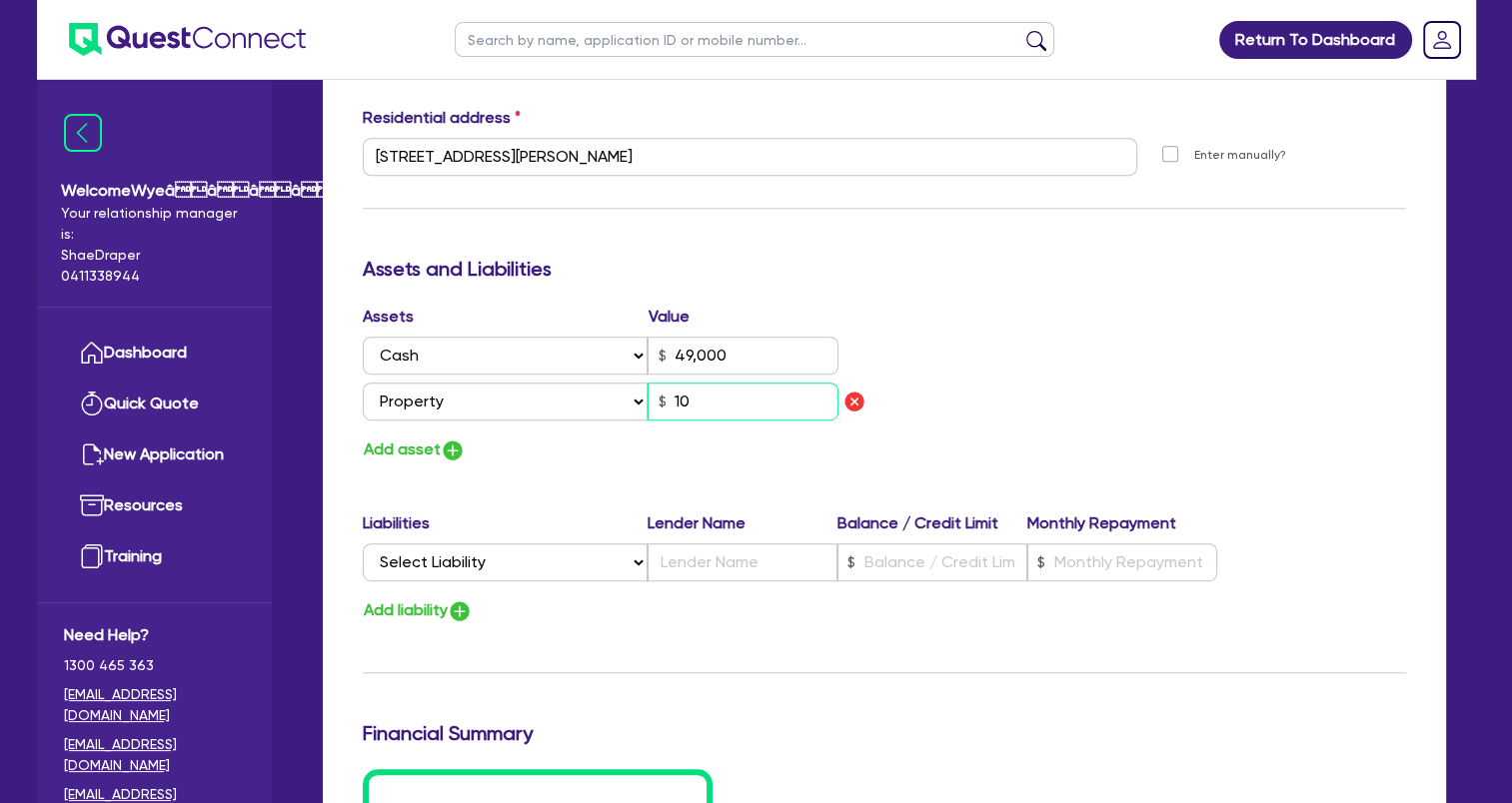 type on "3" 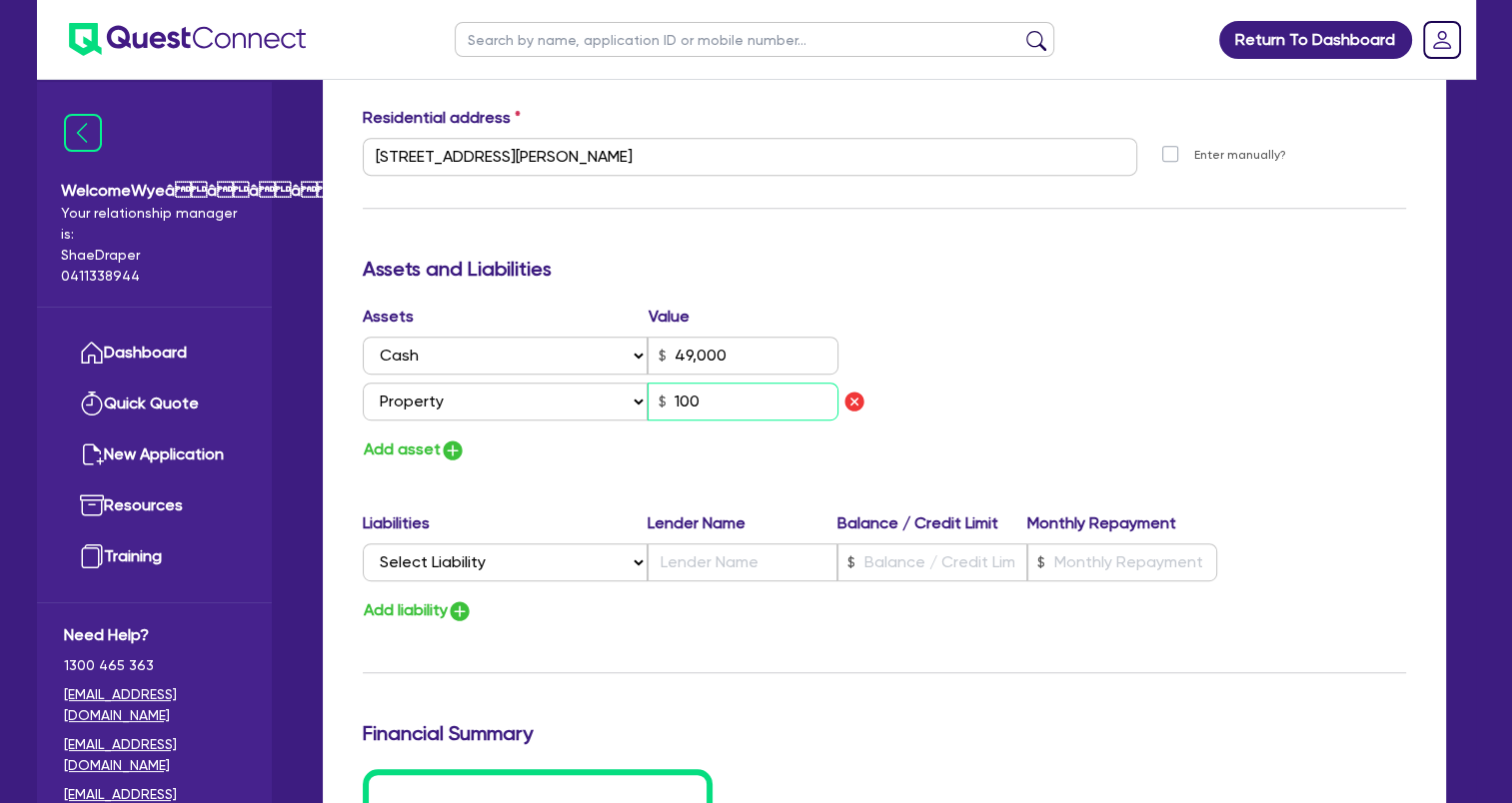 type on "3" 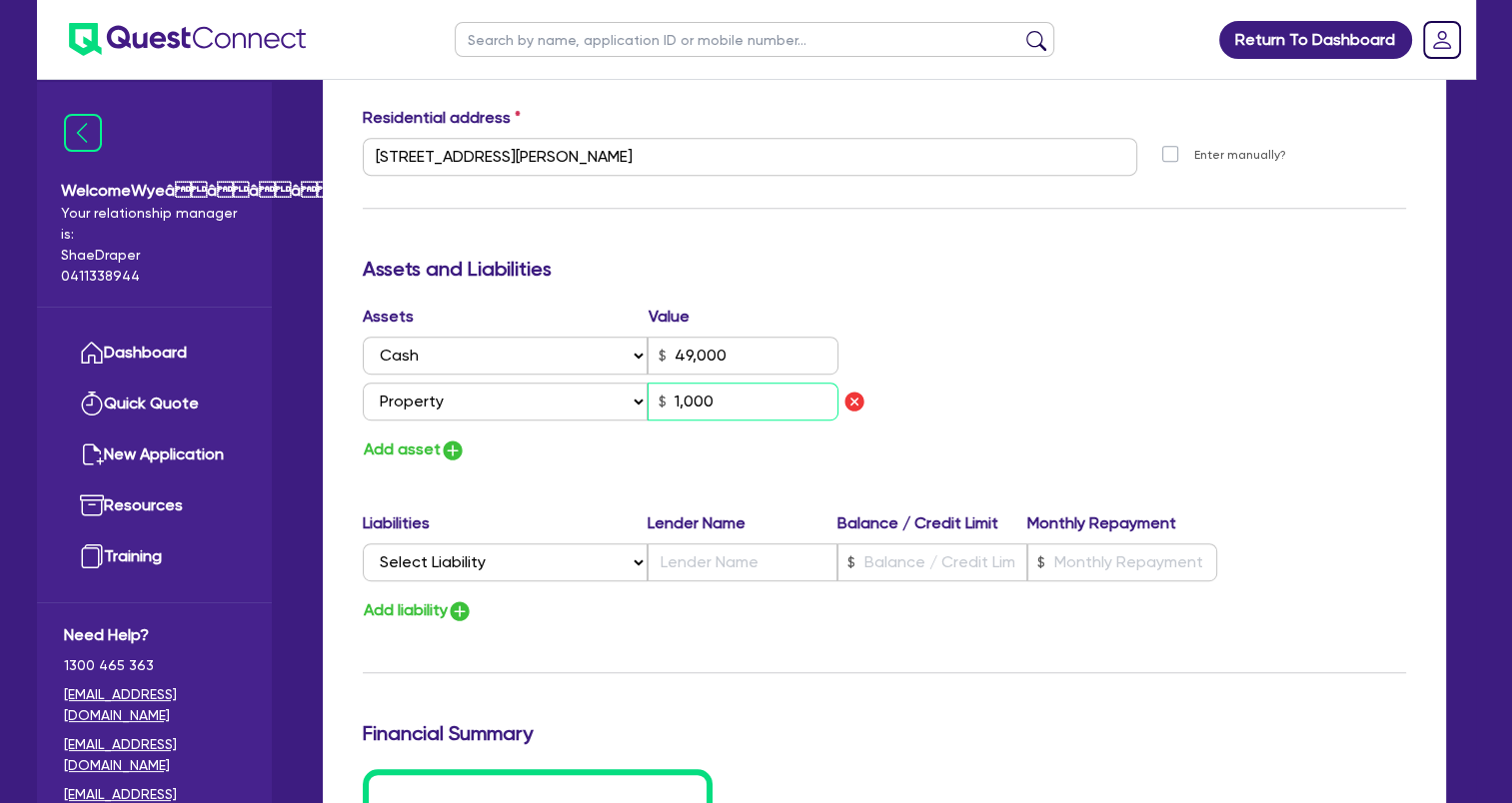 type on "3" 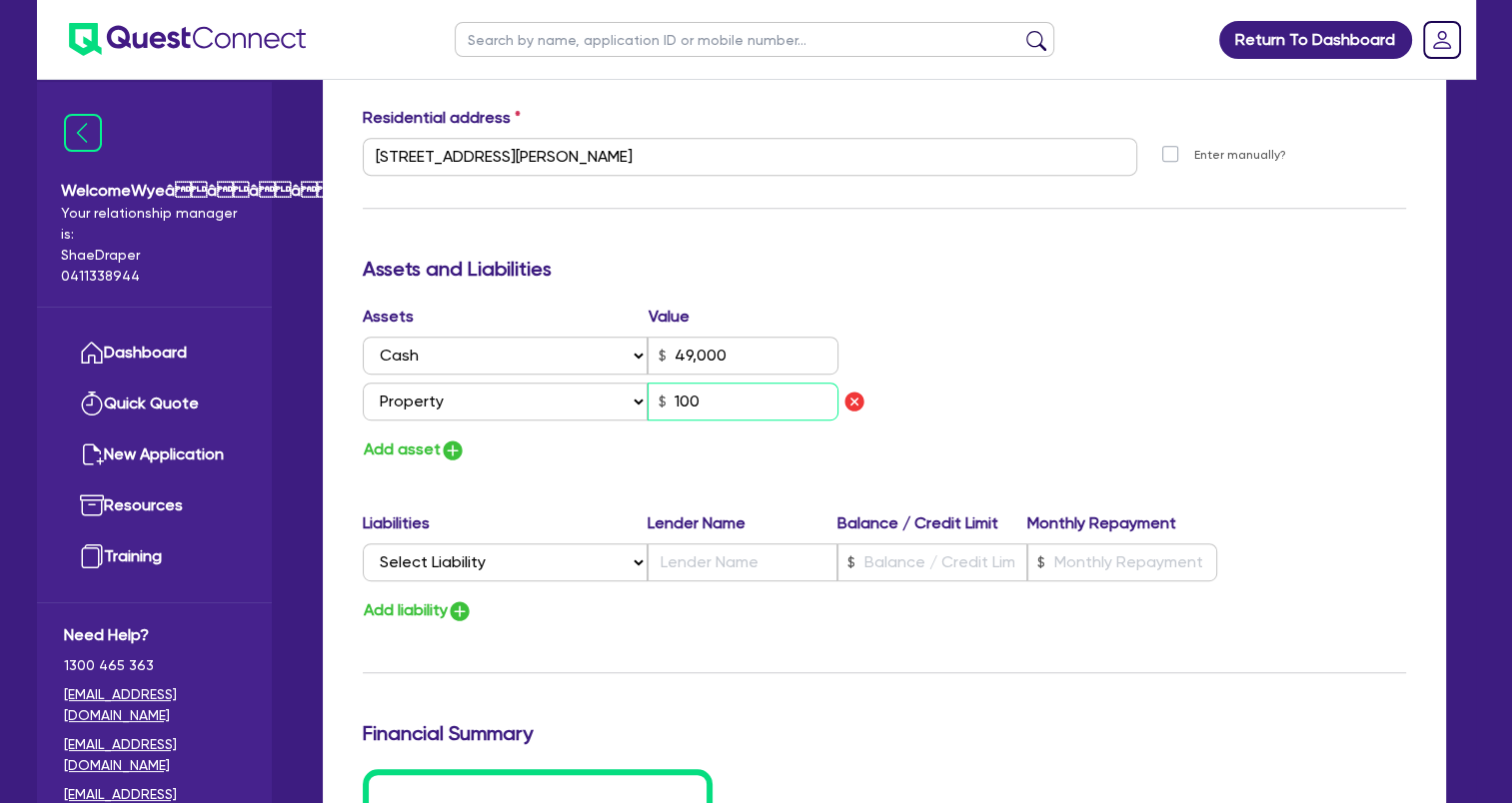 type on "3" 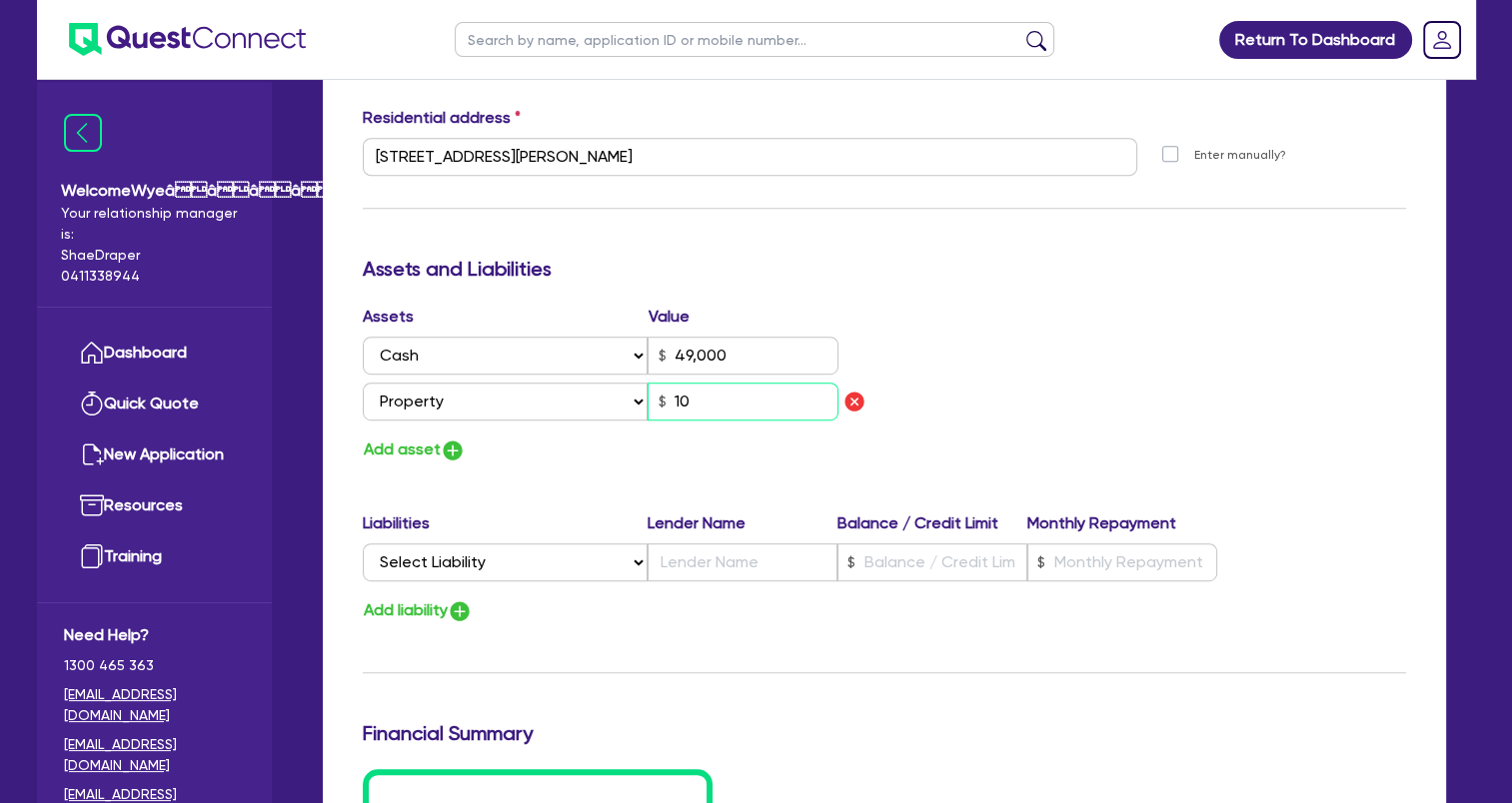 type on "3" 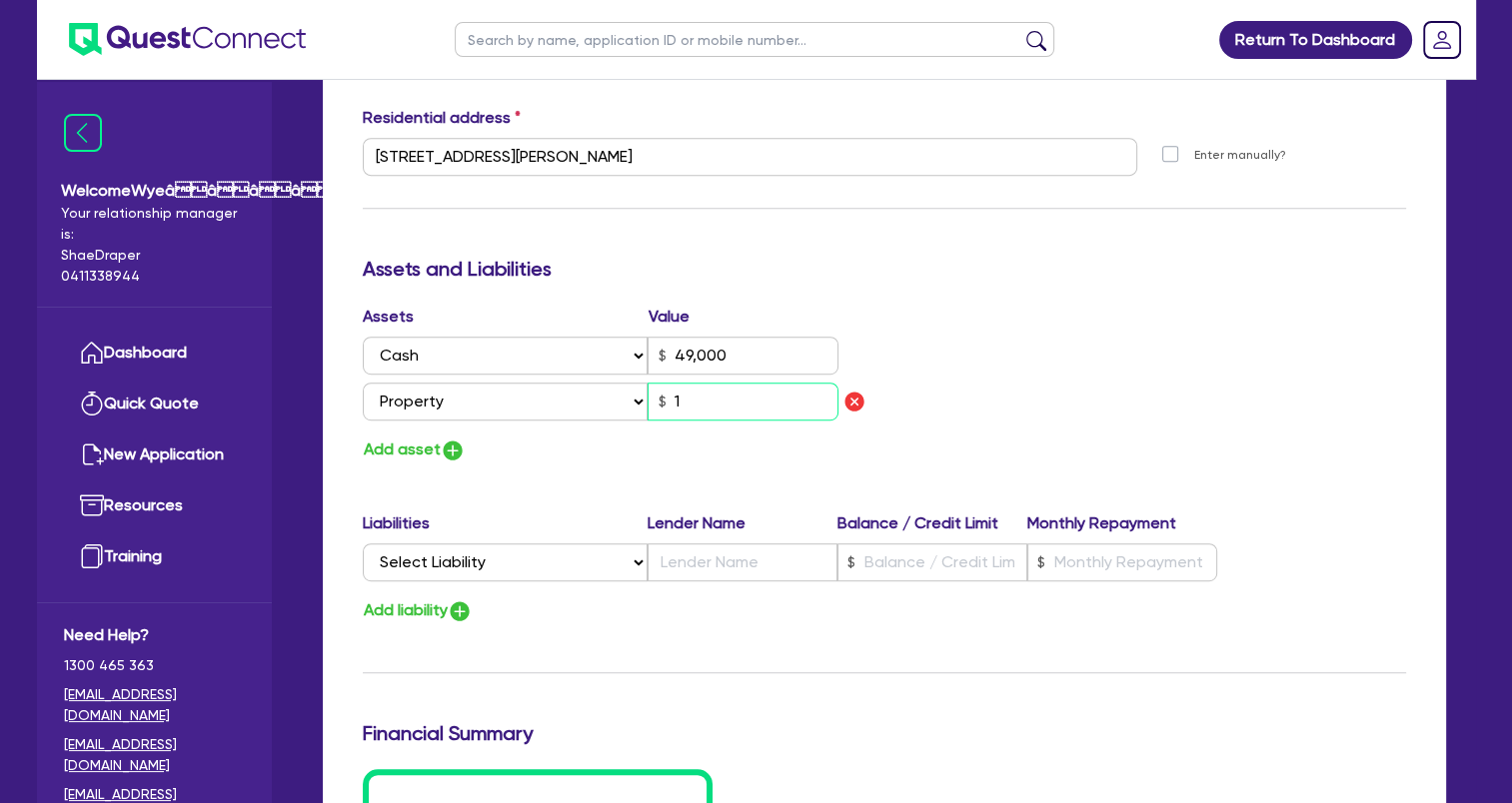 type on "1" 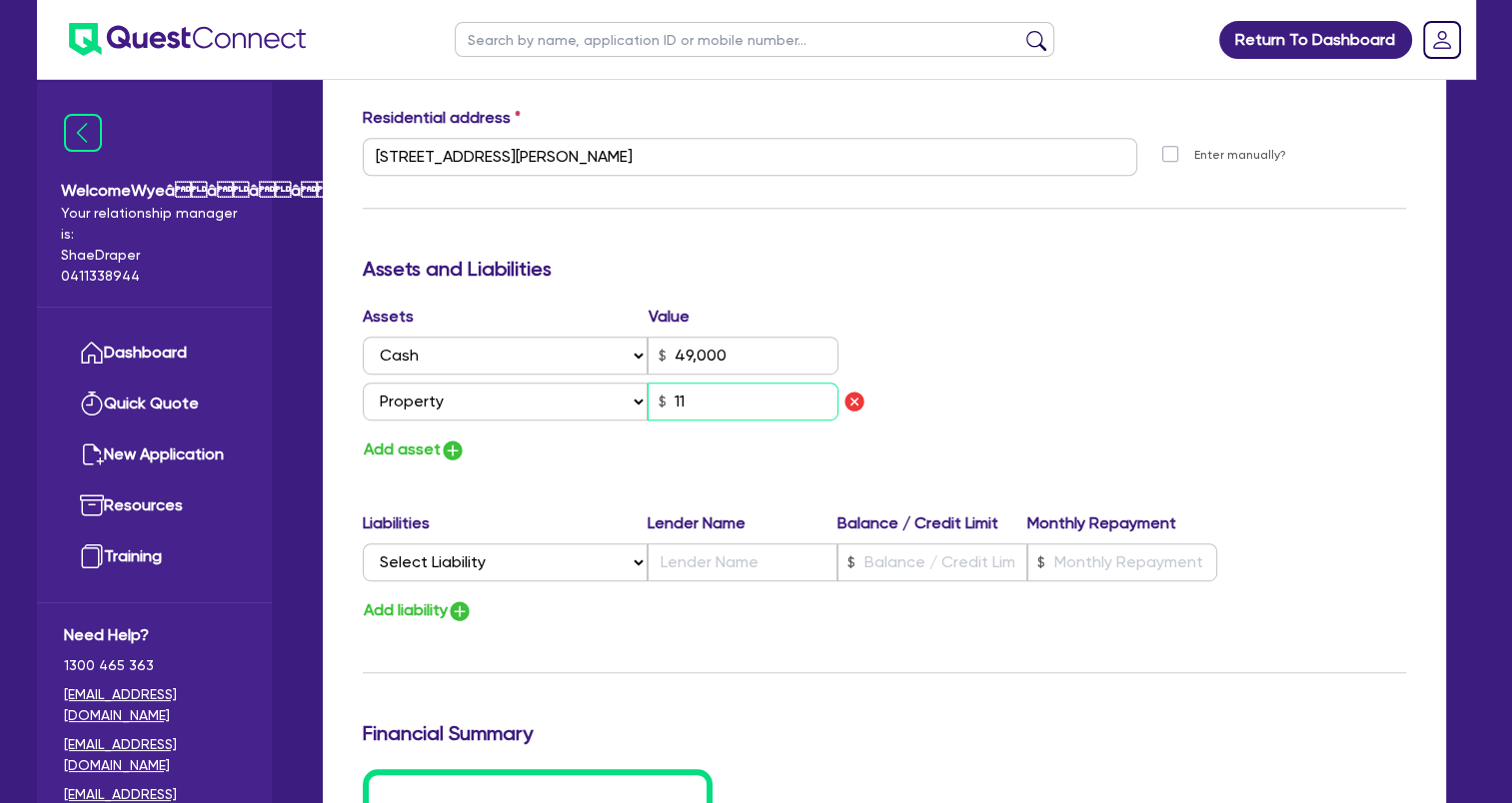 type on "3" 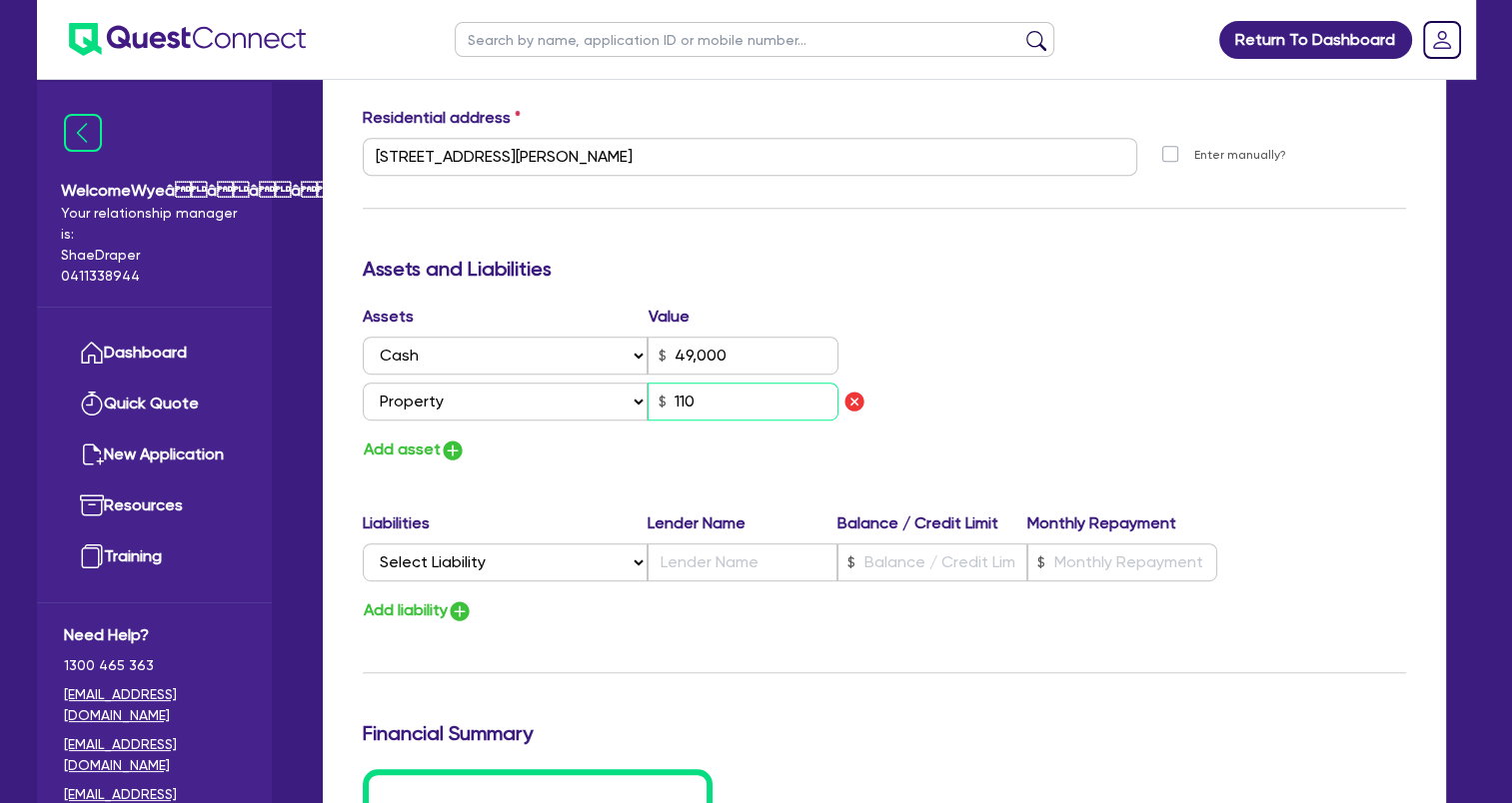 type on "3" 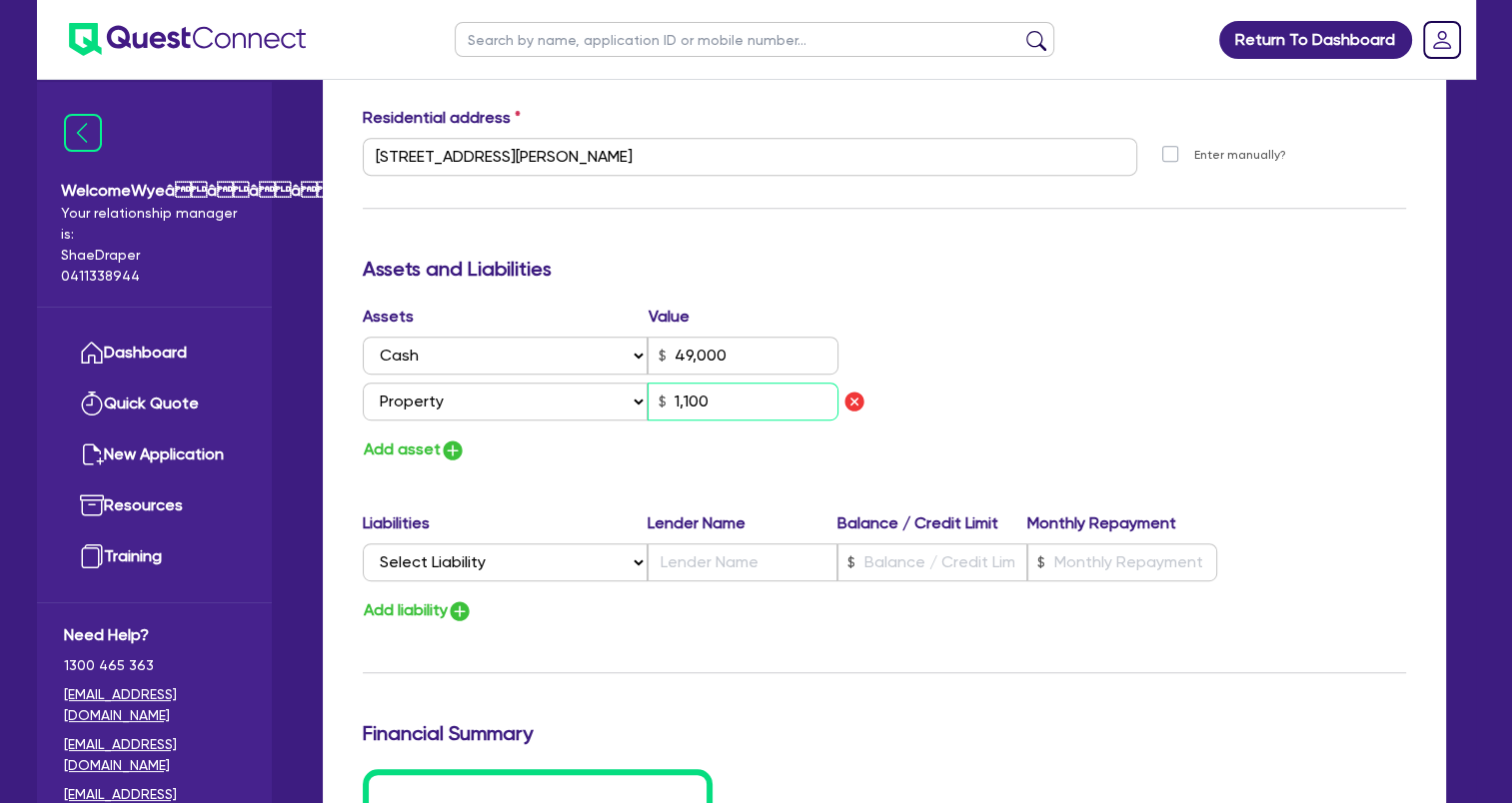 type on "1,100" 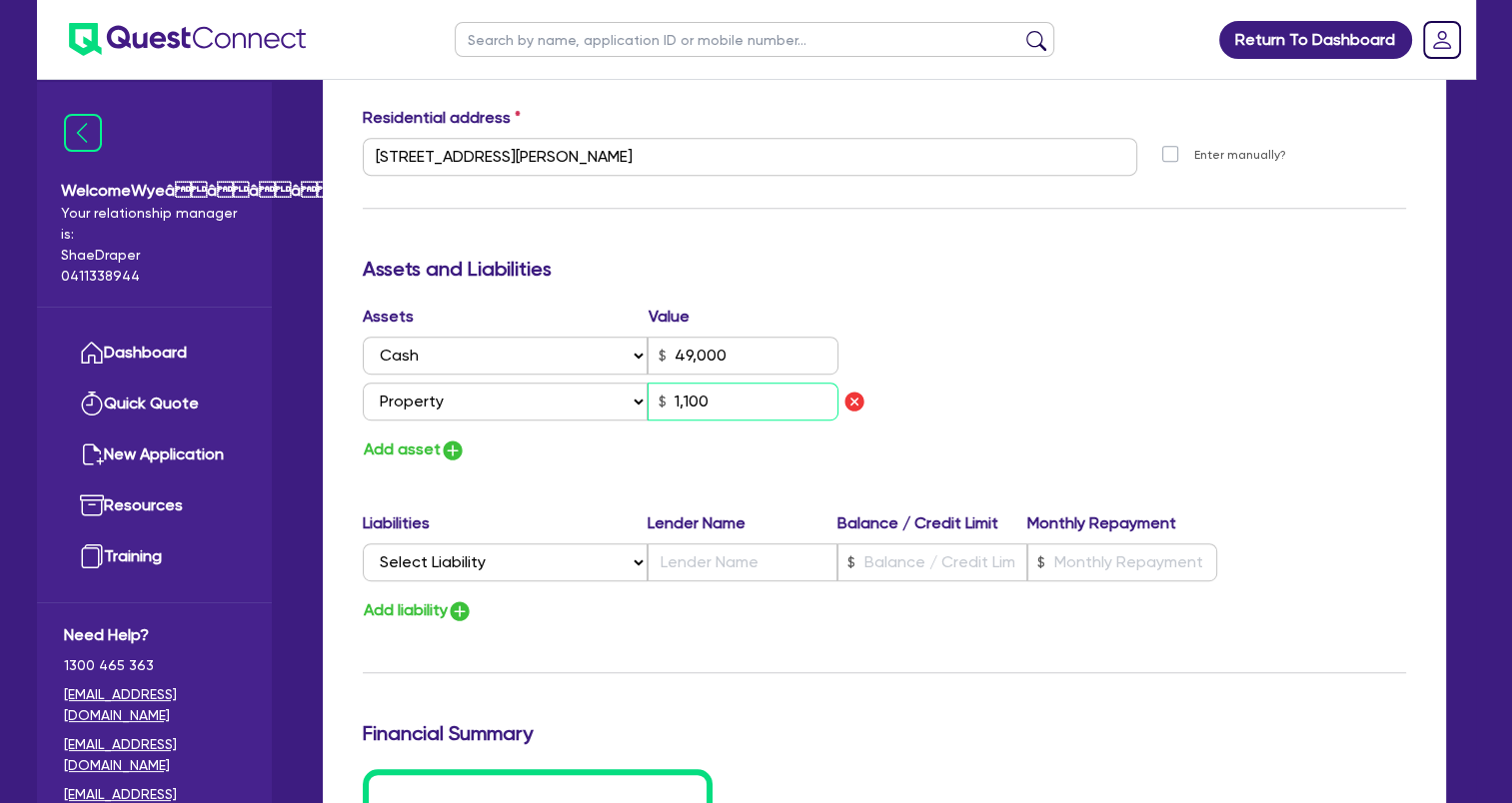type on "3" 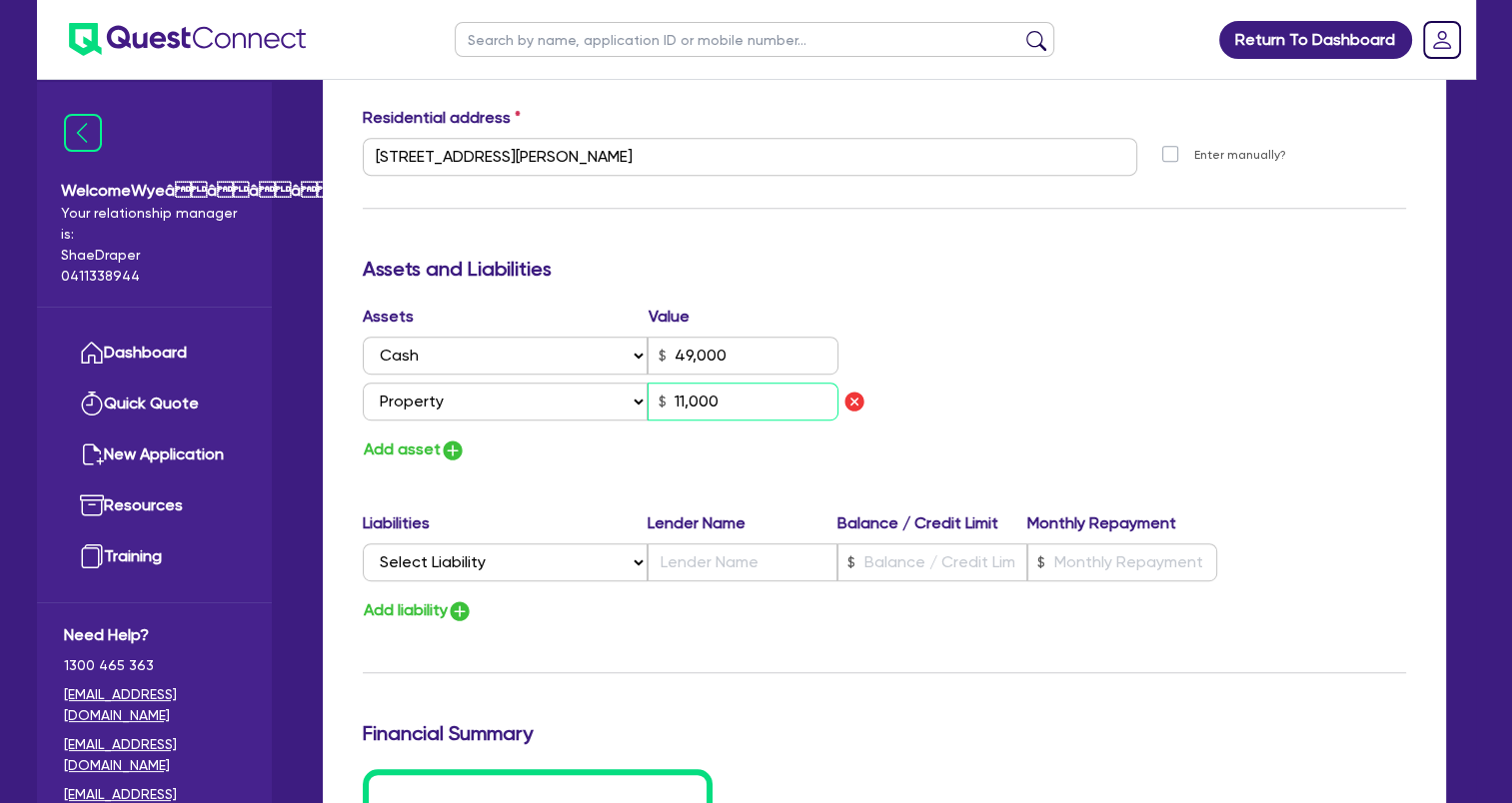 type on "3" 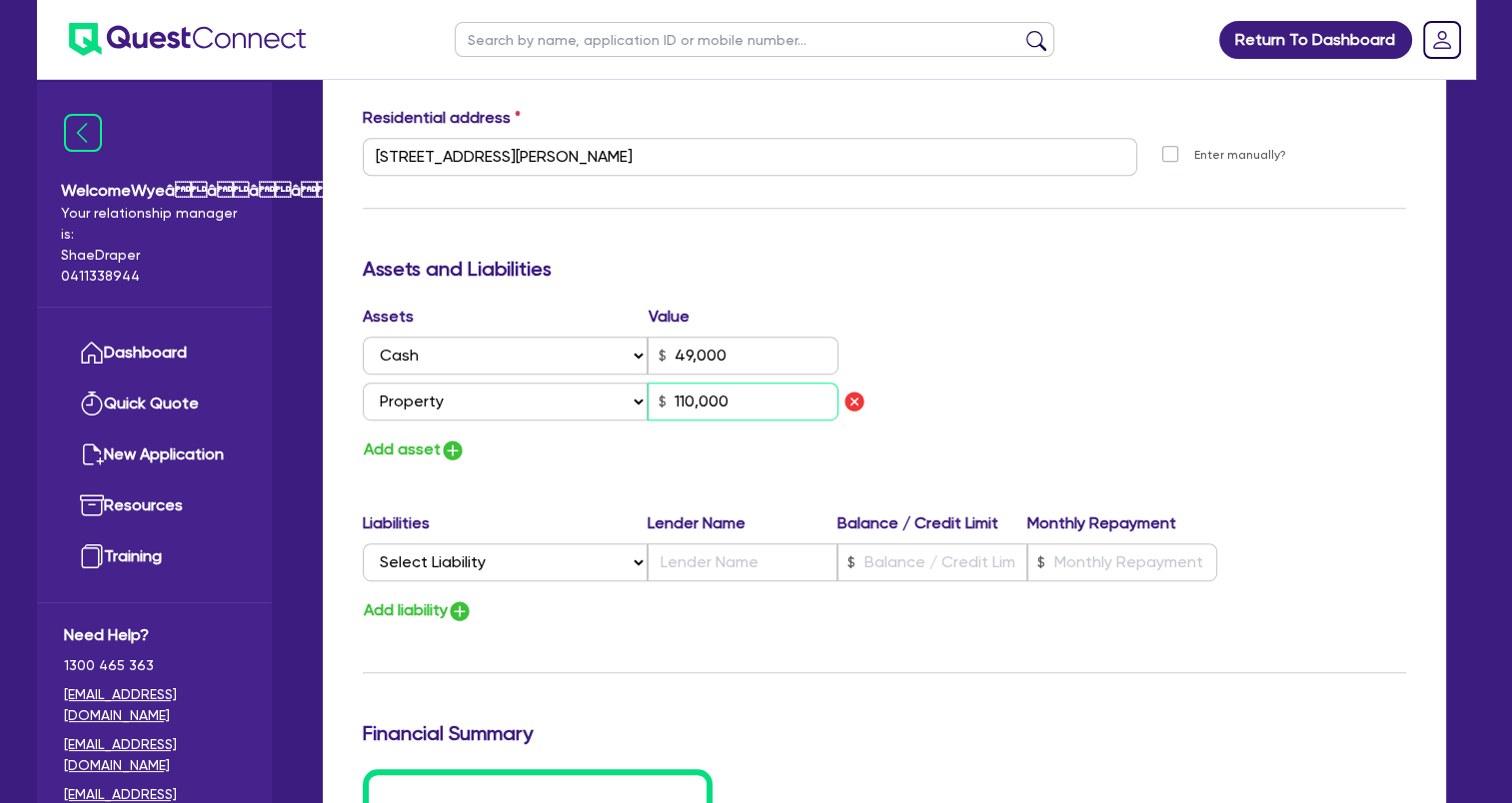 type on "3" 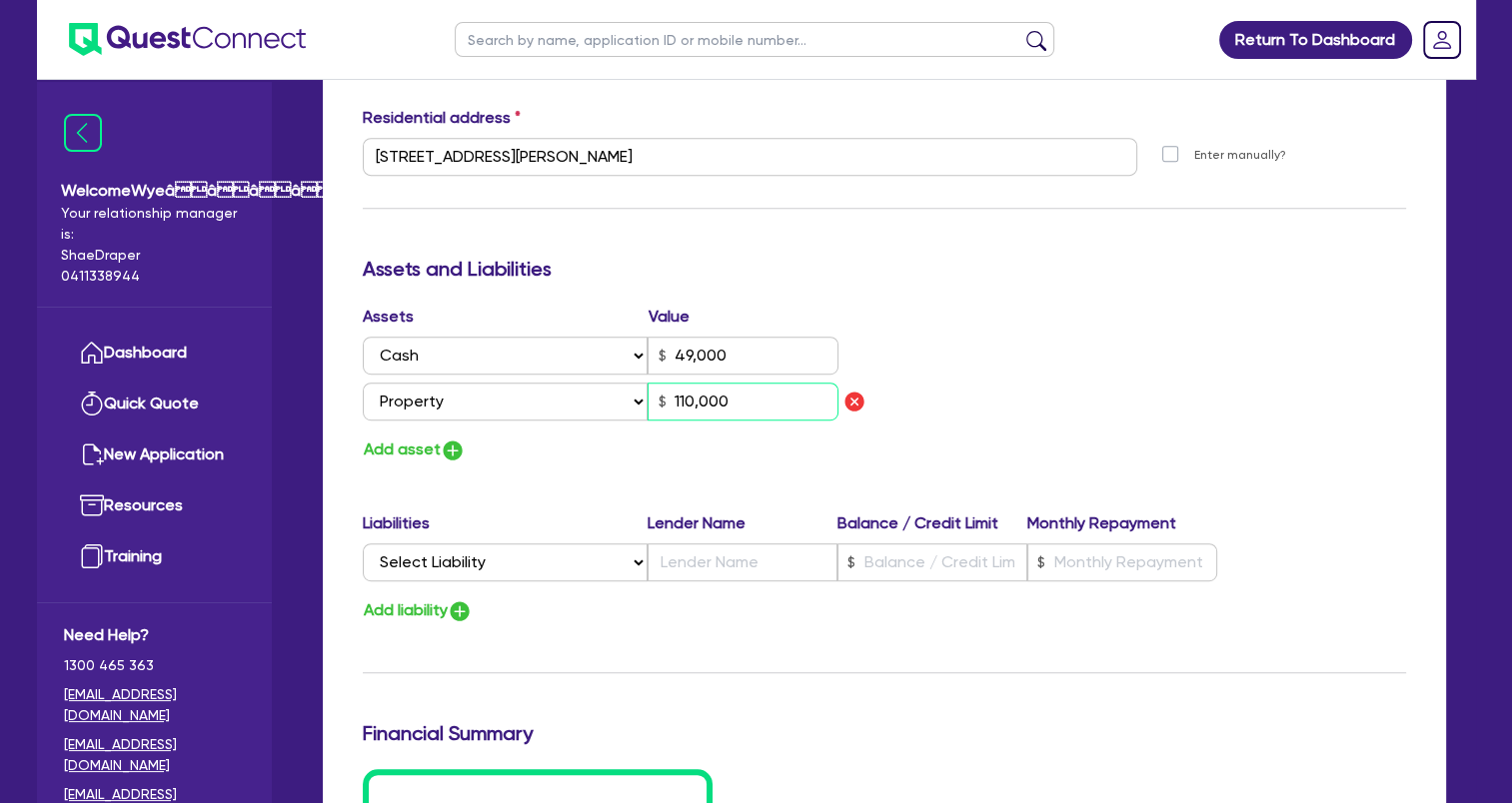 type on "0421 311 941" 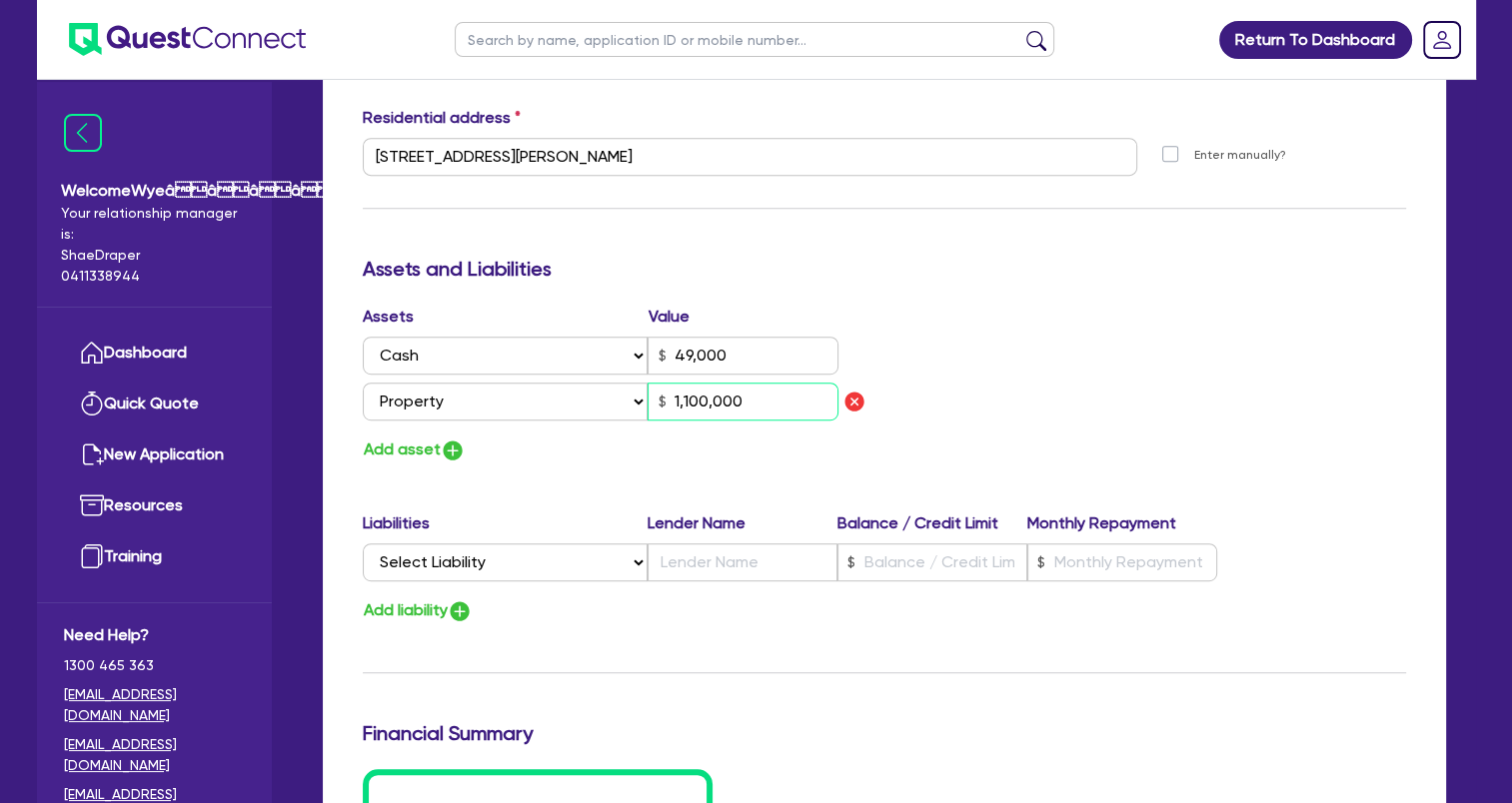 type on "1,100,000" 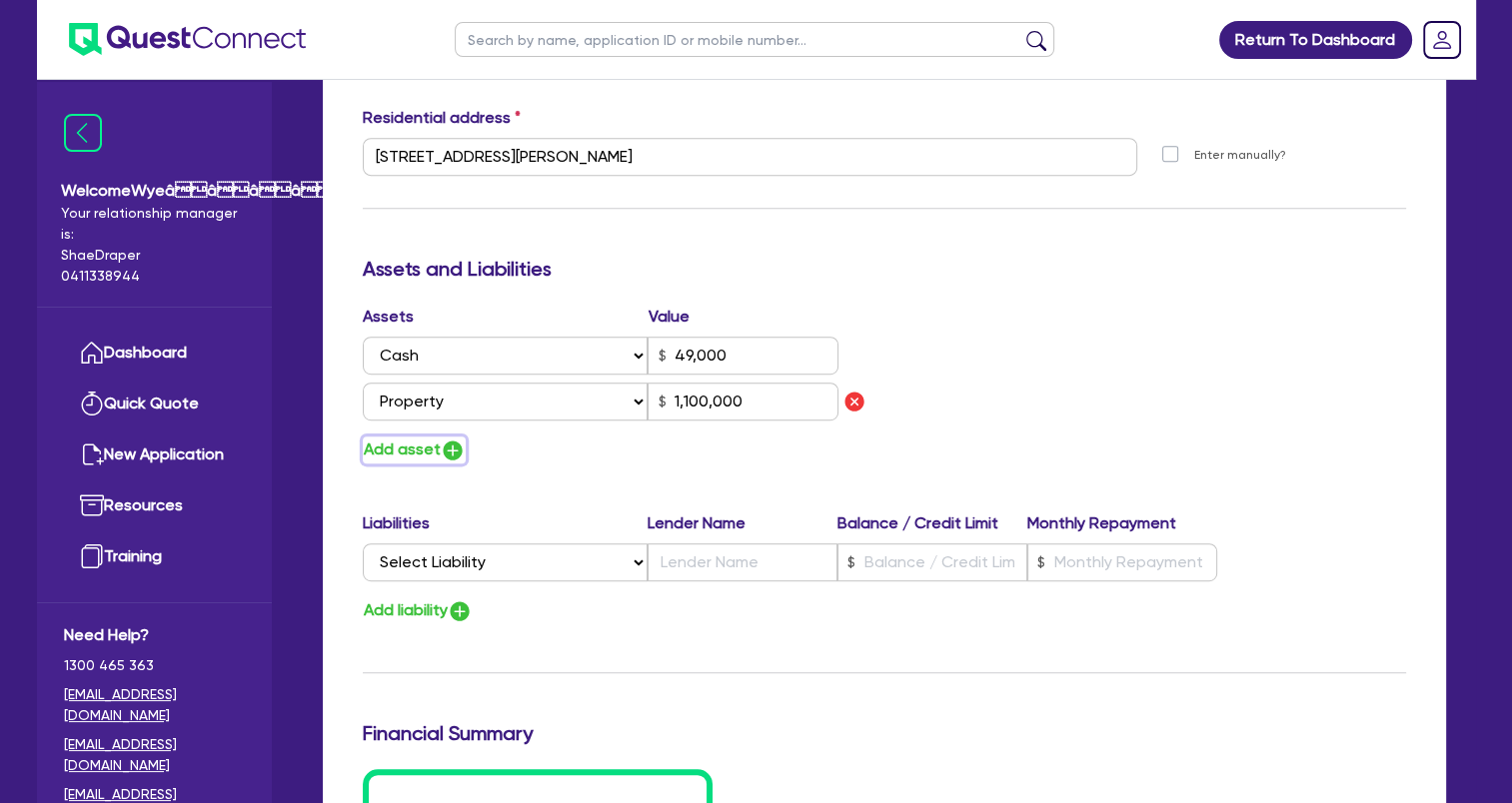 click at bounding box center (453, 450) 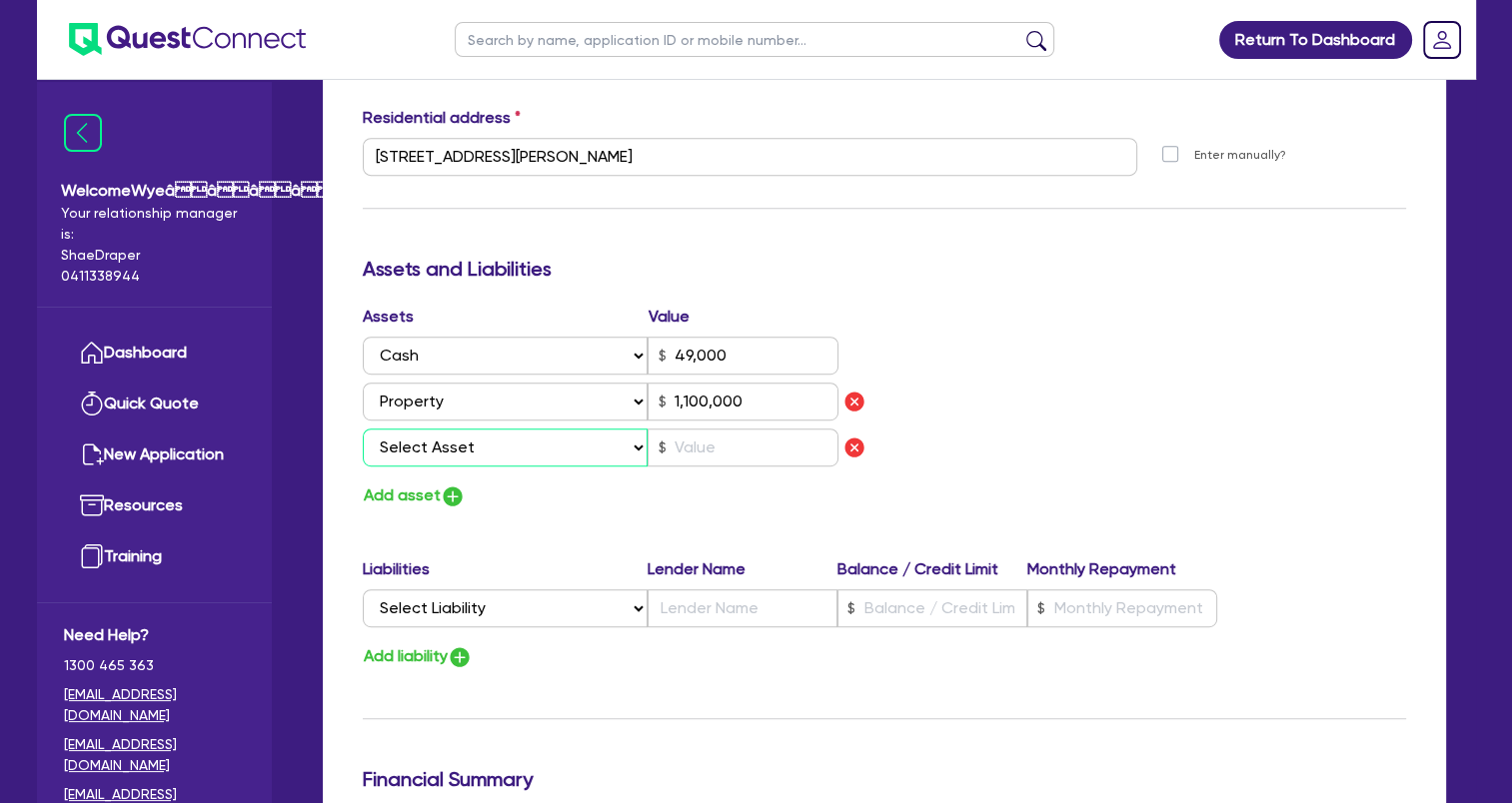 click on "Select Asset Cash Property Investment property Vehicle Truck Trailer Equipment Household & personal asset Other asset" at bounding box center [506, 447] 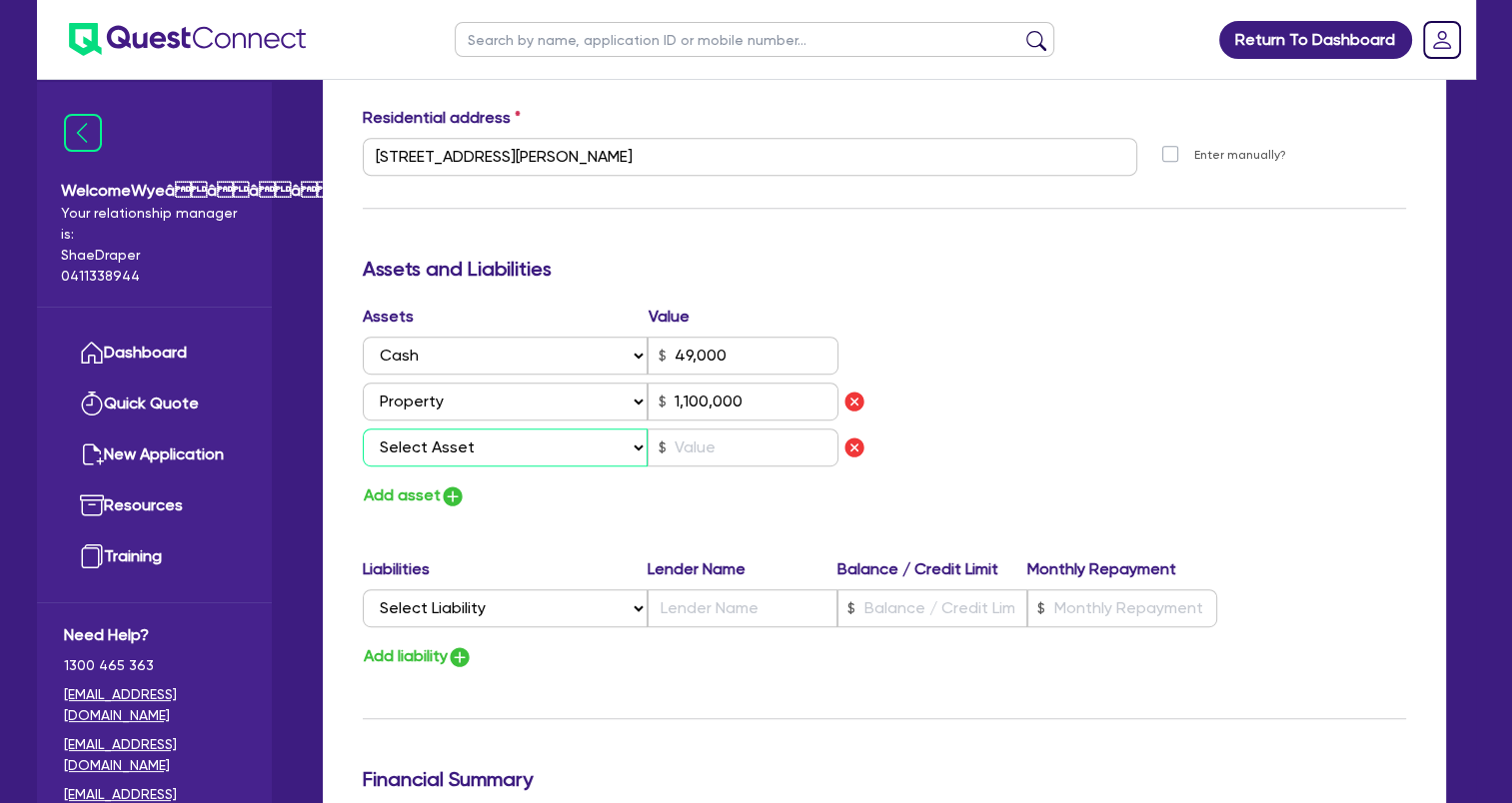 select on "VEHICLE" 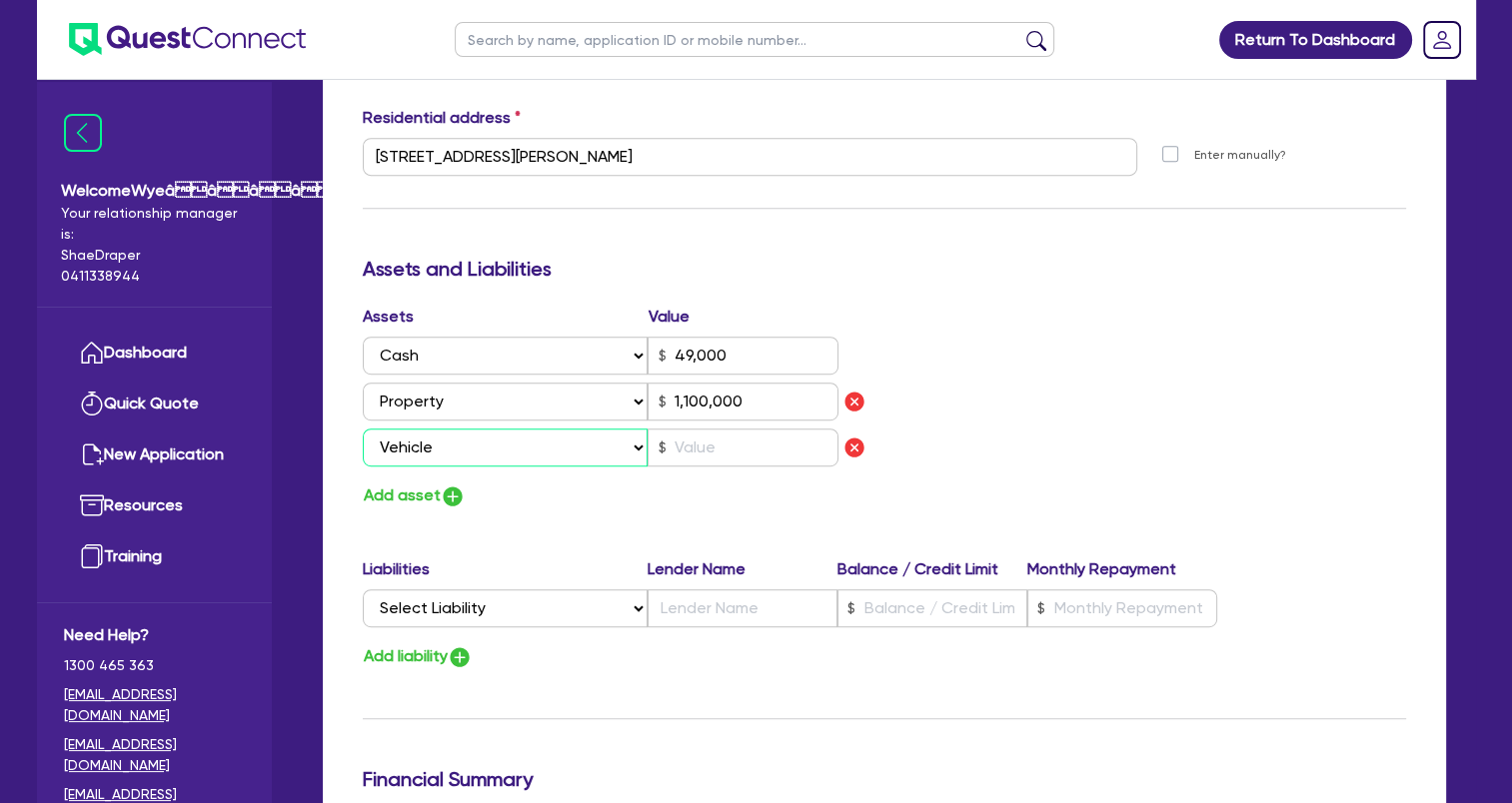 click on "Select Asset Cash Property Investment property Vehicle Truck Trailer Equipment Household & personal asset Other asset" at bounding box center (506, 447) 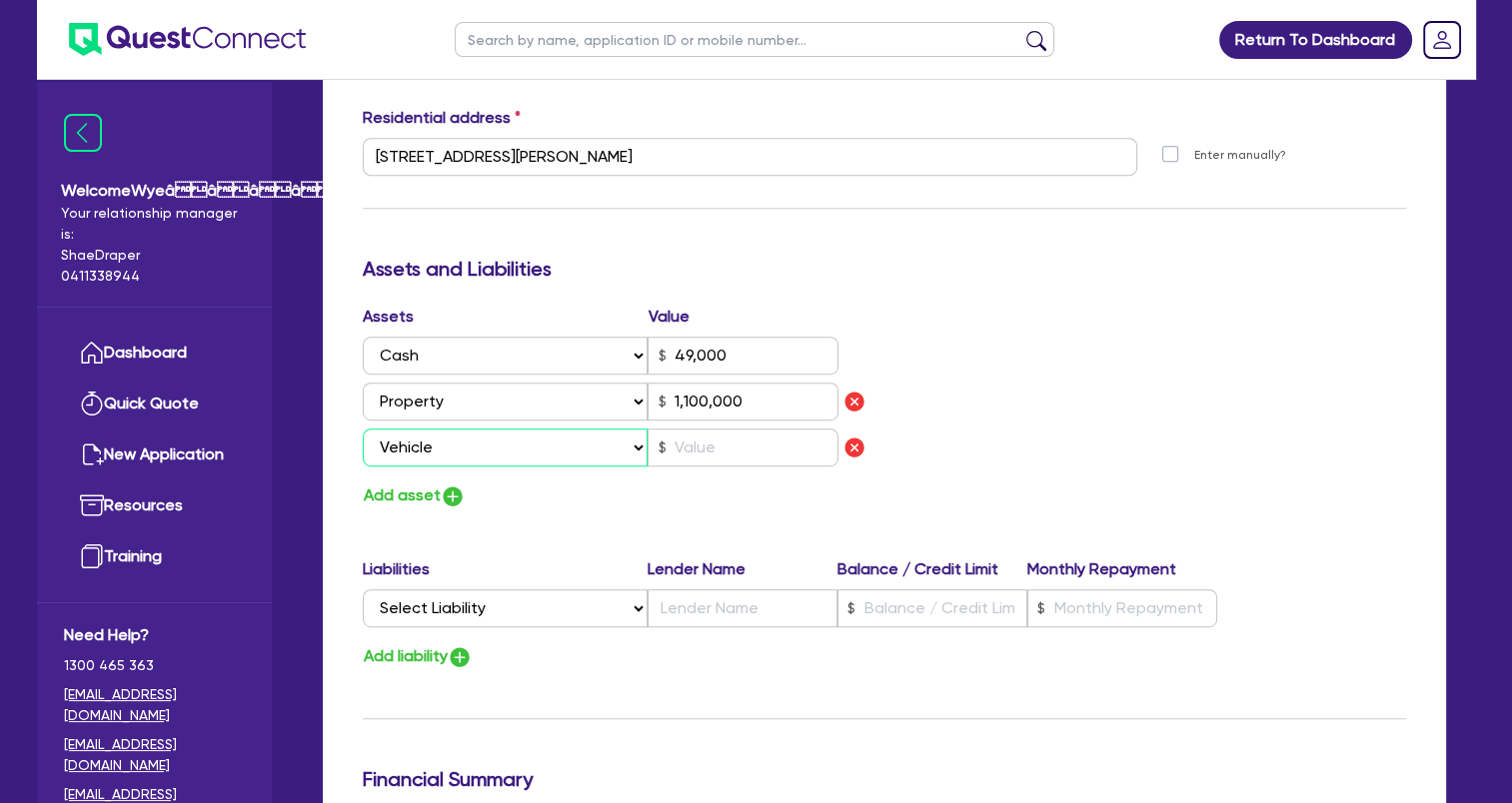 type on "3" 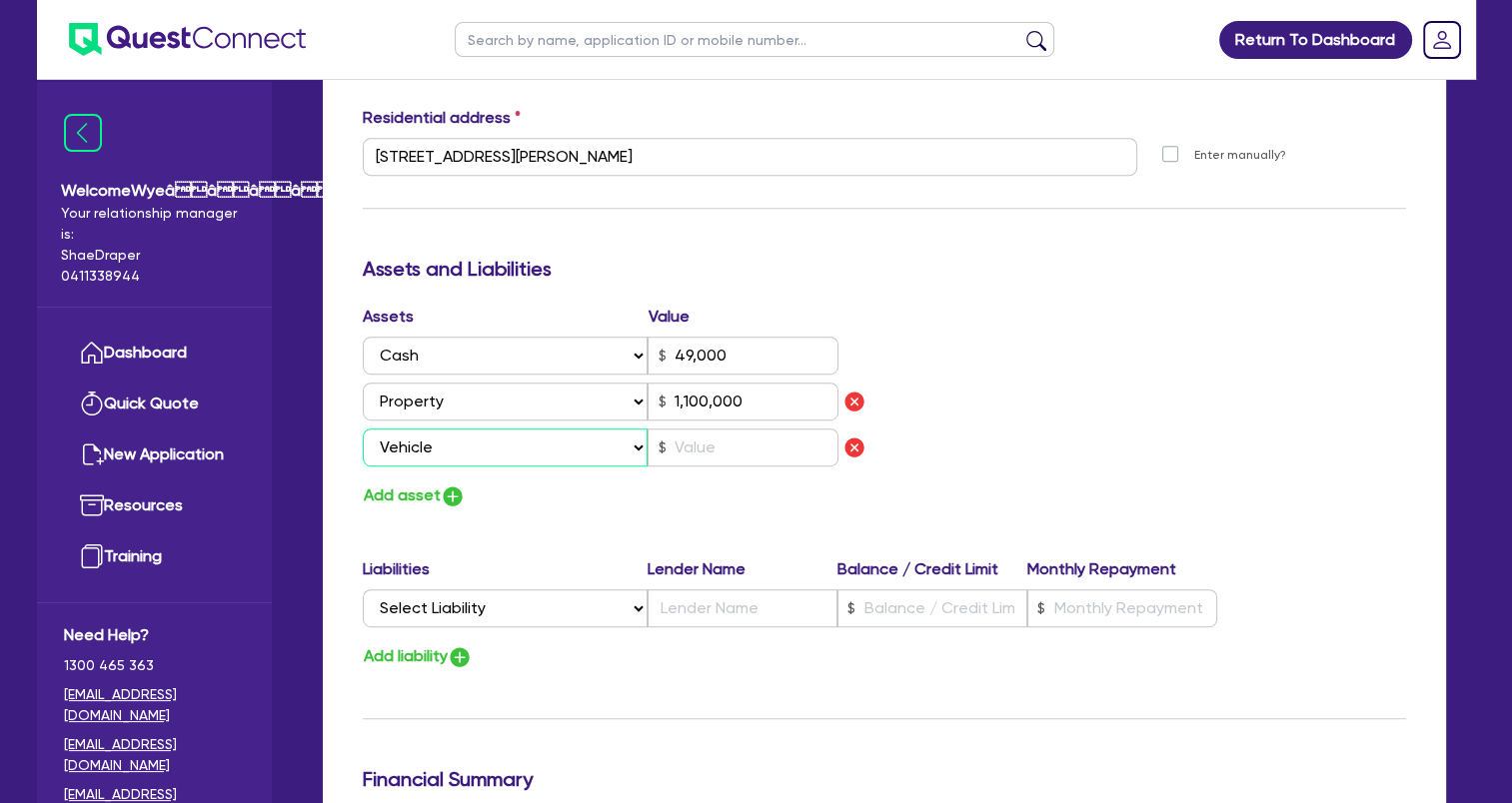 type on "0421 311 941" 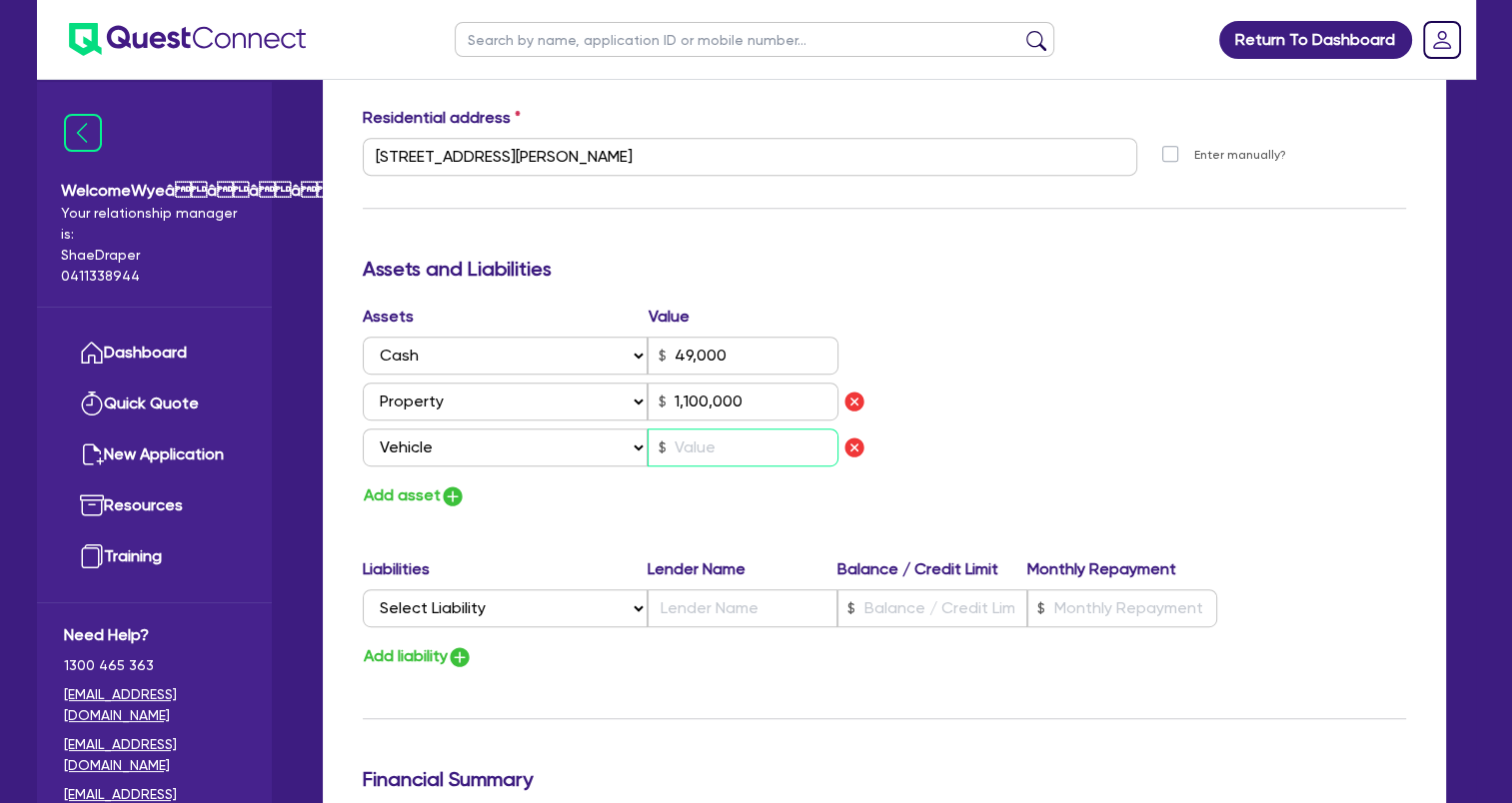 click at bounding box center [743, 447] 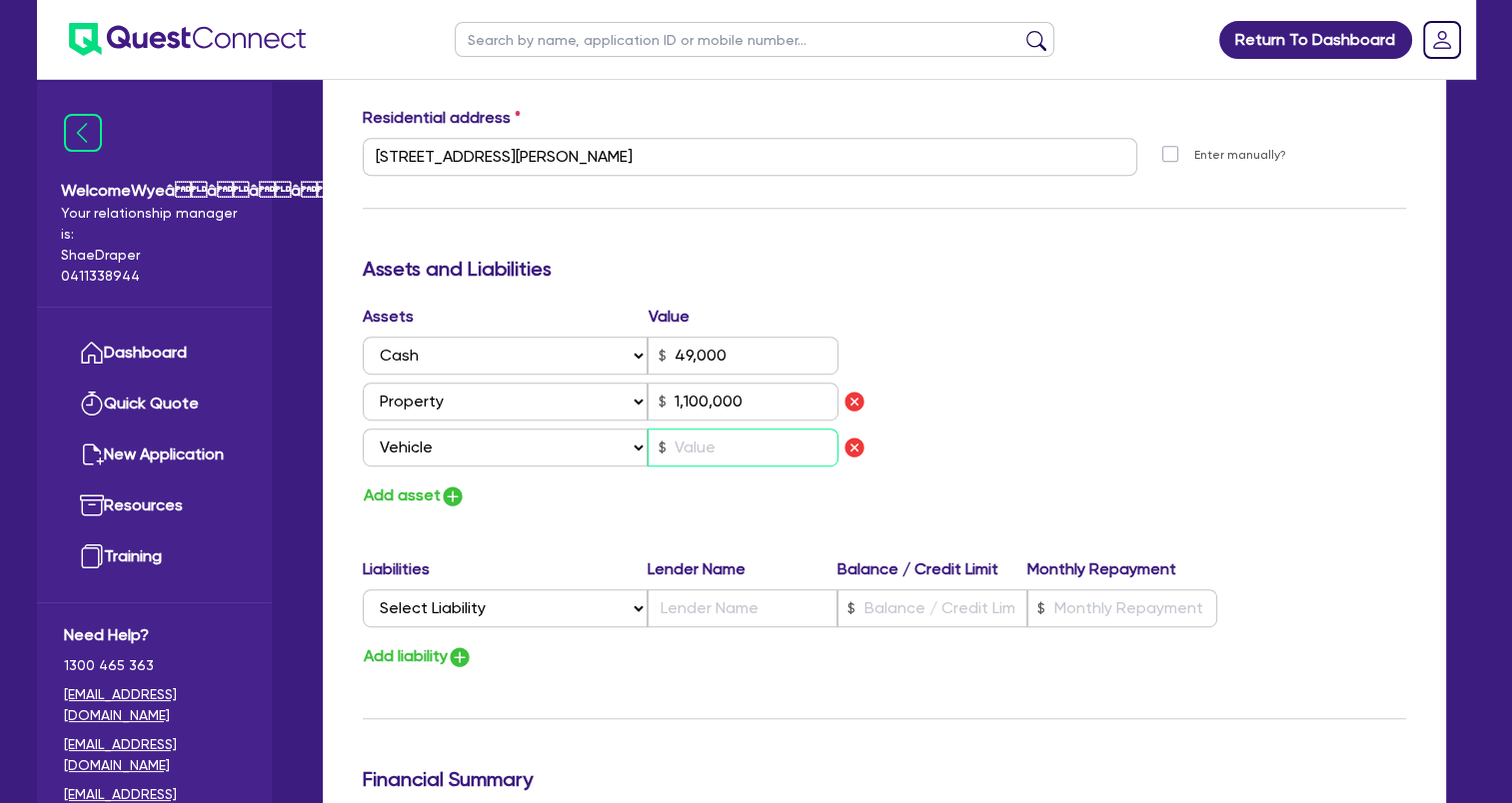type on "3" 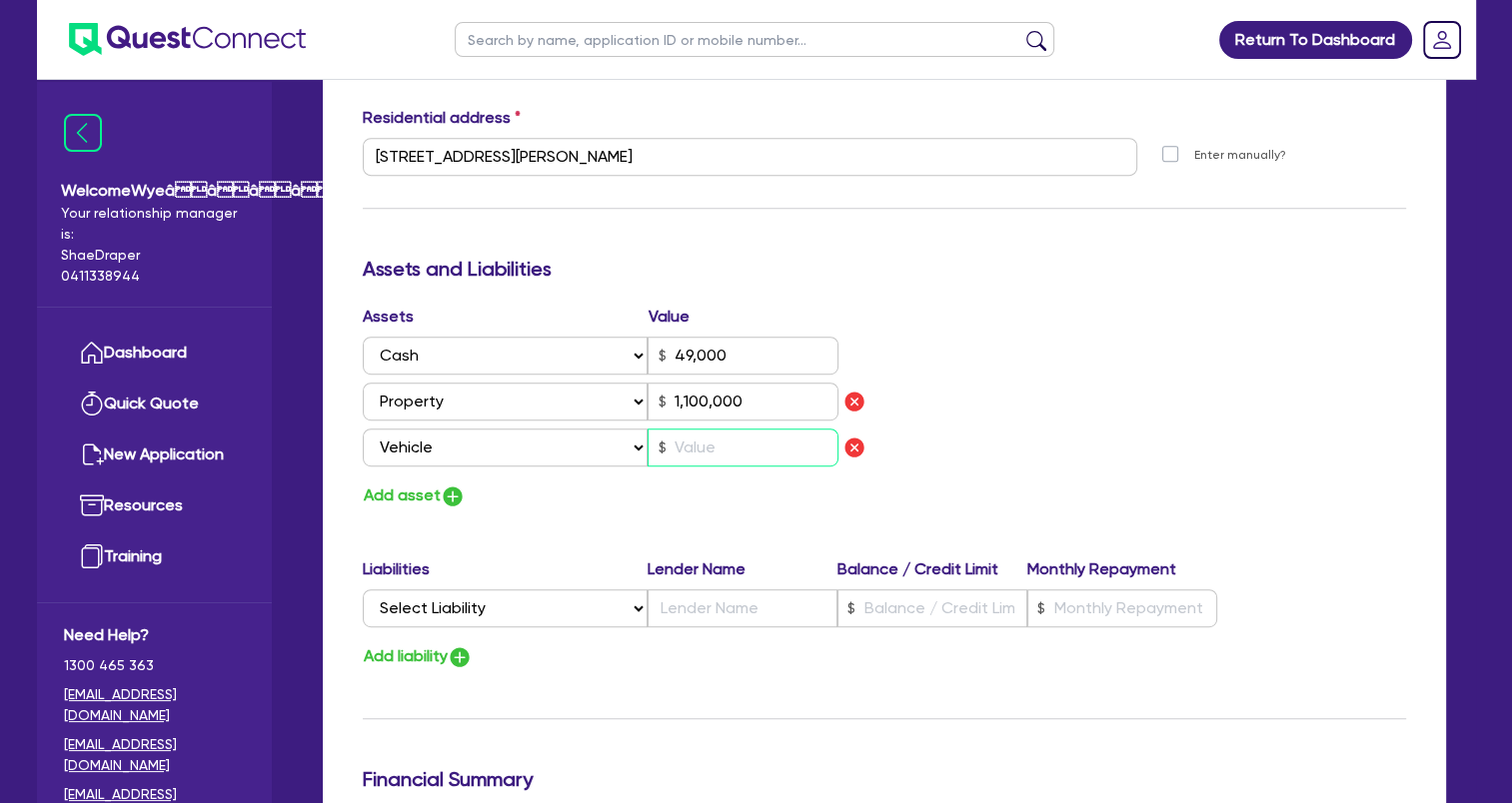 type on "0421 311 941" 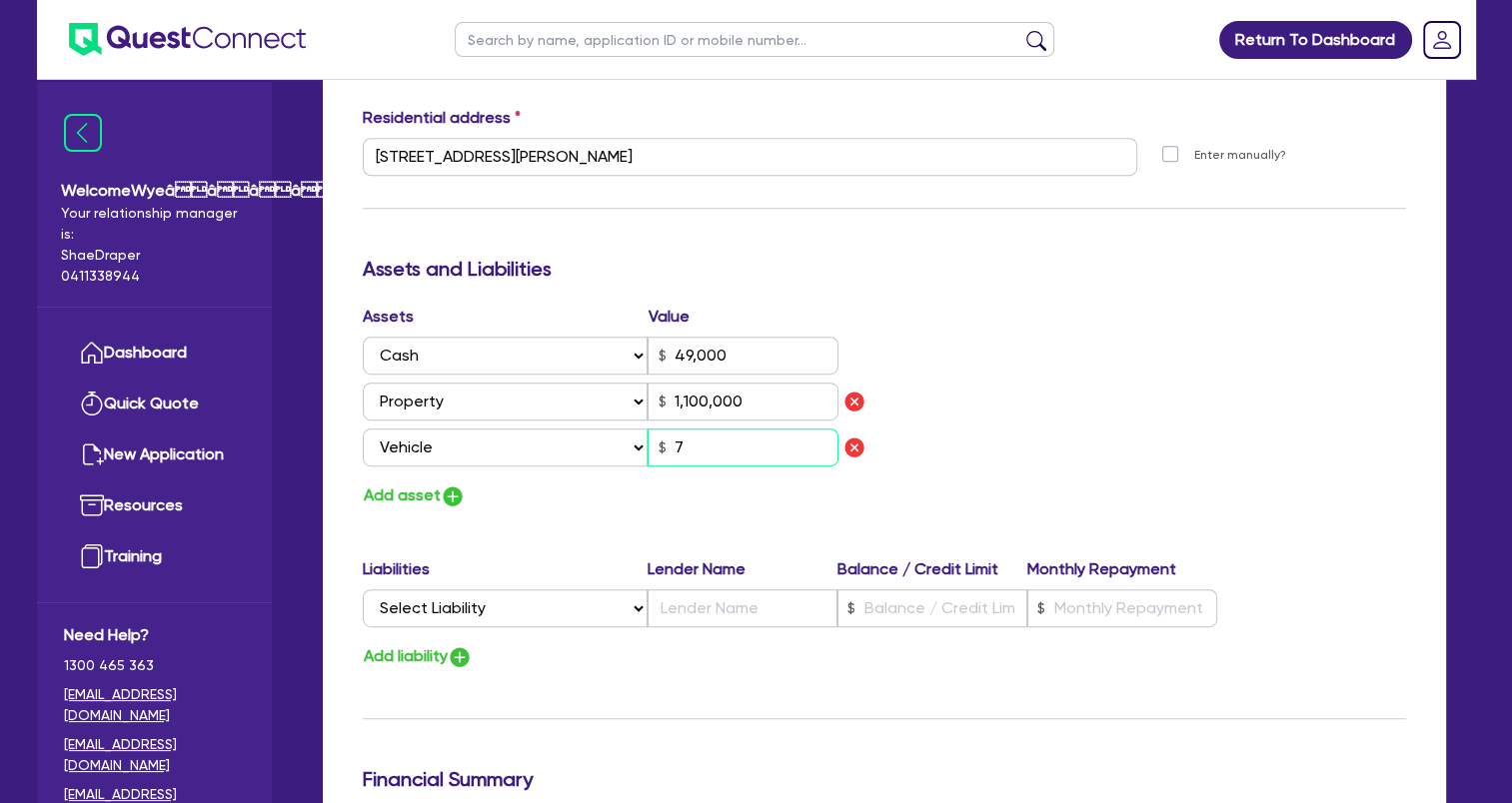 type on "3" 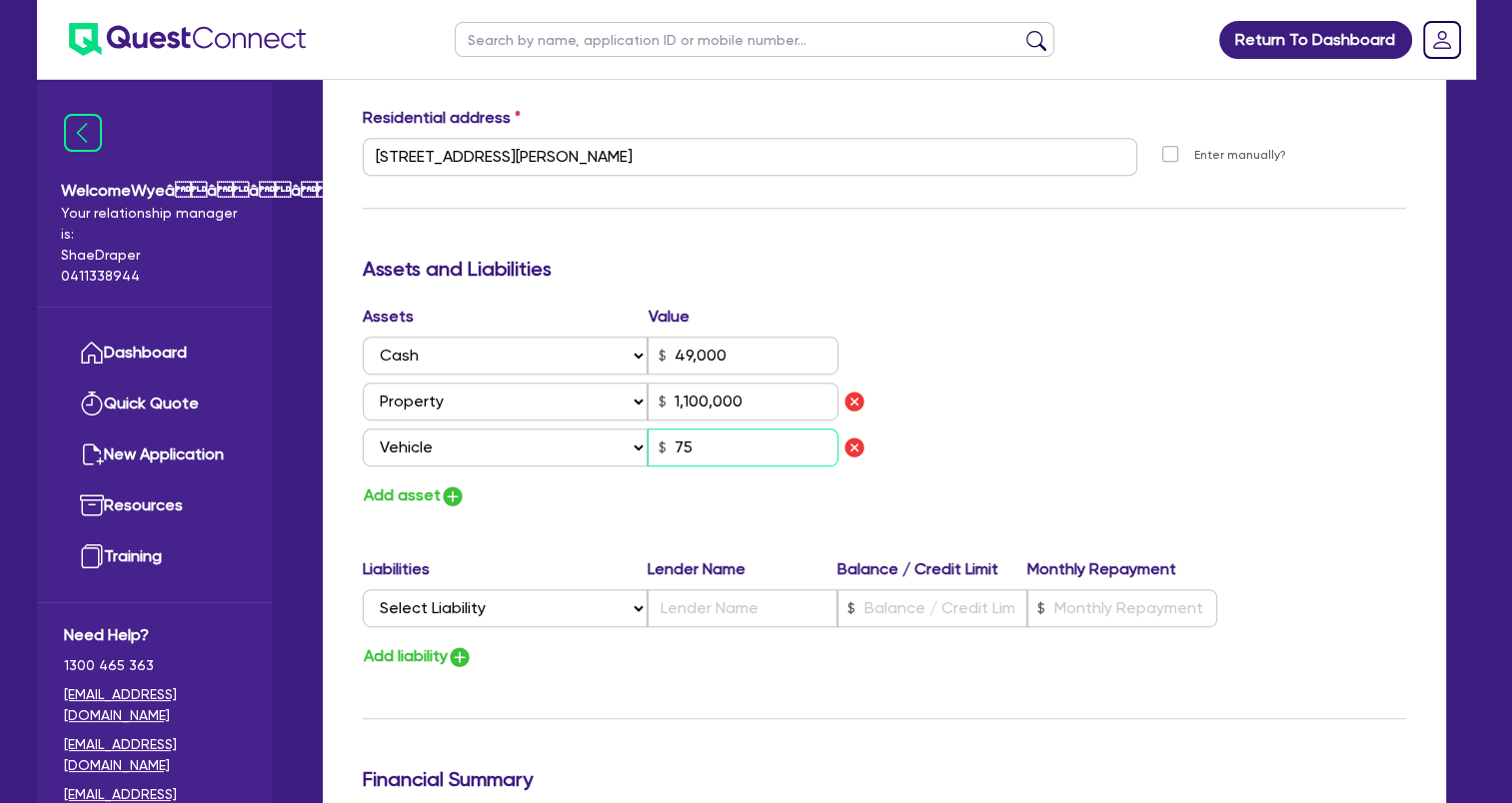 type on "3" 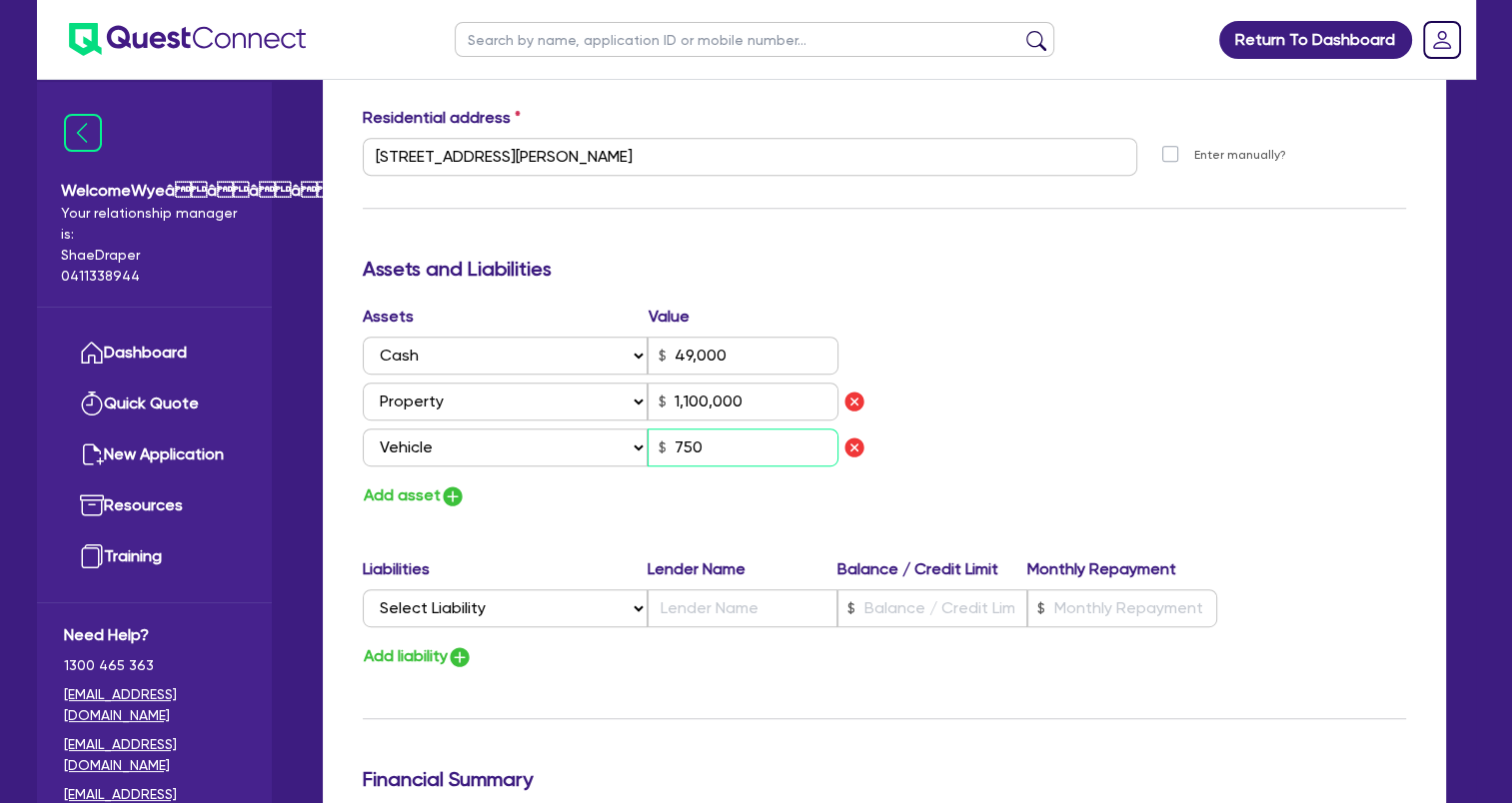 type on "3" 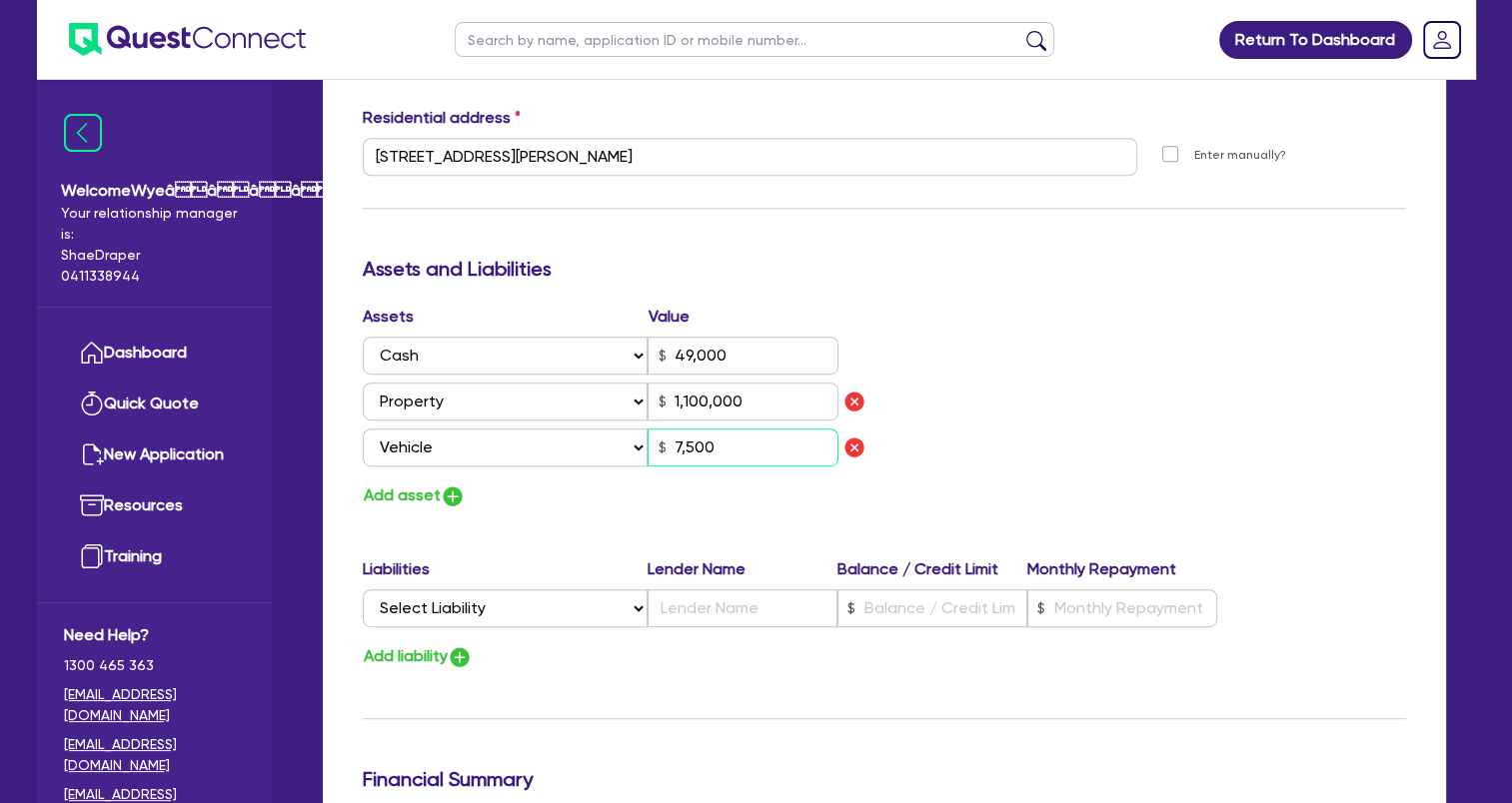 type on "3" 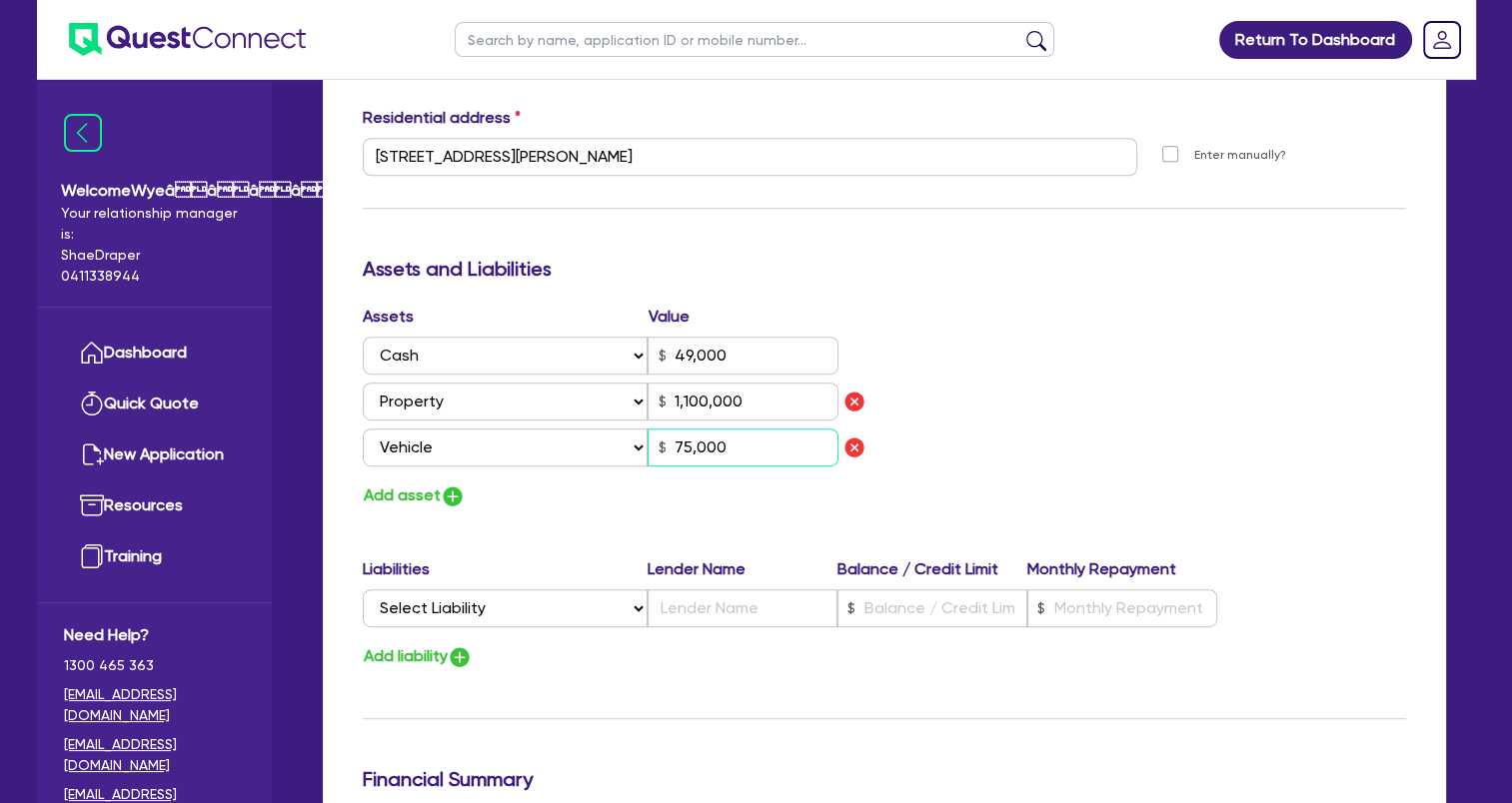 type on "75,000" 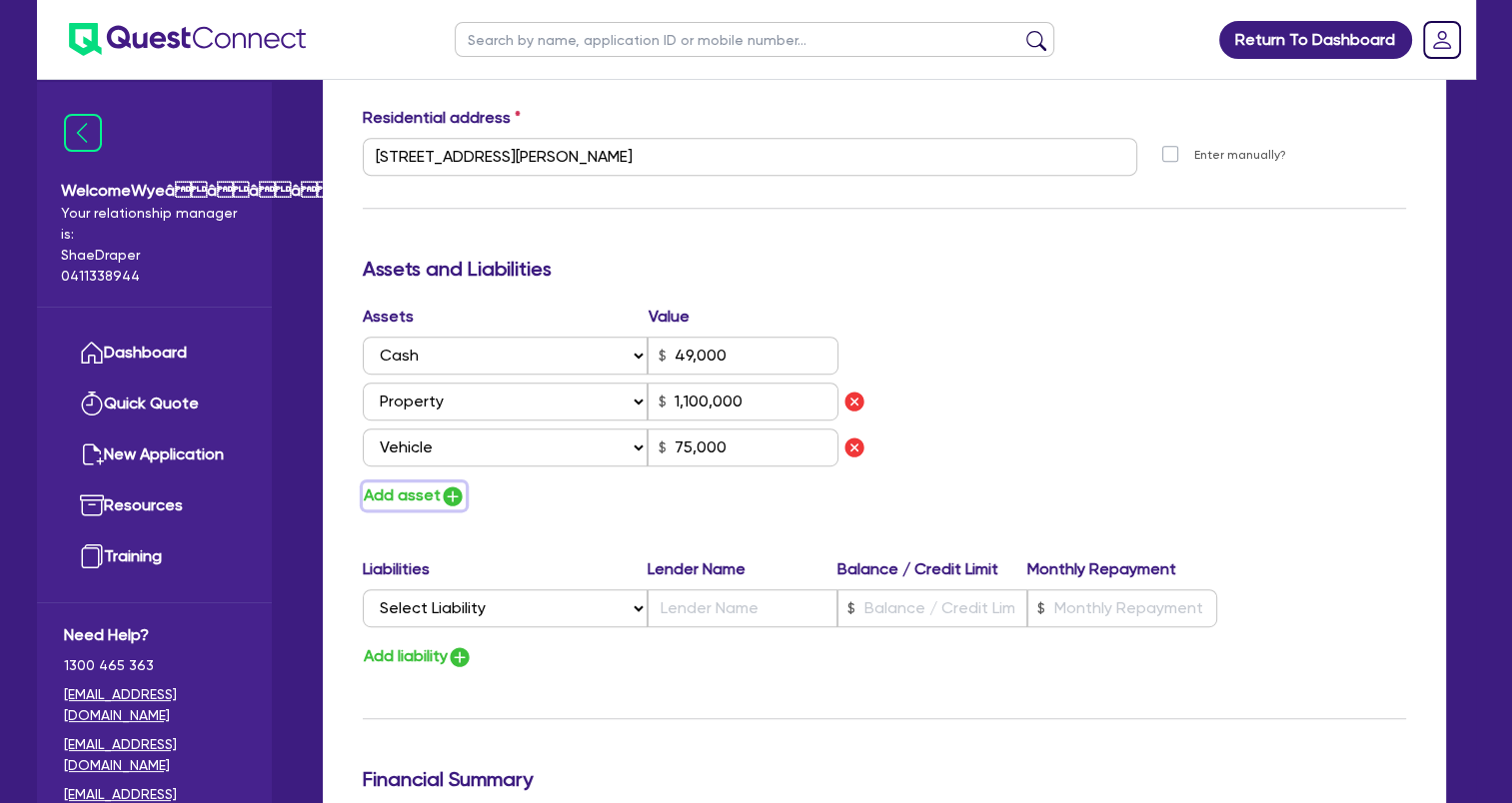 click at bounding box center [453, 496] 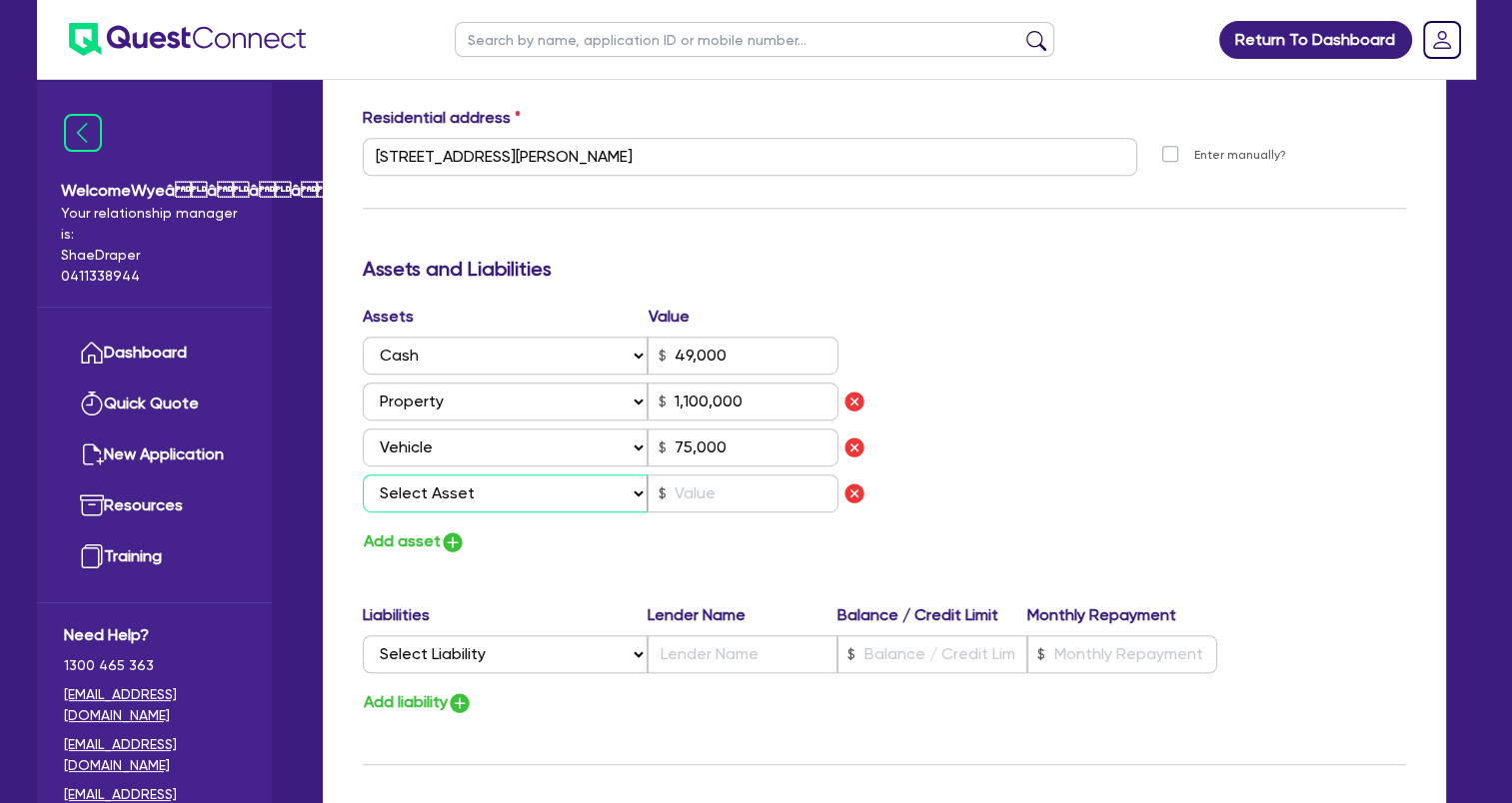 click on "Select Asset Cash Property Investment property Vehicle Truck Trailer Equipment Household & personal asset Other asset" at bounding box center (506, 493) 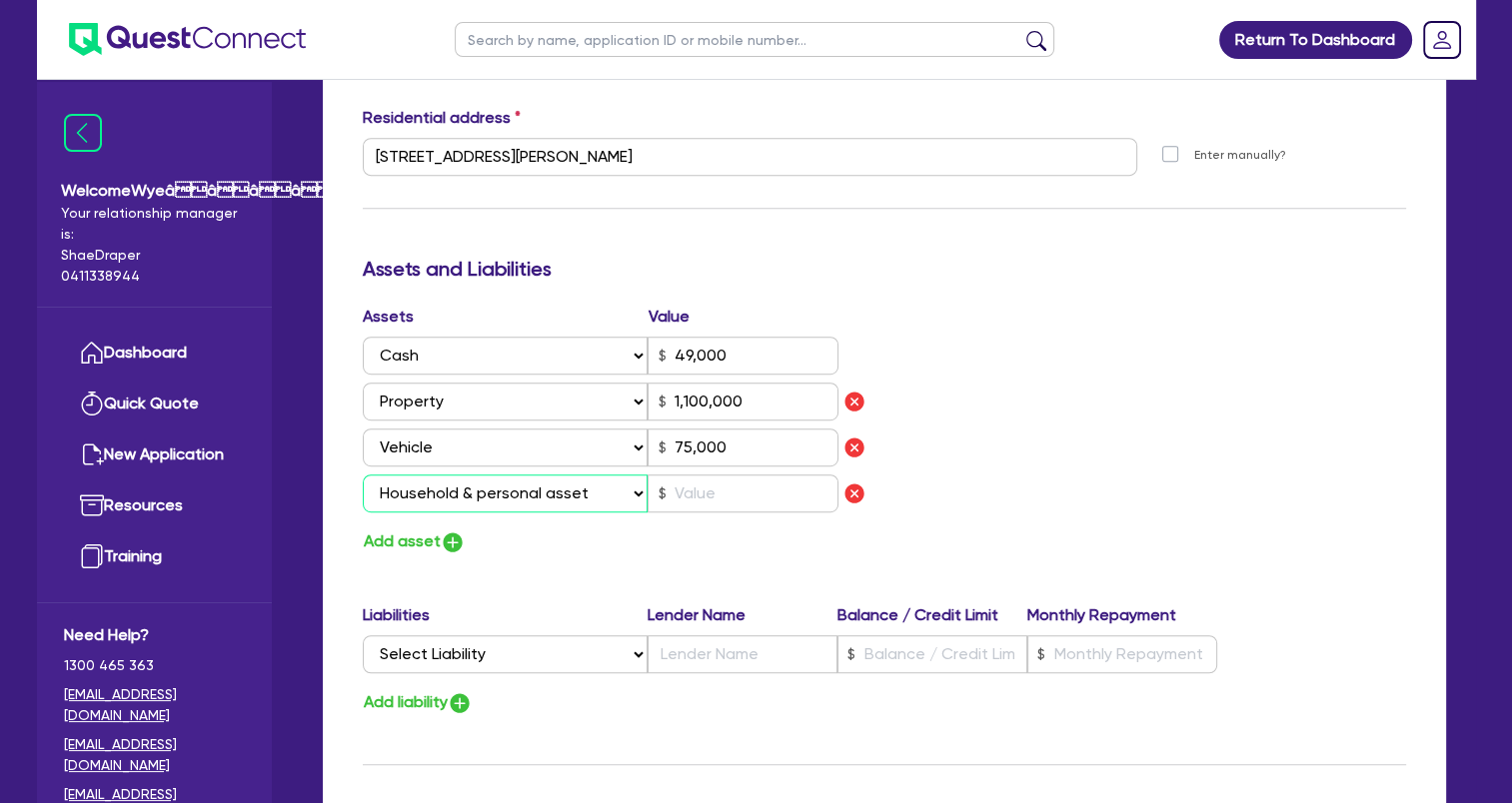 click on "Select Asset Cash Property Investment property Vehicle Truck Trailer Equipment Household & personal asset Other asset" at bounding box center (506, 493) 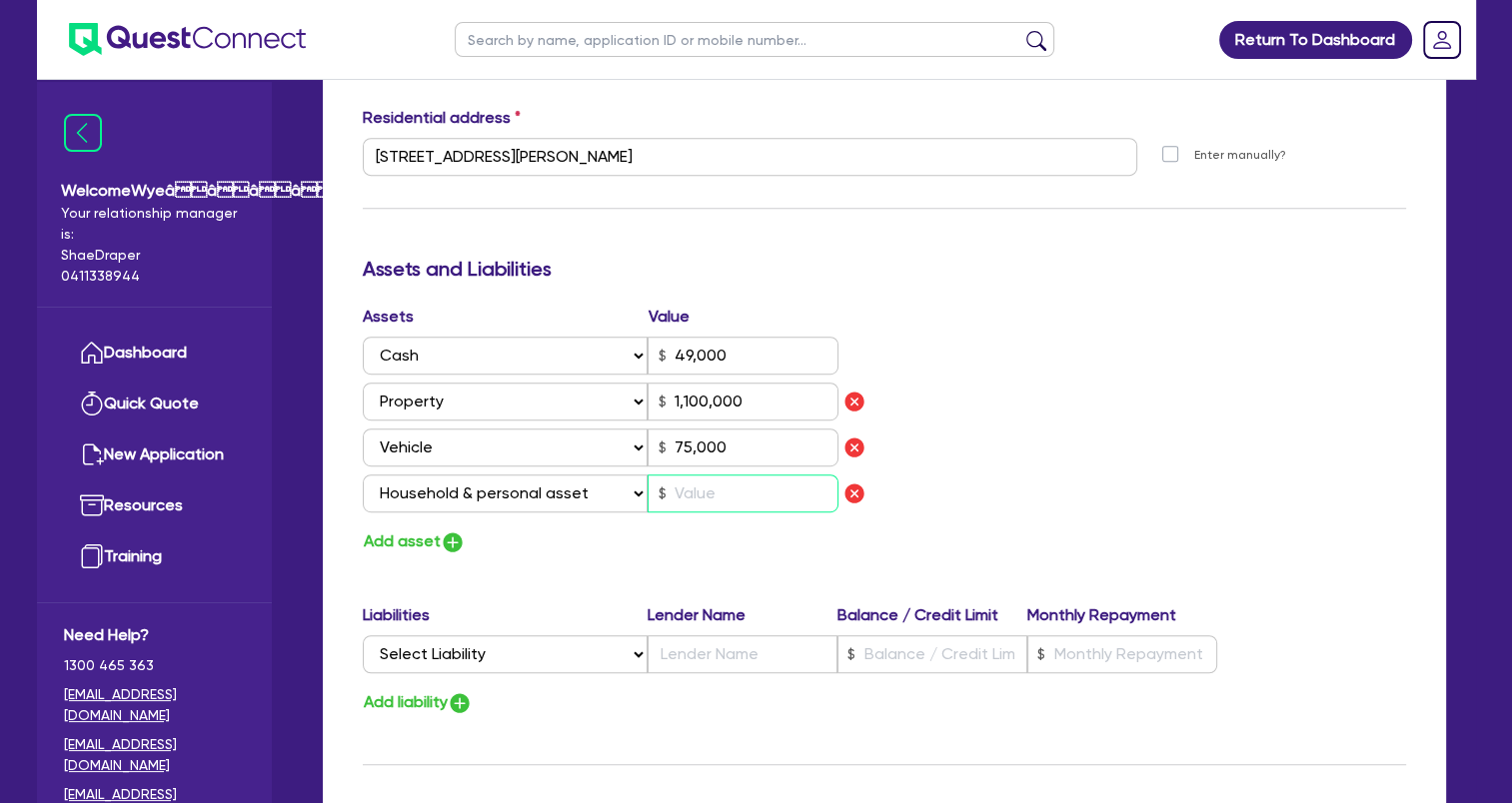 click at bounding box center [743, 493] 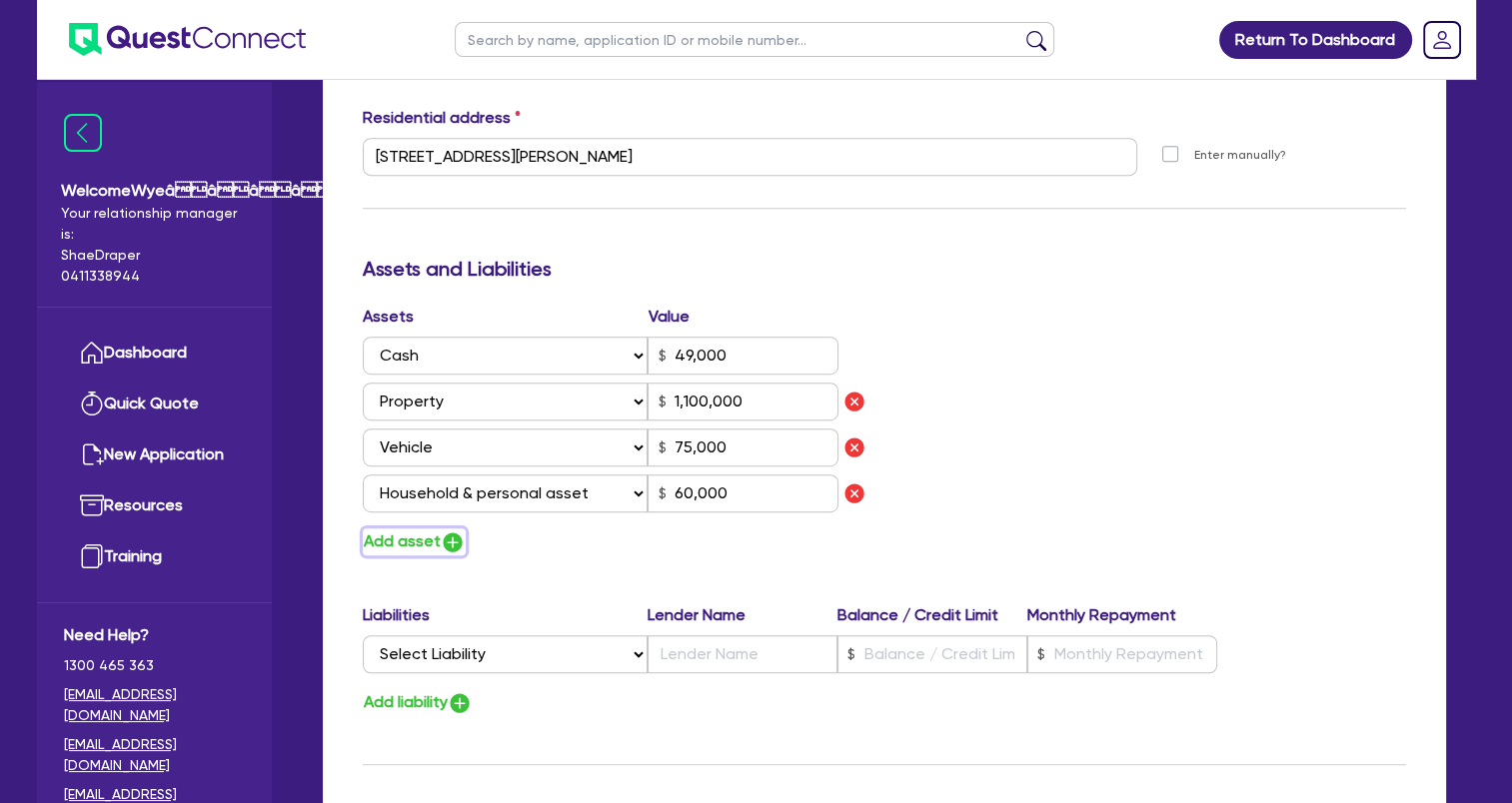 click at bounding box center (453, 542) 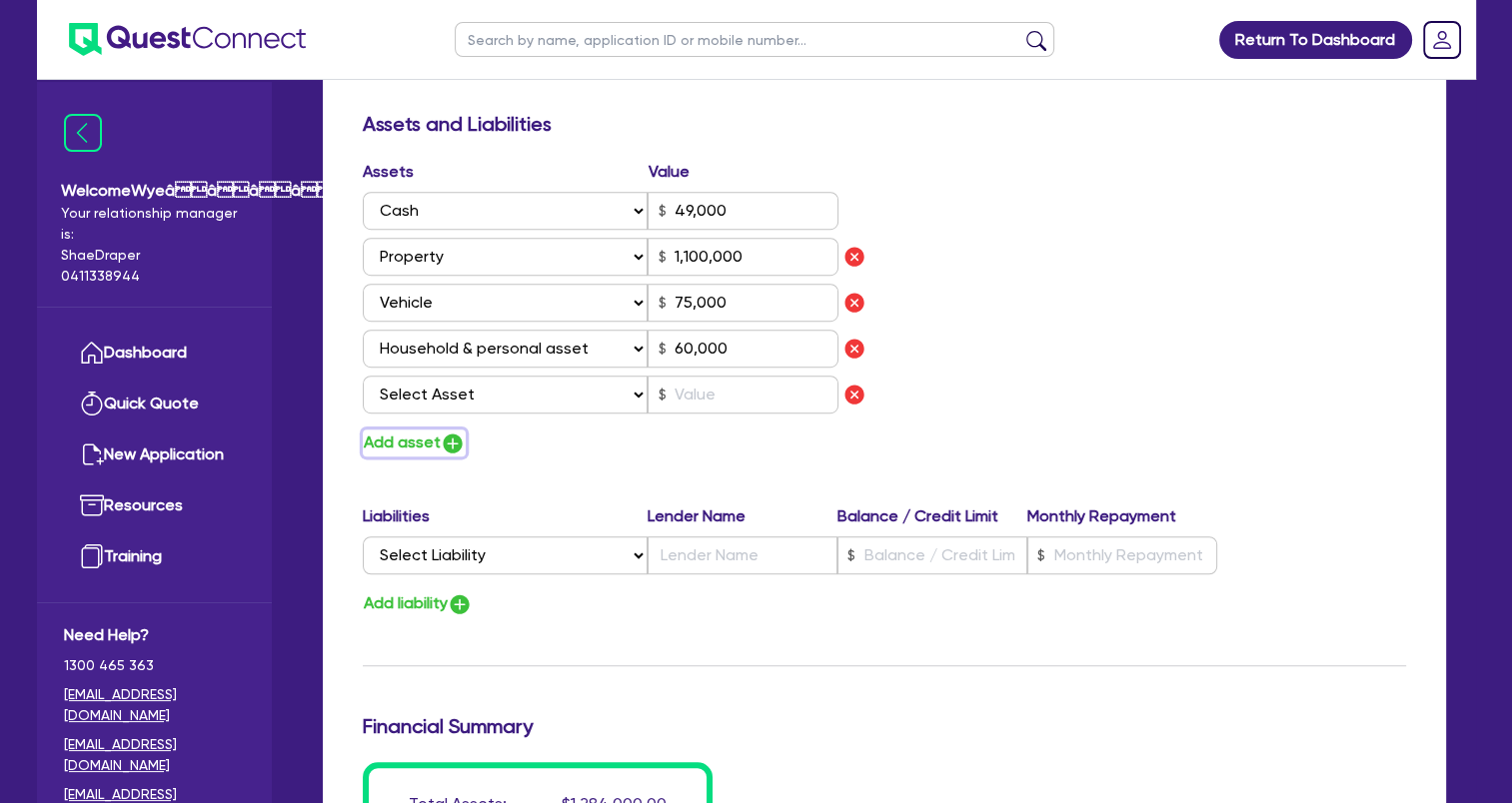 scroll, scrollTop: 1199, scrollLeft: 0, axis: vertical 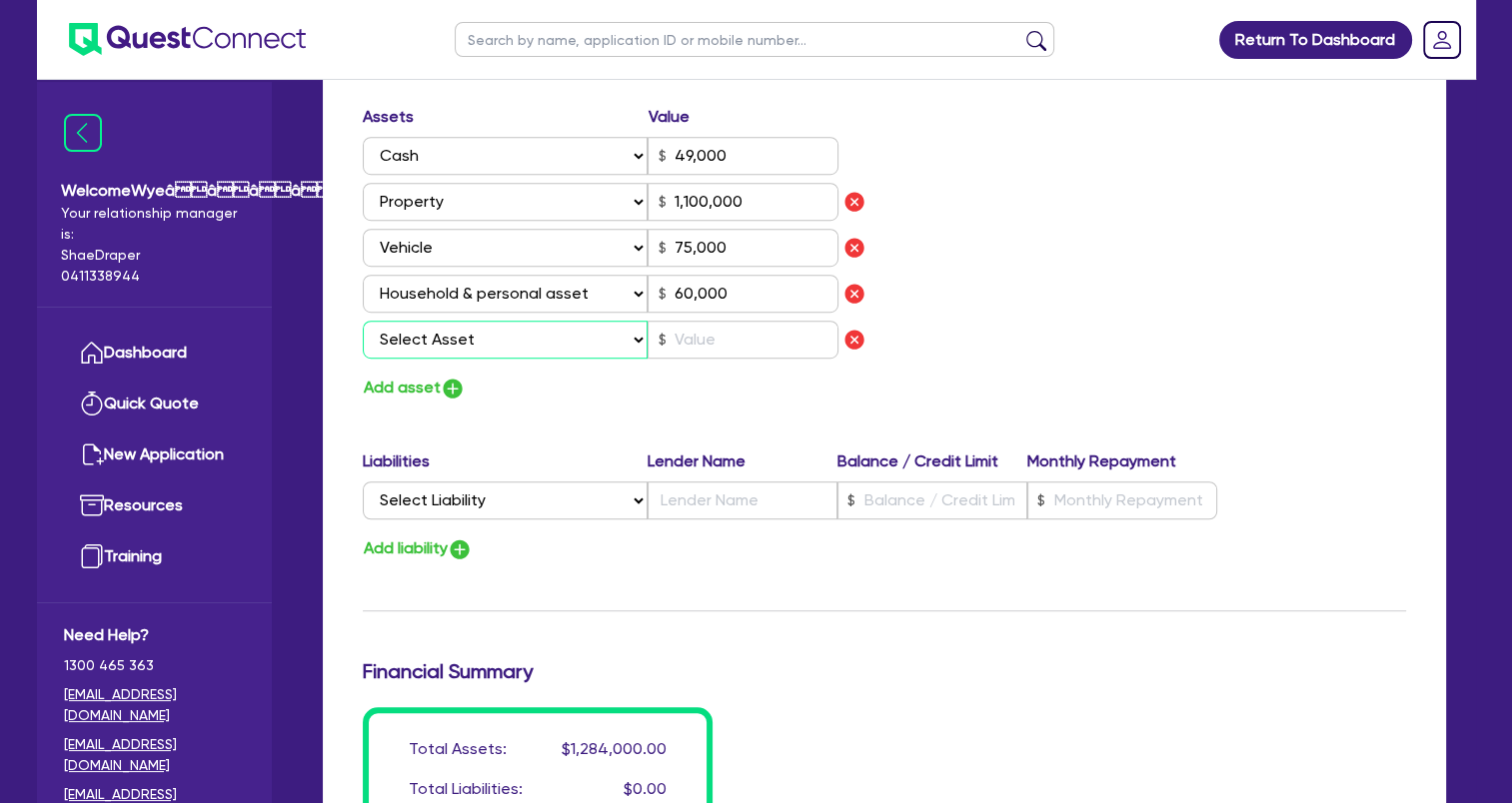 click on "Select Asset Cash Property Investment property Vehicle Truck Trailer Equipment Household & personal asset Other asset" at bounding box center [506, 340] 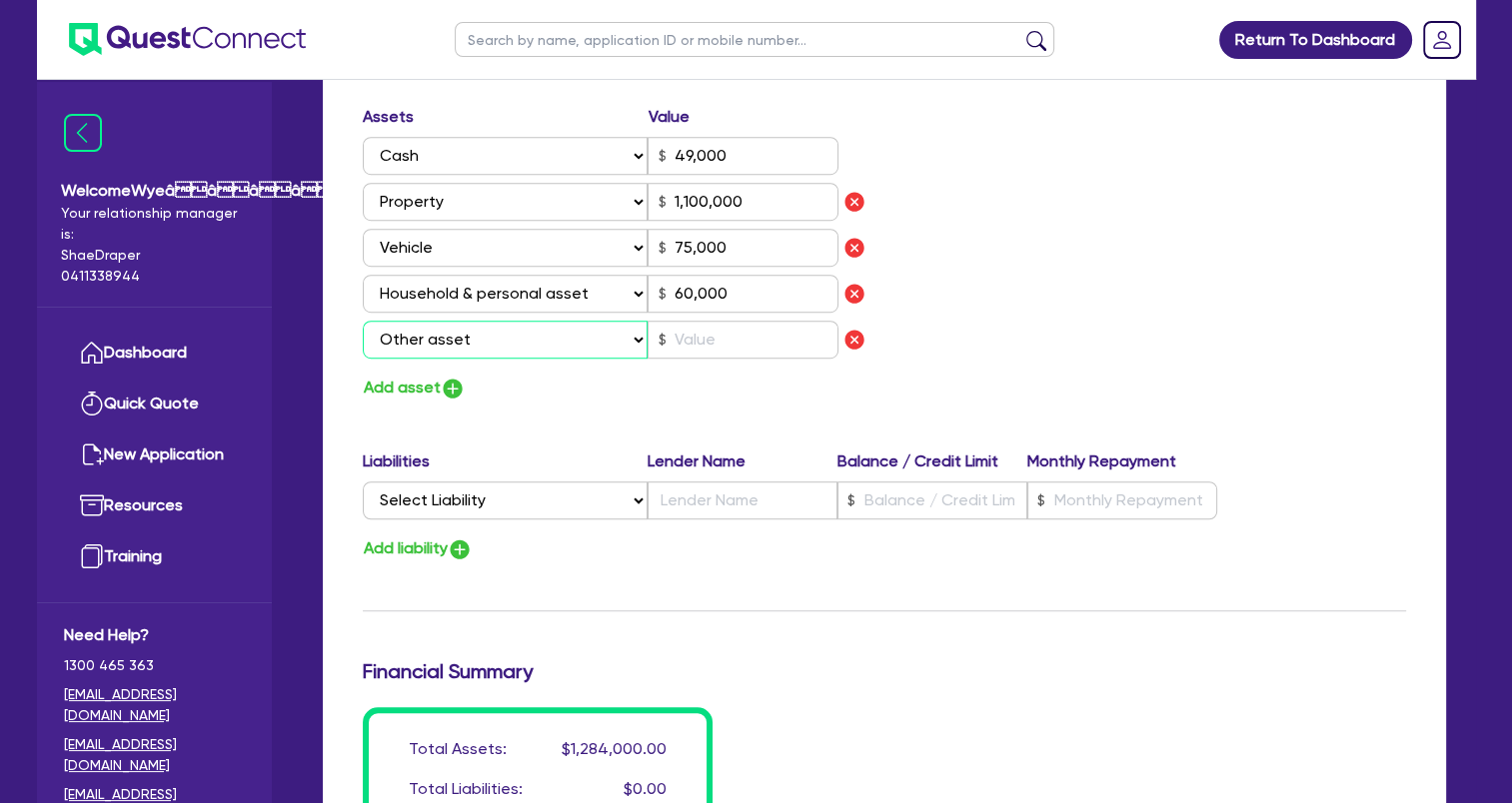 click on "Select Asset Cash Property Investment property Vehicle Truck Trailer Equipment Household & personal asset Other asset" at bounding box center (506, 340) 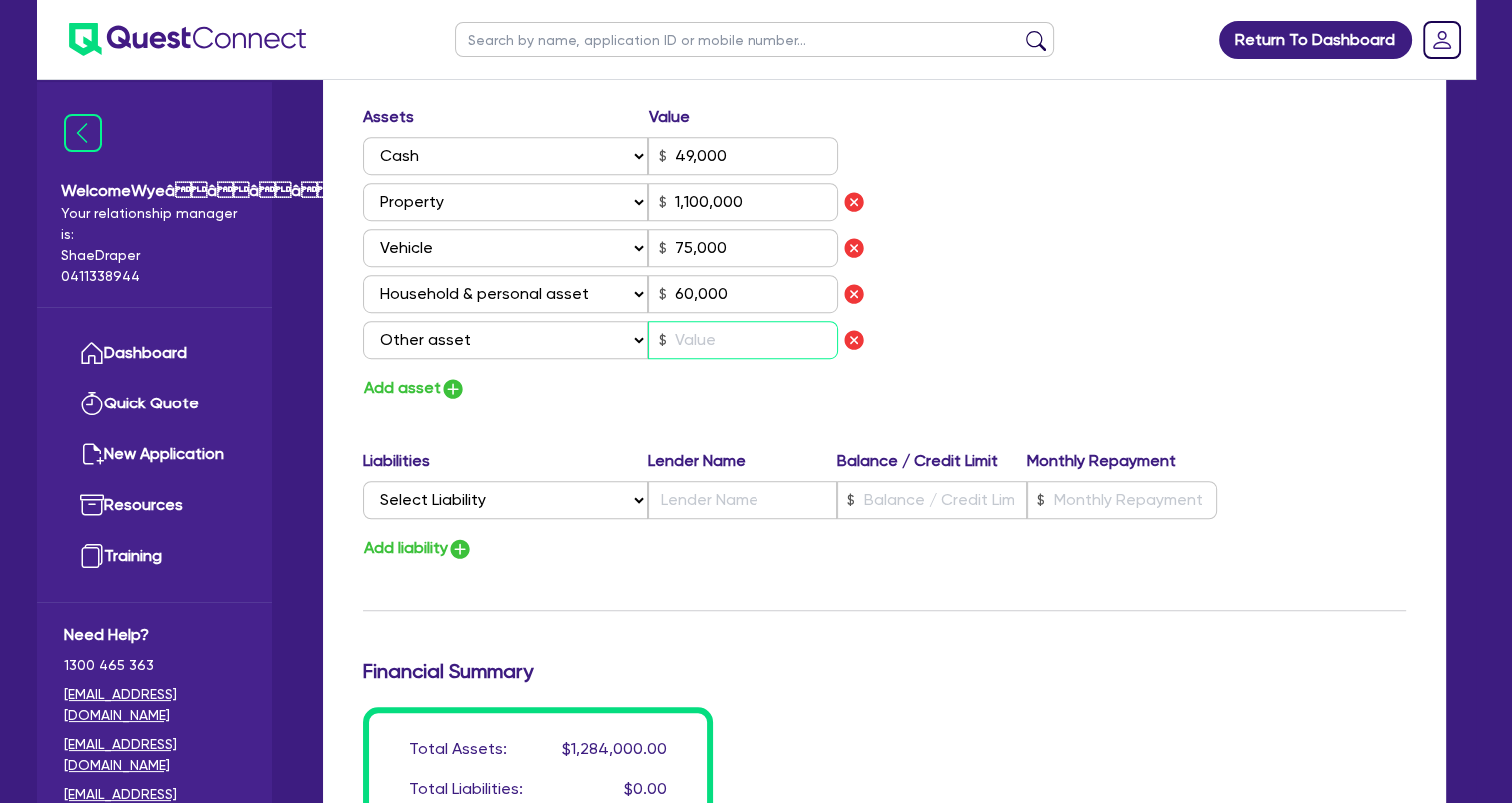 click at bounding box center (743, 340) 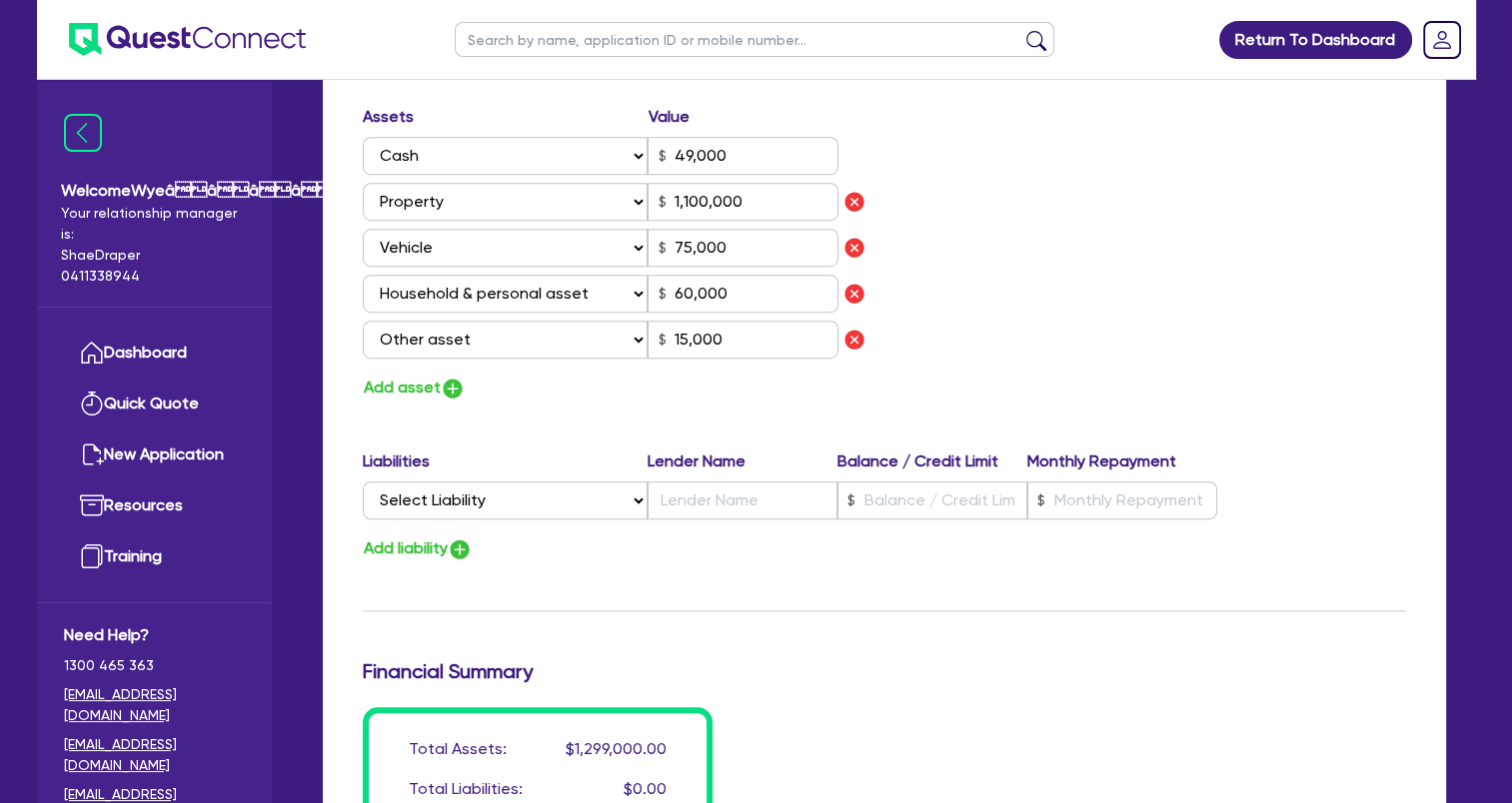 click on "Assets Value Select Asset Cash Property Investment property Vehicle Truck Trailer Equipment Household & personal asset Other asset 49,000 Select Asset Cash Property Investment property Vehicle Truck Trailer Equipment Household & personal asset Other asset 1,100,000 Select Asset Cash Property Investment property Vehicle Truck Trailer Equipment Household & personal asset Other asset 75,000 Select Asset Cash Property Investment property Vehicle Truck Trailer Equipment Household & personal asset Other asset 60,000 Select Asset Cash Property Investment property Vehicle Truck Trailer Equipment Household & personal asset Other asset 15,000 Add asset" at bounding box center (884, 253) 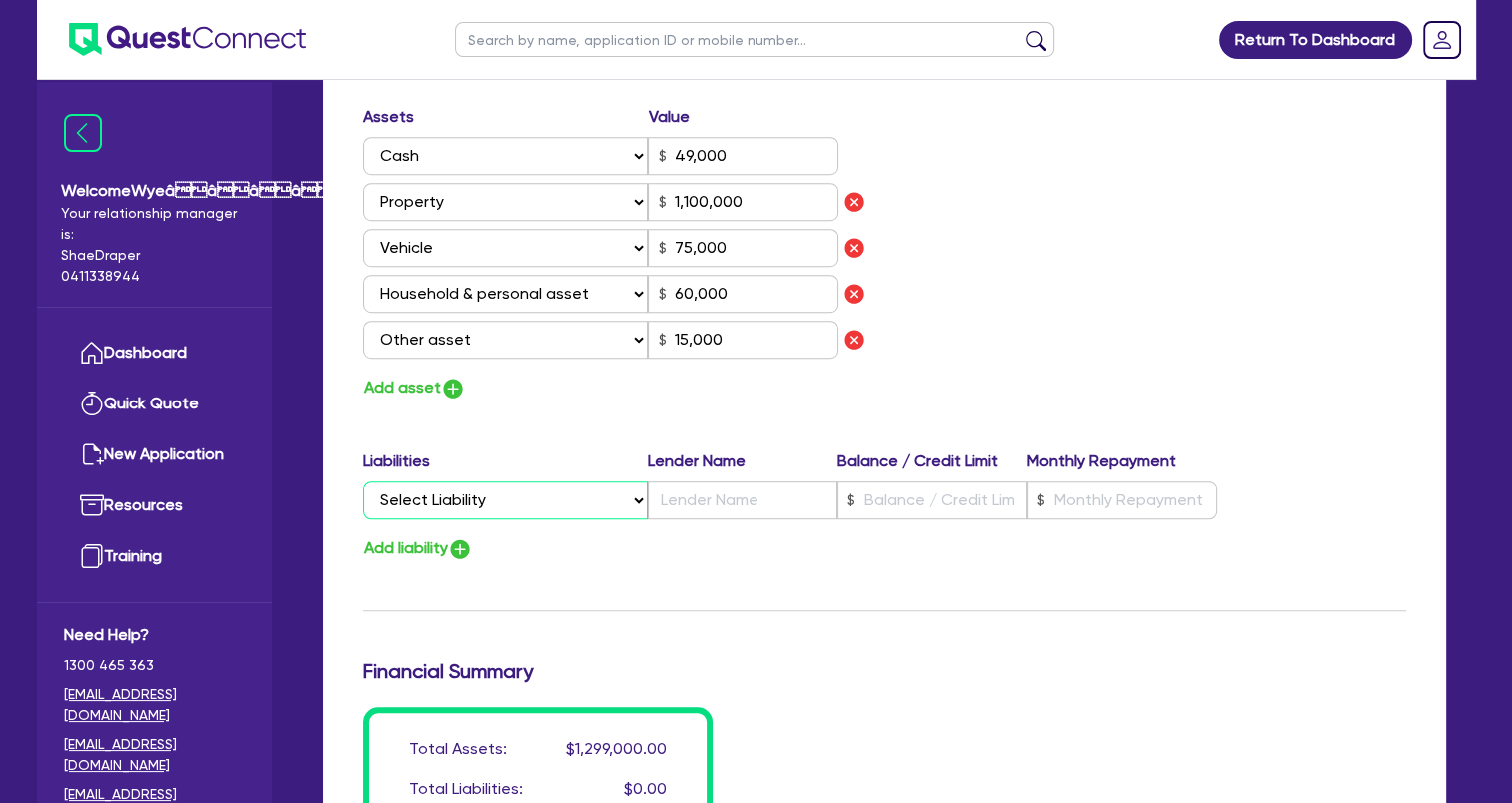 click on "Select Liability Credit card Mortgage Investment property loan Vehicle loan Truck loan Trailer loan Equipment loan Personal loan Other loan" at bounding box center (505, 500) 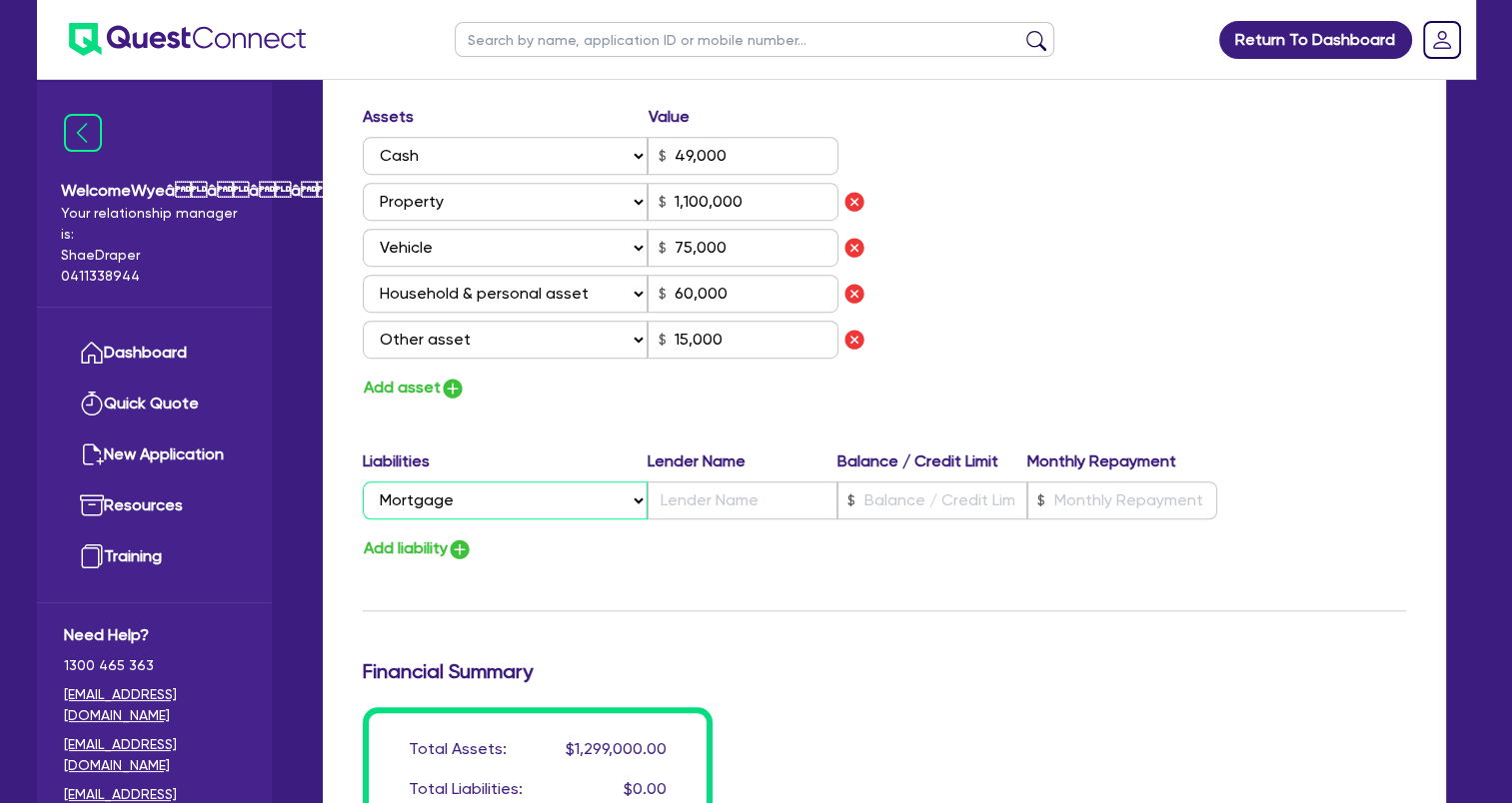 click on "Select Liability Credit card Mortgage Investment property loan Vehicle loan Truck loan Trailer loan Equipment loan Personal loan Other loan" at bounding box center (505, 500) 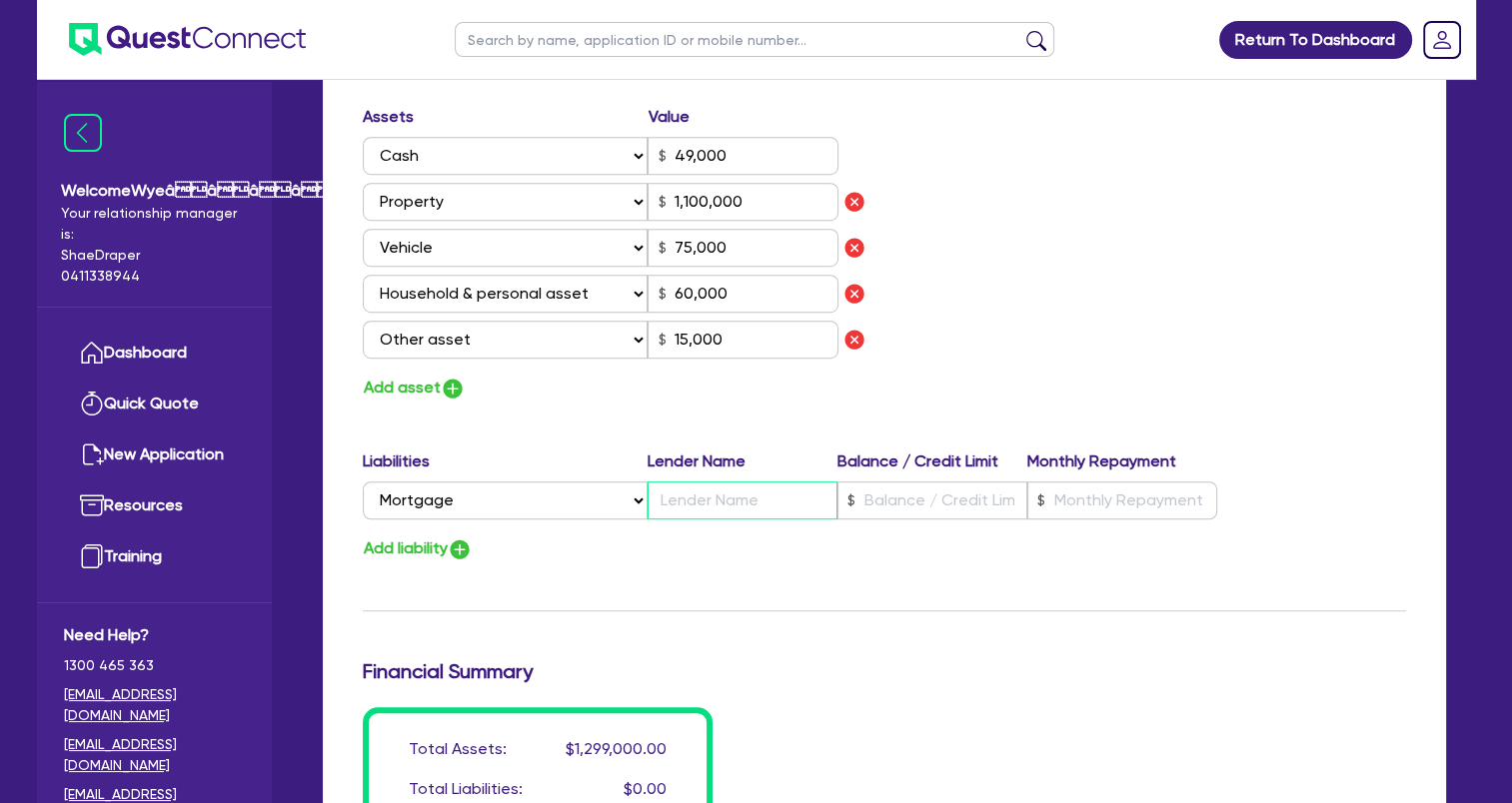 paste on "Ubank" 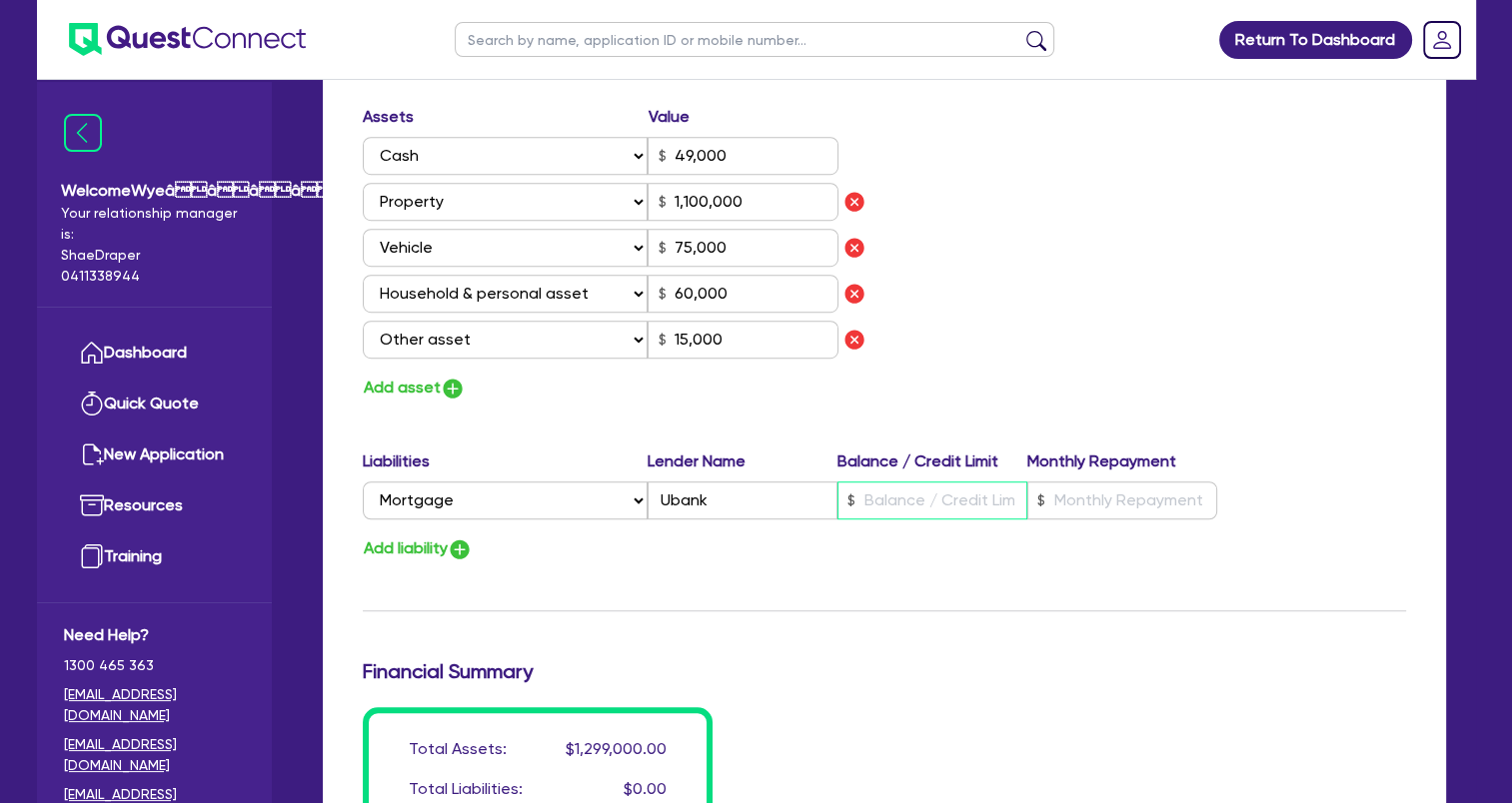 click at bounding box center [932, 500] 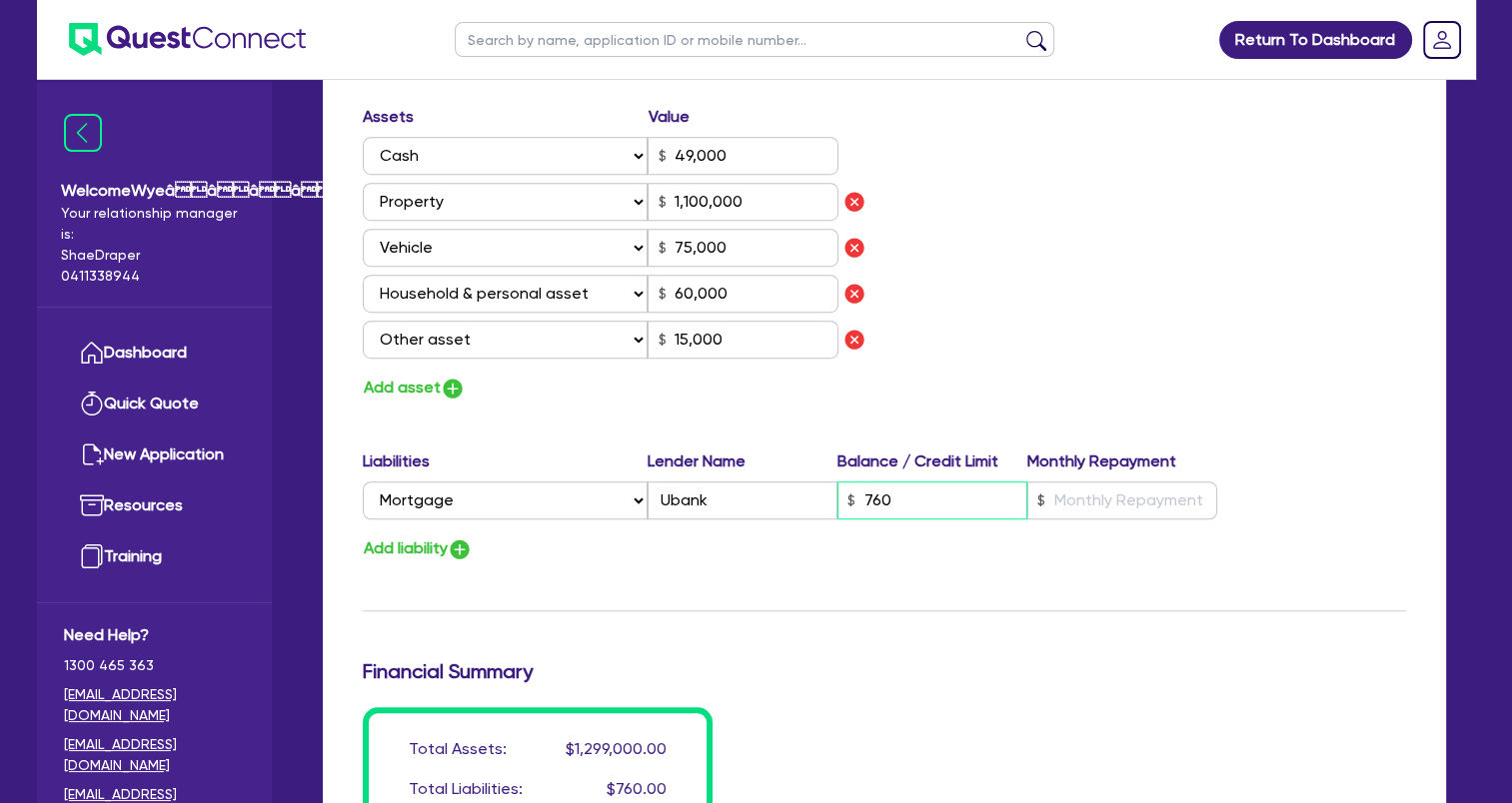 click on "760" at bounding box center (932, 500) 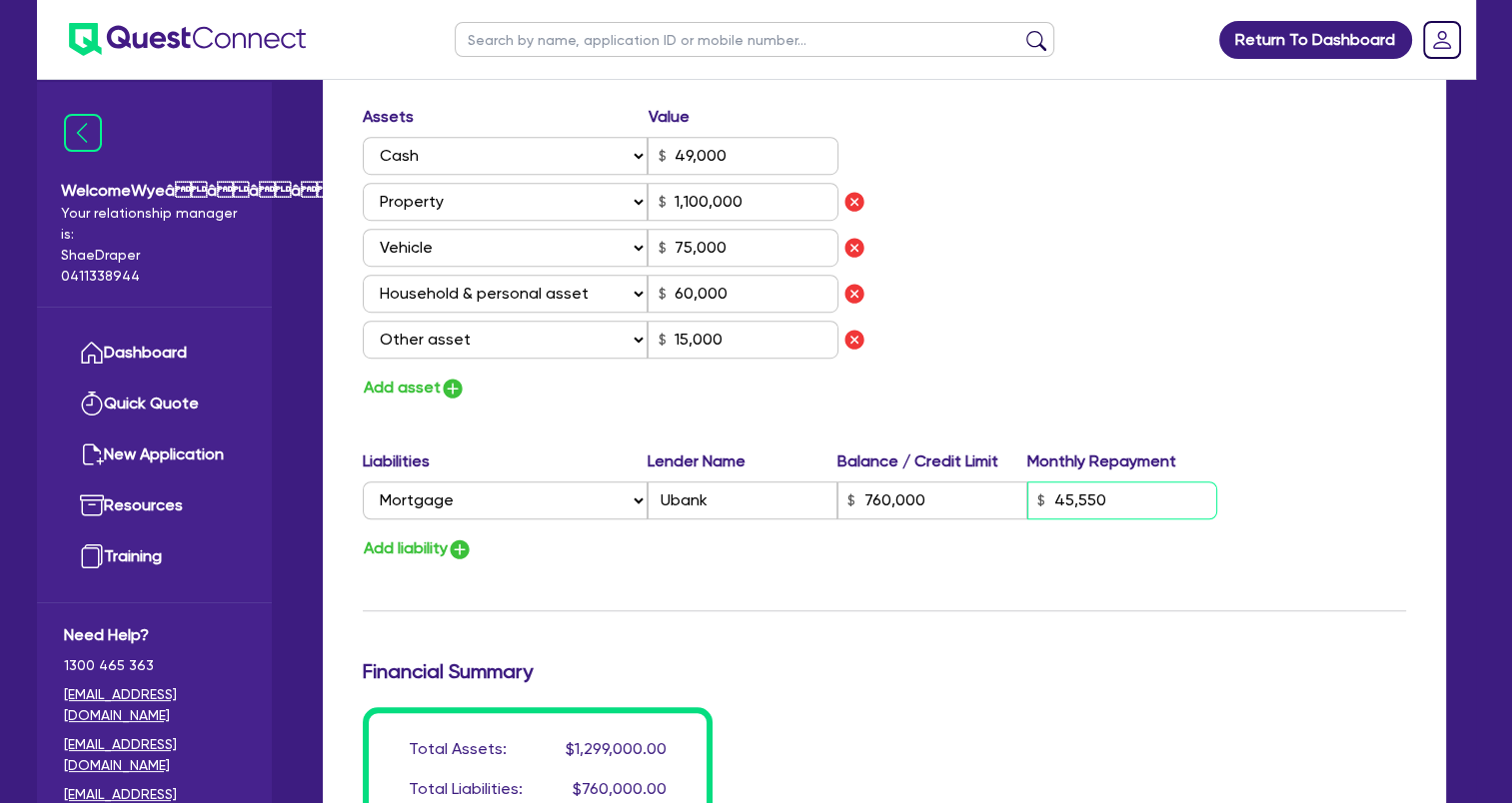 click on "45,550" at bounding box center (1122, 500) 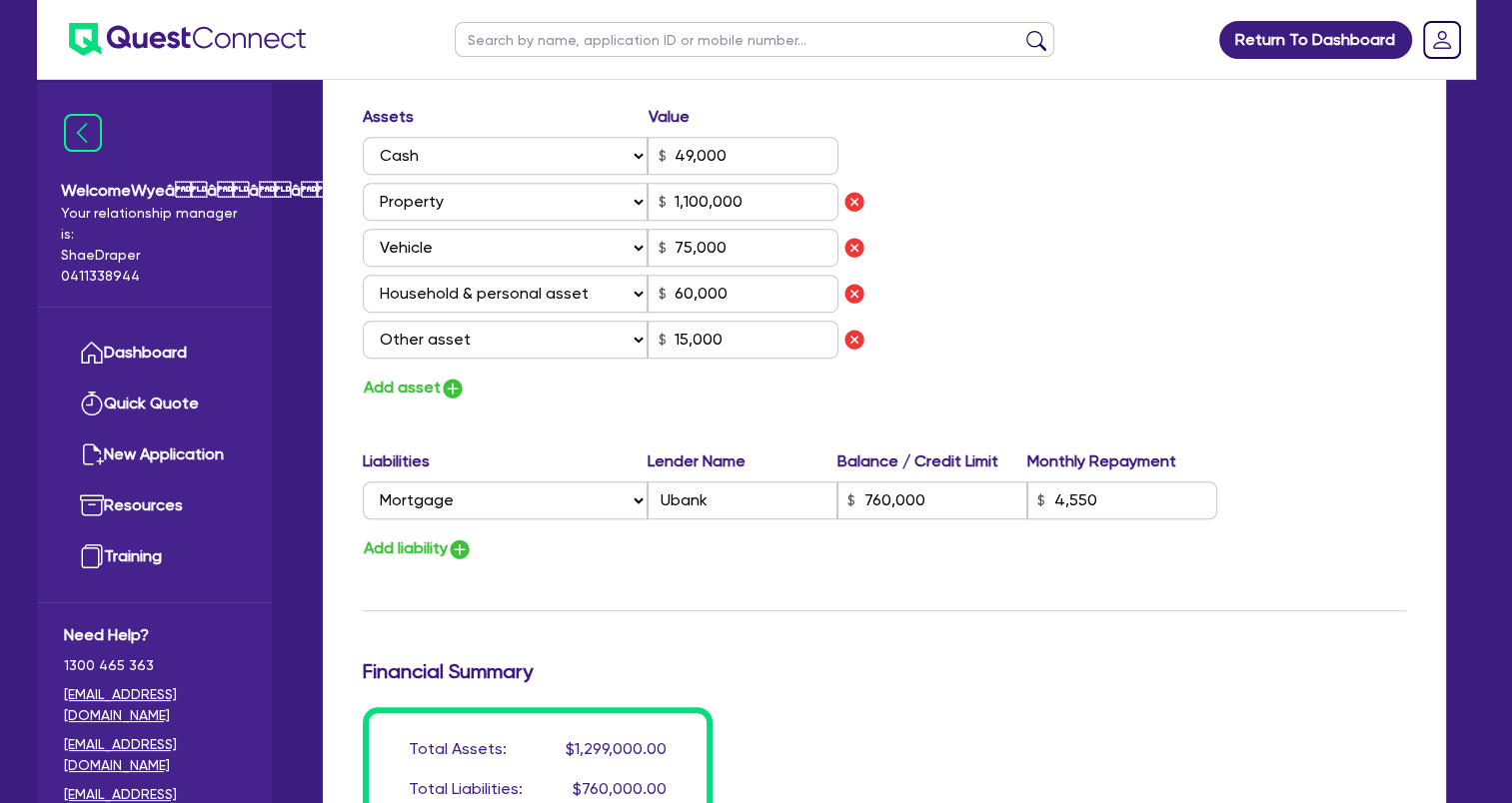 click on "Update residential status for Director #1 Boarding is only acceptable when the spouse owns the property. Cancel Ok Director # 1   Title Select Mr Mrs Ms Miss Dr [PERSON_NAME]e [PERSON_NAME] Midd[PERSON_NAME] [PERSON_NAME] La[PERSON_NAME]odfellow Date of birth 28/12/19[DEMOGRAPHIC_DATA] licence number [DRIVERS_LICENSE_NUMBER] Licence card number [DRIVERS_LICENSE_NUMBER] Licence state Select [GEOGRAPHIC_DATA] [GEOGRAPHIC_DATA] [GEOGRAPHIC_DATA] [GEOGRAPHIC_DATA] [GEOGRAPHIC_DATA] [GEOGRAPHIC_DATA] [GEOGRAPHIC_DATA] [GEOGRAPHIC_DATA] Marital status Select [DEMOGRAPHIC_DATA] Married De Facto / Partner Number of dependents 3 Mobile [PHONE_NUMBER] Email [PERSON_NAME][EMAIL_ADDRESS][DOMAIN_NAME] Residential address Same as business address? Yes No Residential status Owning Renting Boarding Residential add[PERSON_NAME] [STREET_ADDRESS][GEOGRAPHIC_DATA] name [PERSON_NAME][GEOGRAPHIC_DATA] Select [GEOGRAPHIC_DATA] [GEOGRAPHIC_DATA] [GEOGRAPHIC_DATA] [GEOGRAPHIC_DATA] [GEOGRAPHIC_DATA] [GEOGRAPHIC_DATA] [GEOGRAPHIC_DATA] [GEOGRAPHIC_DATA] Postal code 6076 Enter manually? Assets and Liabilities Assets Value Select Asset Cash Property Investment property Vehicle Truck Trailer Equipment Household & personal asset Other asset 49,000 Select Asset Cash Property Investment property Vehicle Truck Trailer Equipment 1,100,000" at bounding box center [884, 40] 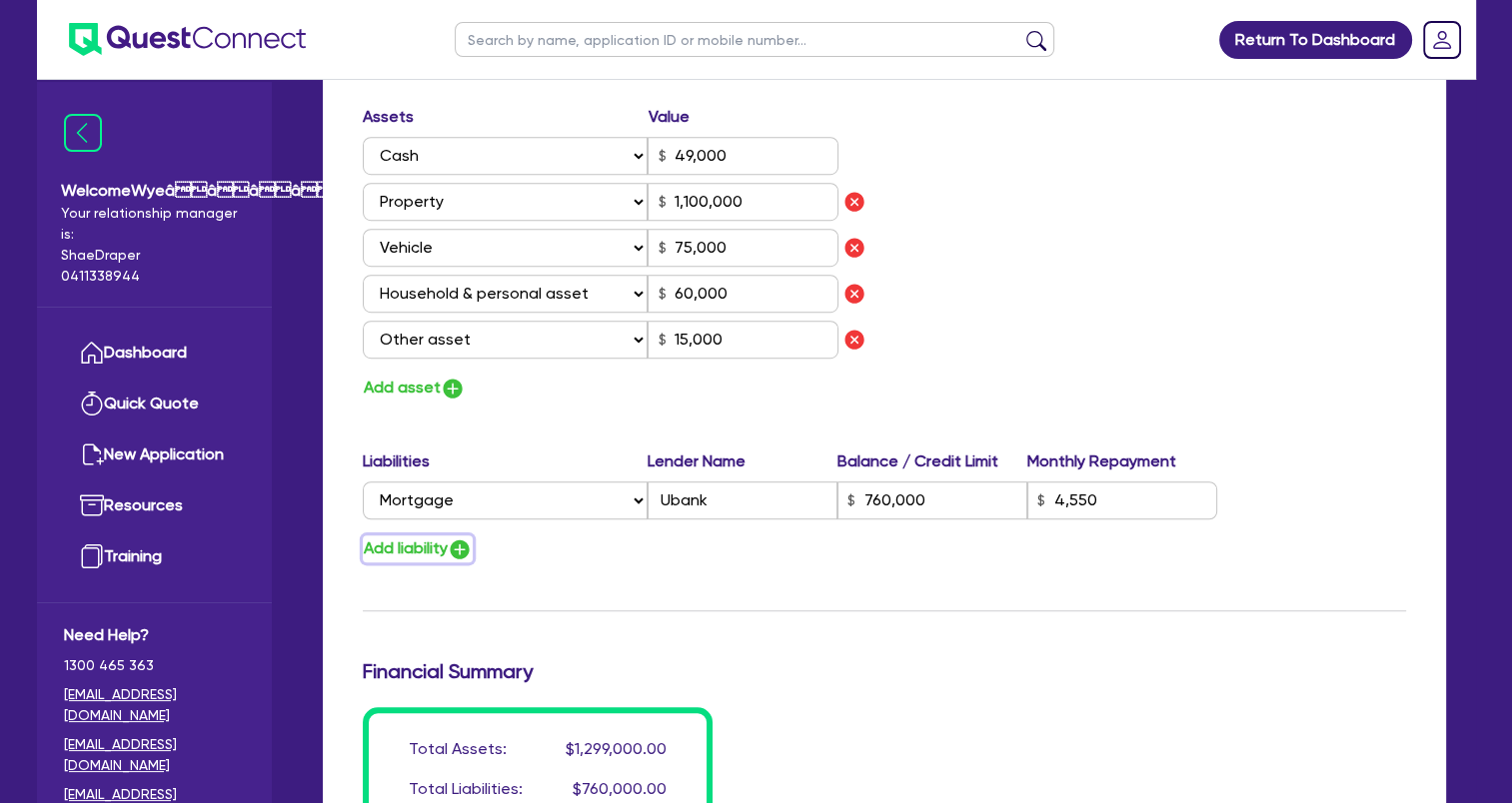 click at bounding box center (460, 549) 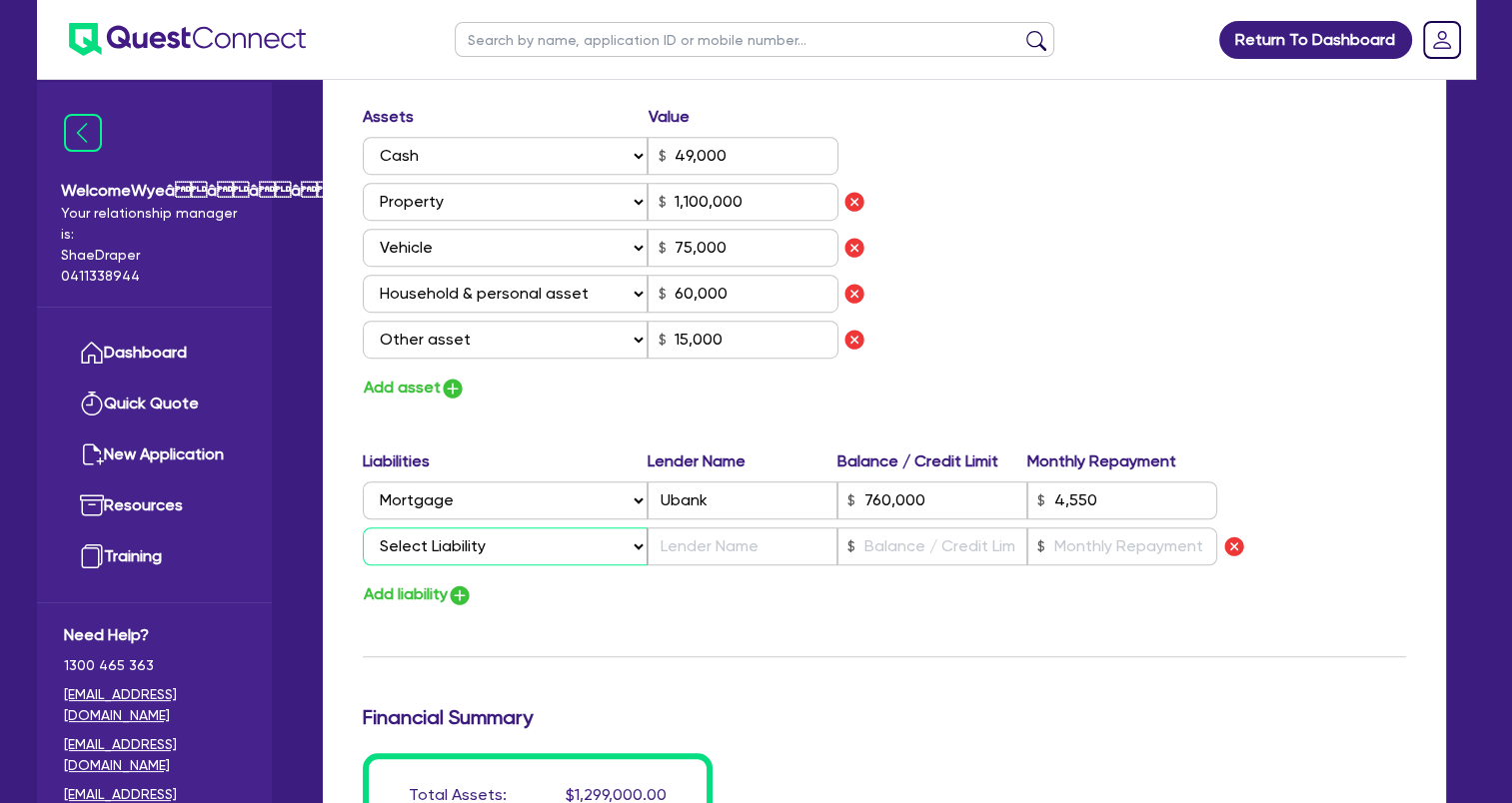 click on "Select Liability Credit card Mortgage Investment property loan Vehicle loan Truck loan Trailer loan Equipment loan Personal loan Other loan" at bounding box center [505, 546] 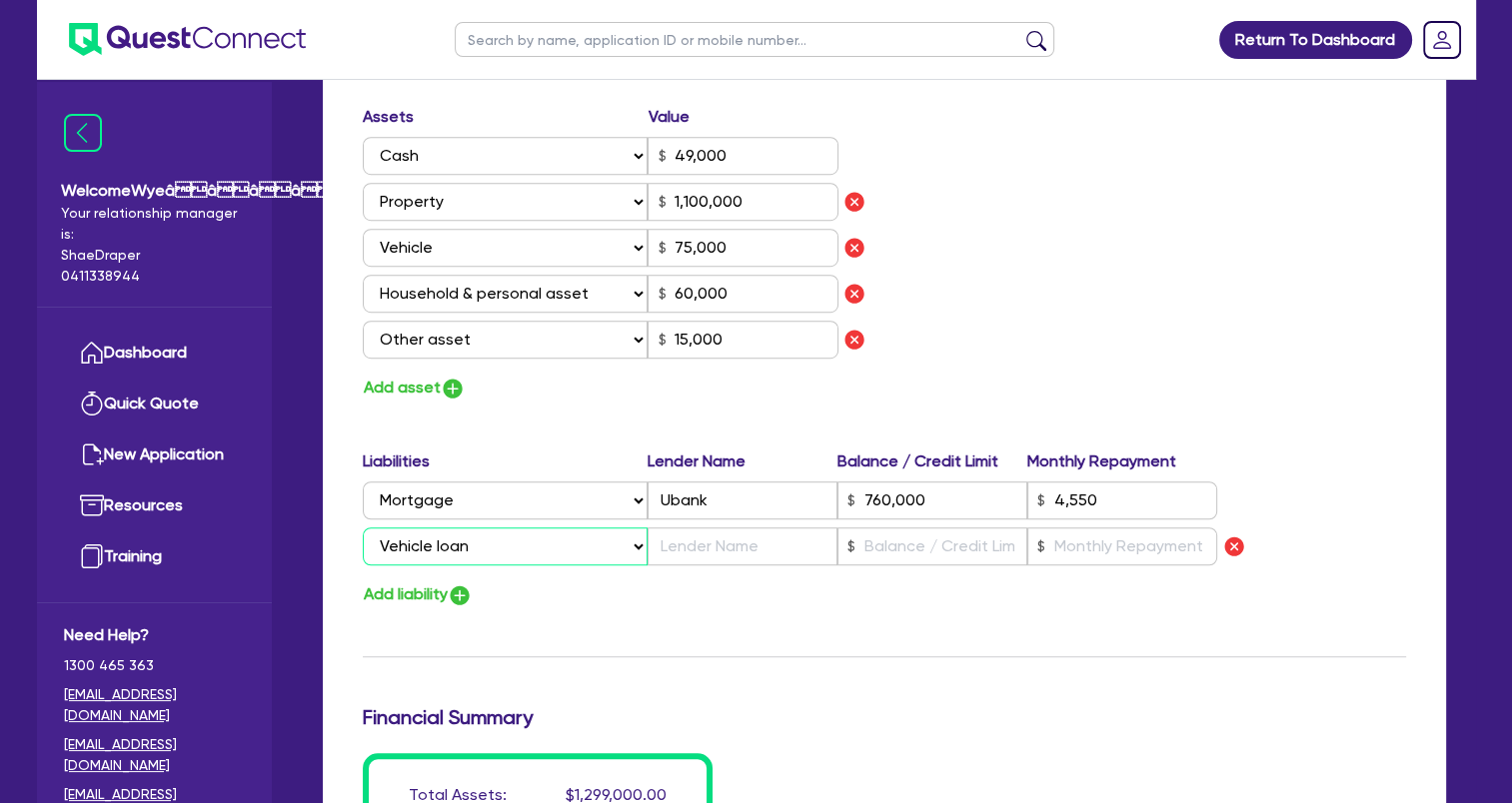 click on "Select Liability Credit card Mortgage Investment property loan Vehicle loan Truck loan Trailer loan Equipment loan Personal loan Other loan" at bounding box center [505, 546] 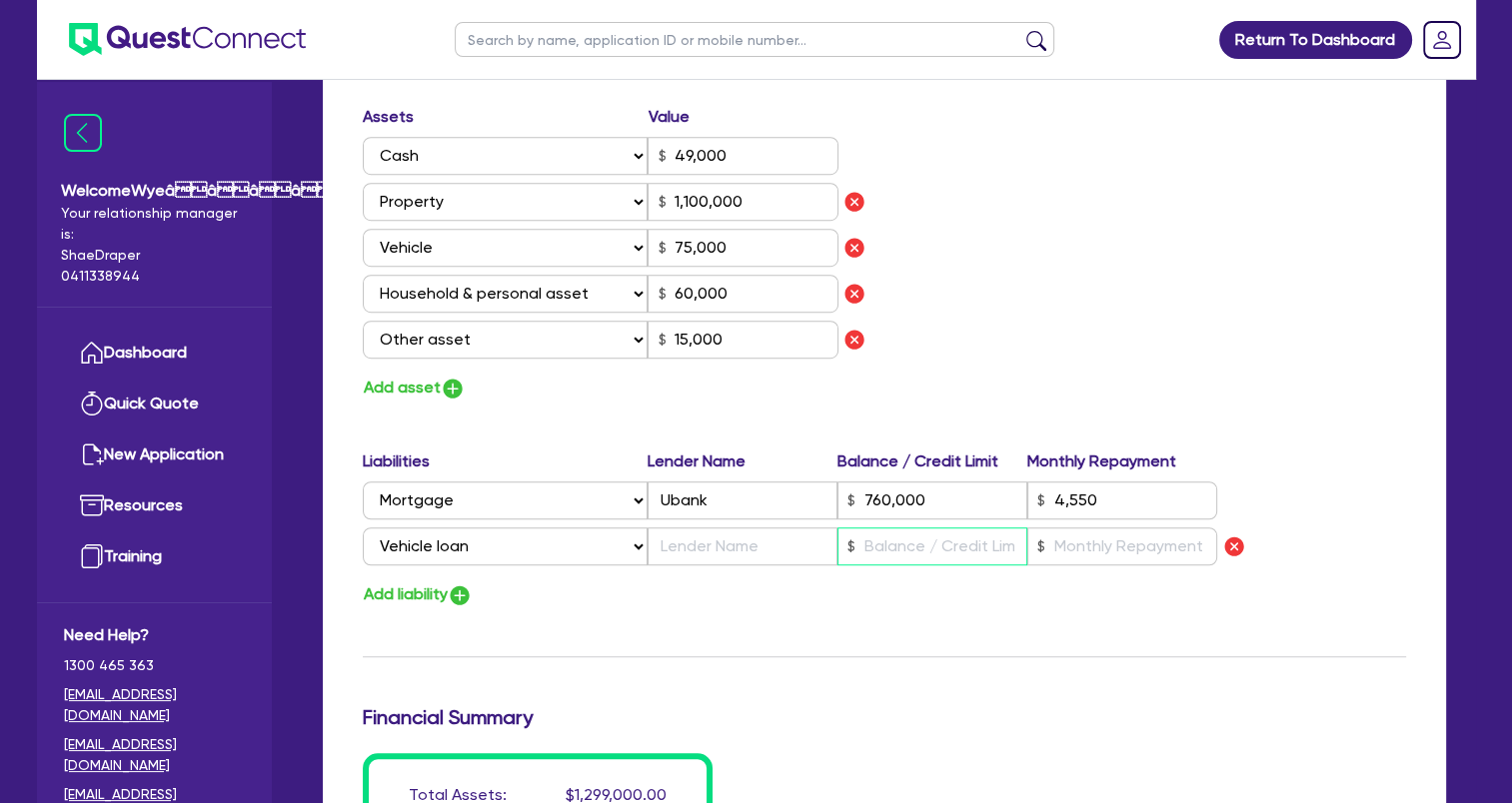 click at bounding box center (932, 546) 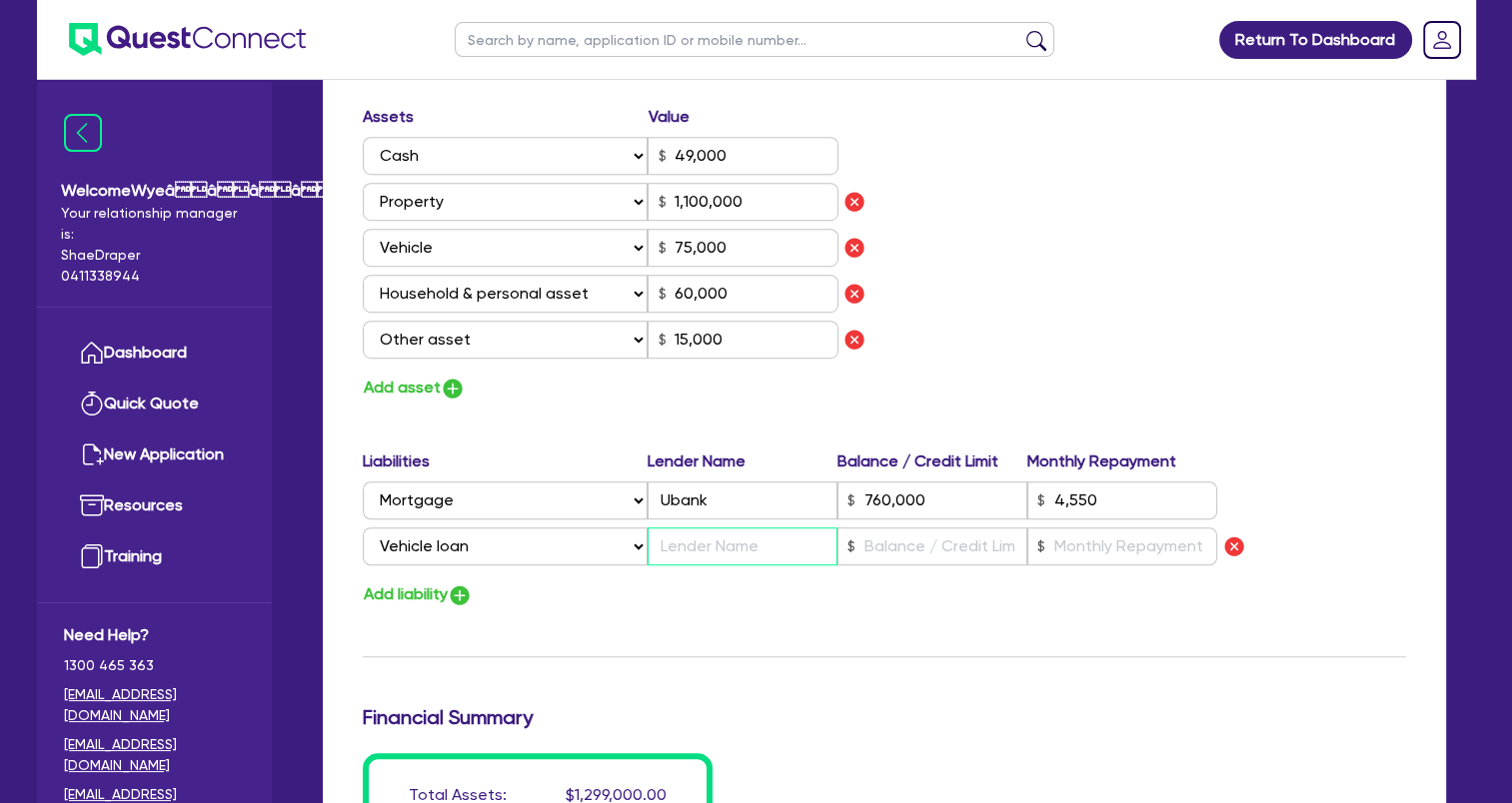 click at bounding box center (743, 546) 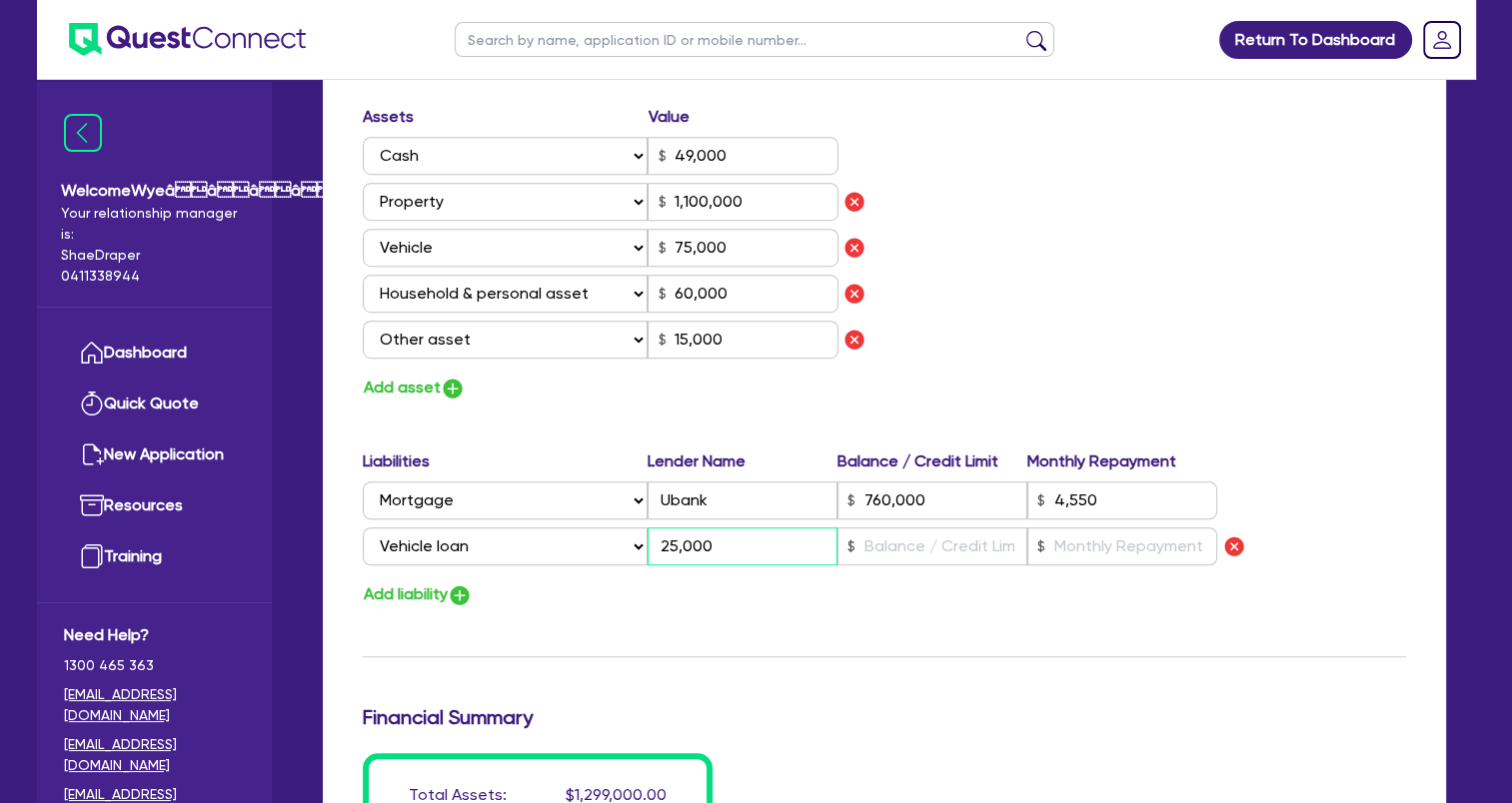 drag, startPoint x: 751, startPoint y: 533, endPoint x: 553, endPoint y: 496, distance: 201.4274 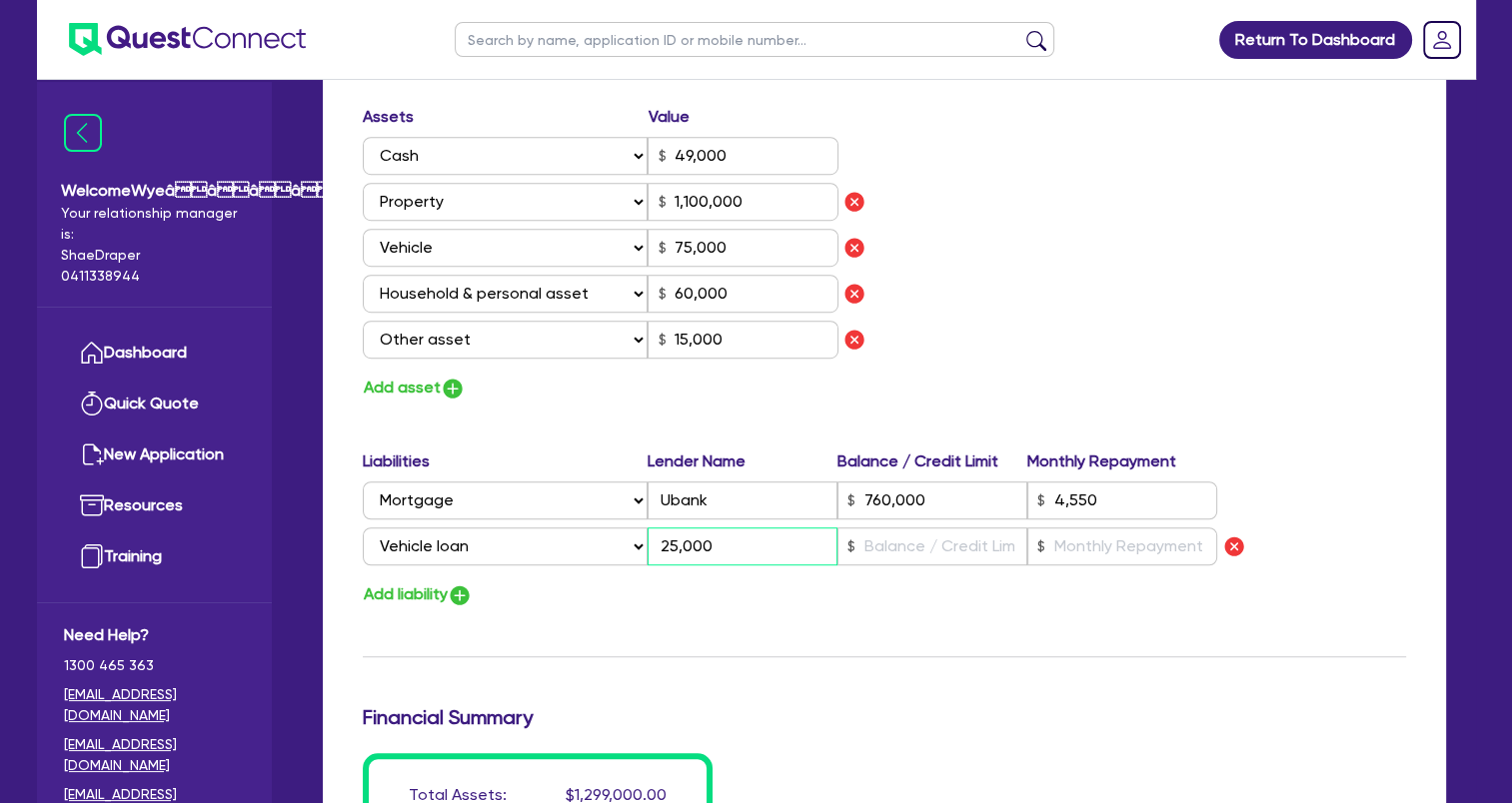 click on "Liabilities Lender Name Balance / Credit Limit Monthly Repayment Select Liability Credit card Mortgage Investment property loan Vehicle loan Truck loan Trailer loan Equipment loan Personal loan Other loan Ubank 760,000 4,550 Select Liability Credit card Mortgage Investment property loan Vehicle loan Truck loan Trailer loan Equipment loan Personal loan Other loan 25,000" at bounding box center (884, 511) 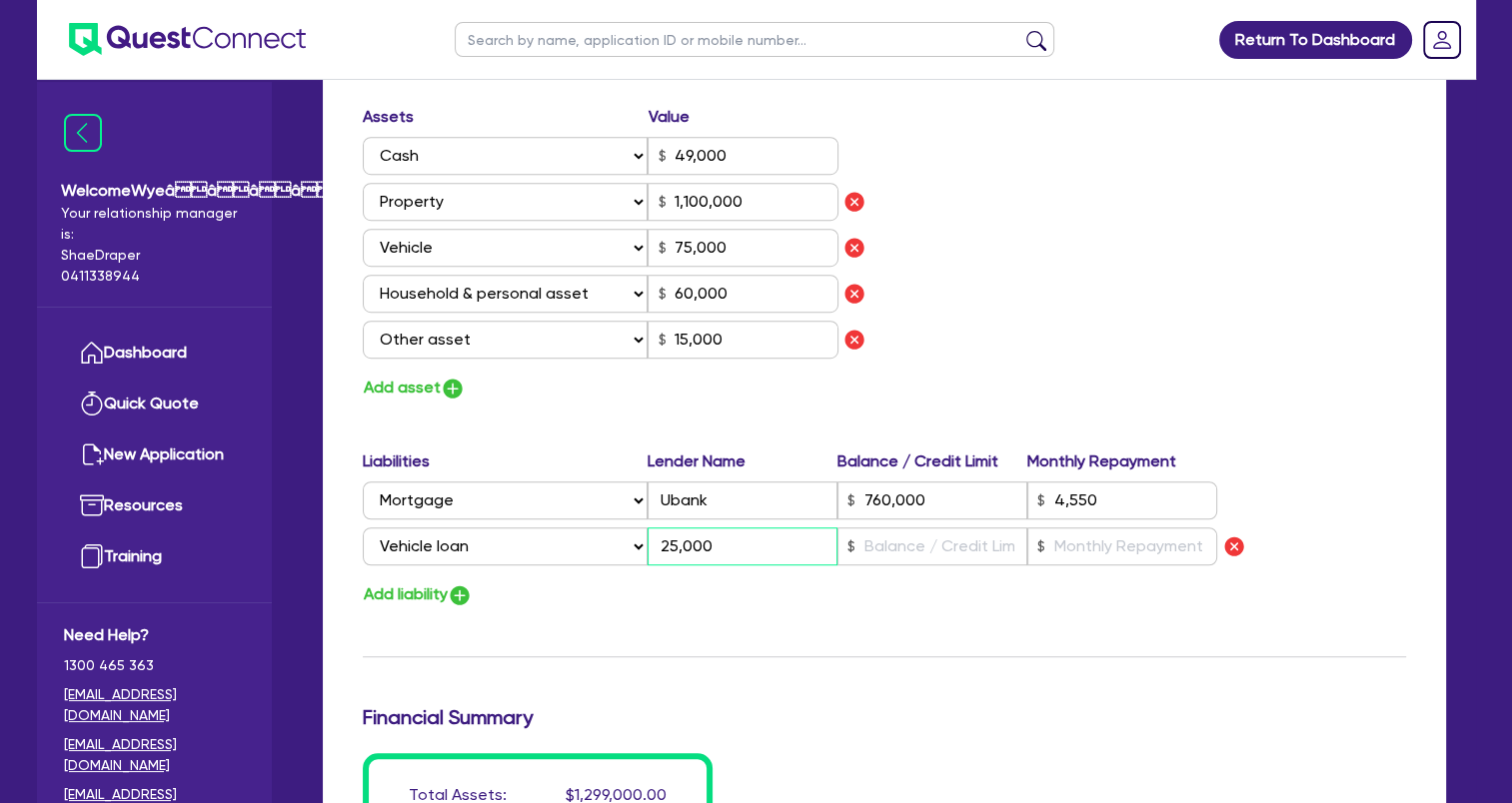 paste on "Secure Funding" 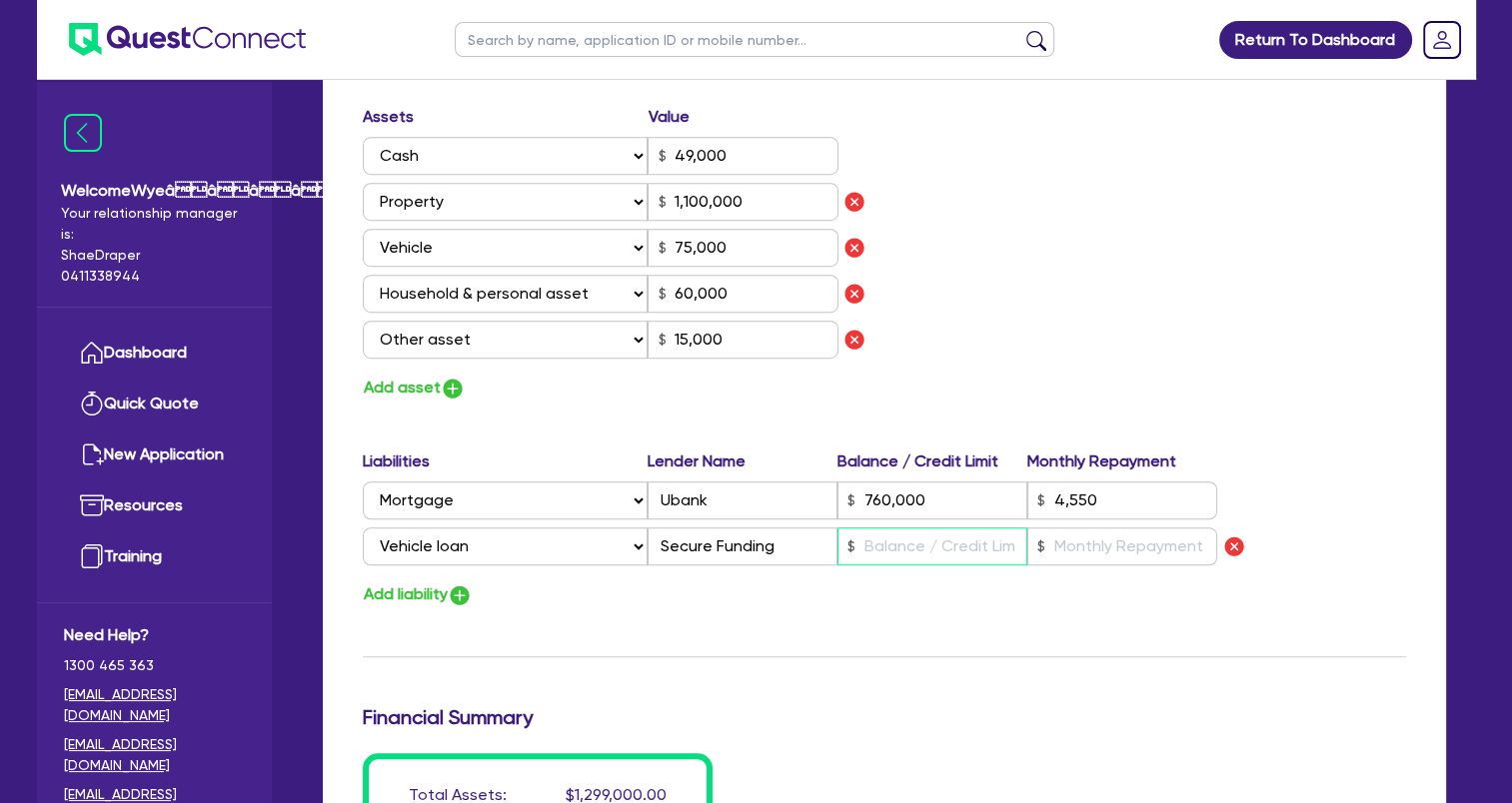 click at bounding box center [932, 546] 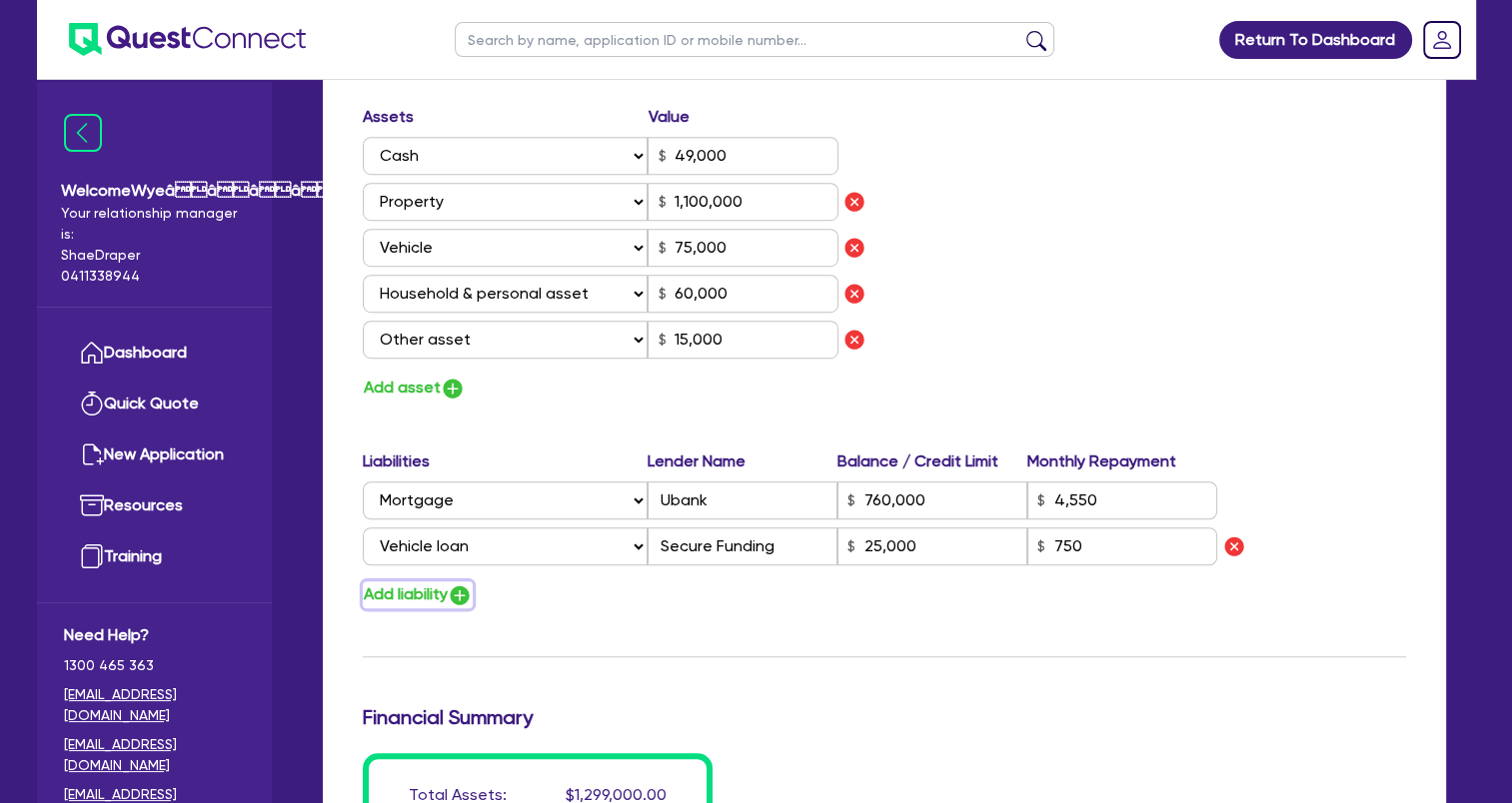 click on "Add liability" at bounding box center [418, 594] 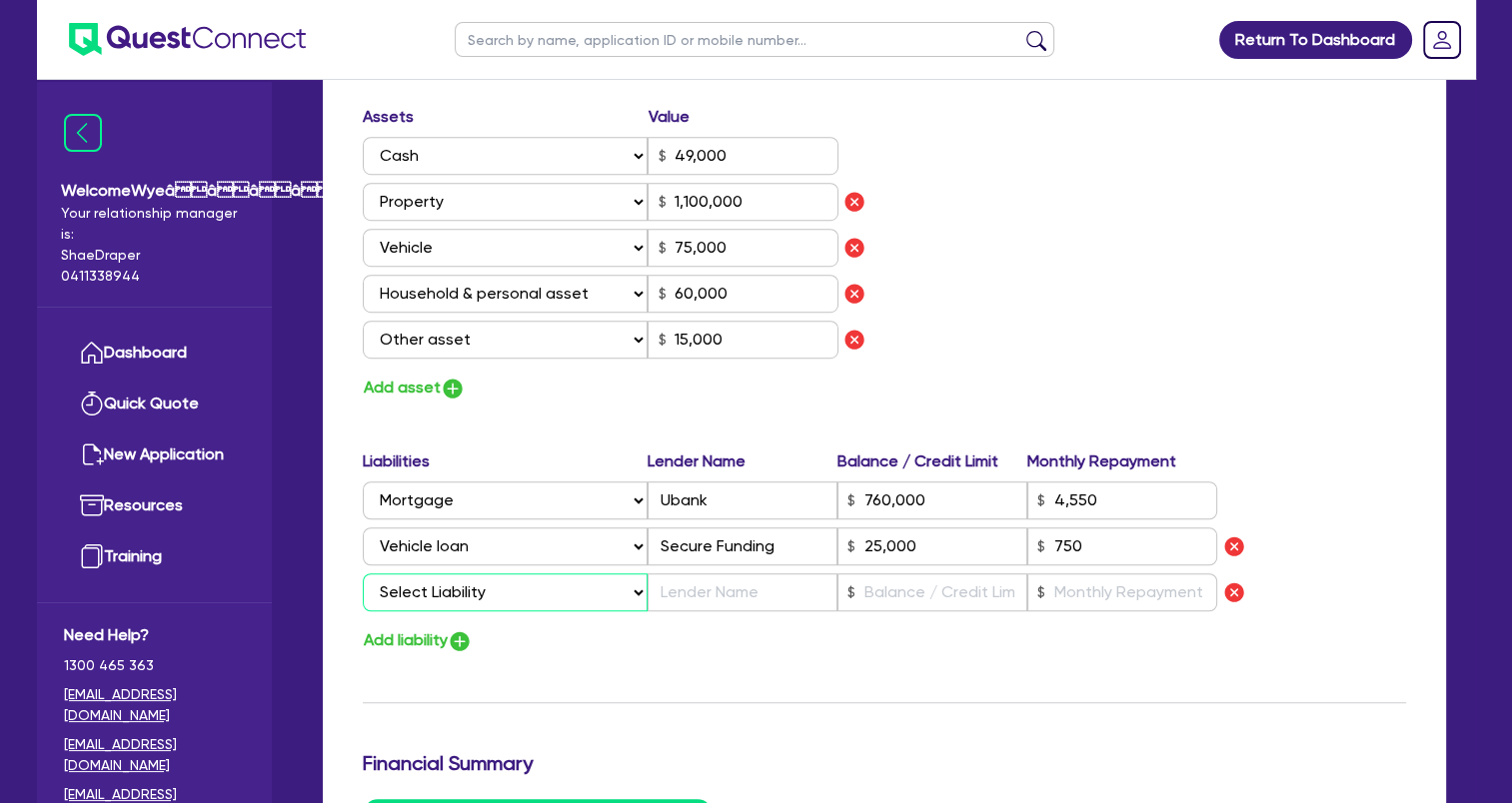 click on "Select Liability Credit card Mortgage Investment property loan Vehicle loan Truck loan Trailer loan Equipment loan Personal loan Other loan" at bounding box center [505, 592] 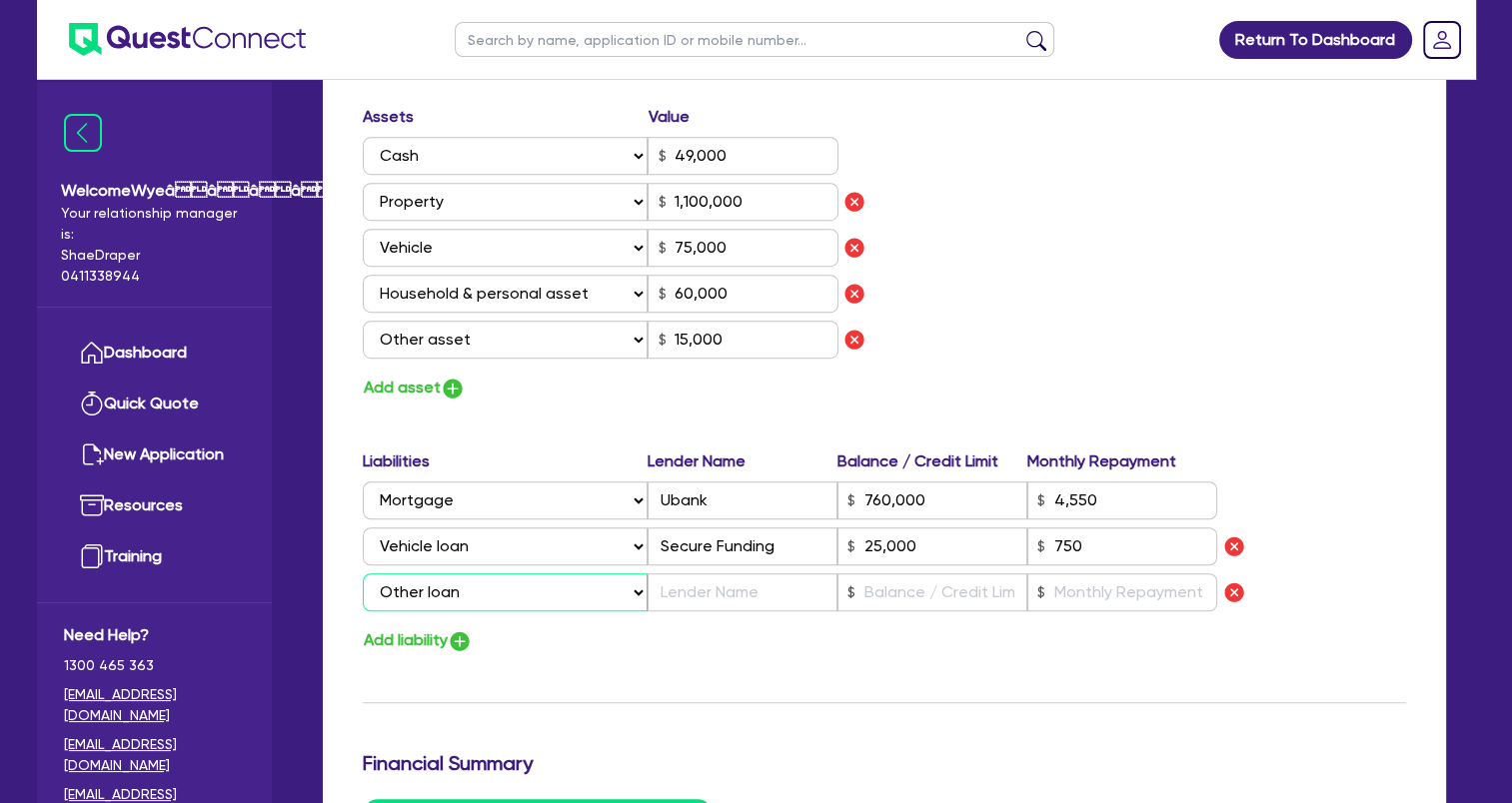 click on "Select Liability Credit card Mortgage Investment property loan Vehicle loan Truck loan Trailer loan Equipment loan Personal loan Other loan" at bounding box center [505, 592] 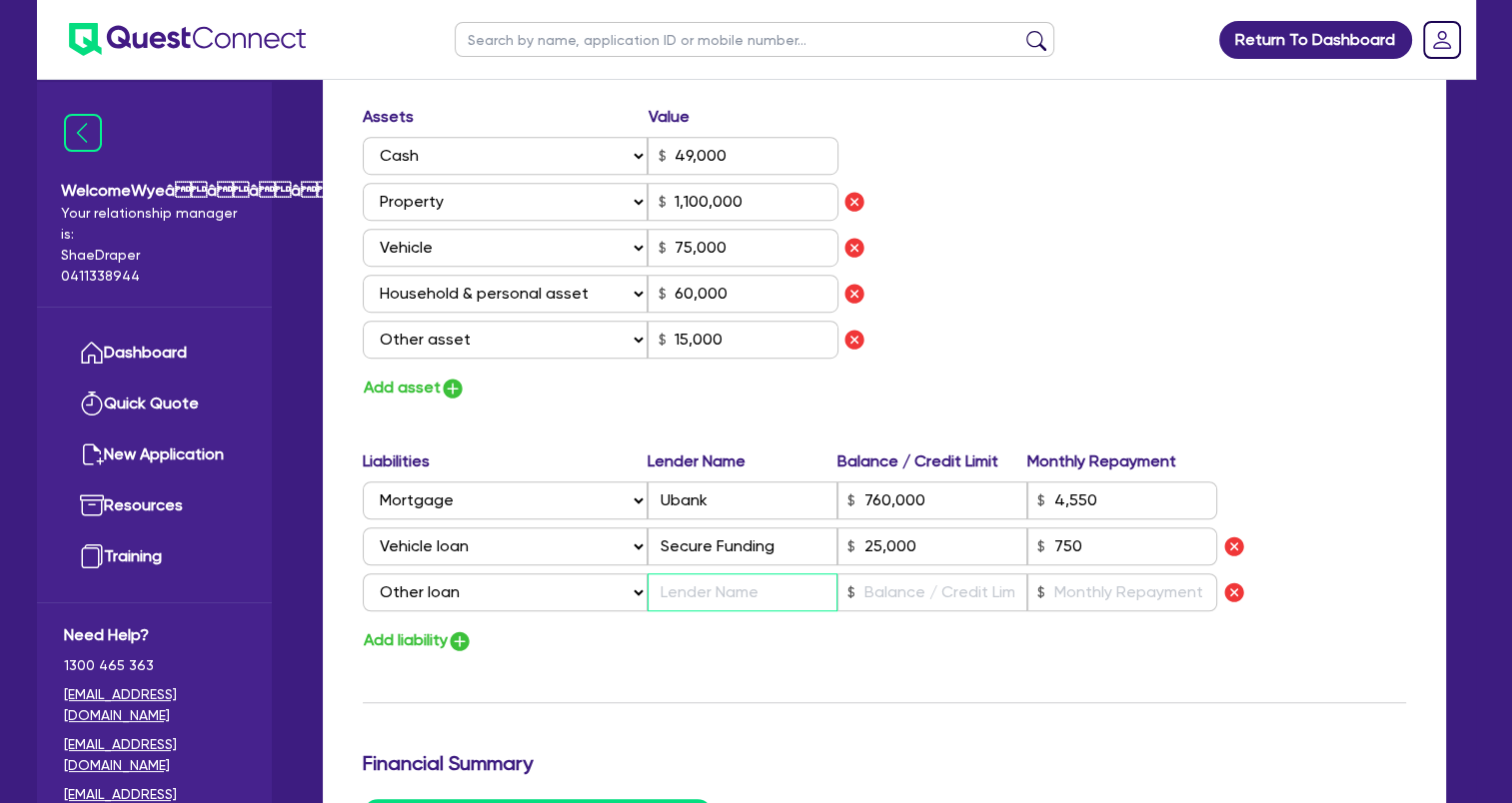 click at bounding box center [743, 592] 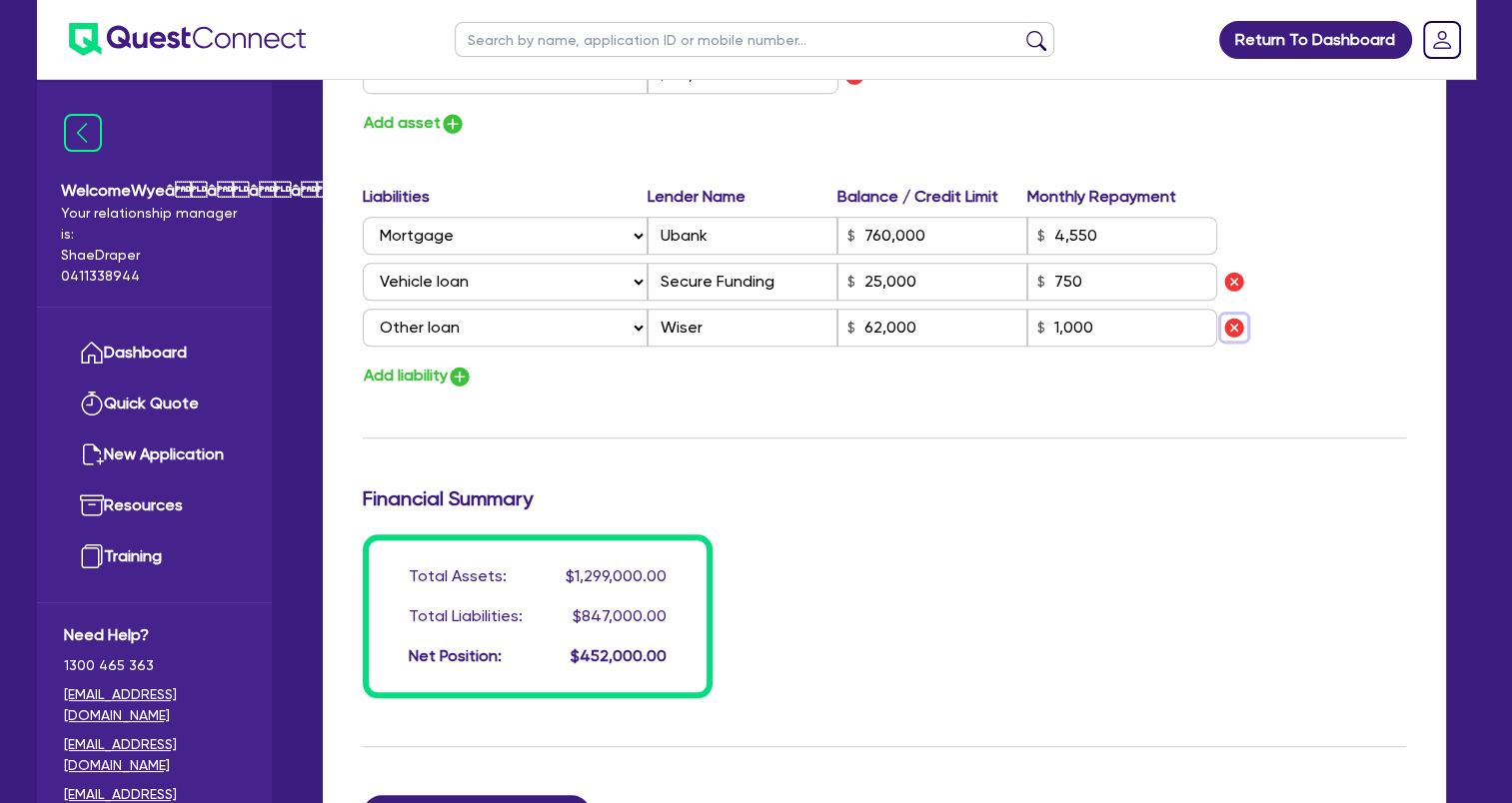 scroll, scrollTop: 1498, scrollLeft: 0, axis: vertical 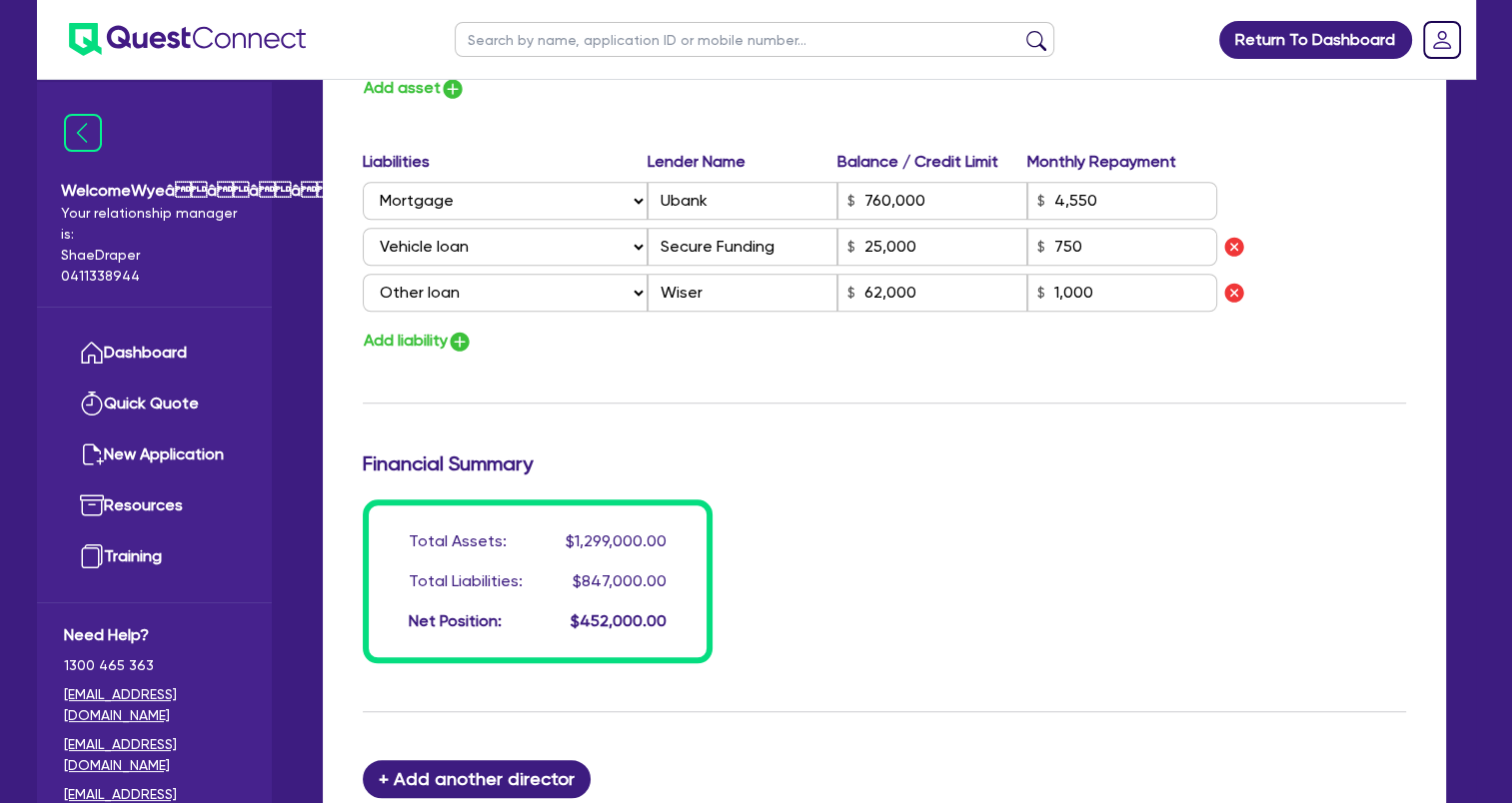 drag, startPoint x: 970, startPoint y: 623, endPoint x: 984, endPoint y: 620, distance: 14.3178211 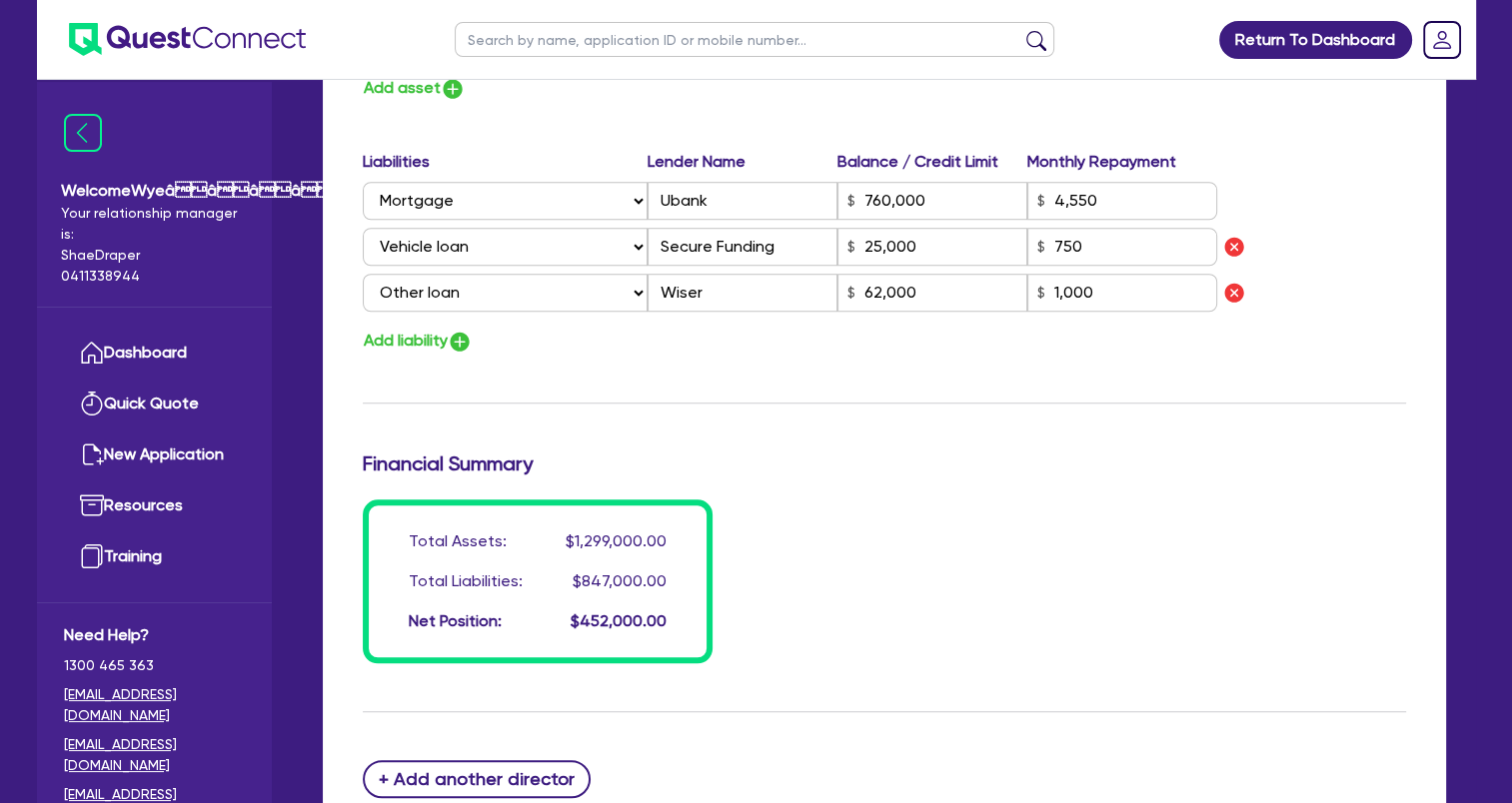 scroll, scrollTop: 1598, scrollLeft: 0, axis: vertical 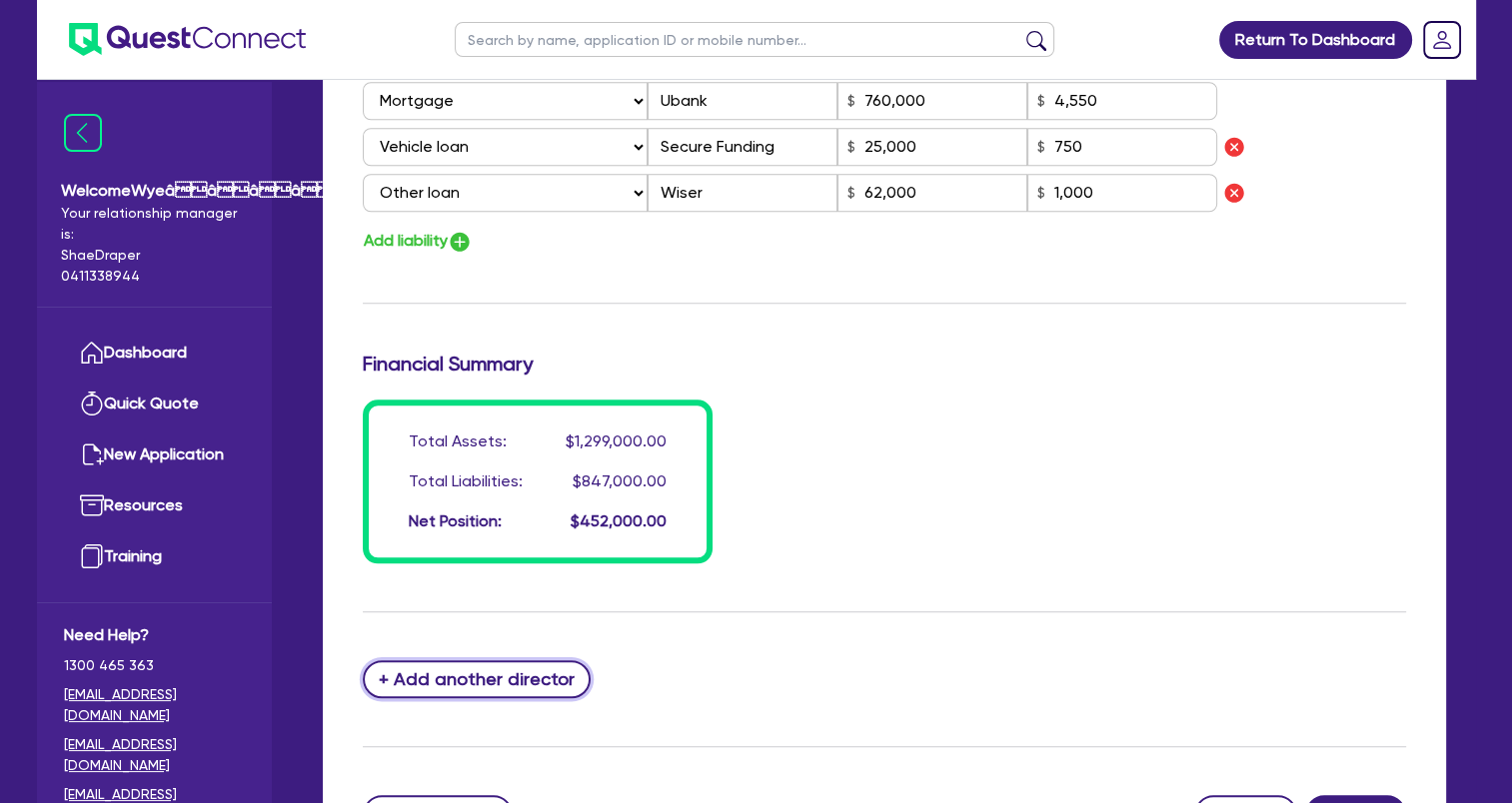 click on "+ Add another director" at bounding box center [477, 679] 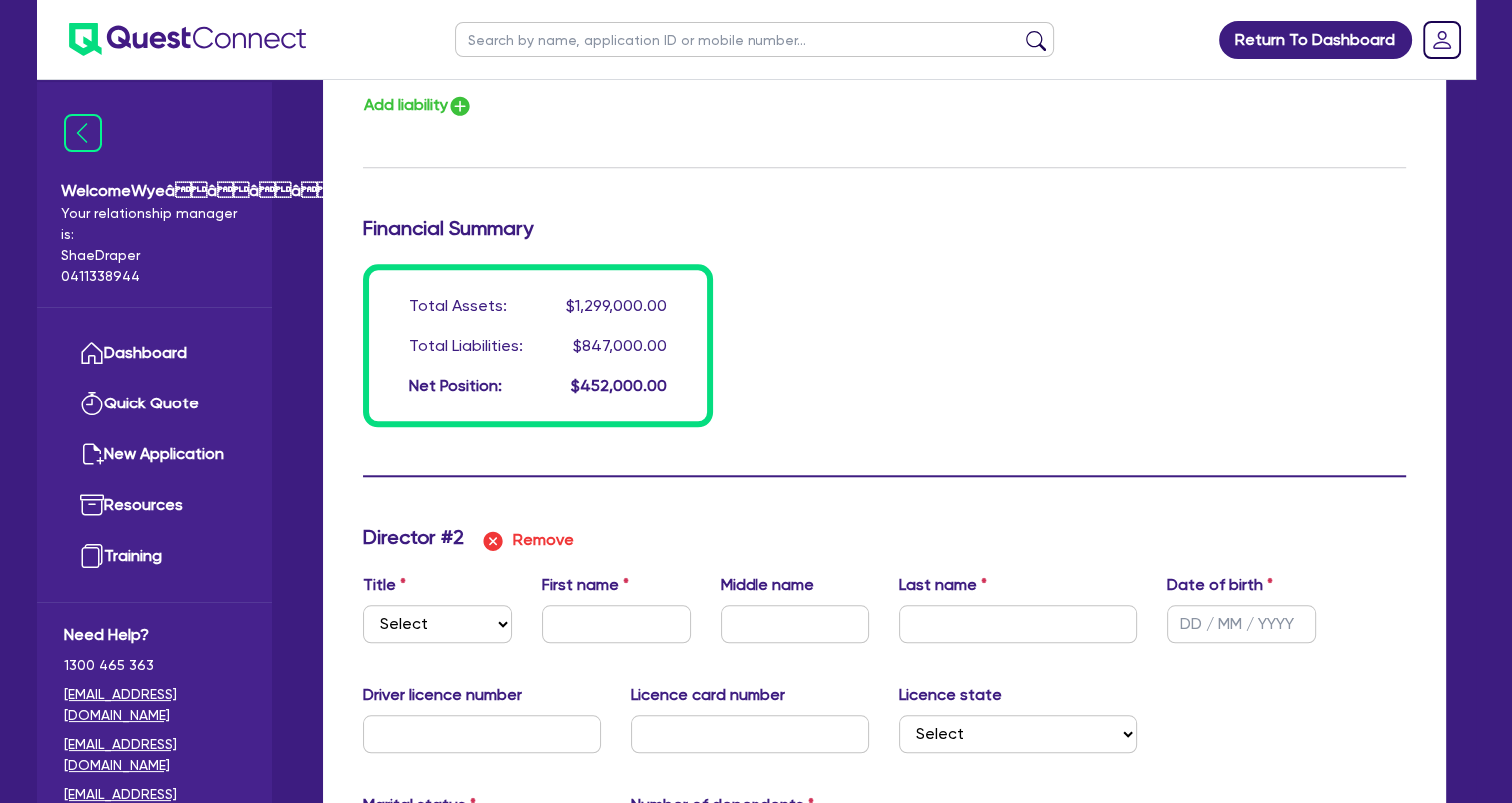 scroll, scrollTop: 1898, scrollLeft: 0, axis: vertical 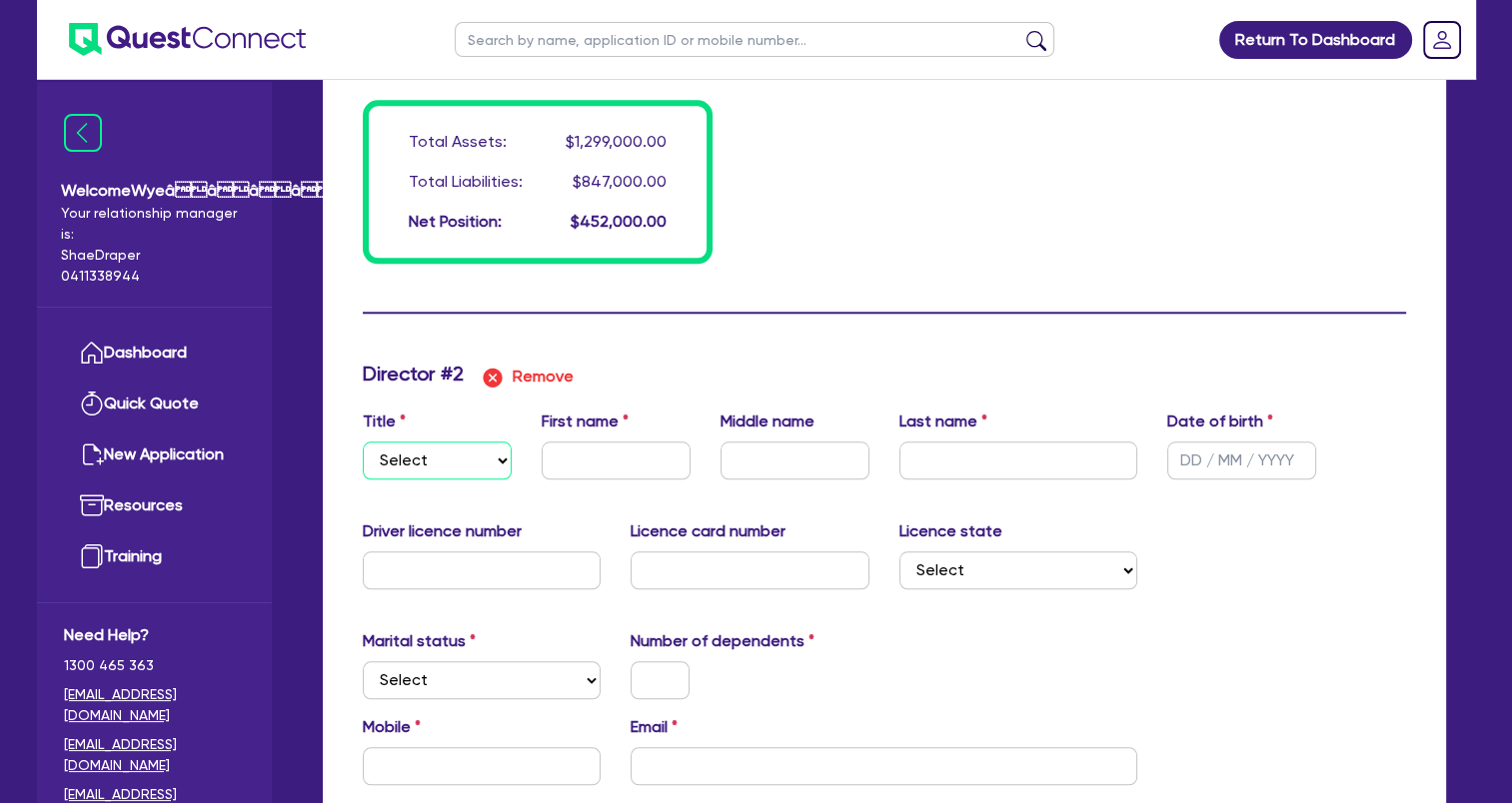 click on "Select Mr Mrs Ms Miss Dr" at bounding box center [437, 460] 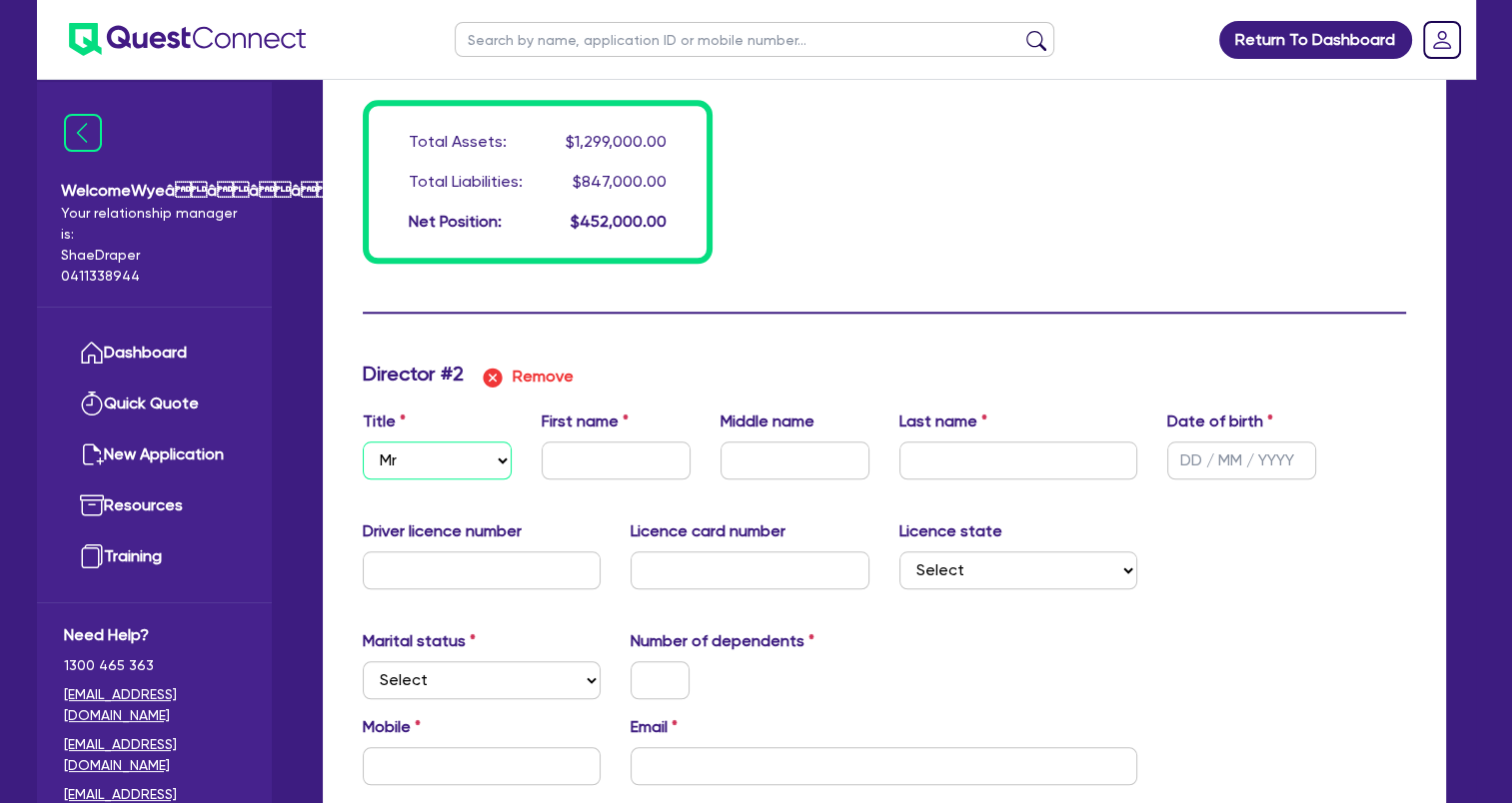 click on "Select Mr Mrs Ms Miss Dr" at bounding box center [437, 460] 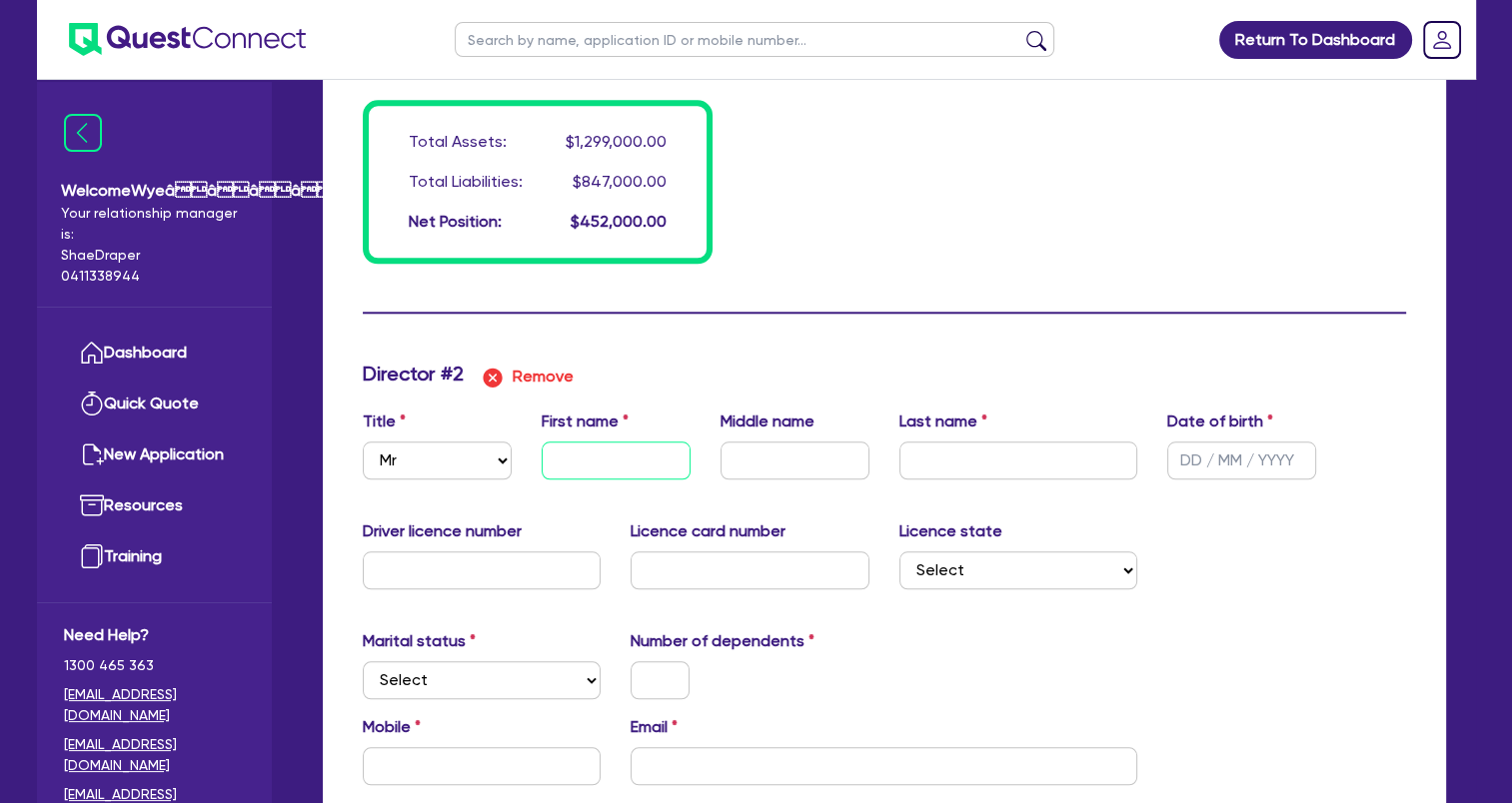click at bounding box center [616, 460] 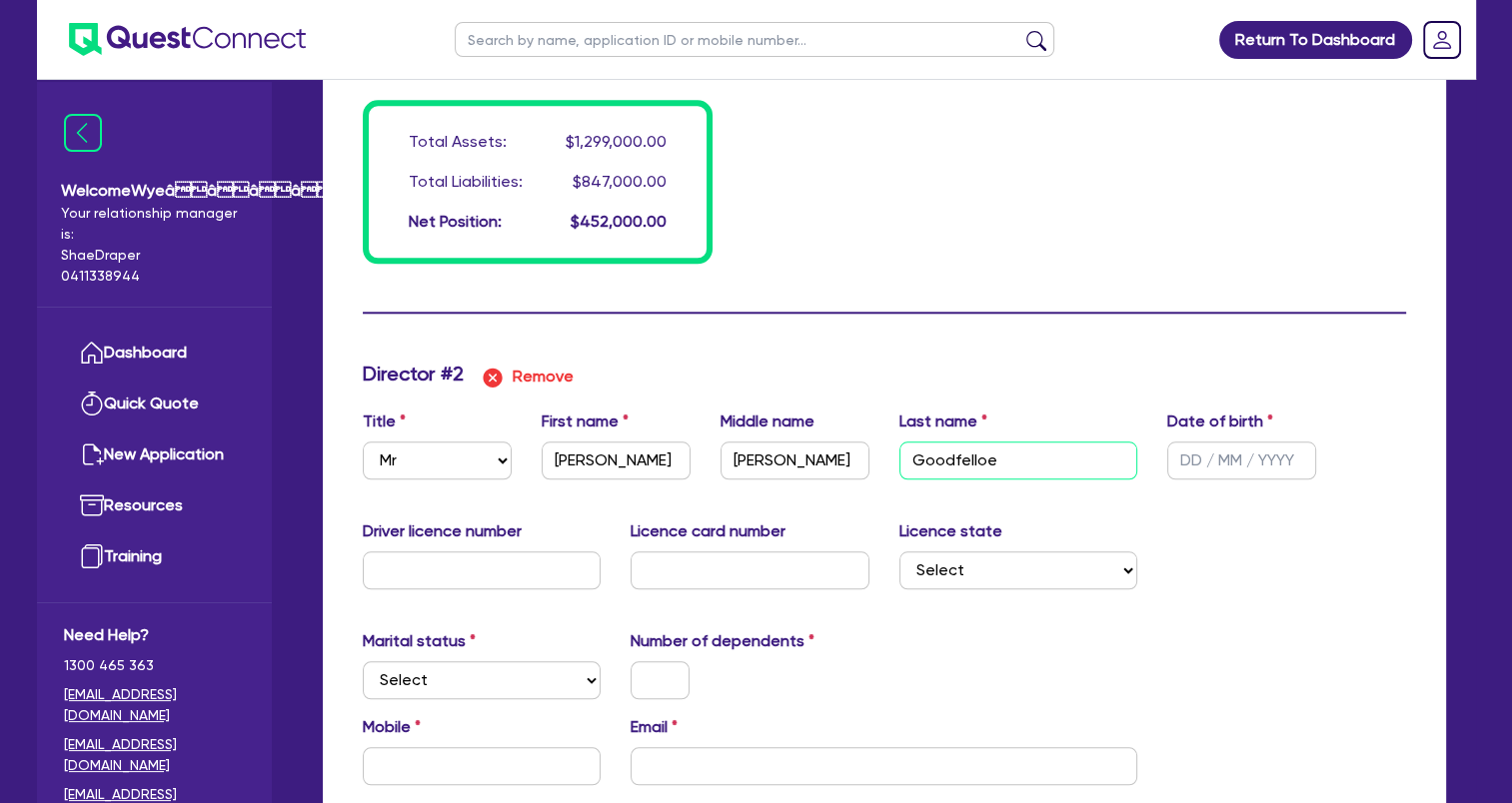 click on "Goodfelloe" at bounding box center [1018, 460] 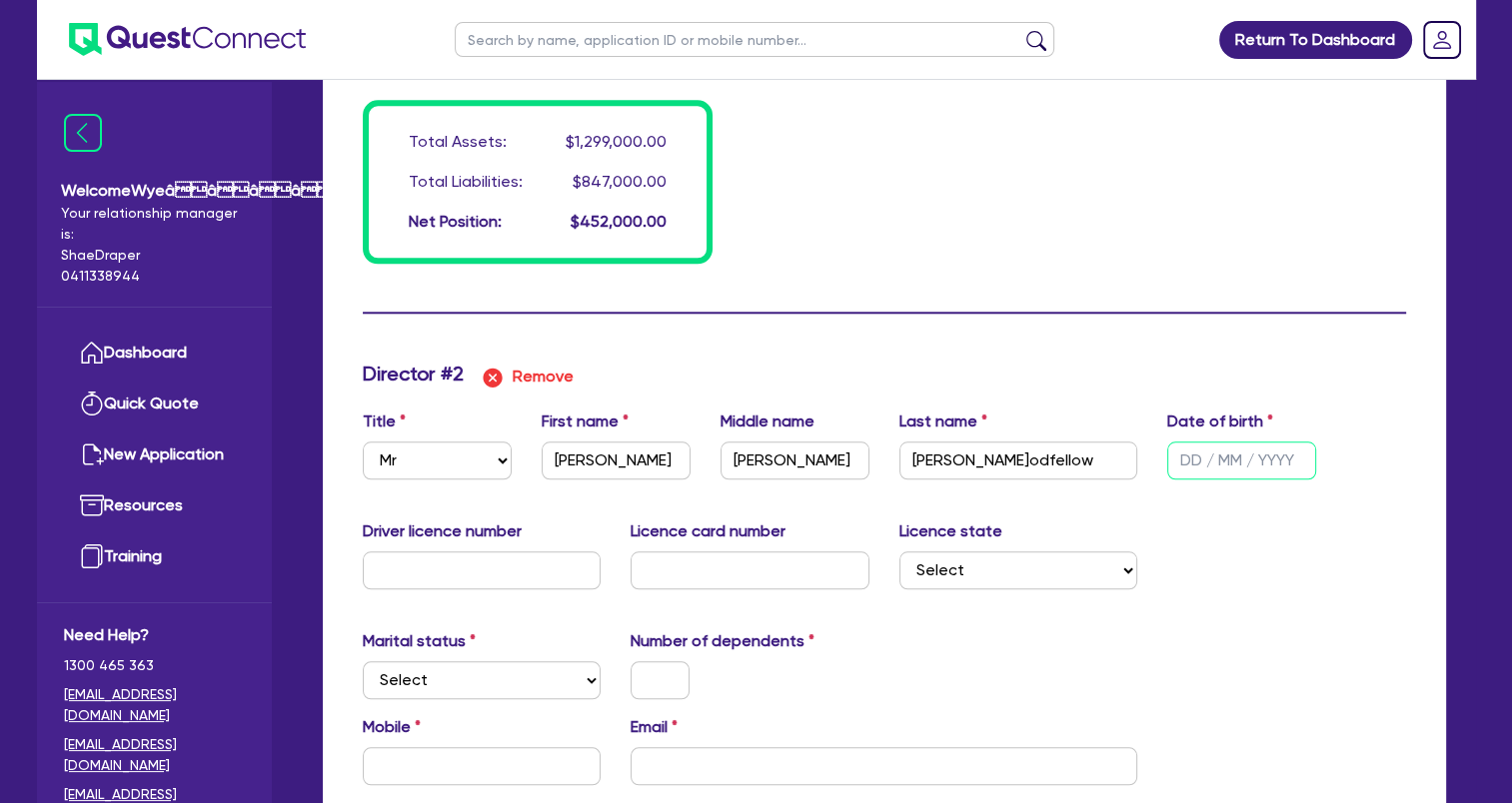 click at bounding box center (1241, 460) 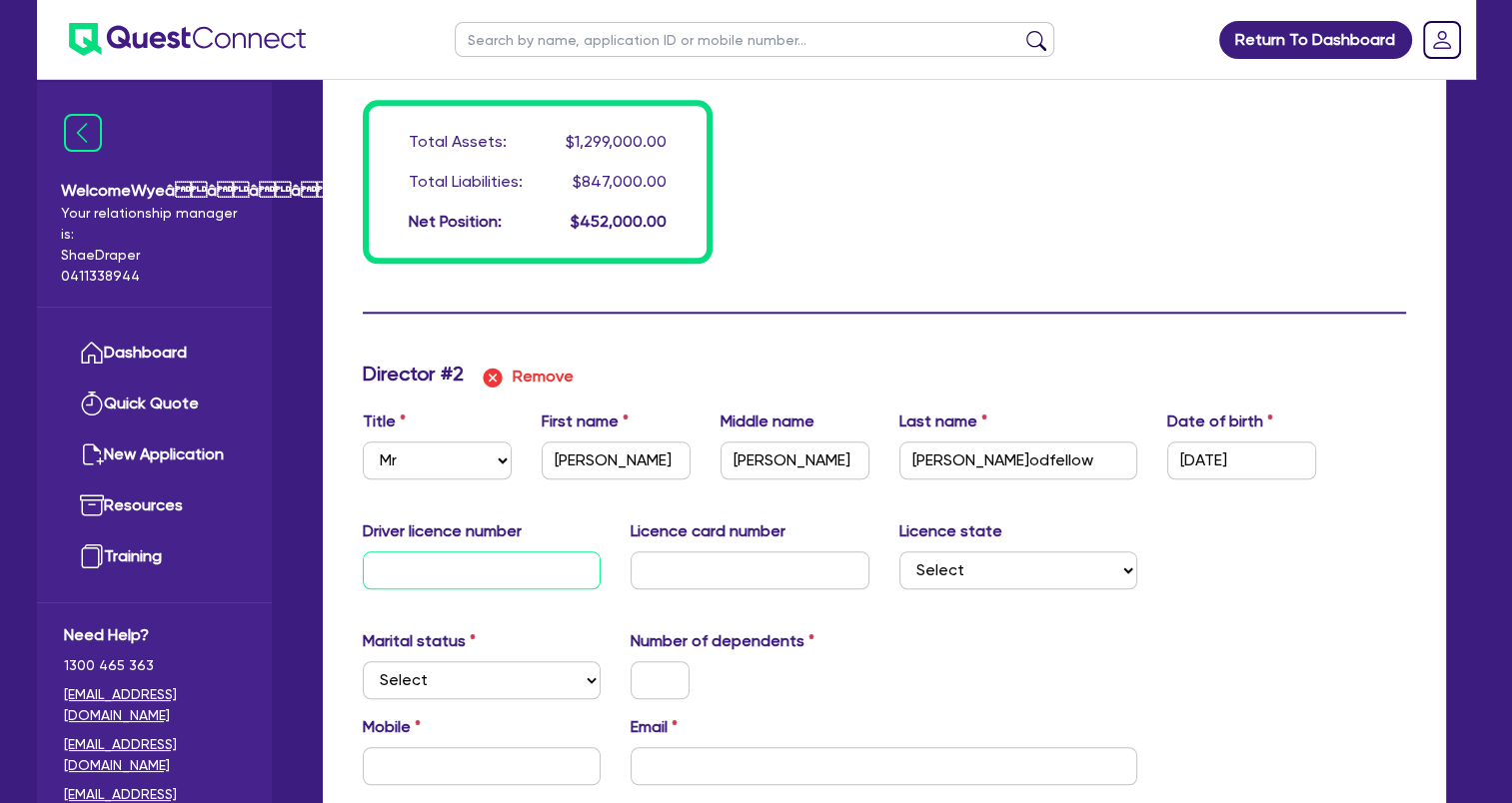 click at bounding box center (482, 570) 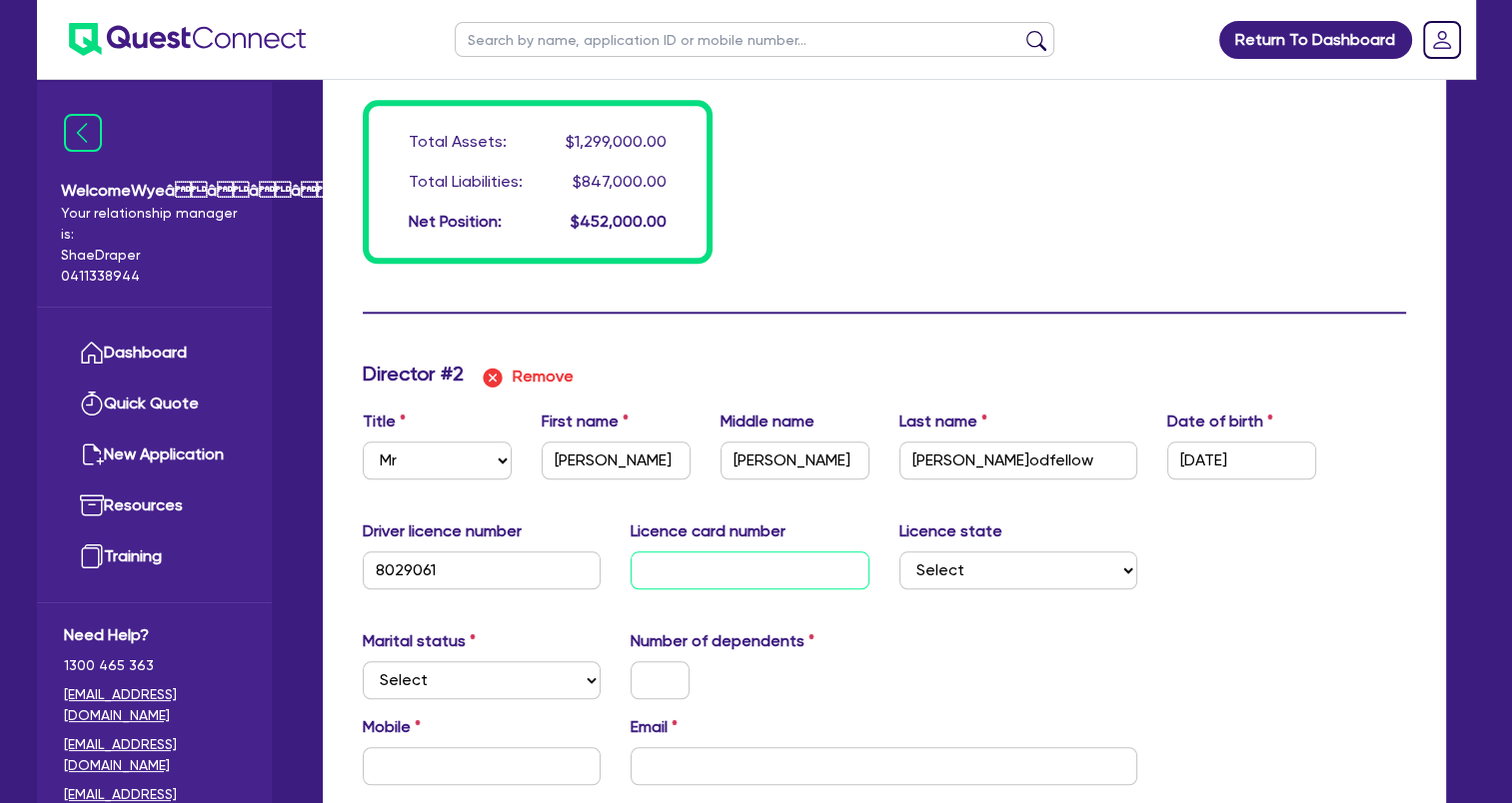 click at bounding box center (750, 570) 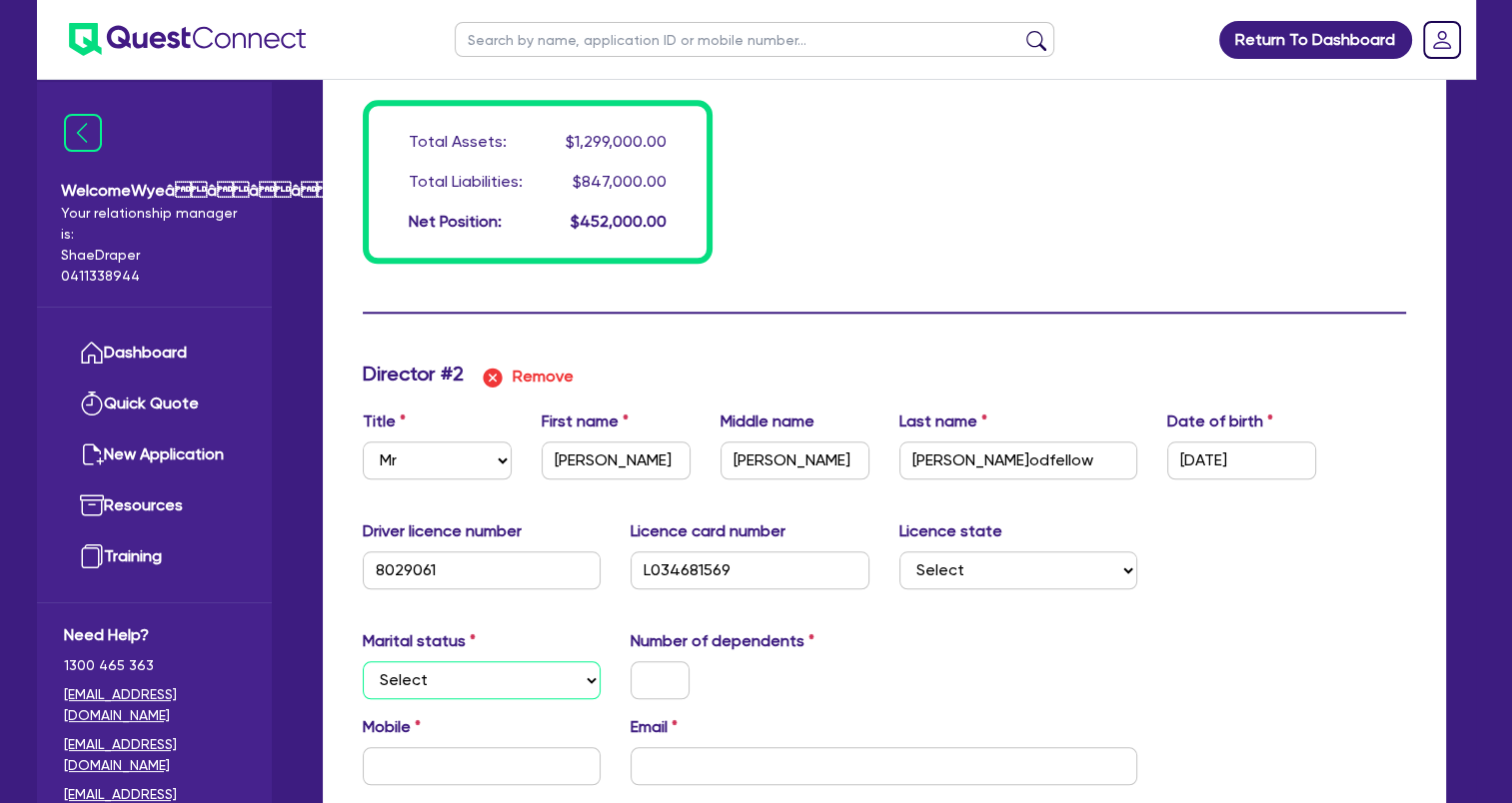 click on "Select Single Married De Facto / Partner" at bounding box center [482, 680] 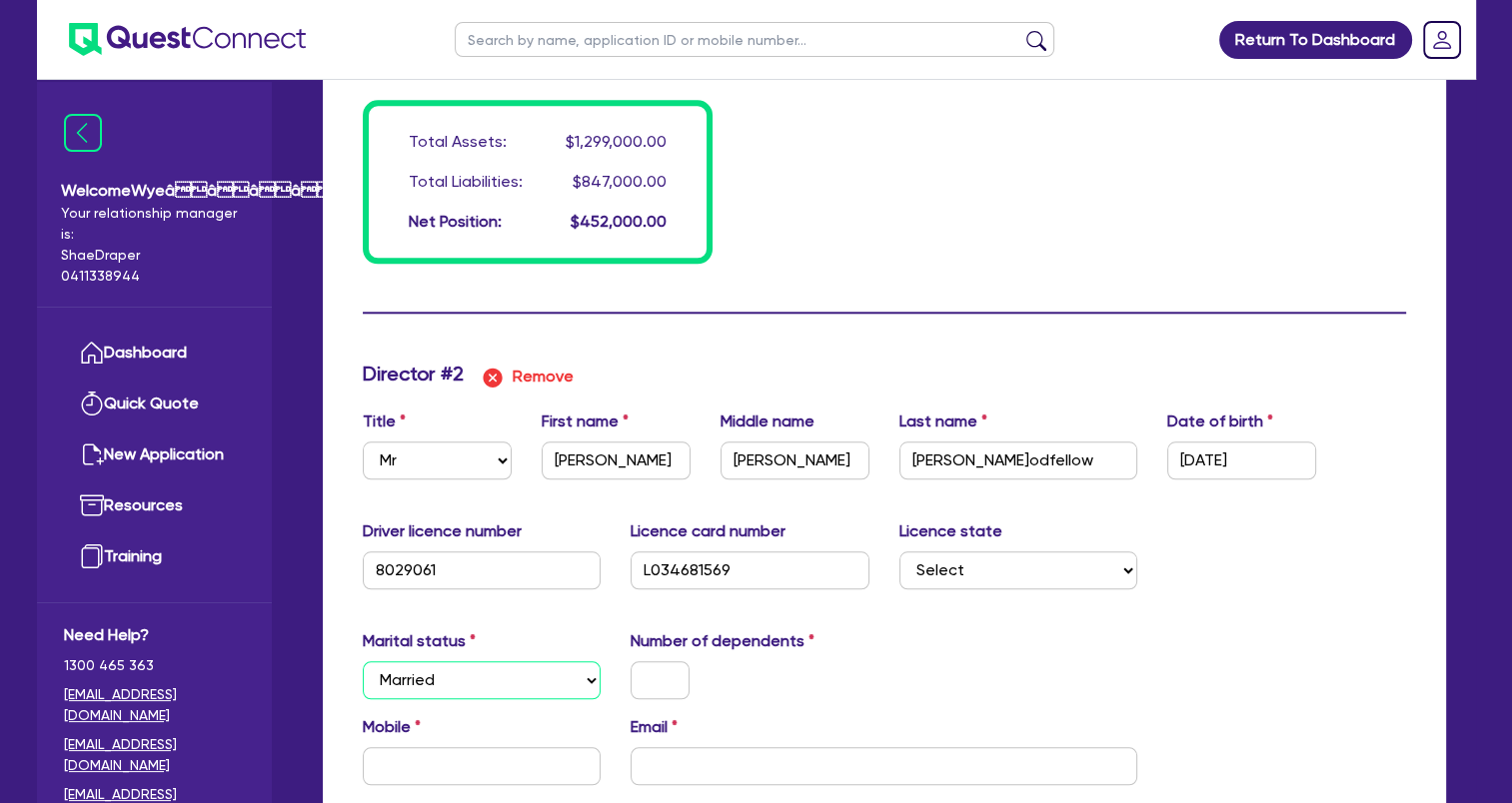 click on "Select Single Married De Facto / Partner" at bounding box center (482, 680) 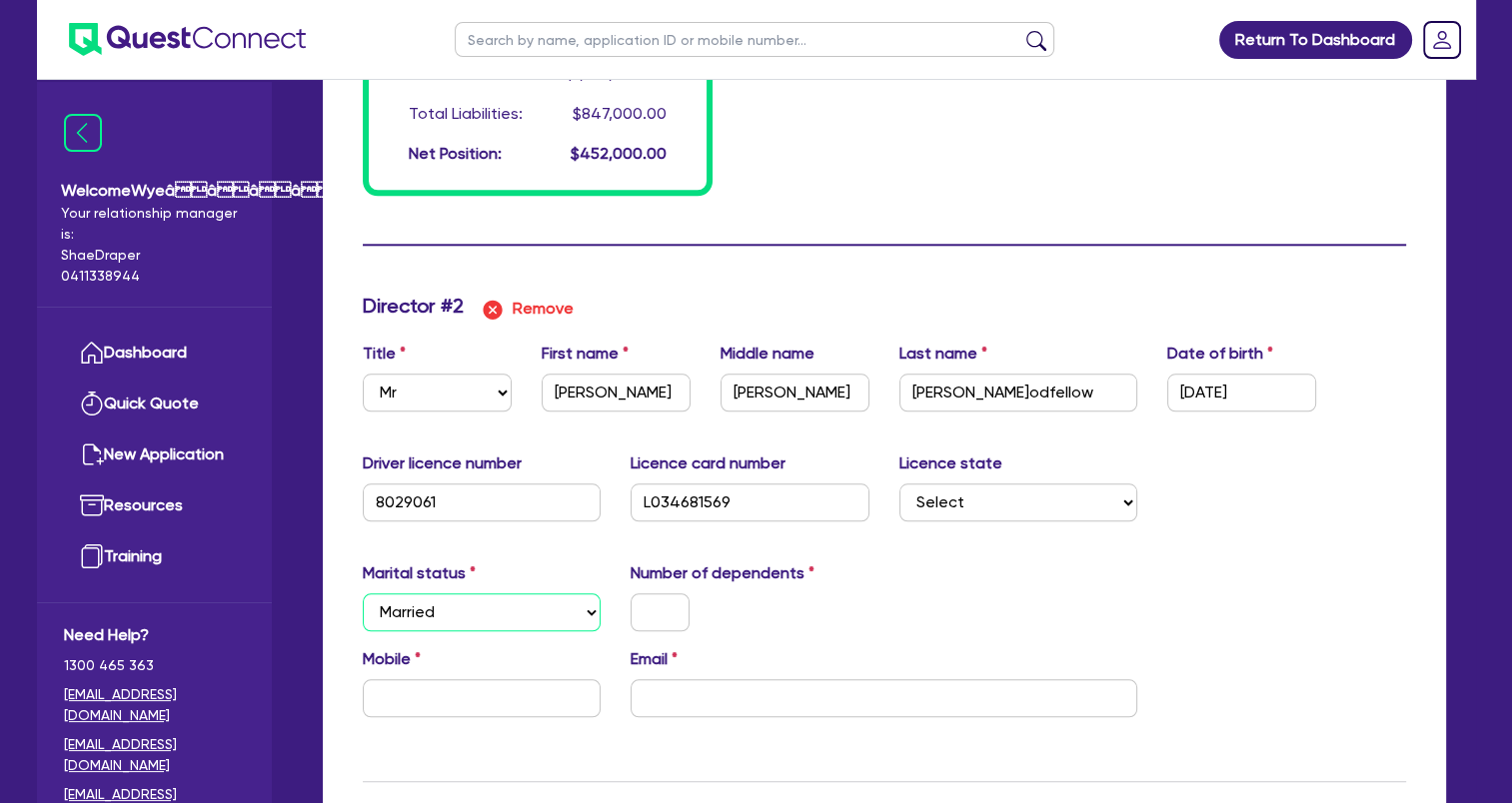 scroll, scrollTop: 1998, scrollLeft: 0, axis: vertical 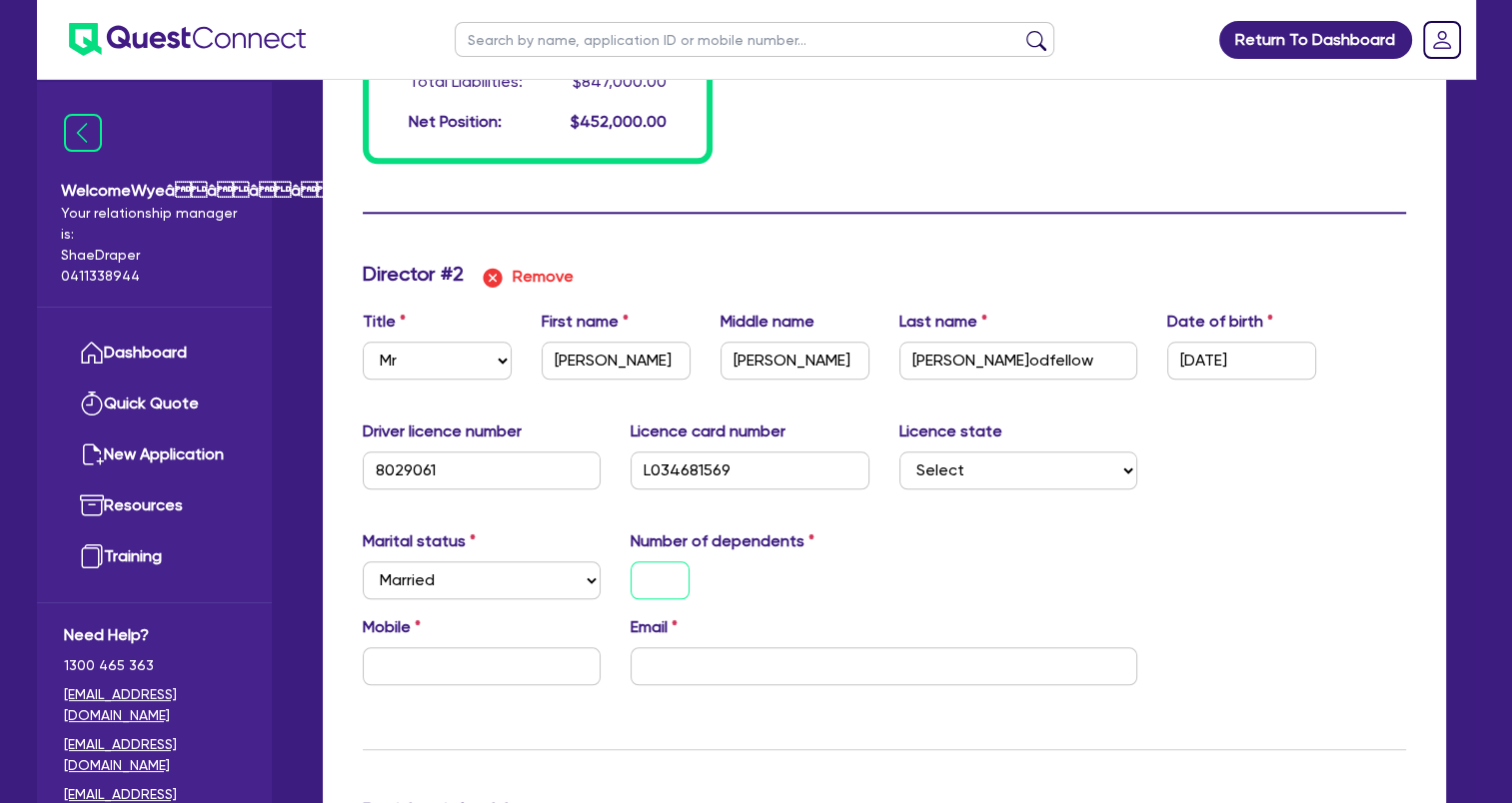click at bounding box center [660, 580] 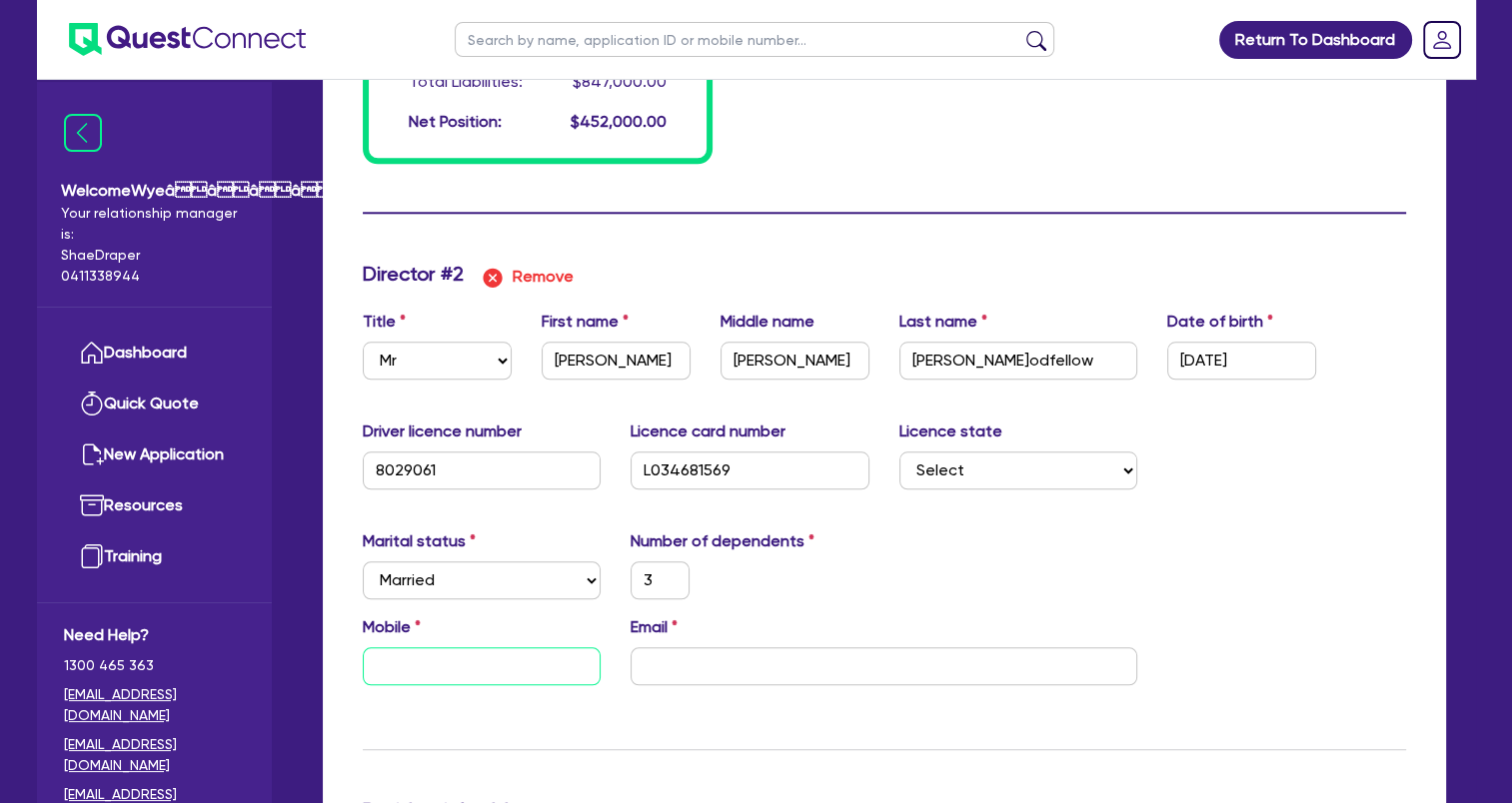 click at bounding box center [482, 666] 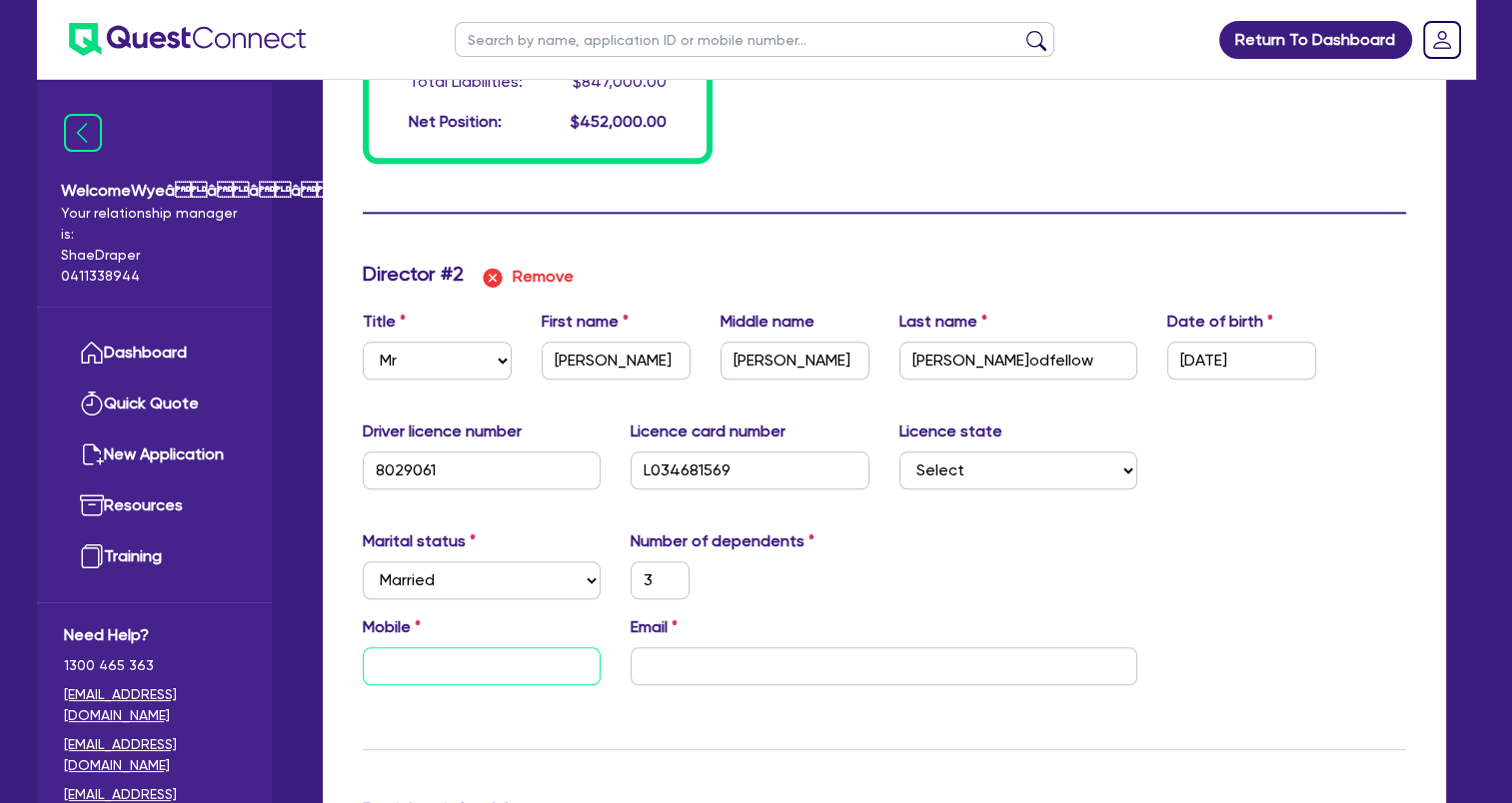paste 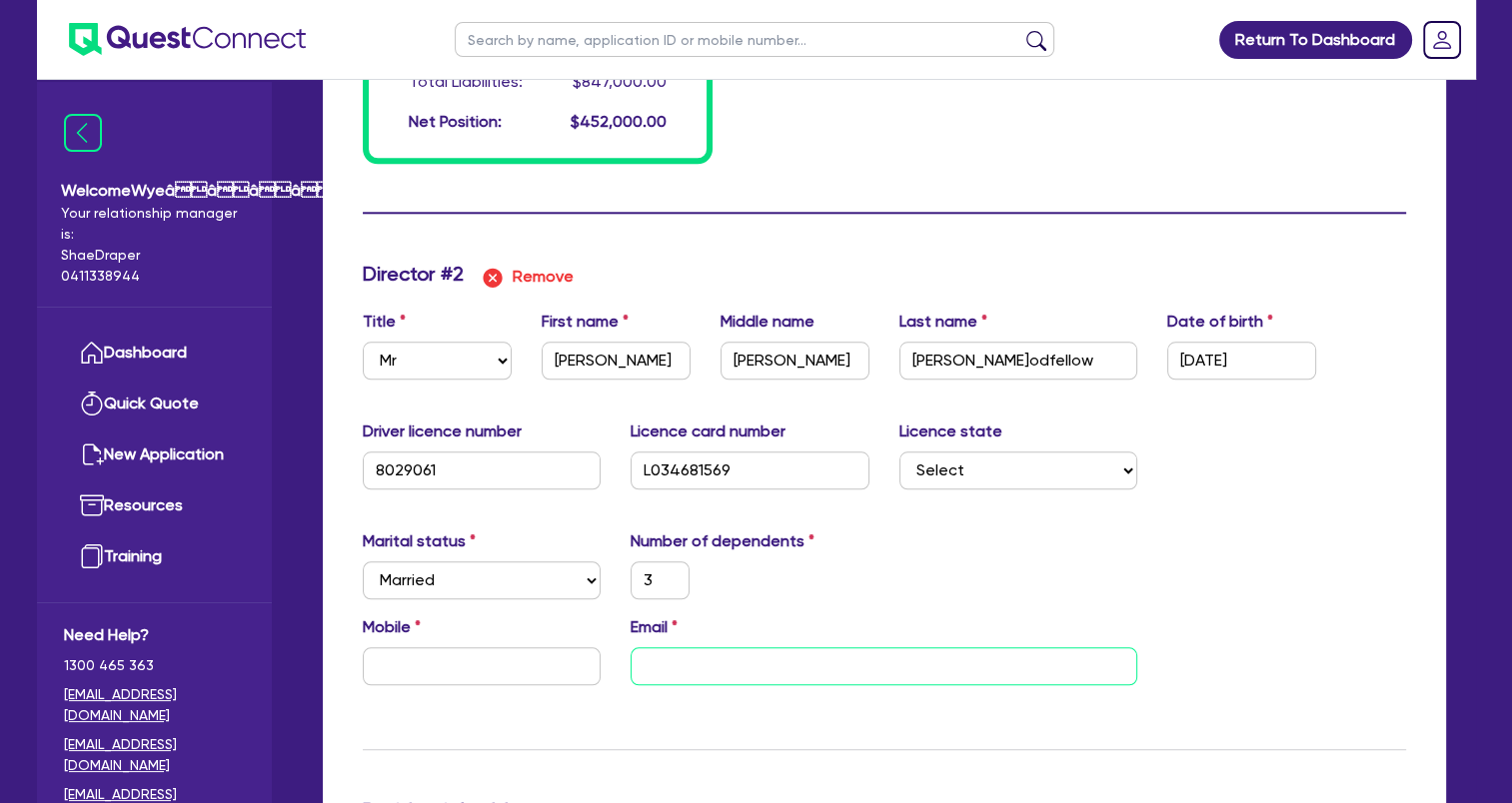 click at bounding box center (883, 666) 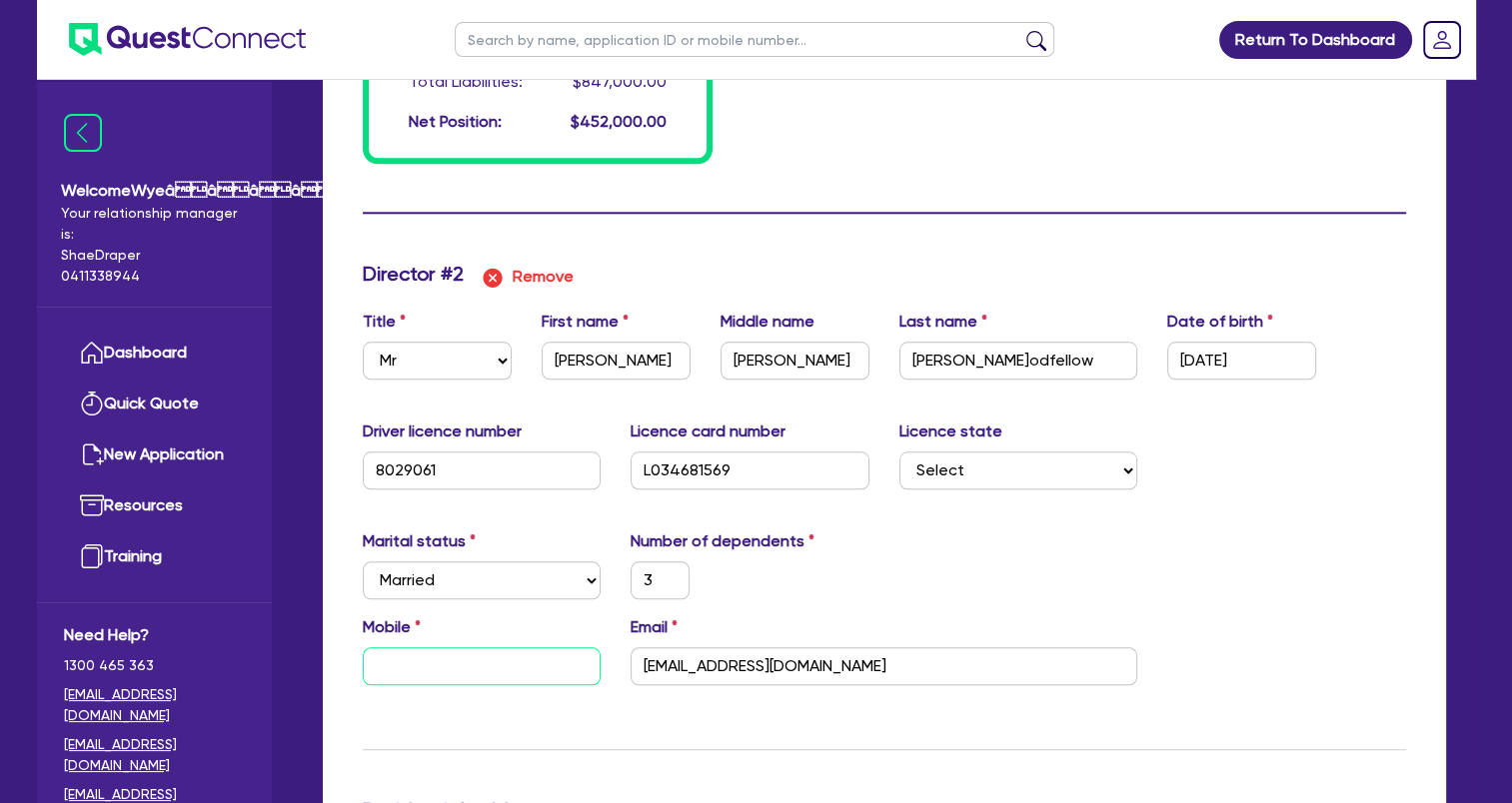 click at bounding box center (482, 666) 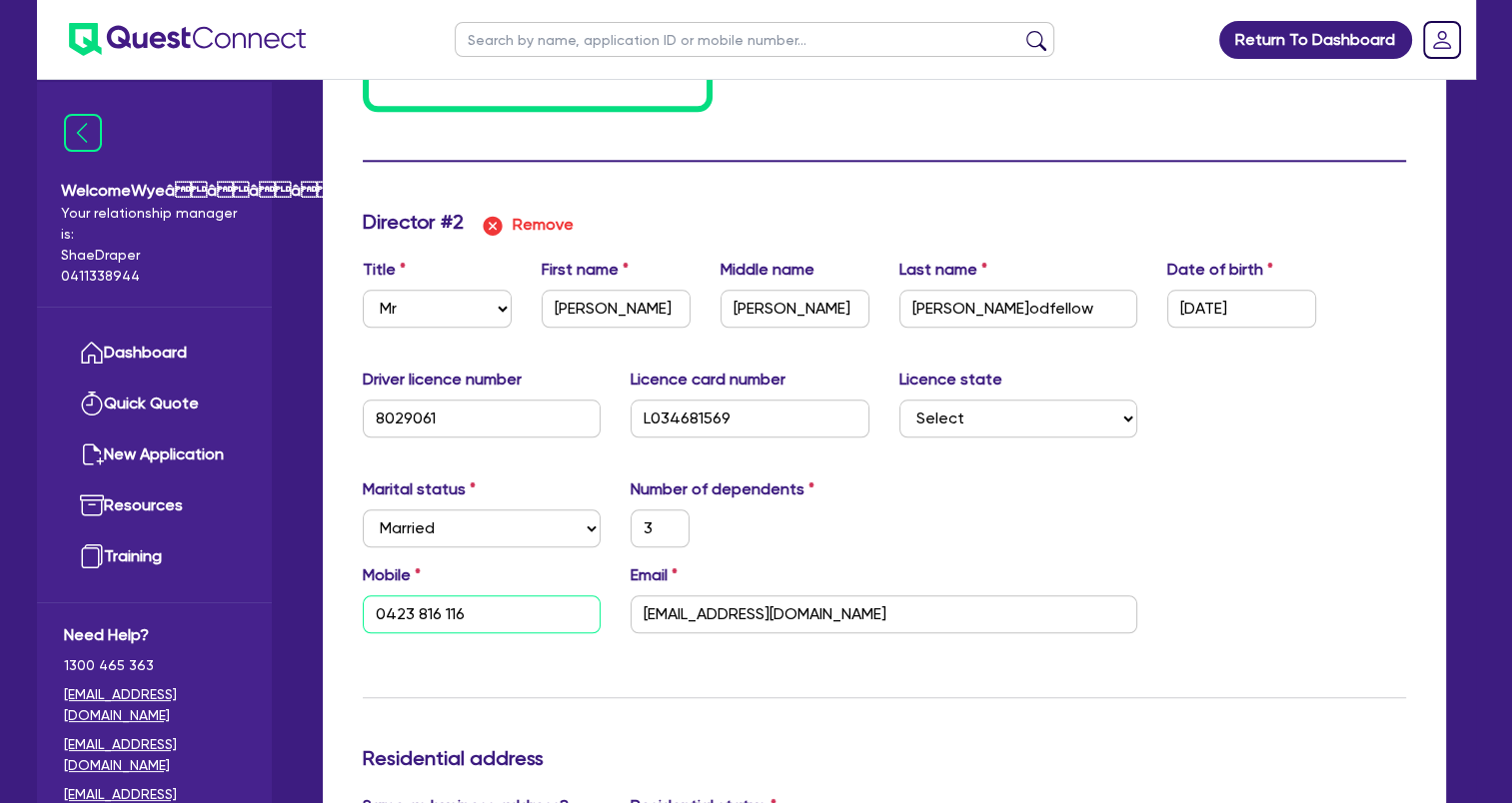 scroll, scrollTop: 2297, scrollLeft: 0, axis: vertical 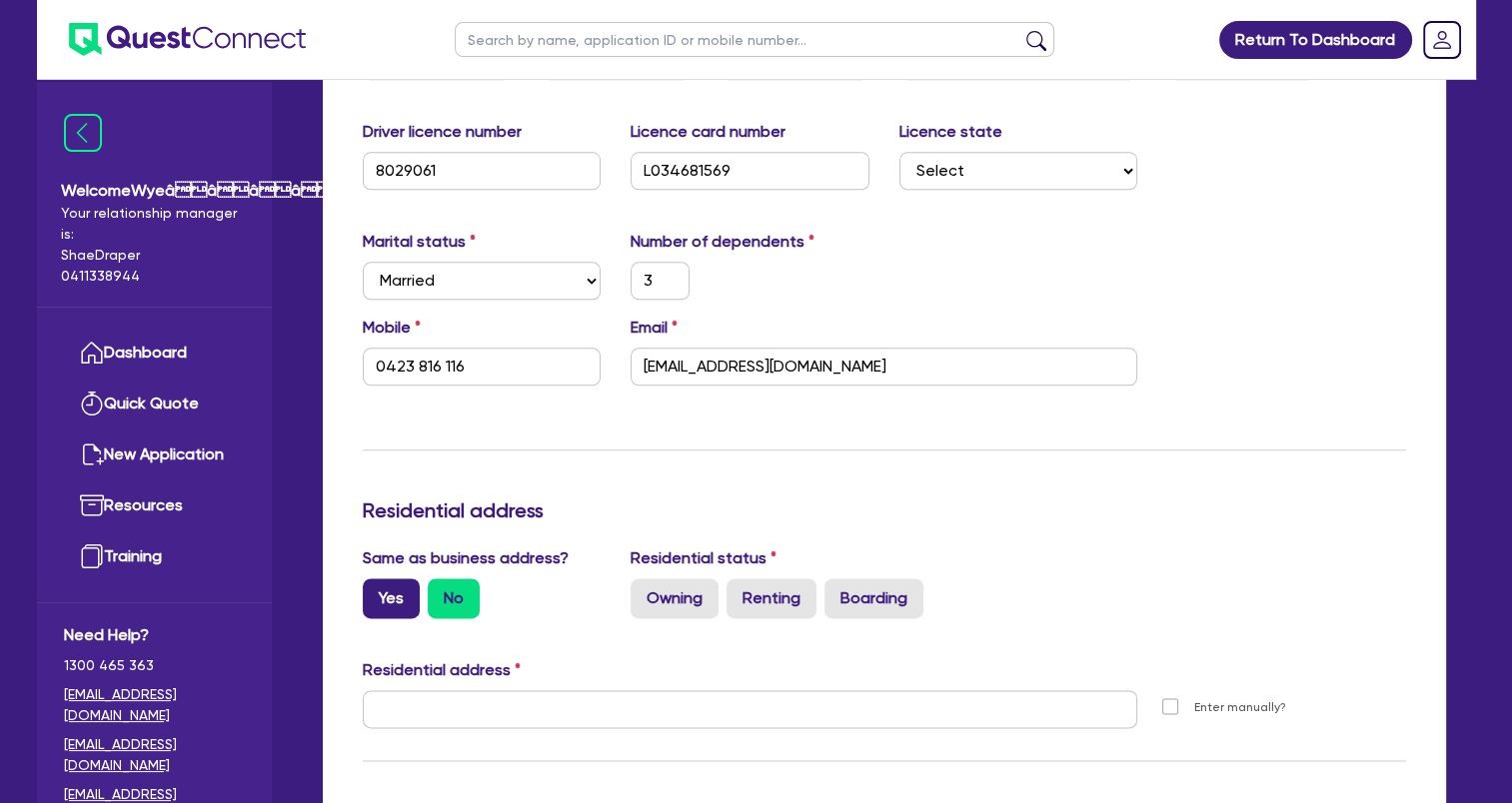 click on "Yes" at bounding box center [391, 598] 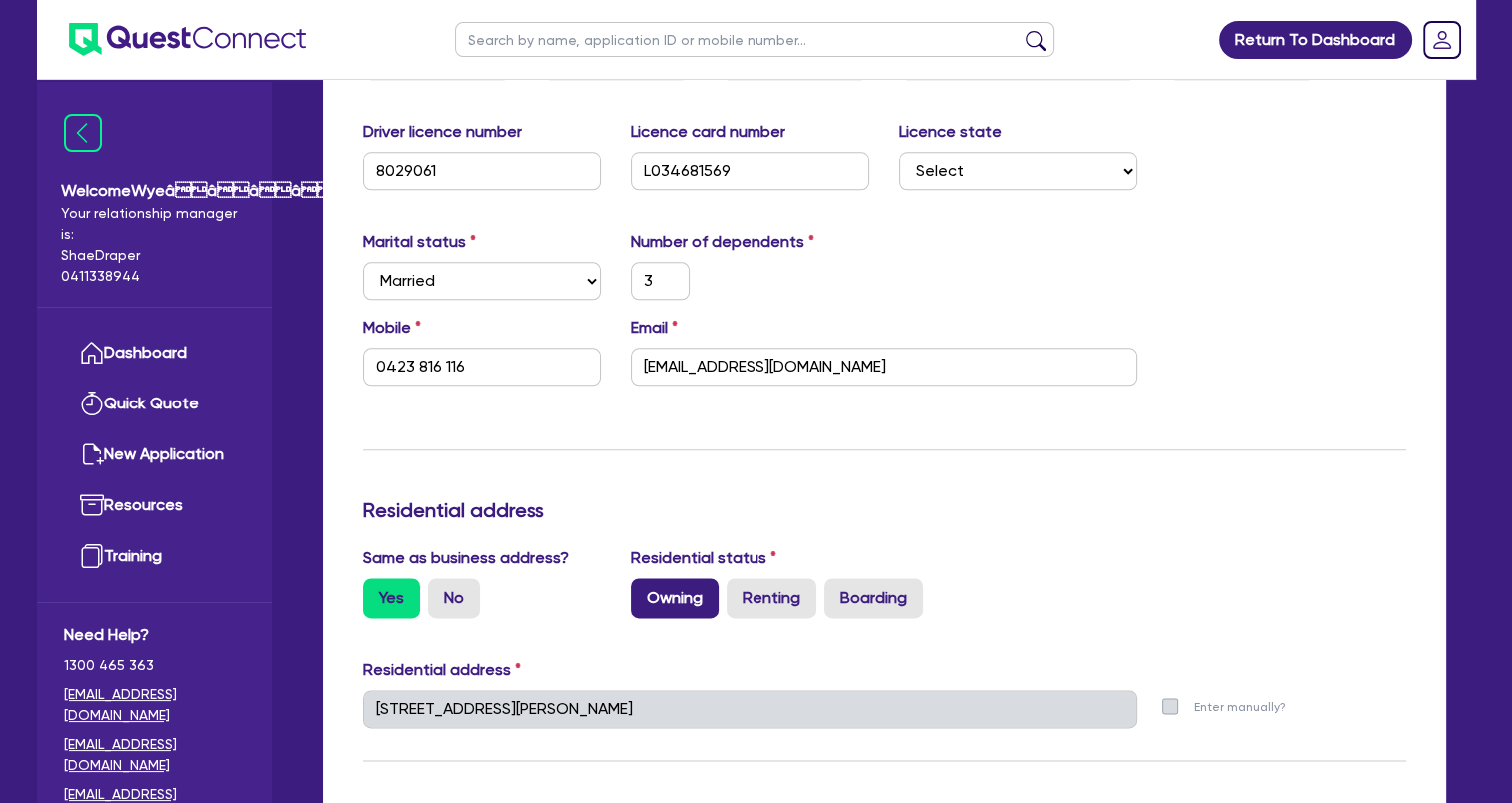 click on "Owning" at bounding box center (675, 598) 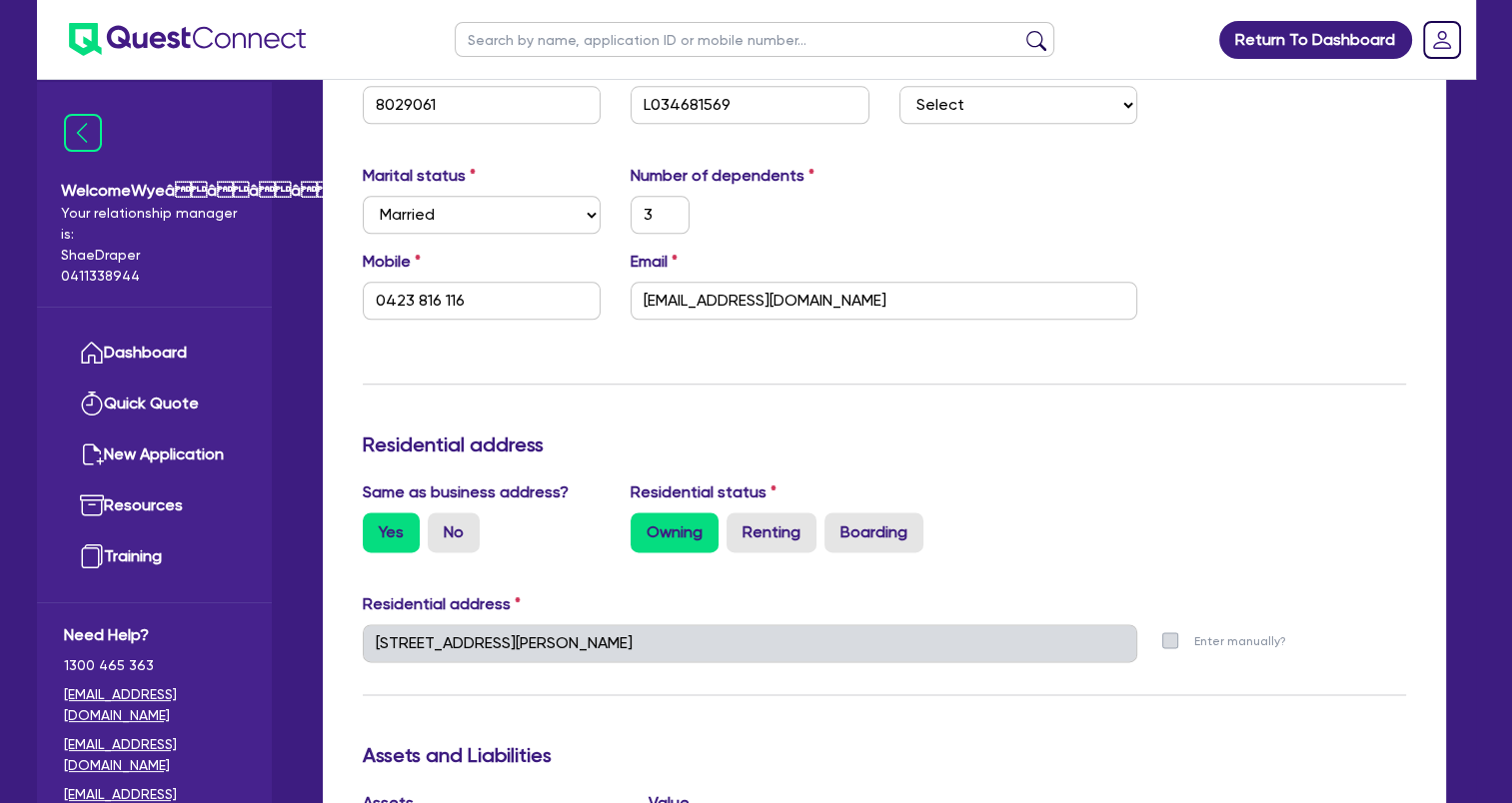 scroll, scrollTop: 2397, scrollLeft: 0, axis: vertical 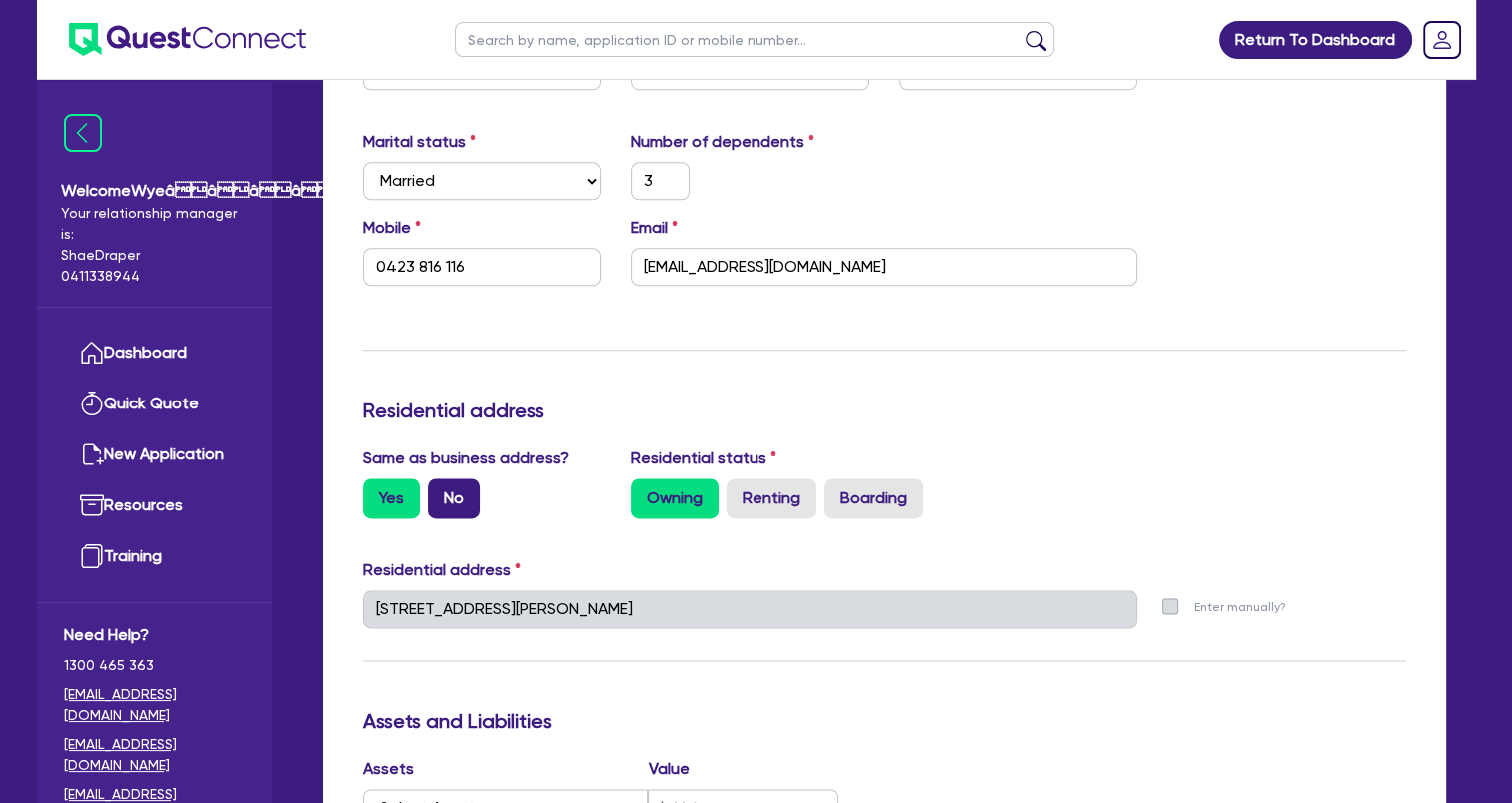 click on "No" at bounding box center [454, 498] 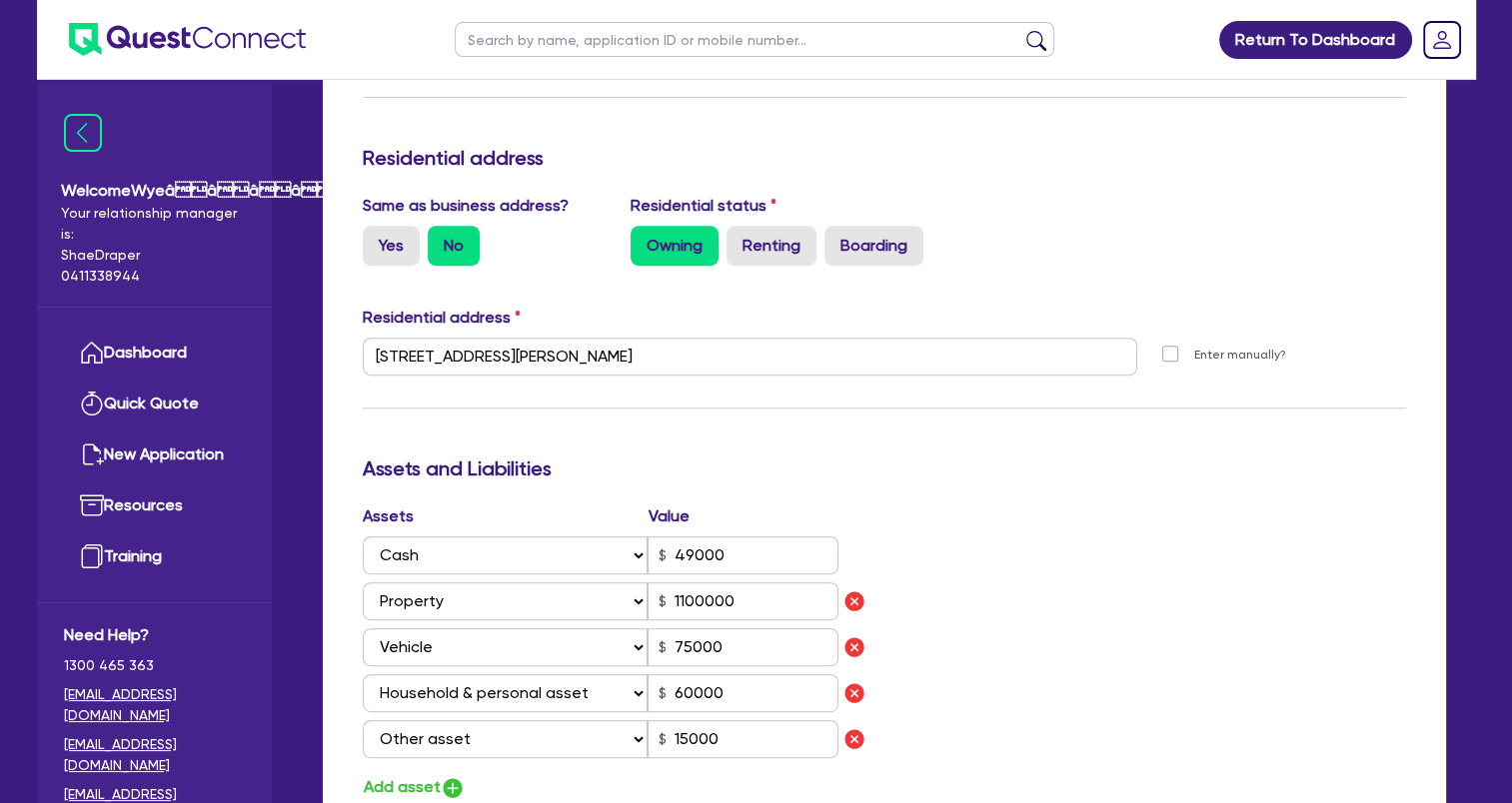 scroll, scrollTop: 699, scrollLeft: 0, axis: vertical 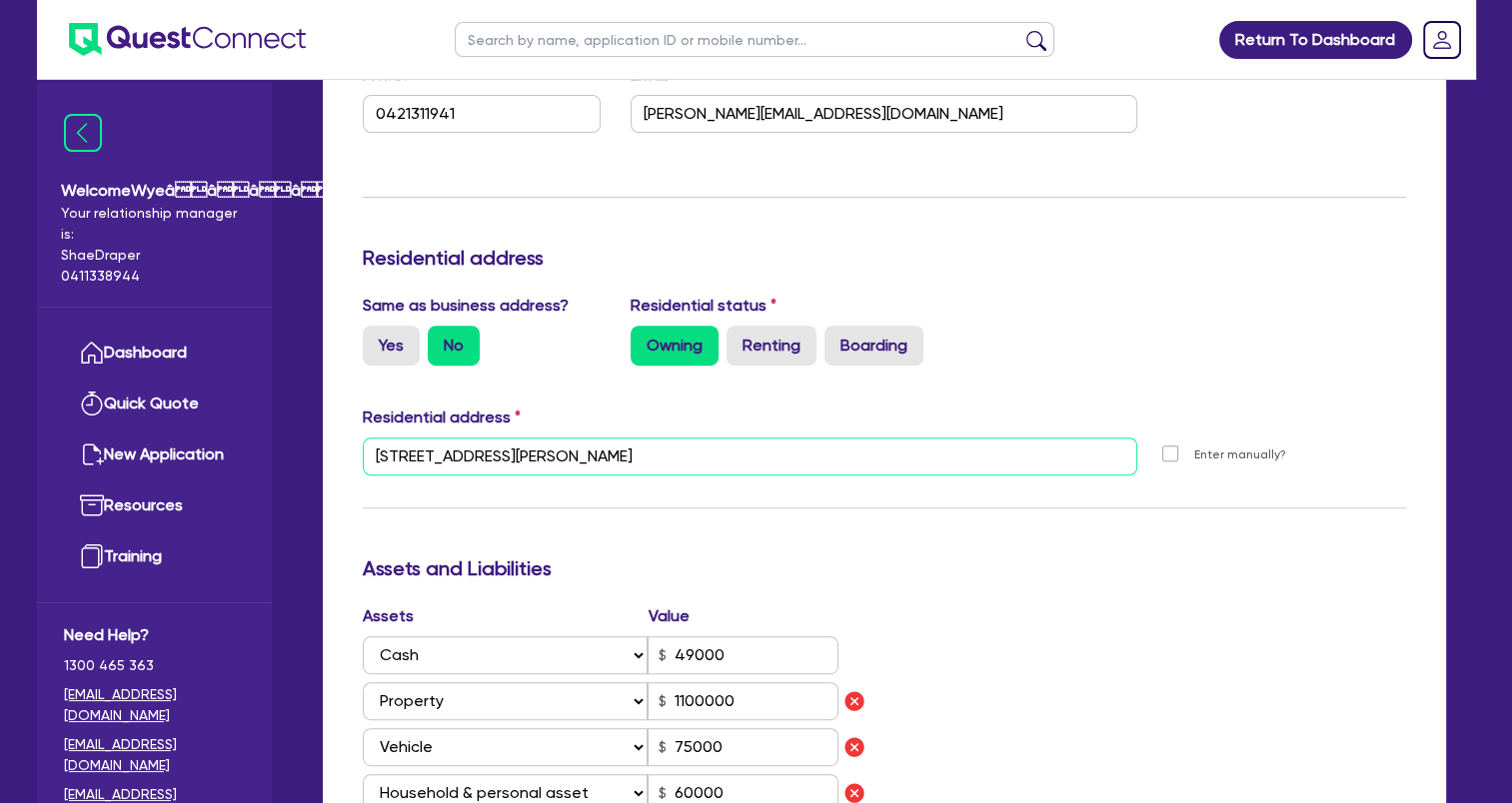 drag, startPoint x: 631, startPoint y: 454, endPoint x: 267, endPoint y: 427, distance: 365 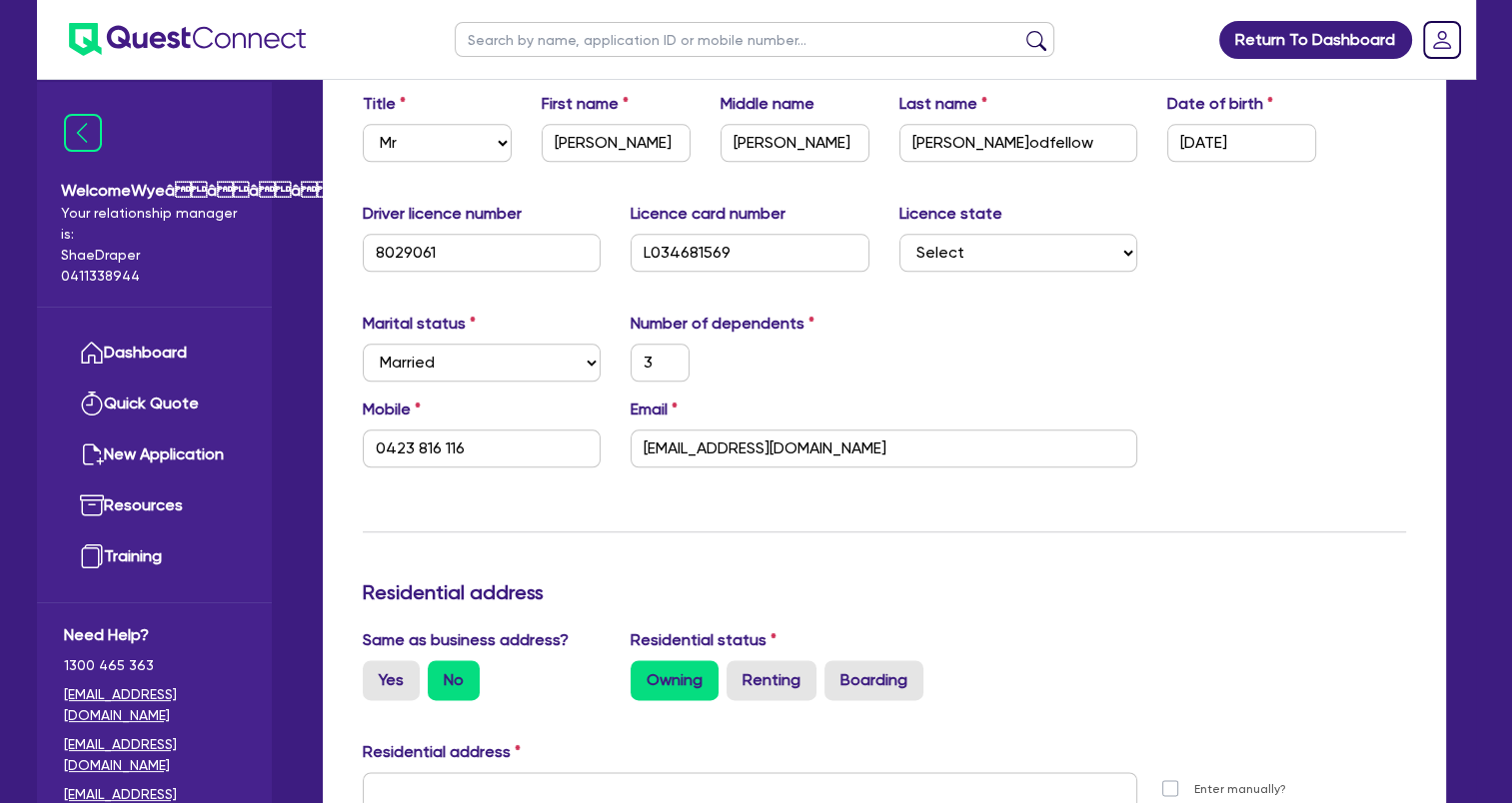 scroll, scrollTop: 2497, scrollLeft: 0, axis: vertical 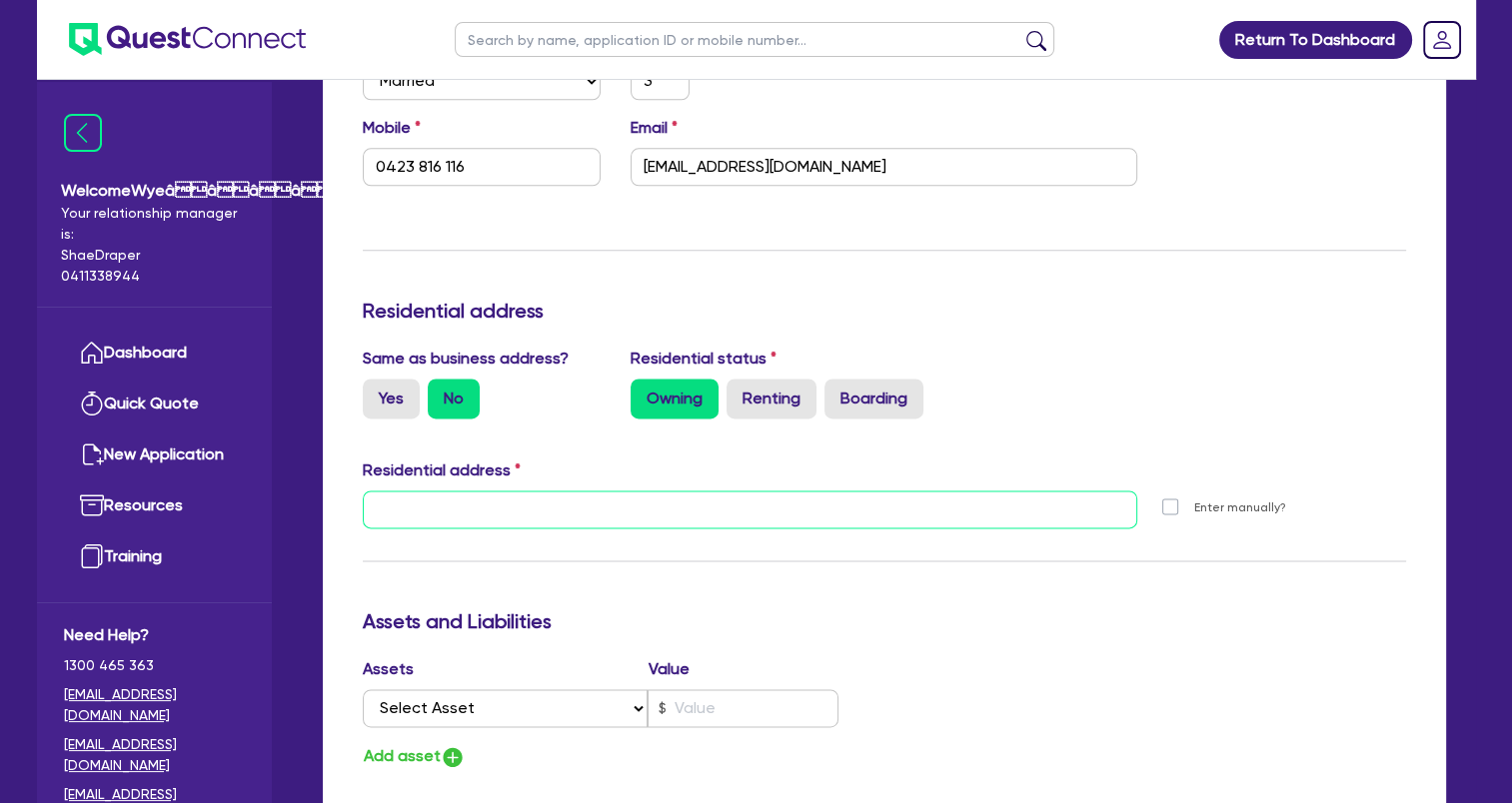 click at bounding box center (751, 509) 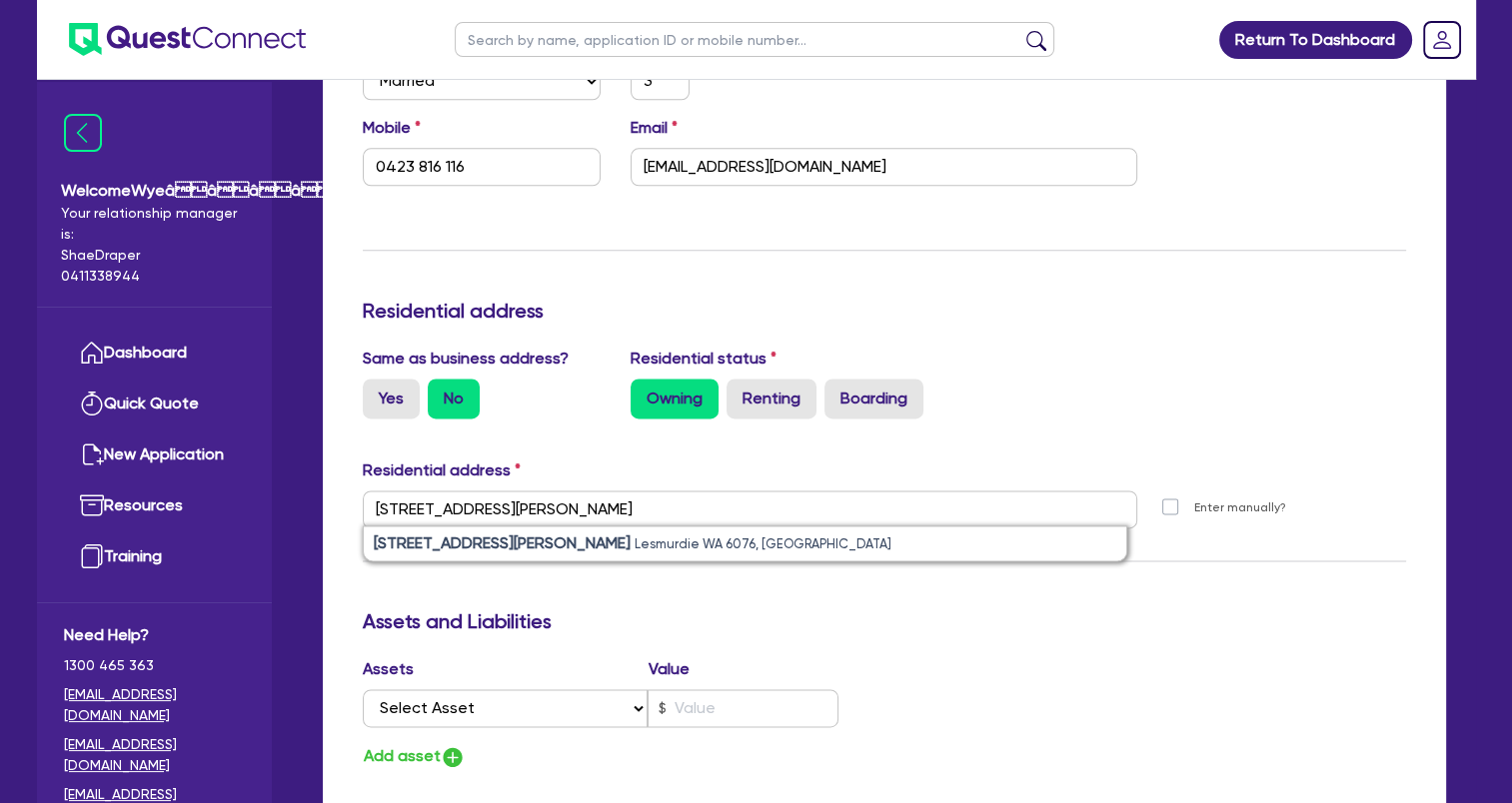 click on "Assets and Liabilities" at bounding box center (884, 625) 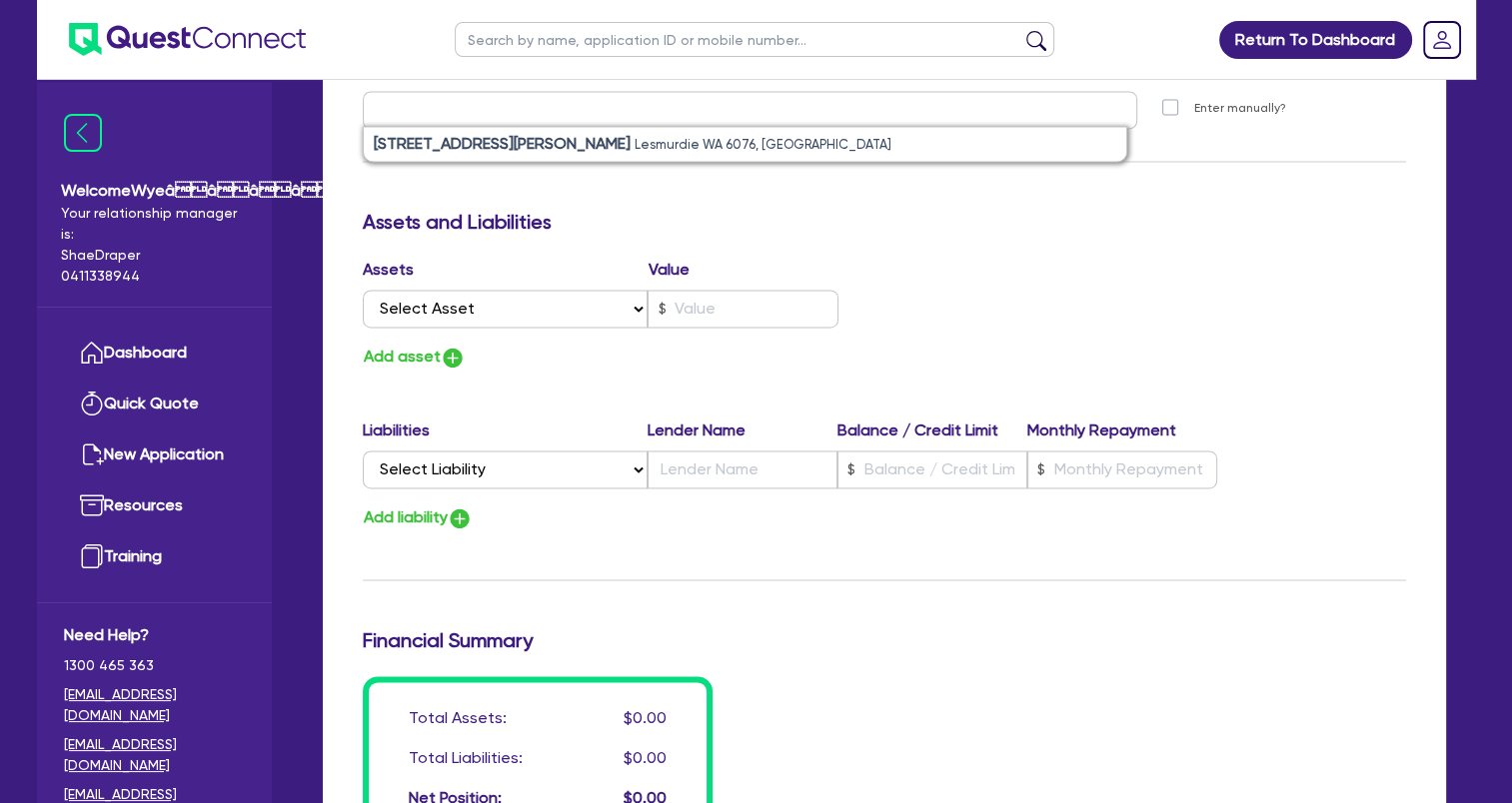 scroll, scrollTop: 2597, scrollLeft: 0, axis: vertical 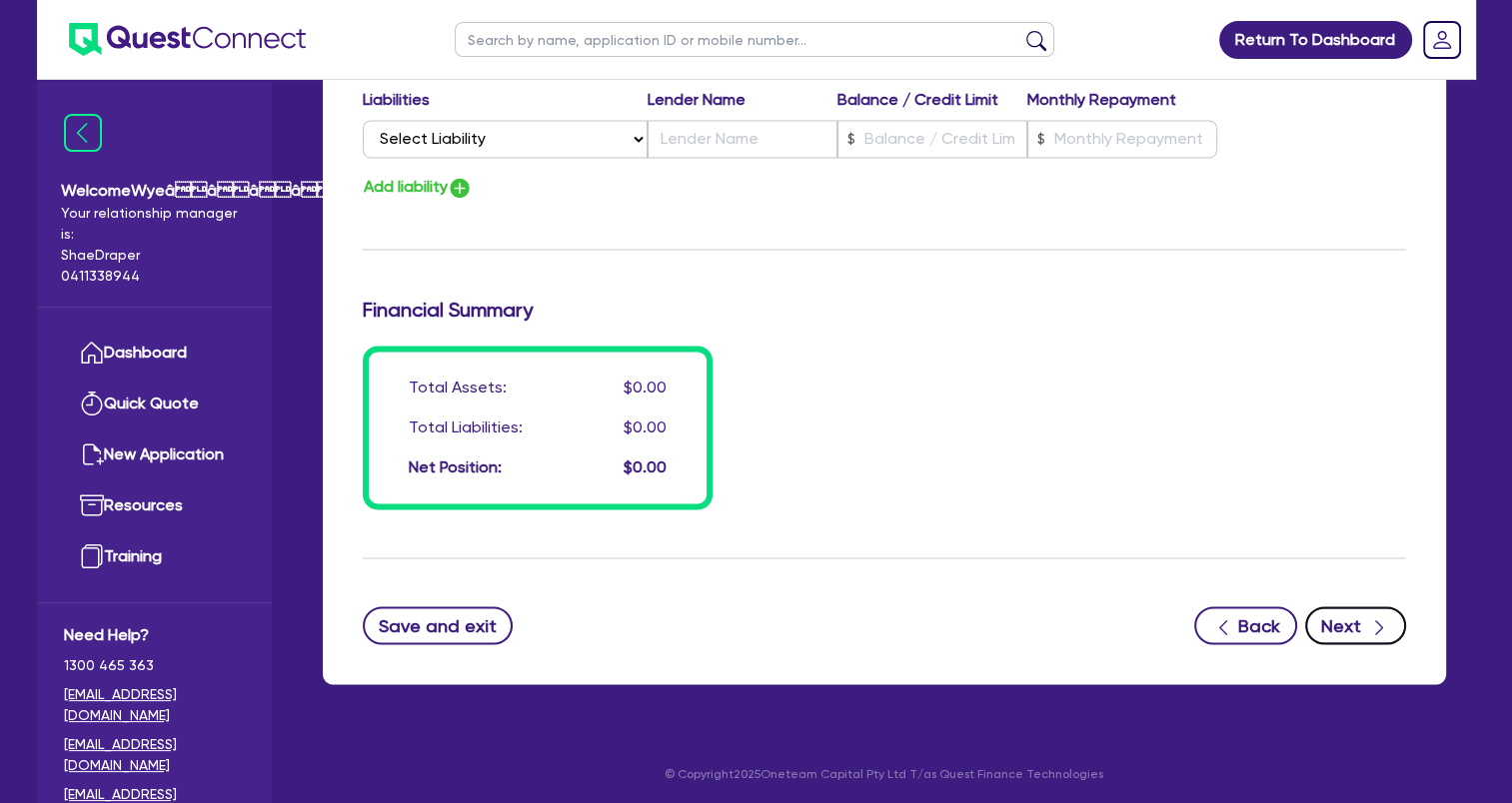 click 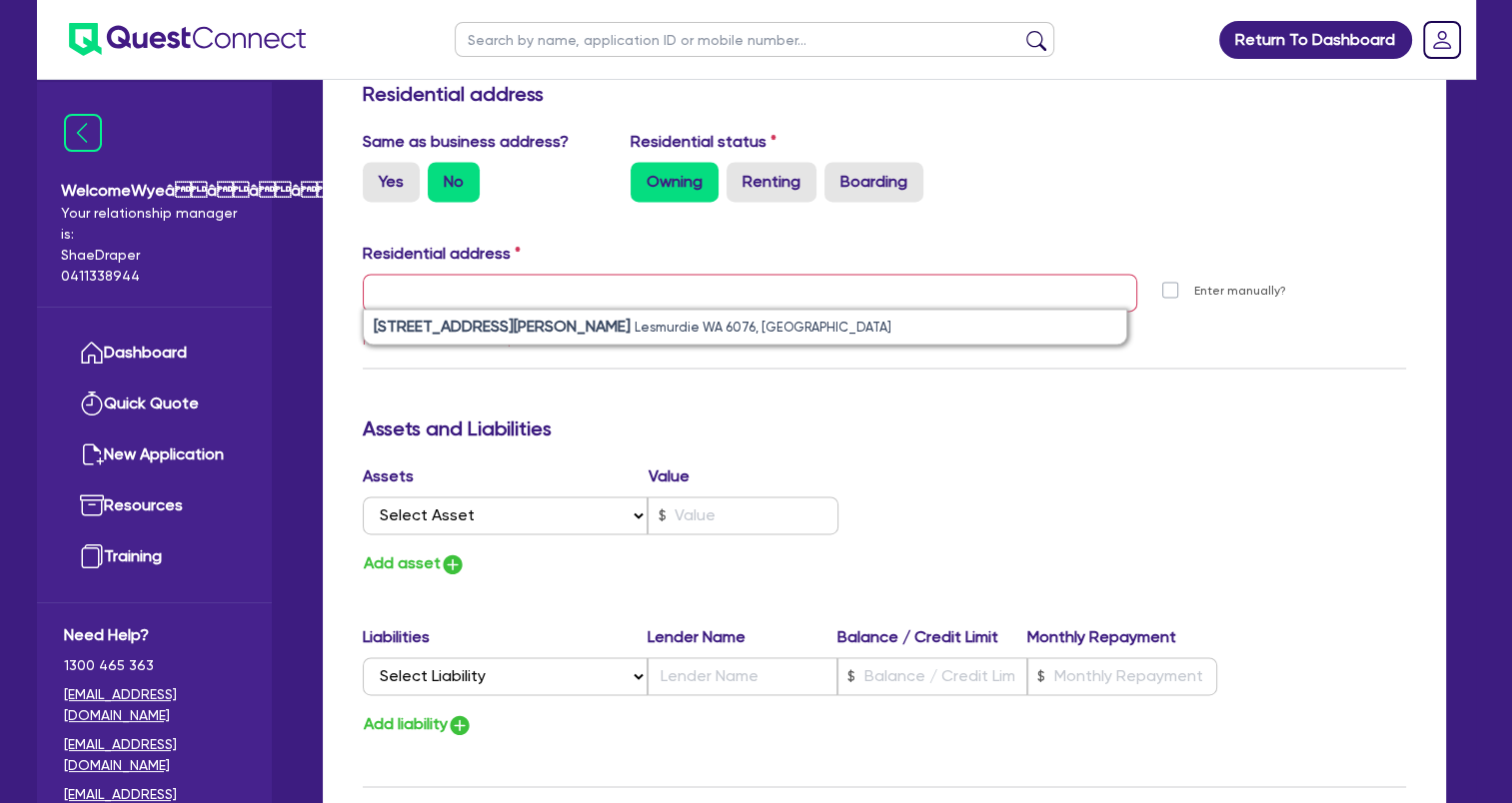 scroll, scrollTop: 2552, scrollLeft: 0, axis: vertical 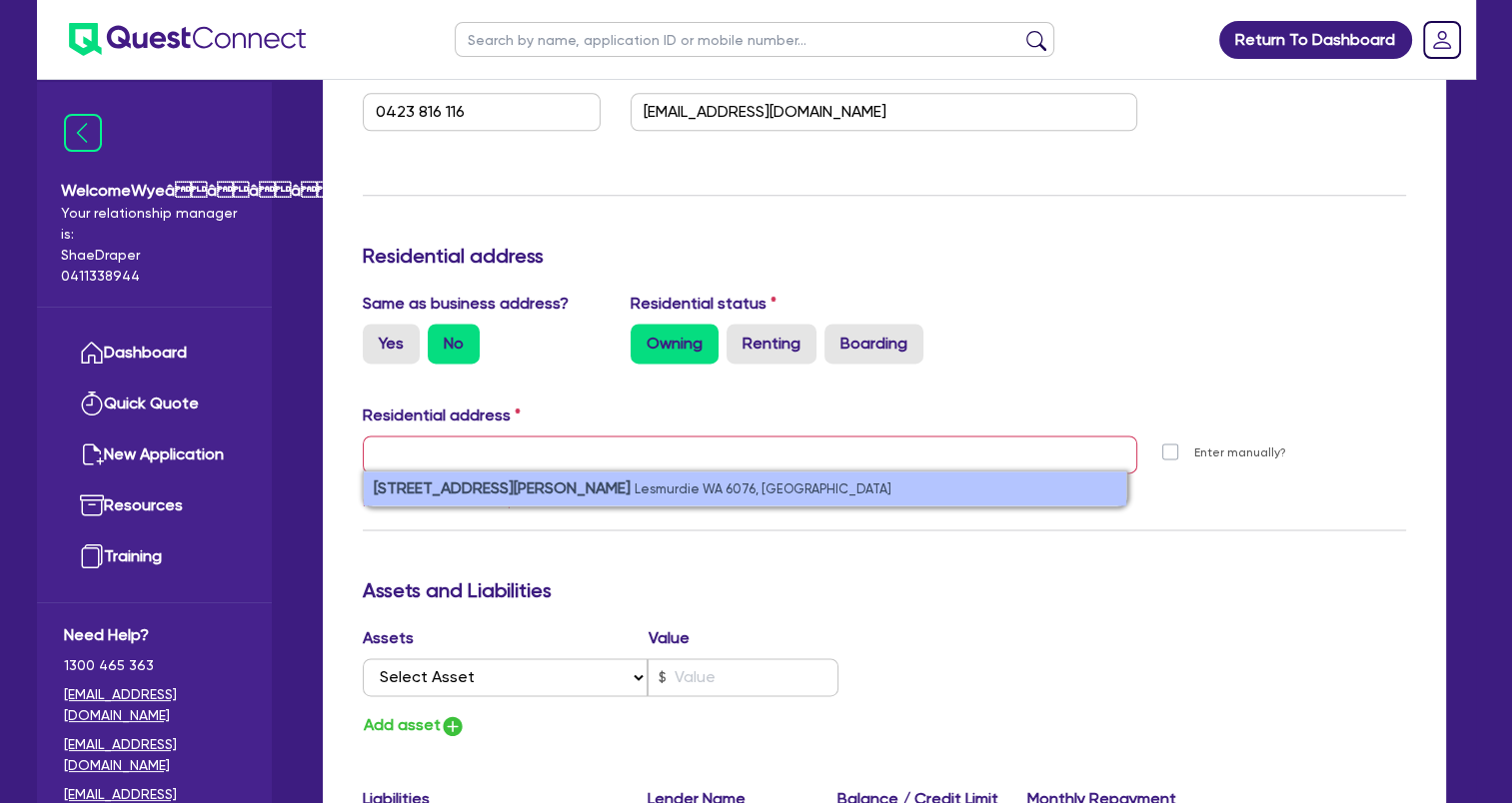 click on "Lesmurdie WA 6076, [GEOGRAPHIC_DATA]" at bounding box center (762, 488) 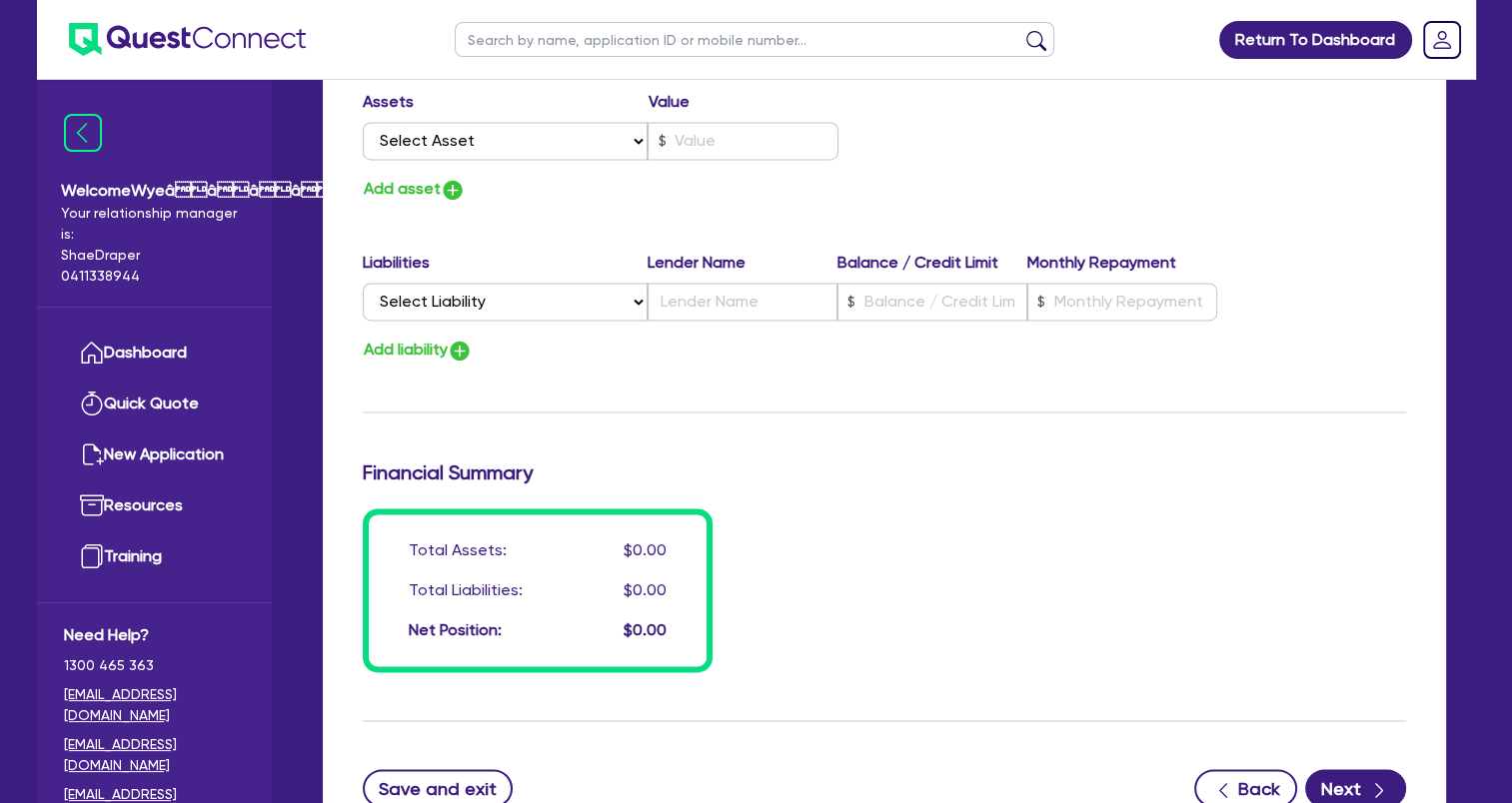scroll, scrollTop: 3227, scrollLeft: 0, axis: vertical 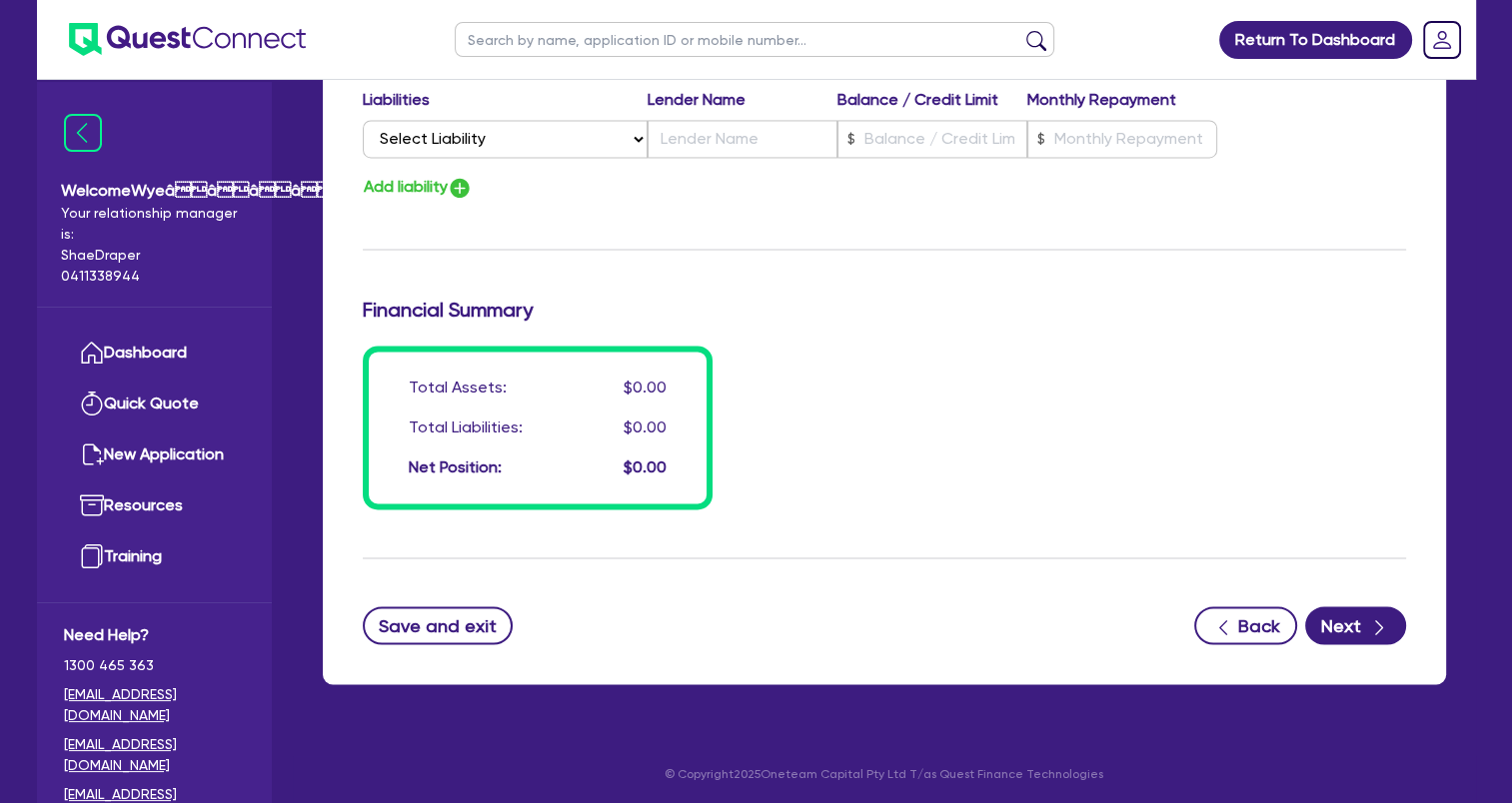 click on "Update residential status for Director #1 Boarding is only acceptable when the spouse owns the property. Cancel Ok Director # 1   Title Select Mr Mrs Ms Miss Dr [PERSON_NAME]e [PERSON_NAME] Midd[PERSON_NAME] [PERSON_NAME] La[PERSON_NAME]odfellow Date of birth 28/12/19[DEMOGRAPHIC_DATA] licence number [DRIVERS_LICENSE_NUMBER] Licence card number [DRIVERS_LICENSE_NUMBER] Licence state Select [GEOGRAPHIC_DATA] [GEOGRAPHIC_DATA] [GEOGRAPHIC_DATA] [GEOGRAPHIC_DATA] [GEOGRAPHIC_DATA] [GEOGRAPHIC_DATA] [GEOGRAPHIC_DATA] [GEOGRAPHIC_DATA] Marital status Select [DEMOGRAPHIC_DATA] Married De Facto / Partner Number of dependents 3 Mobile [PHONE_NUMBER] Email [PERSON_NAME][EMAIL_ADDRESS][DOMAIN_NAME] Residential address Same as business address? Yes No Residential status Owning Renting Boarding Residential add[PERSON_NAME] [STREET_ADDRESS][GEOGRAPHIC_DATA] name [PERSON_NAME][GEOGRAPHIC_DATA] Select [GEOGRAPHIC_DATA] [GEOGRAPHIC_DATA] [GEOGRAPHIC_DATA] [GEOGRAPHIC_DATA] [GEOGRAPHIC_DATA] [GEOGRAPHIC_DATA] [GEOGRAPHIC_DATA] [GEOGRAPHIC_DATA] Postal code 6076 Enter manually? Assets and Liabilities Assets Value Select Asset Cash Property Investment property Vehicle Truck Trailer Equipment Household & personal asset Other asset 49,000 Select Asset Cash Property Investment property Vehicle Truck Trailer Equipment 1,100,000" at bounding box center [884, -1073] 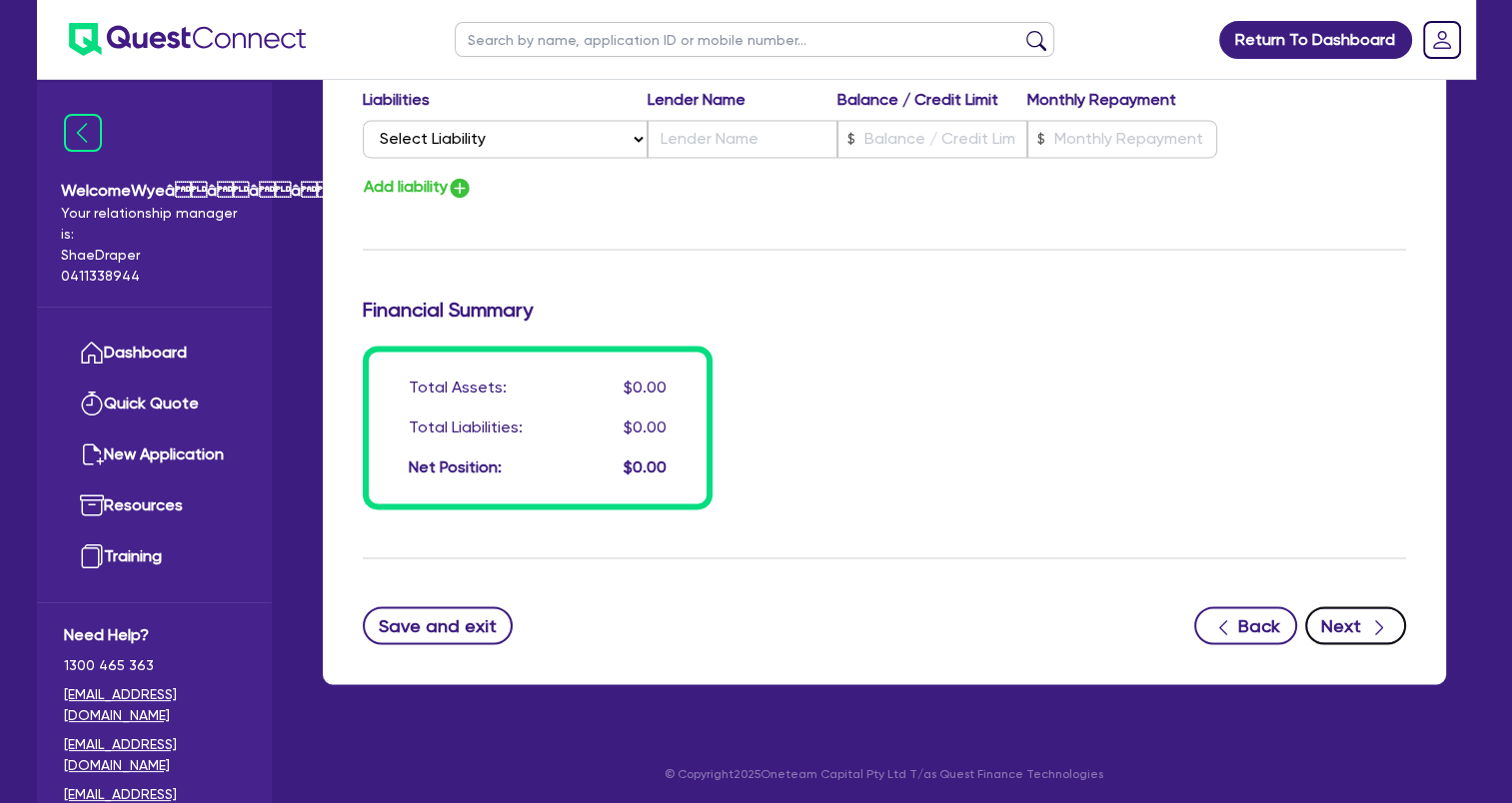 click on "Next" at bounding box center [1355, 625] 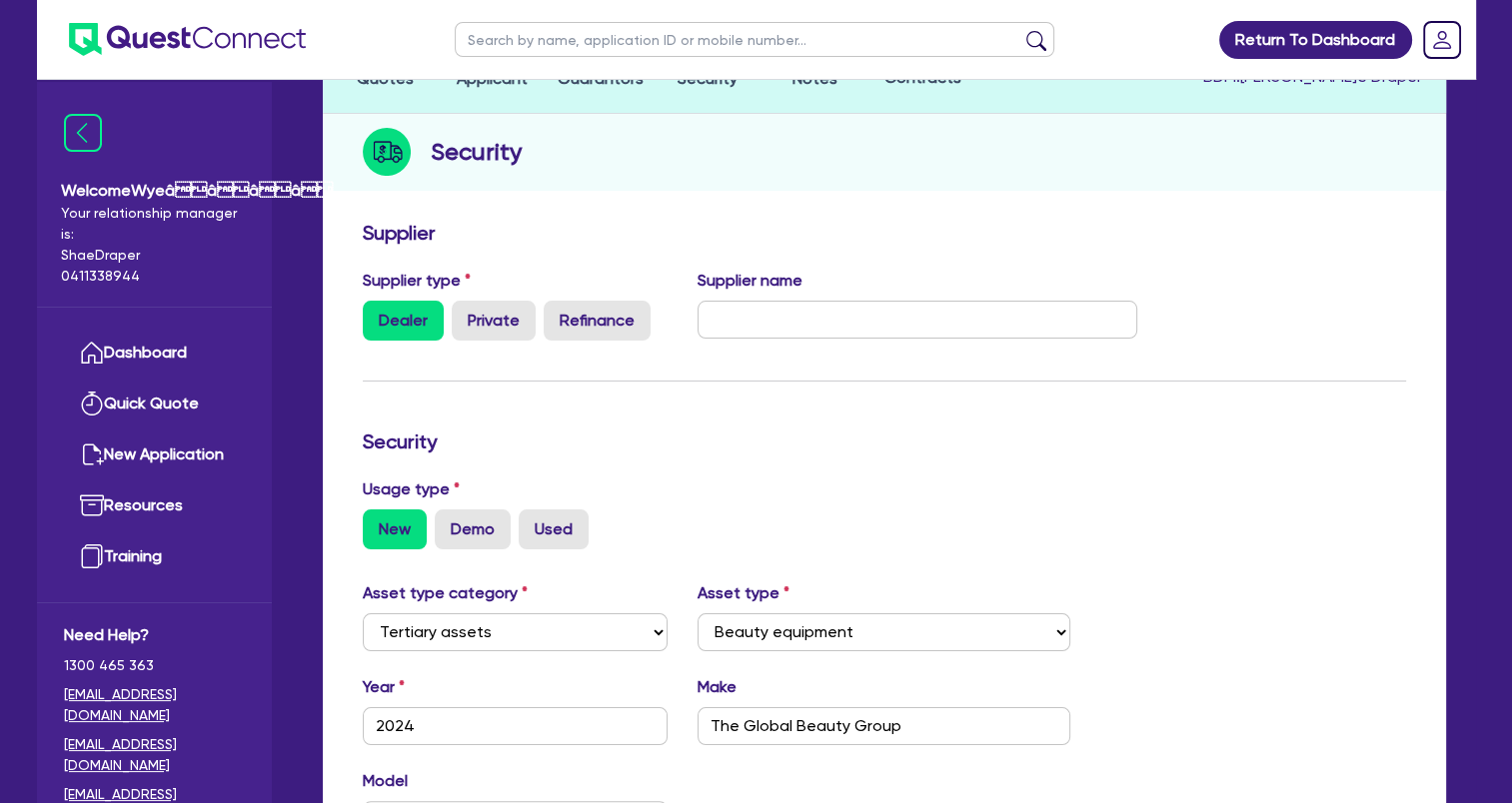 scroll, scrollTop: 200, scrollLeft: 0, axis: vertical 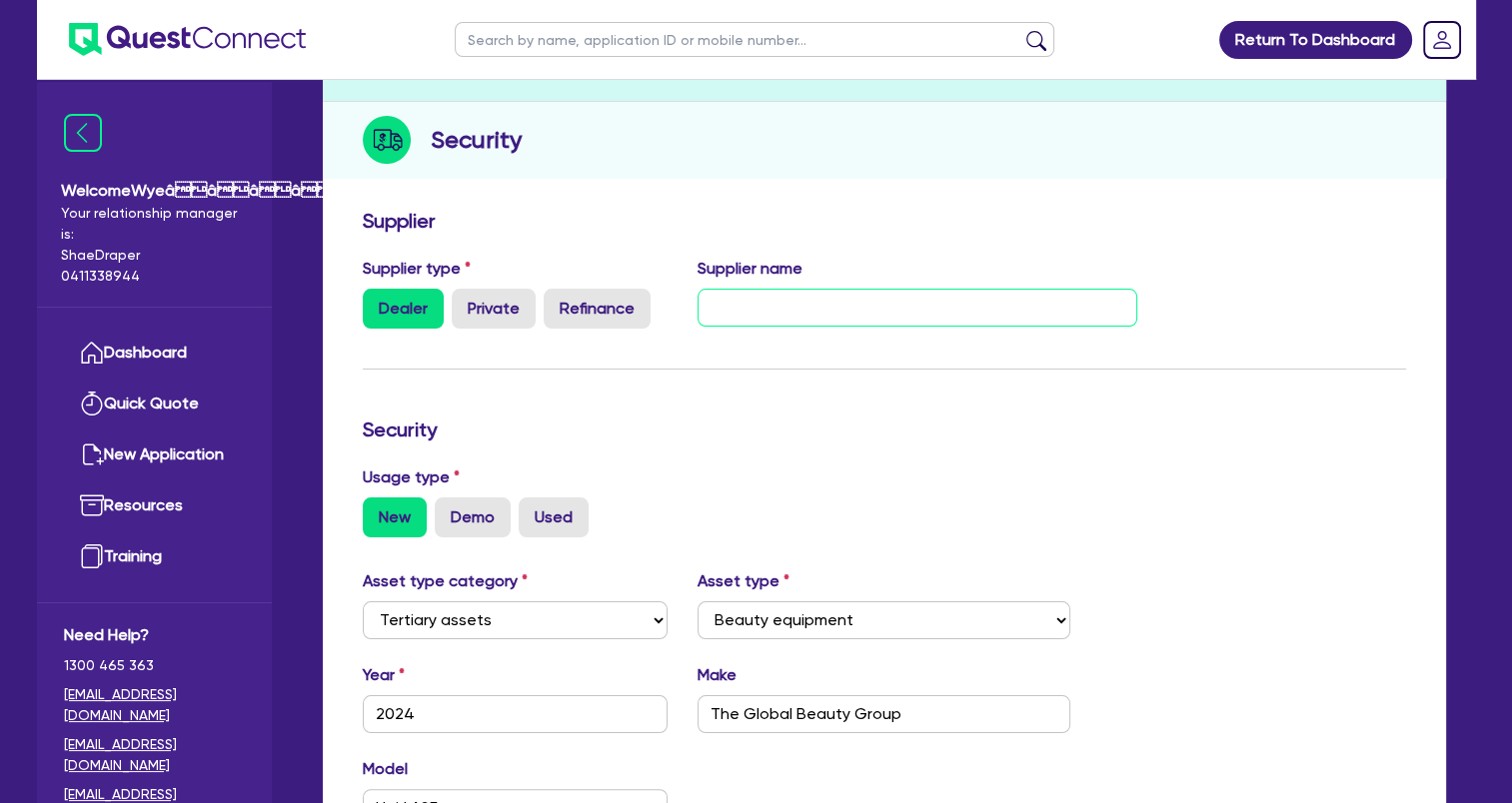 click at bounding box center [917, 308] 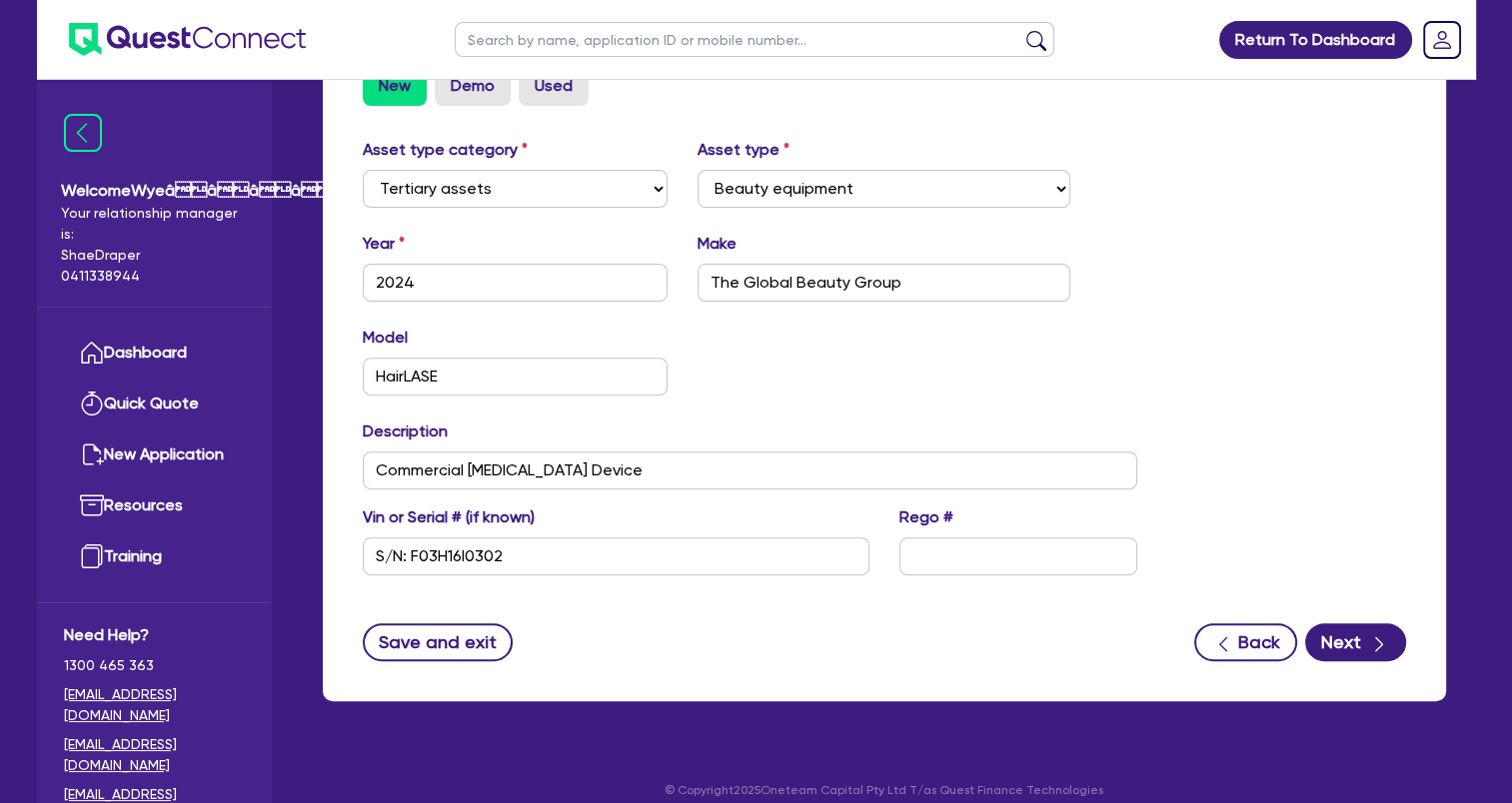 scroll, scrollTop: 650, scrollLeft: 0, axis: vertical 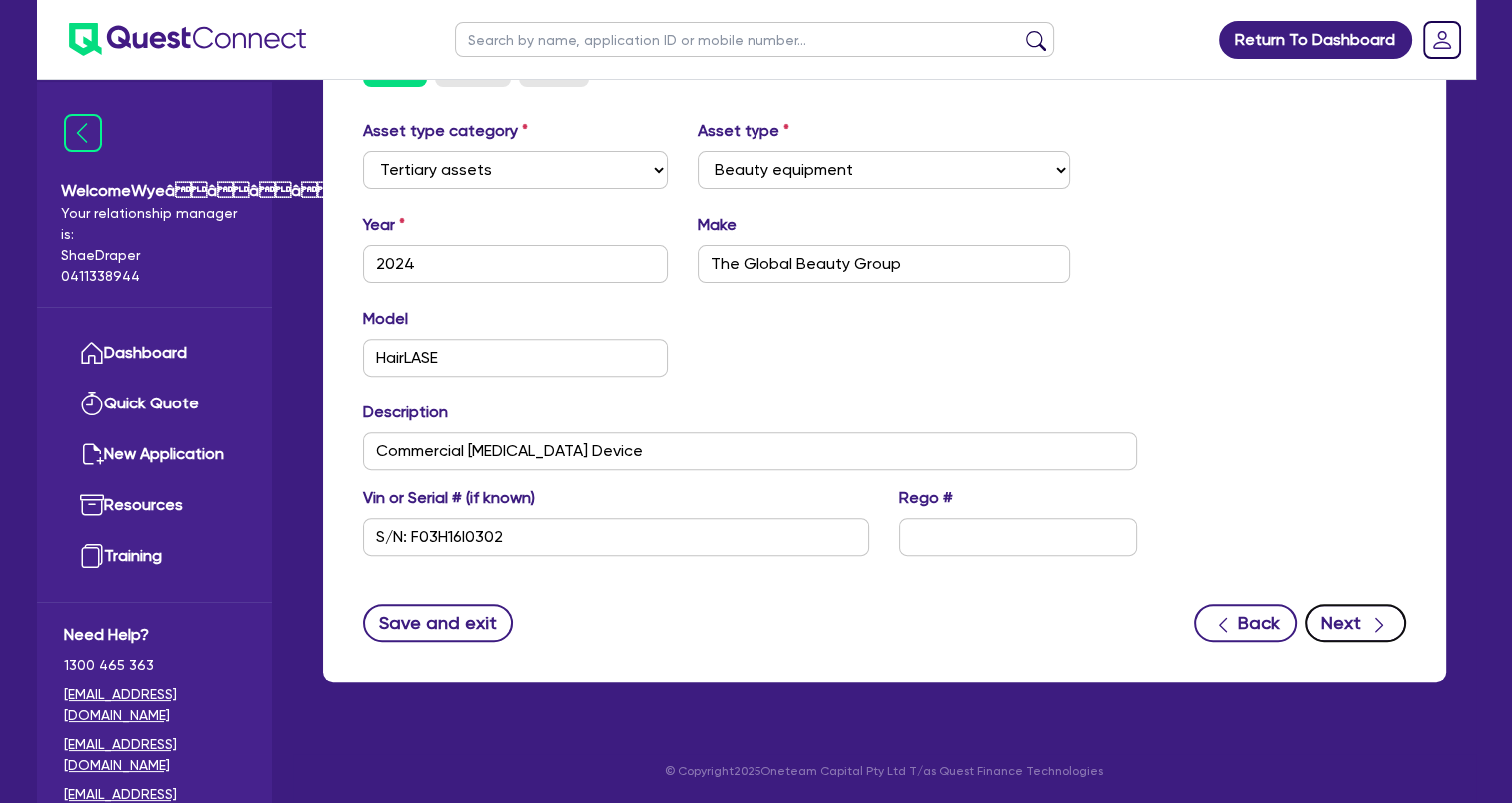 click 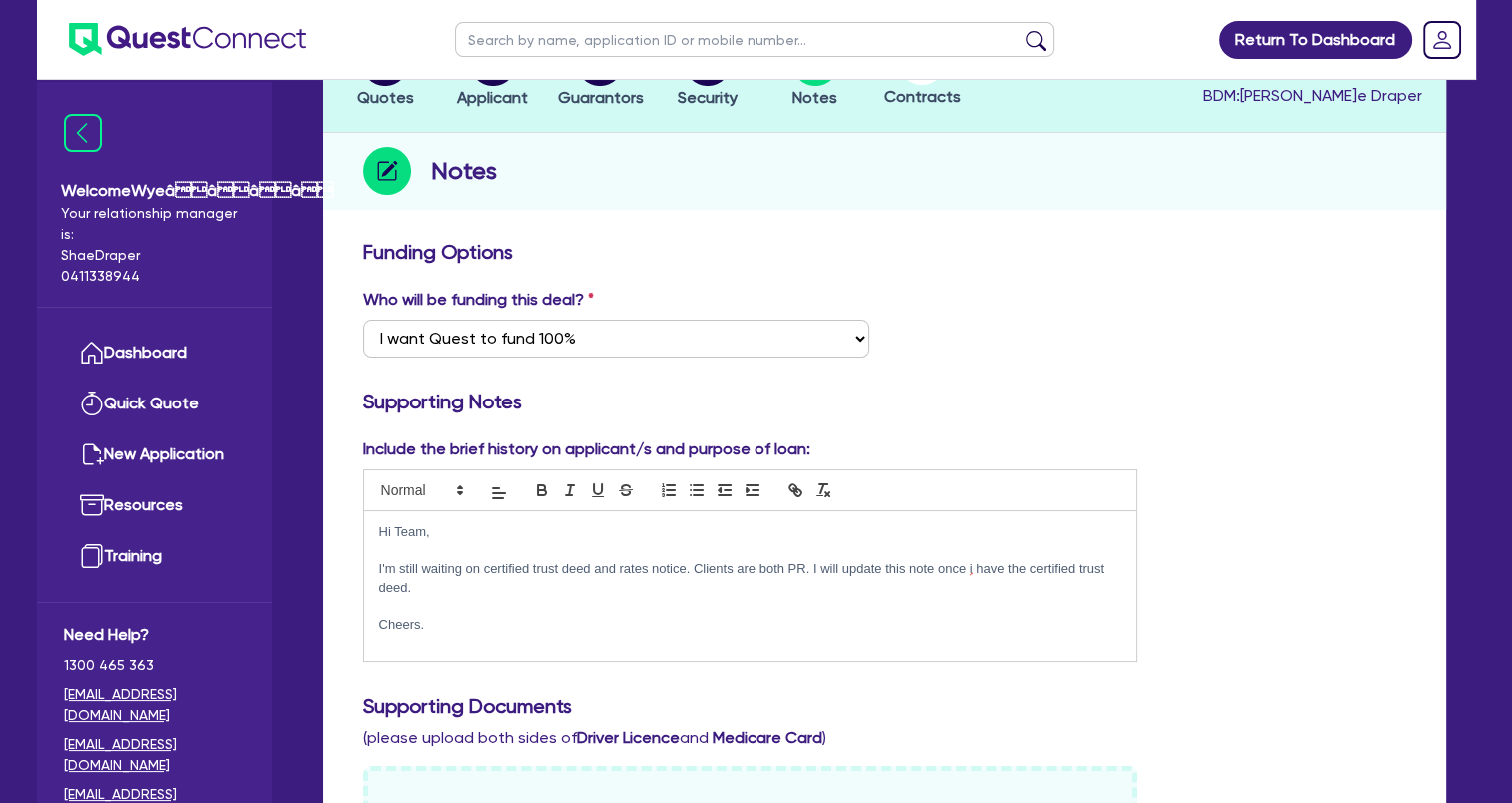 scroll, scrollTop: 200, scrollLeft: 0, axis: vertical 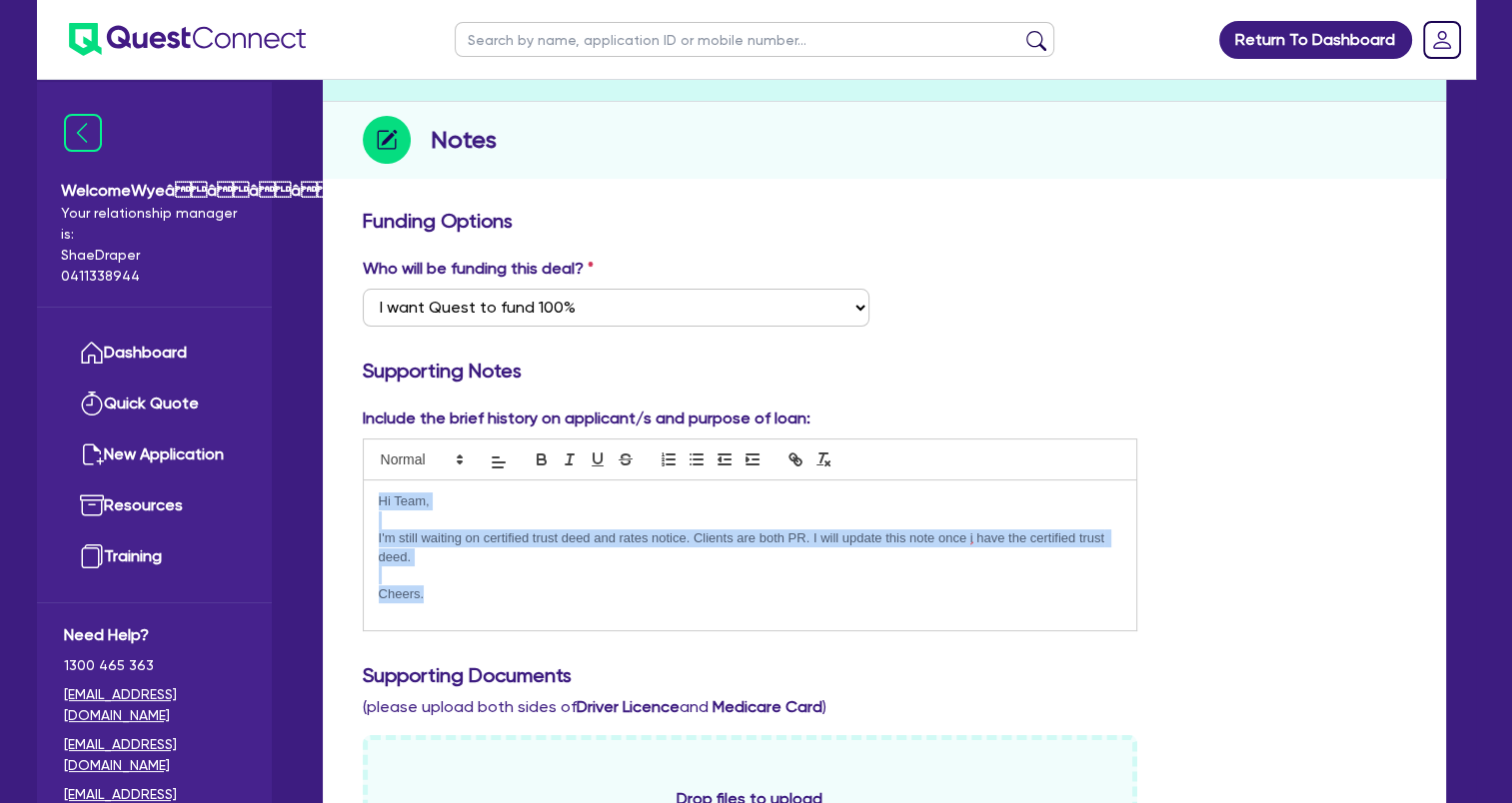 drag, startPoint x: 472, startPoint y: 590, endPoint x: 313, endPoint y: 472, distance: 198.00253 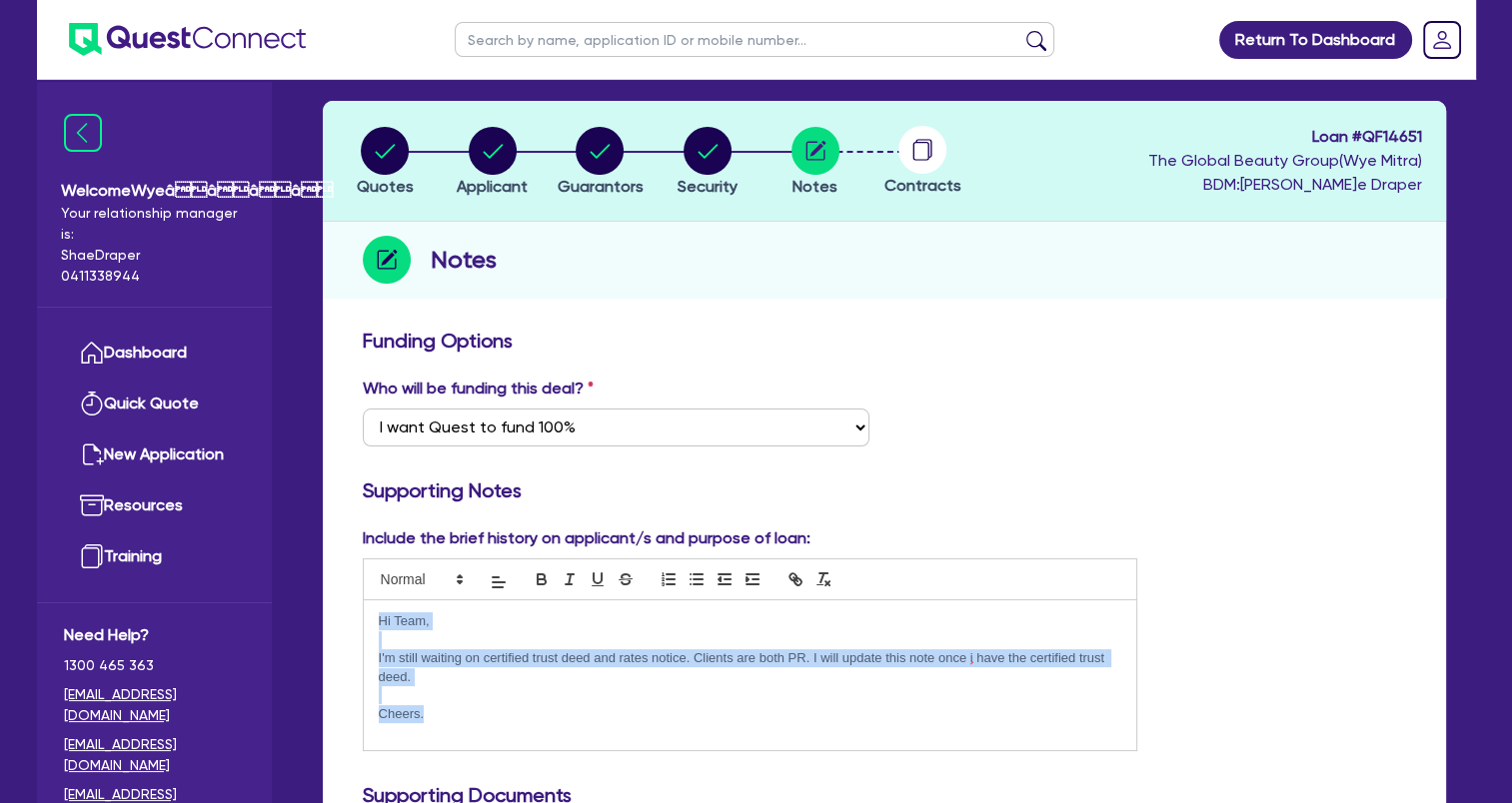 scroll, scrollTop: 200, scrollLeft: 0, axis: vertical 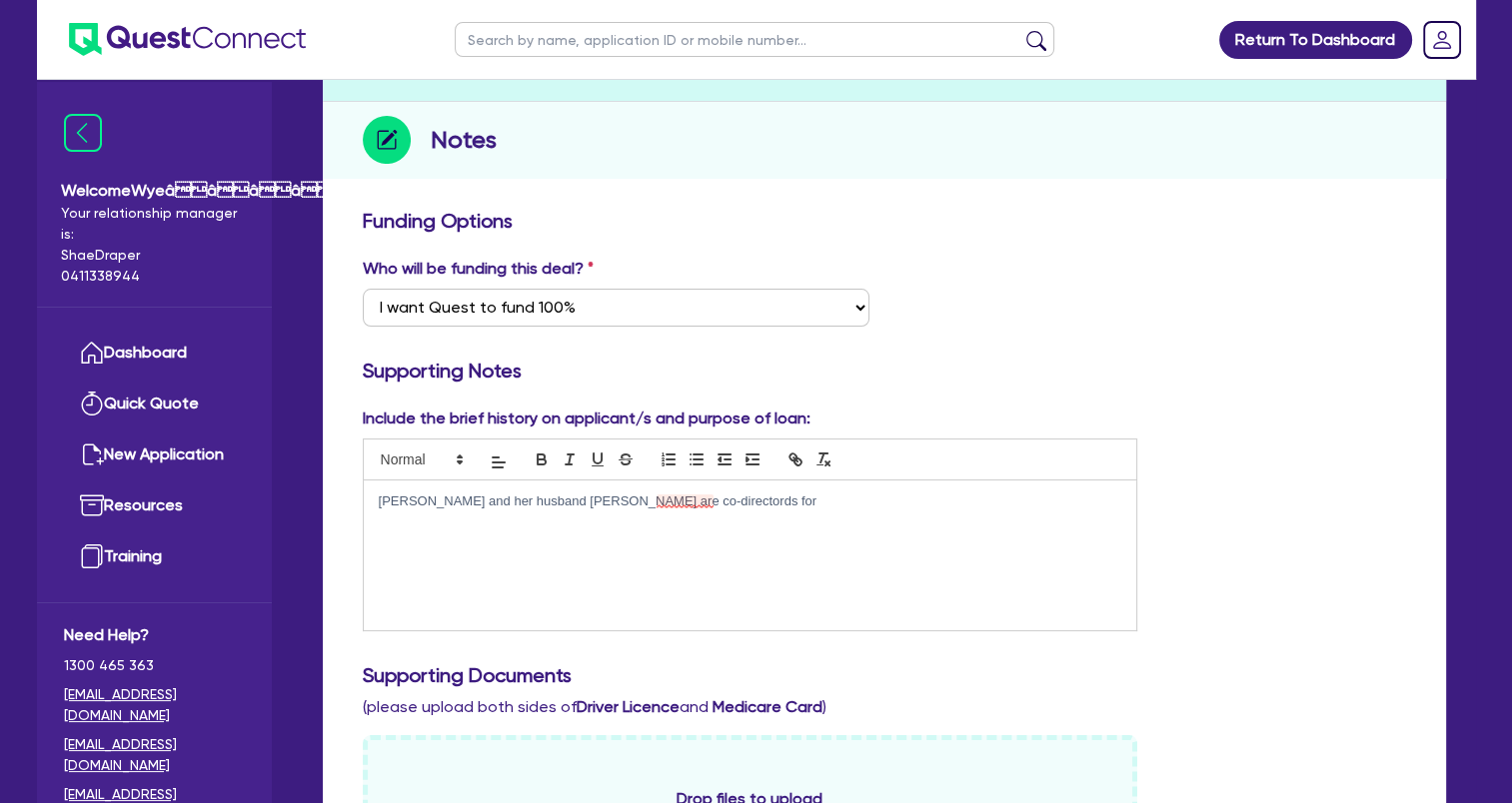 click on "[PERSON_NAME] and her husband [PERSON_NAME] are co-directords for" at bounding box center (751, 501) 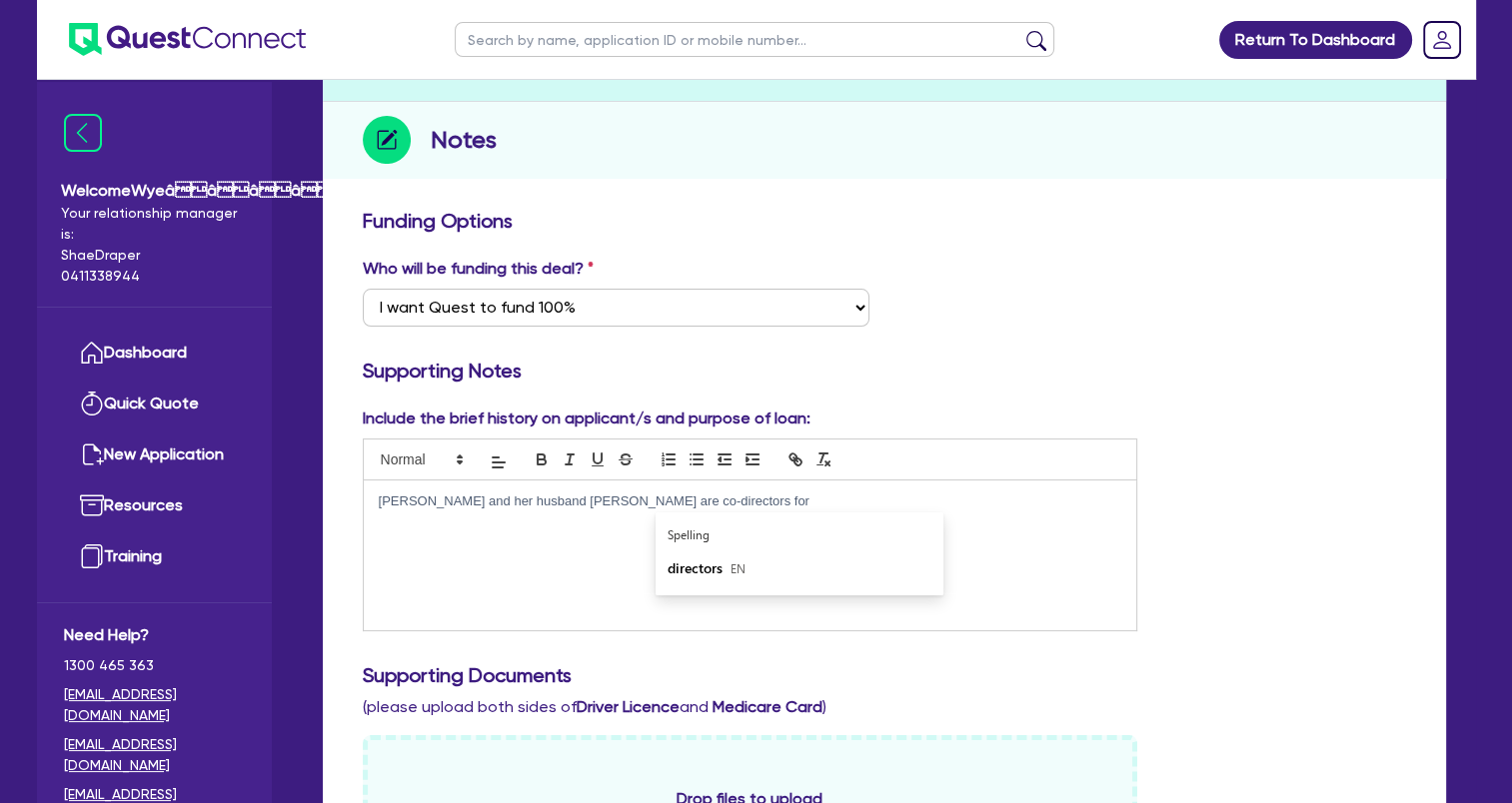 click on "[PERSON_NAME] and her husband [PERSON_NAME] are co-directors for" at bounding box center (751, 501) 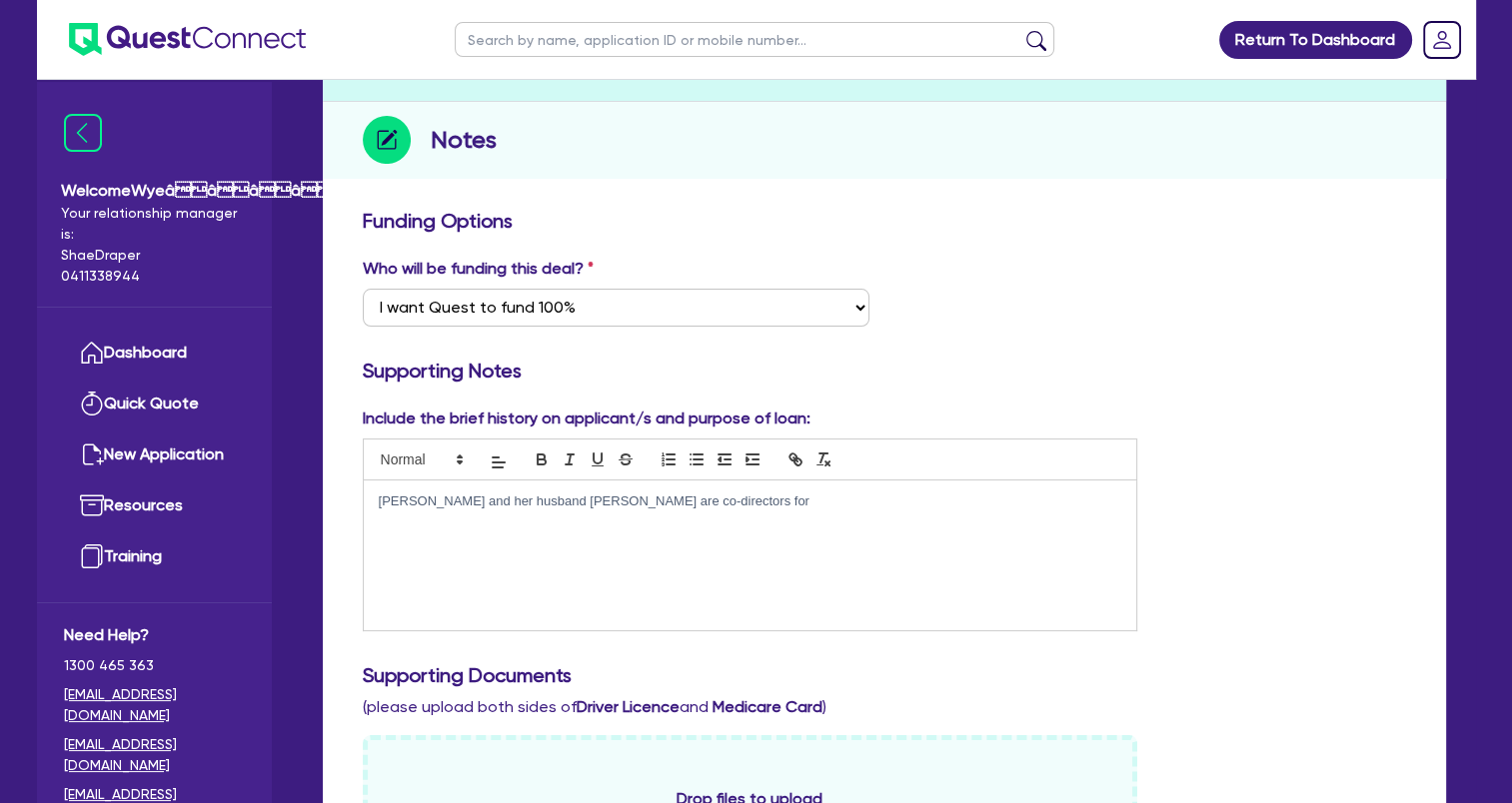 scroll, scrollTop: 0, scrollLeft: 0, axis: both 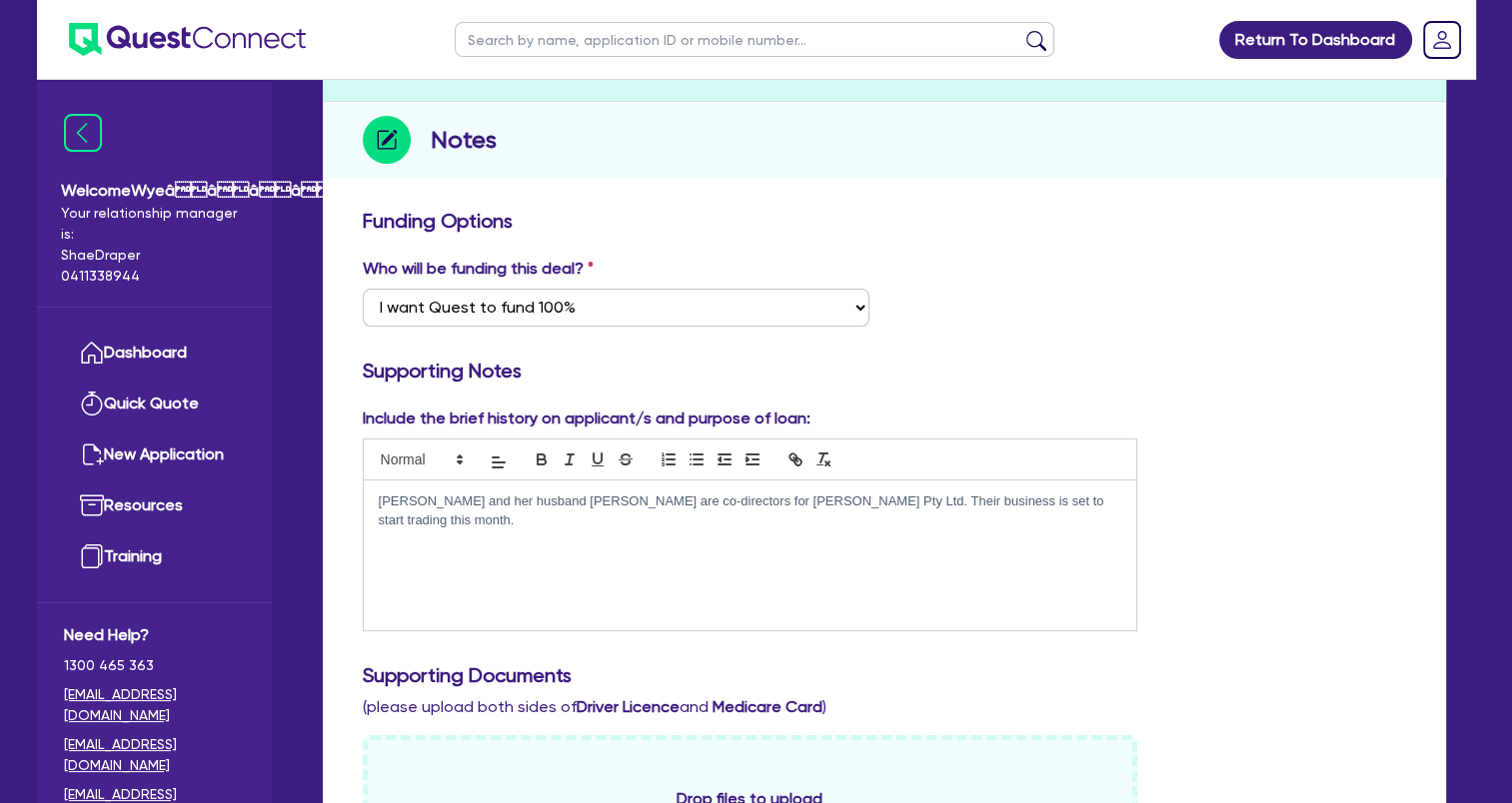 click on "[PERSON_NAME] and her husband [PERSON_NAME] are co-directors for [PERSON_NAME] Pty Ltd. Their business is set to start trading this month." at bounding box center (751, 510) 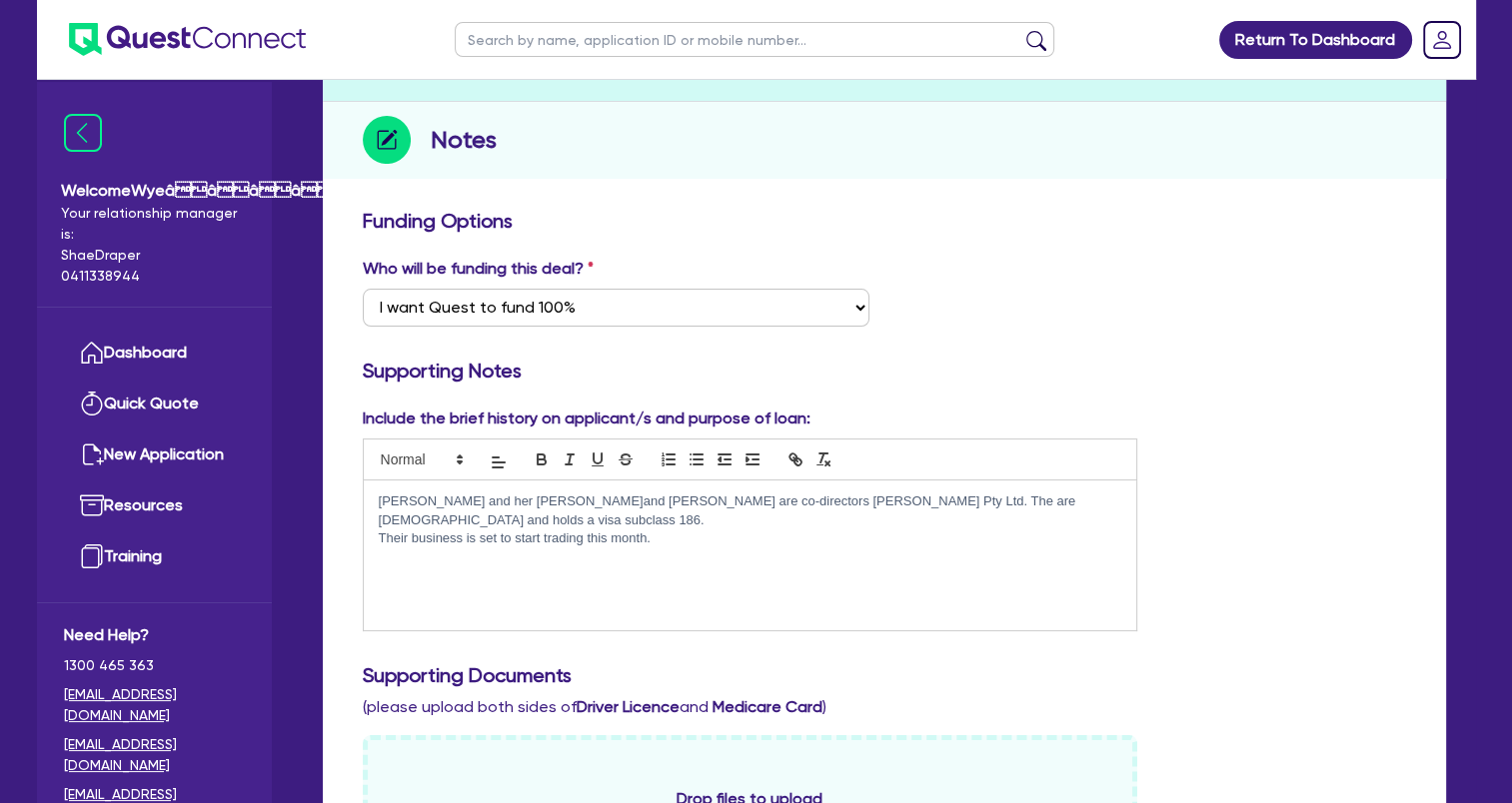 click on "Their business is set to start trading this month." at bounding box center [751, 538] 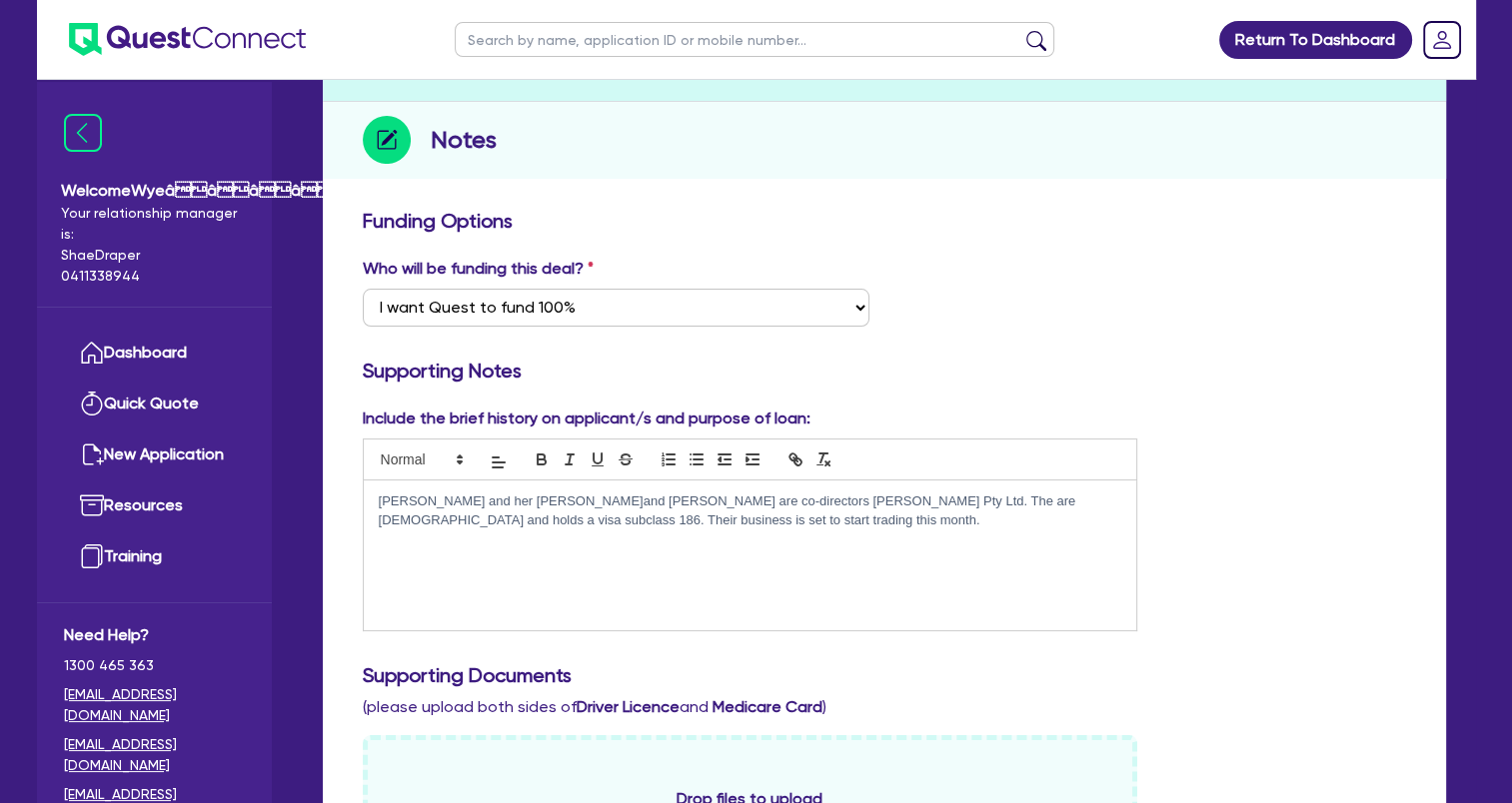 click on "[PERSON_NAME] and her [PERSON_NAME]and [PERSON_NAME] are co-directors [PERSON_NAME] Pty Ltd. The are [DEMOGRAPHIC_DATA] and holds a visa subclass 186. Their business is set to start trading this month." at bounding box center [751, 510] 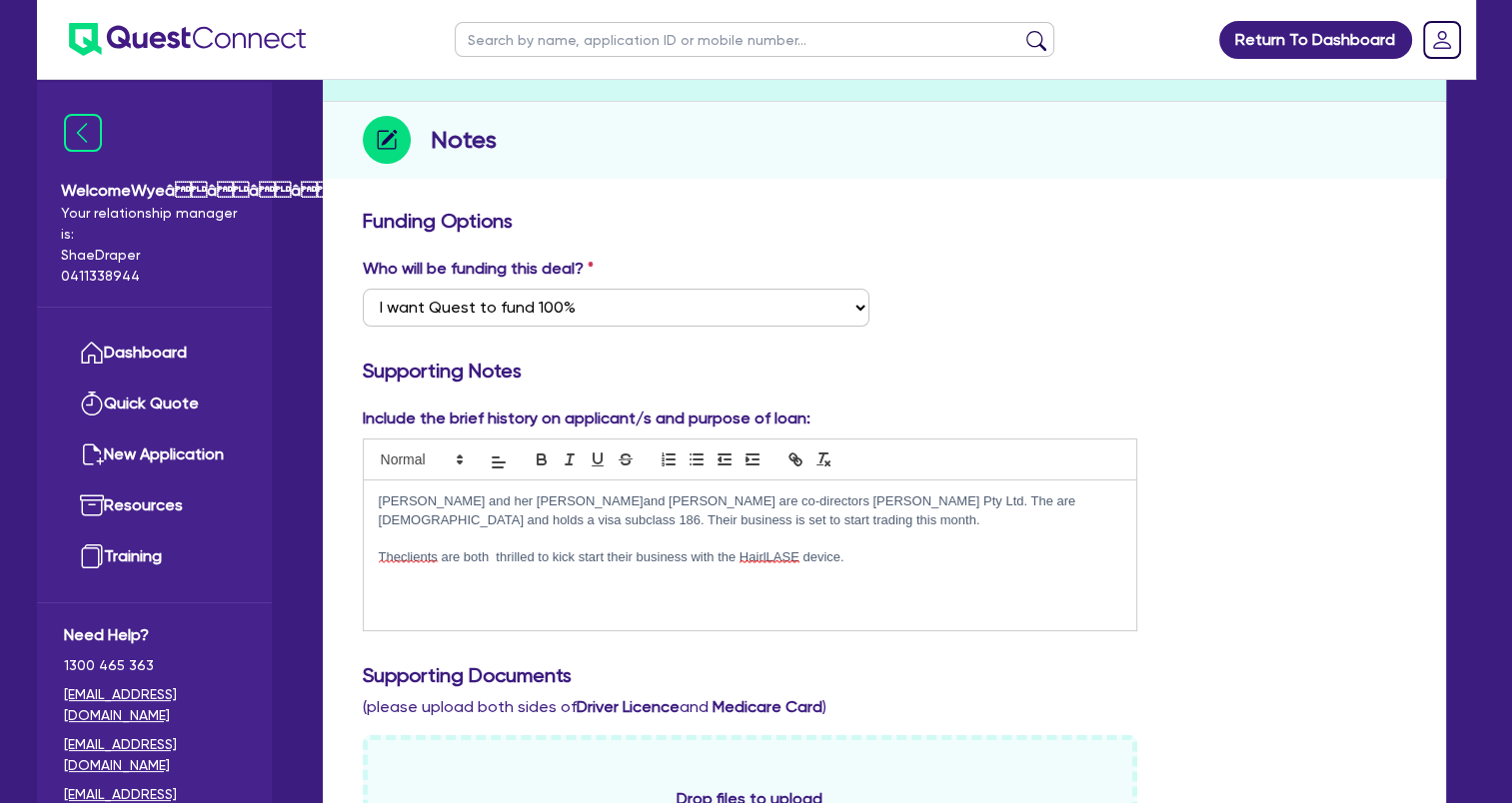 click on "[PERSON_NAME] and her [PERSON_NAME]and [PERSON_NAME] are co-directors [PERSON_NAME] Pty Ltd. The are [DEMOGRAPHIC_DATA] and holds a visa subclass 186. Their business is set to start trading this month." at bounding box center (751, 510) 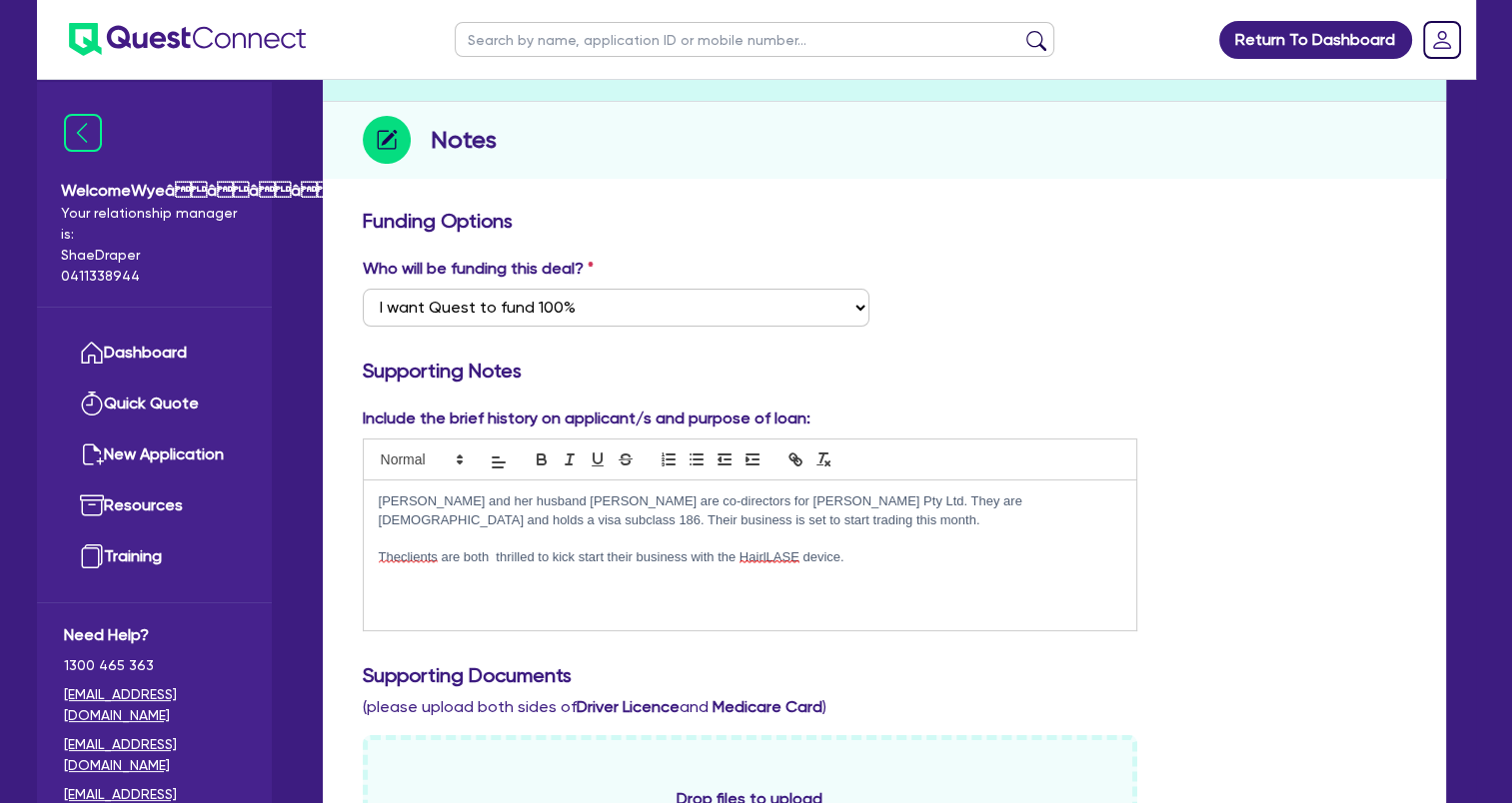 scroll, scrollTop: 786, scrollLeft: 0, axis: vertical 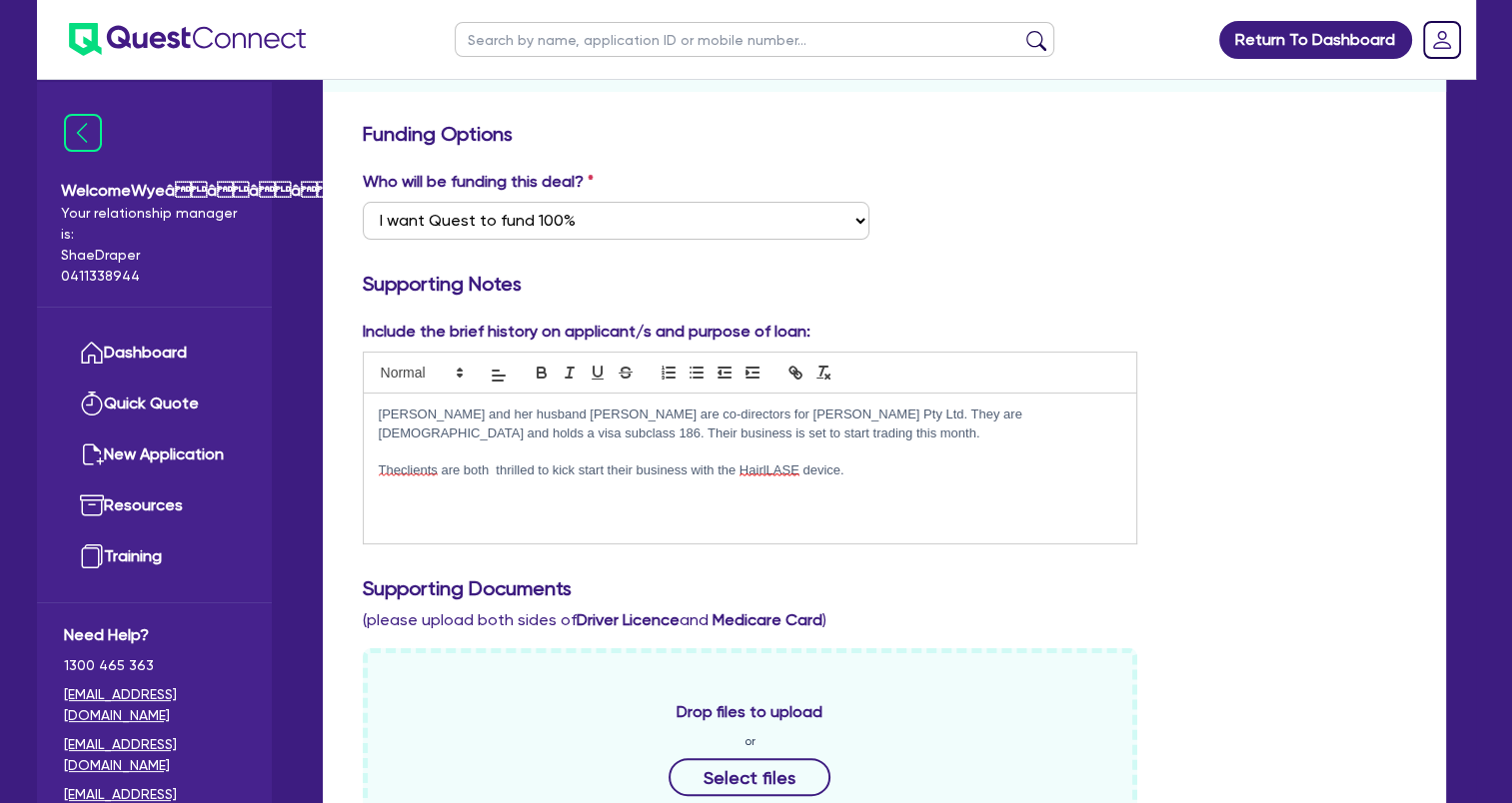 drag, startPoint x: 911, startPoint y: 412, endPoint x: 925, endPoint y: 424, distance: 18.439089 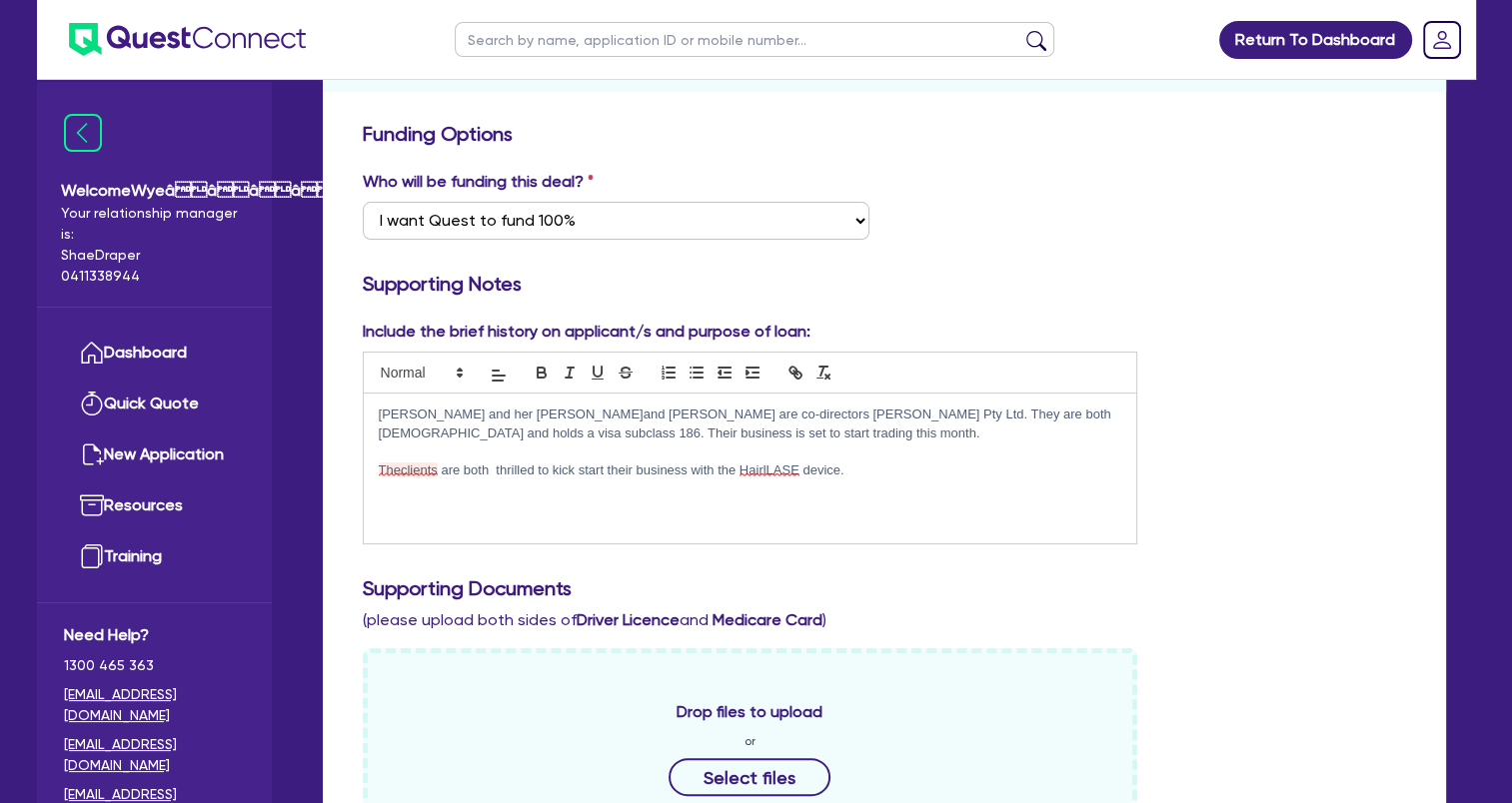 click on "Theclients are both  thrilled to kick start their business with the HairlLASE device." at bounding box center [751, 470] 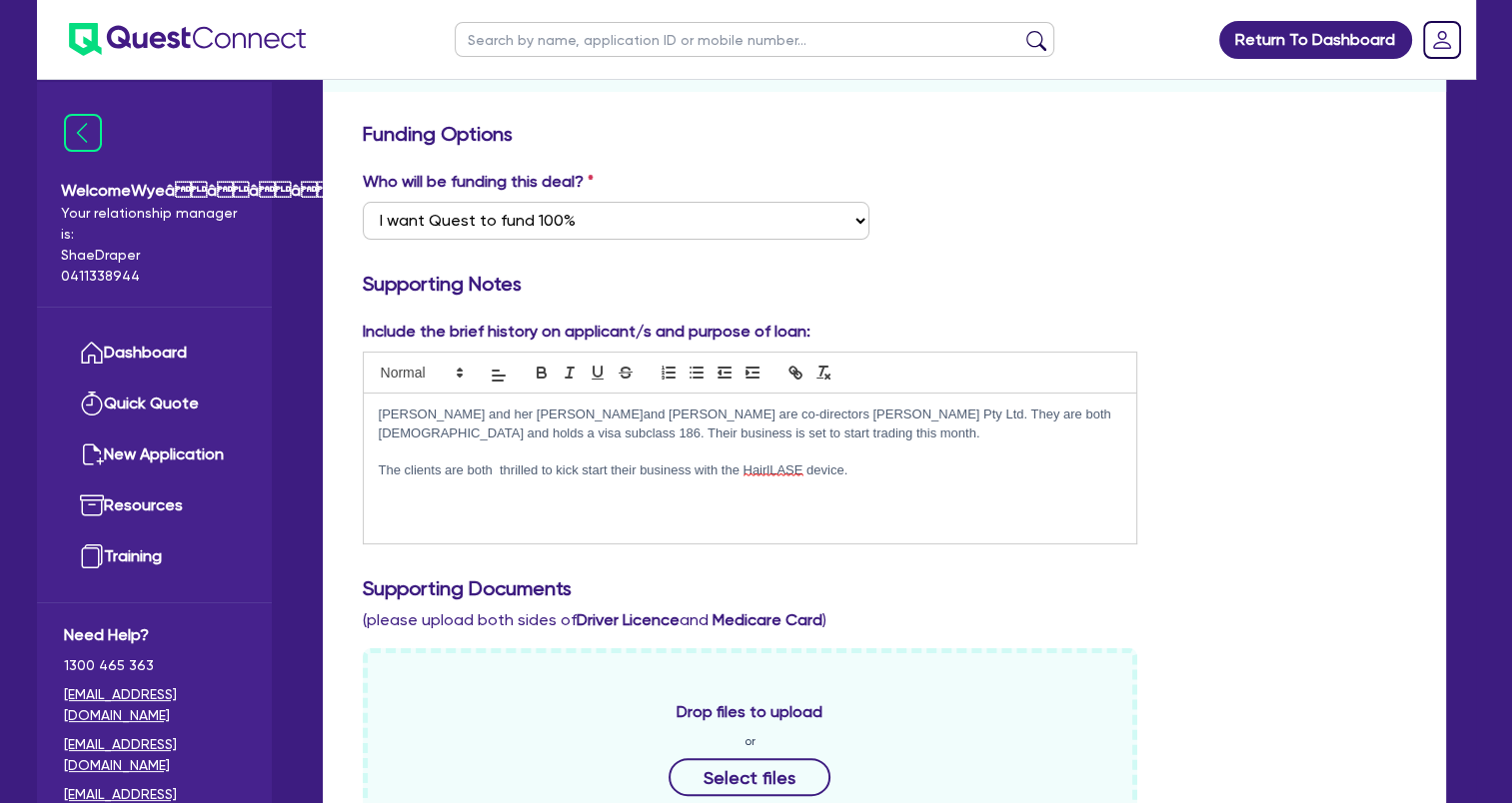 click on "The clients are both  thrilled to kick start their business with the HairlLASE device." at bounding box center [751, 470] 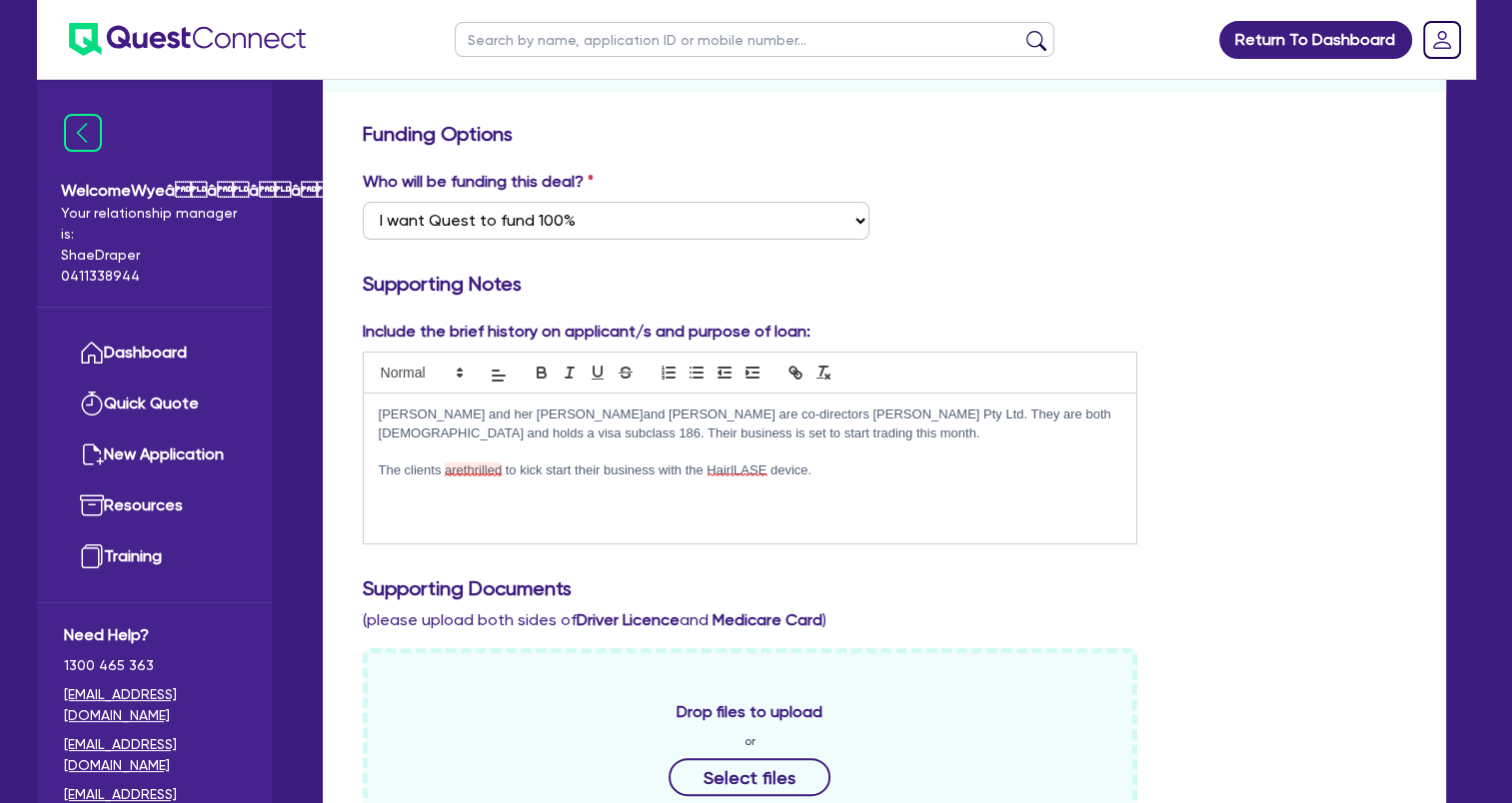 click on "The clients arethrilled to kick start their business with the HairlLASE device." at bounding box center (751, 470) 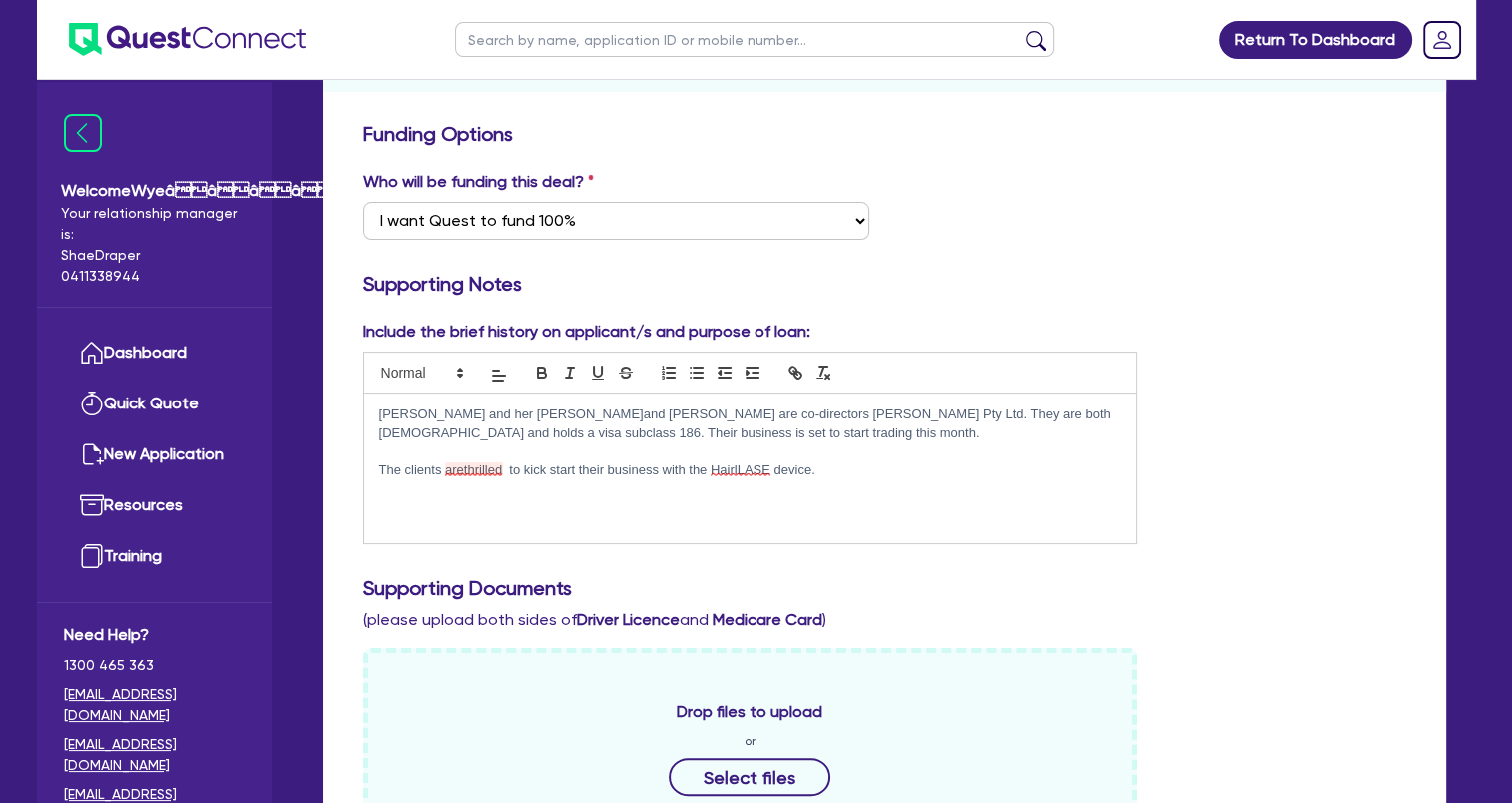 click on "The clients arethrilled  to kick start their business with the HairlLASE device." at bounding box center (751, 470) 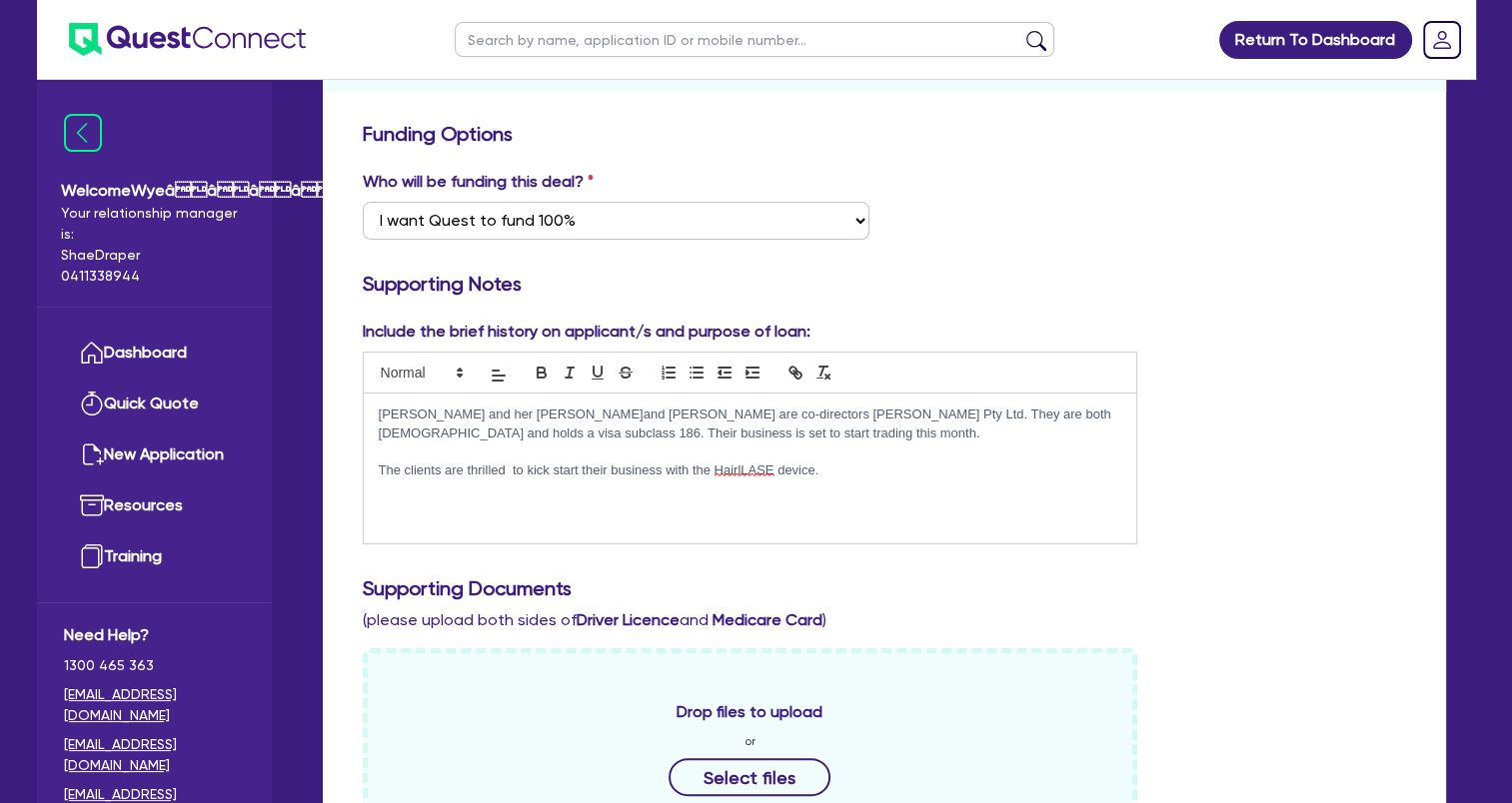 click on "[PERSON_NAME] and her [PERSON_NAME]and [PERSON_NAME] are co-directors [PERSON_NAME] Pty Ltd. They are both [DEMOGRAPHIC_DATA] and holds a visa subclass 186. Their business is set to start trading this month." at bounding box center (751, 423) 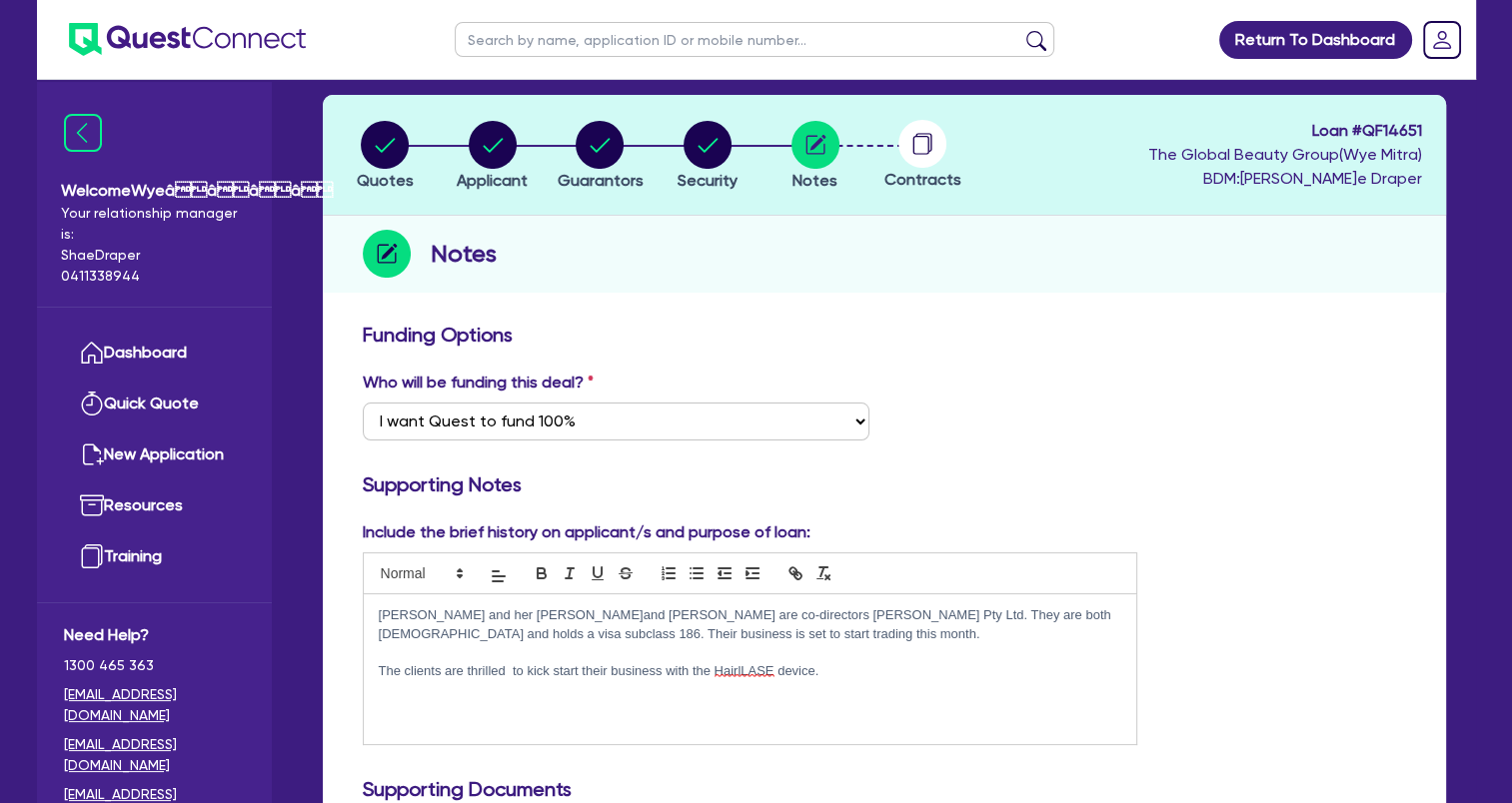 scroll, scrollTop: 300, scrollLeft: 0, axis: vertical 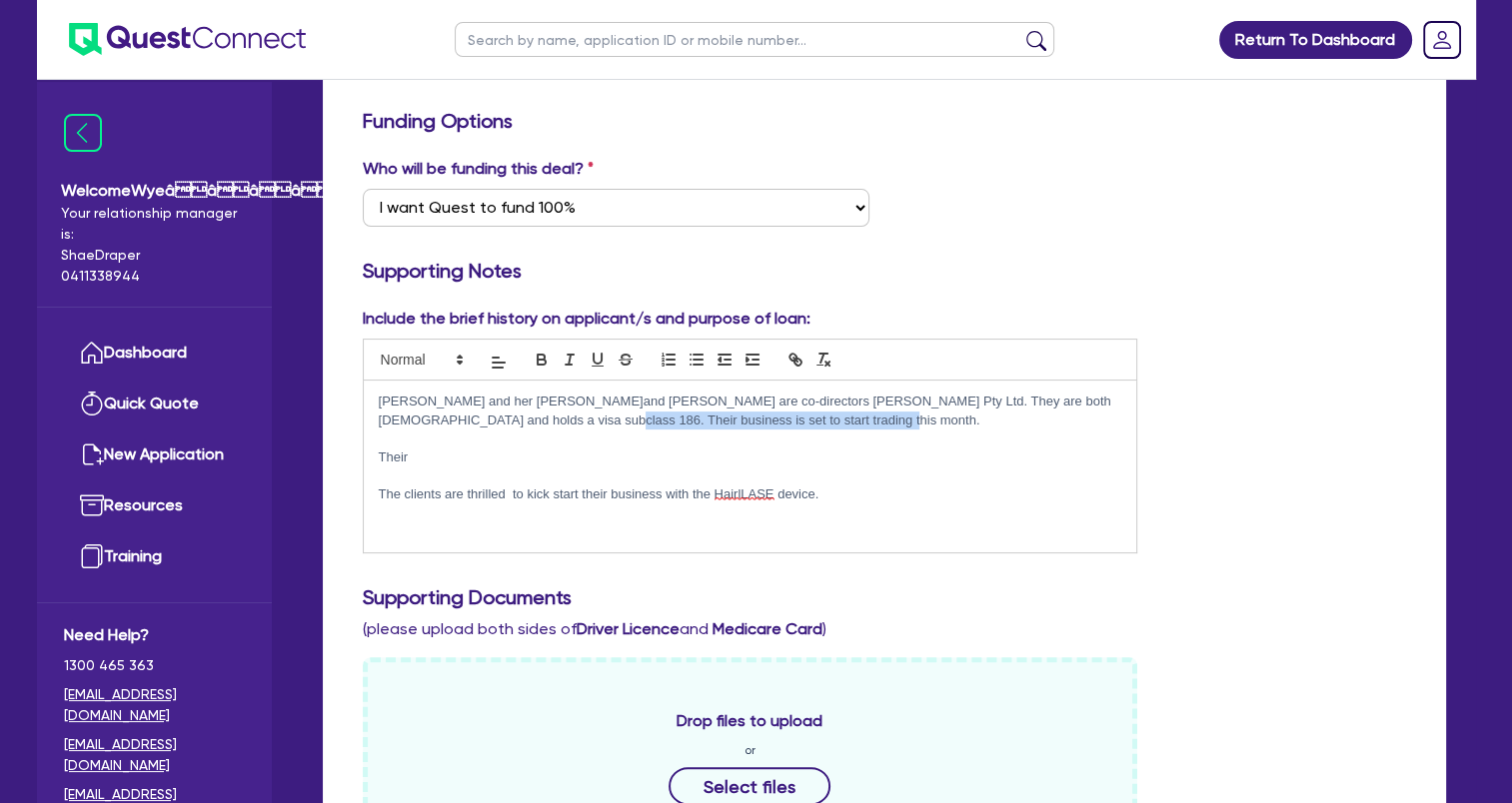 drag, startPoint x: 792, startPoint y: 426, endPoint x: 500, endPoint y: 421, distance: 292.04281 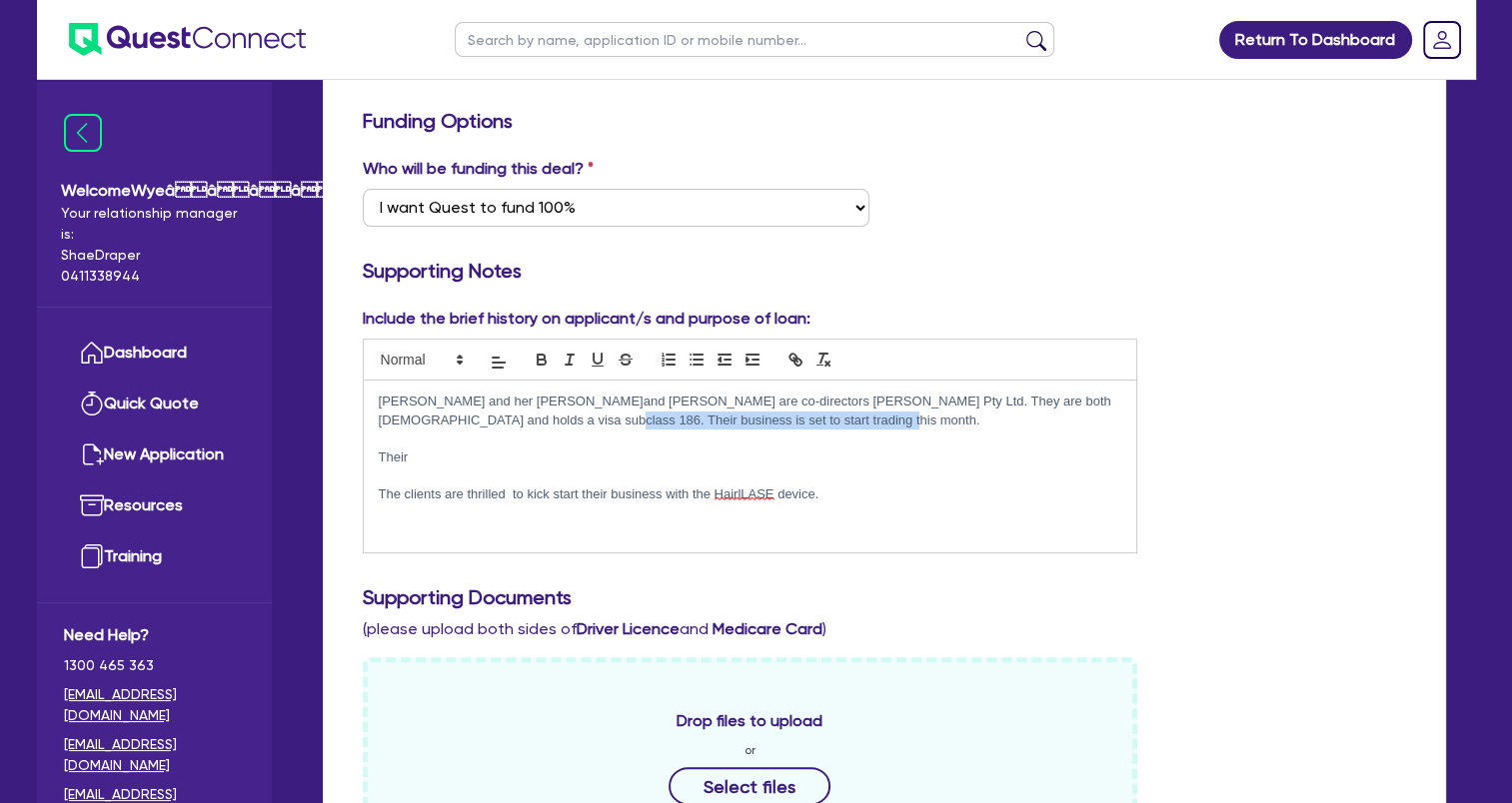 click on "[PERSON_NAME] and her [PERSON_NAME]and [PERSON_NAME] are co-directors [PERSON_NAME] Pty Ltd. They are both [DEMOGRAPHIC_DATA] and holds a visa subclass 186. Their business is set to start trading this month." at bounding box center [751, 410] 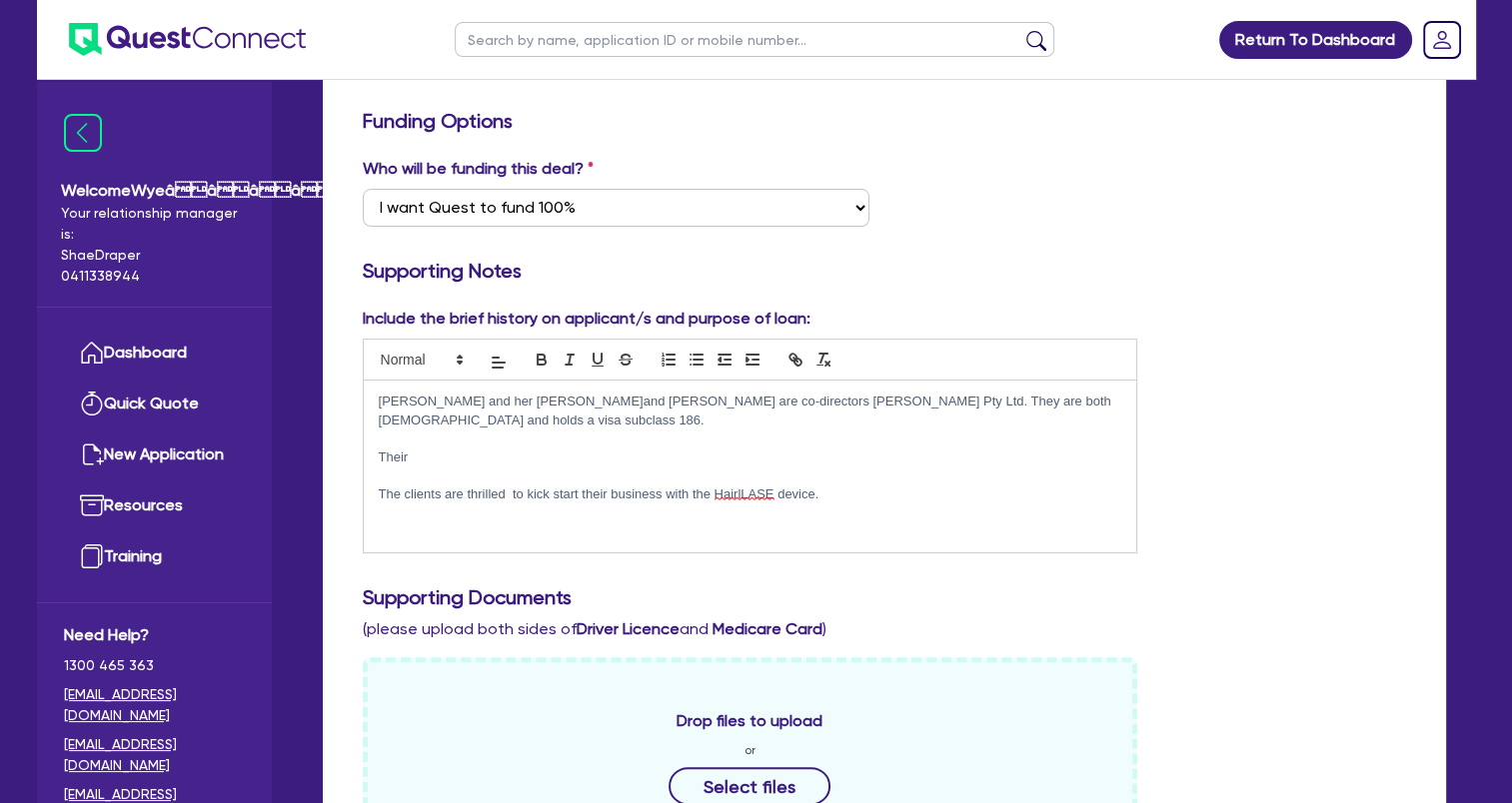 drag, startPoint x: 417, startPoint y: 455, endPoint x: 361, endPoint y: 461, distance: 56.32051 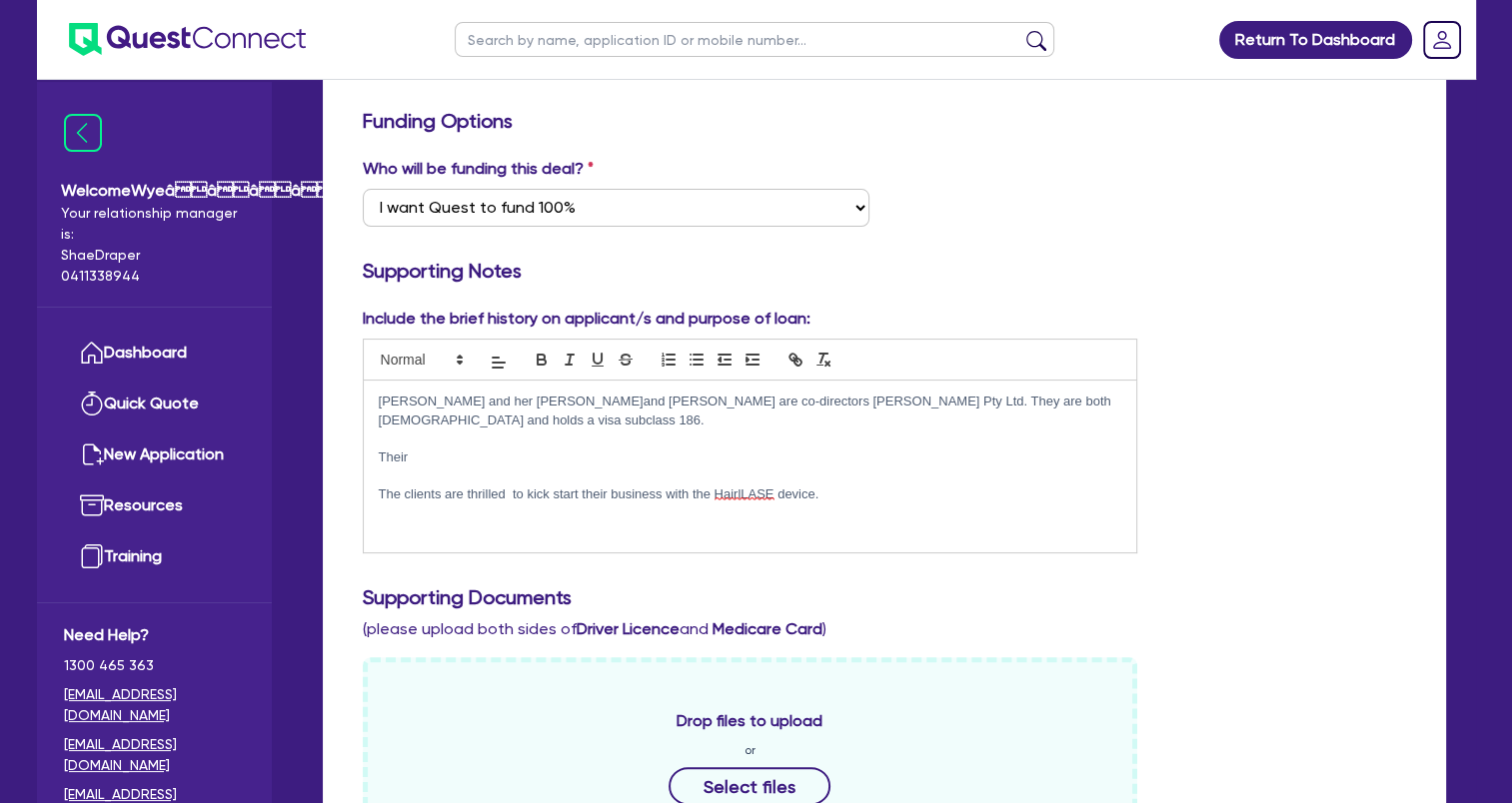 scroll, scrollTop: 0, scrollLeft: 0, axis: both 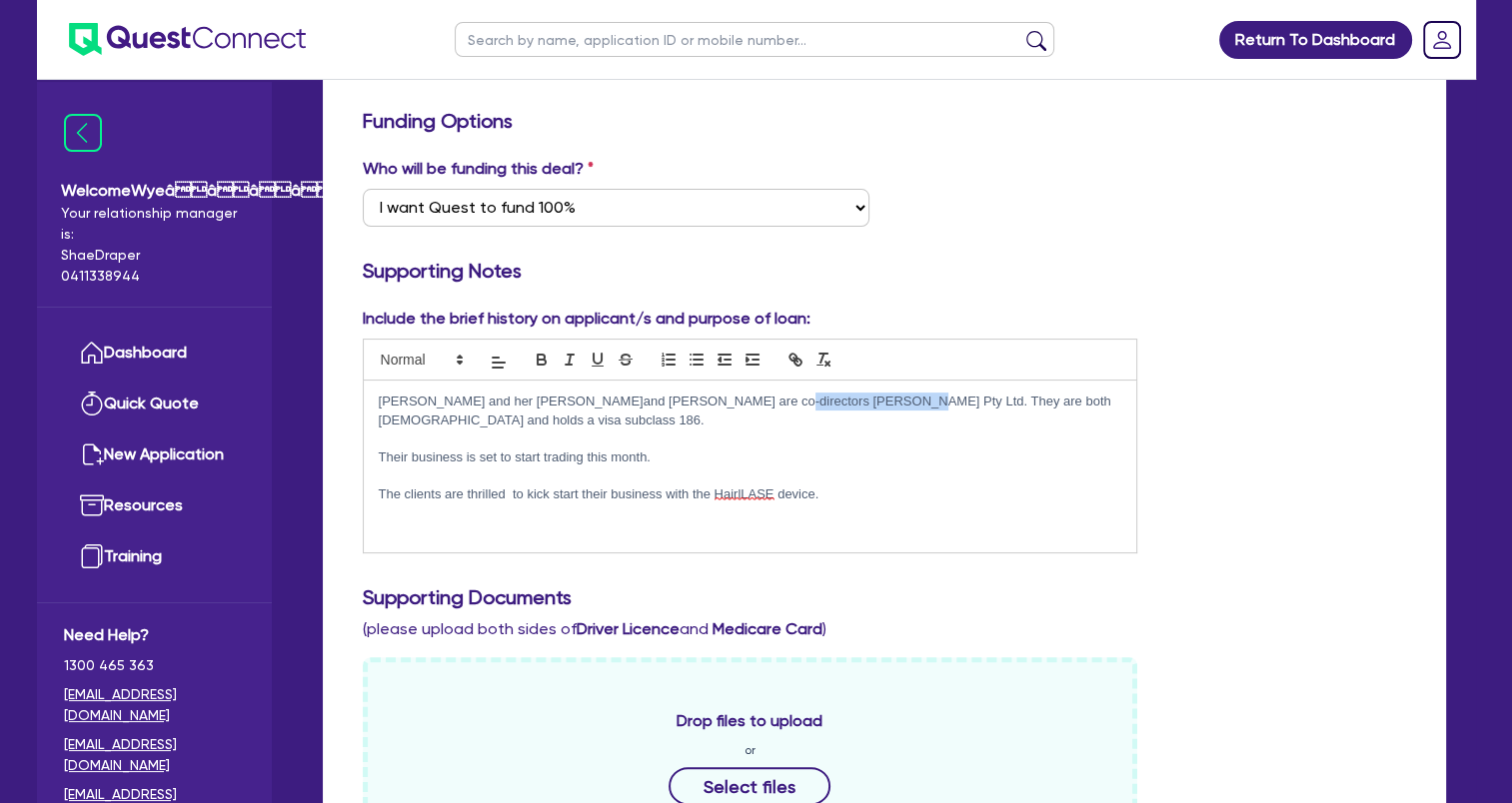 drag, startPoint x: 726, startPoint y: 405, endPoint x: 847, endPoint y: 403, distance: 121.016528 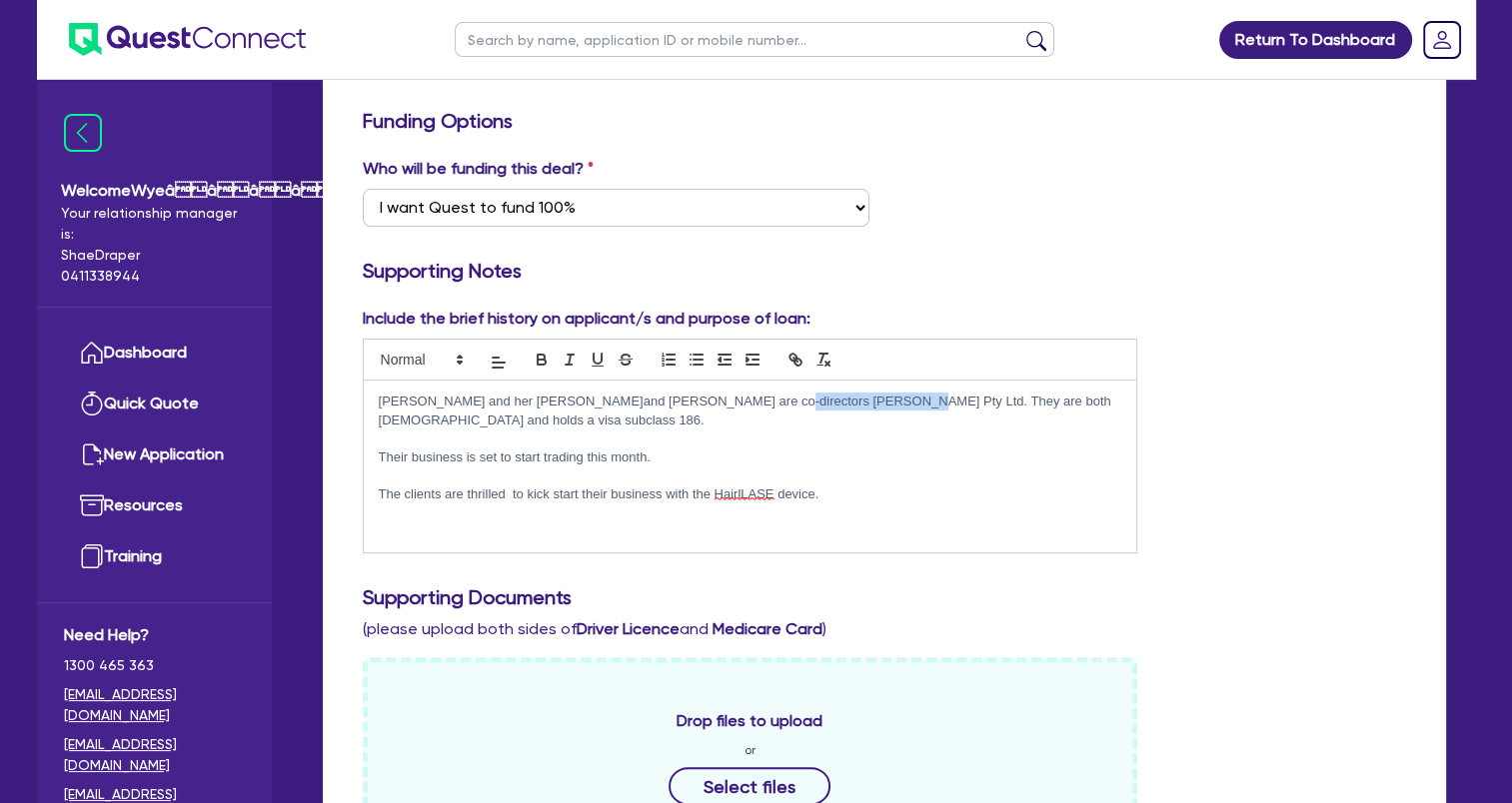 copy on "[PERSON_NAME] Manning Pty Ltd" 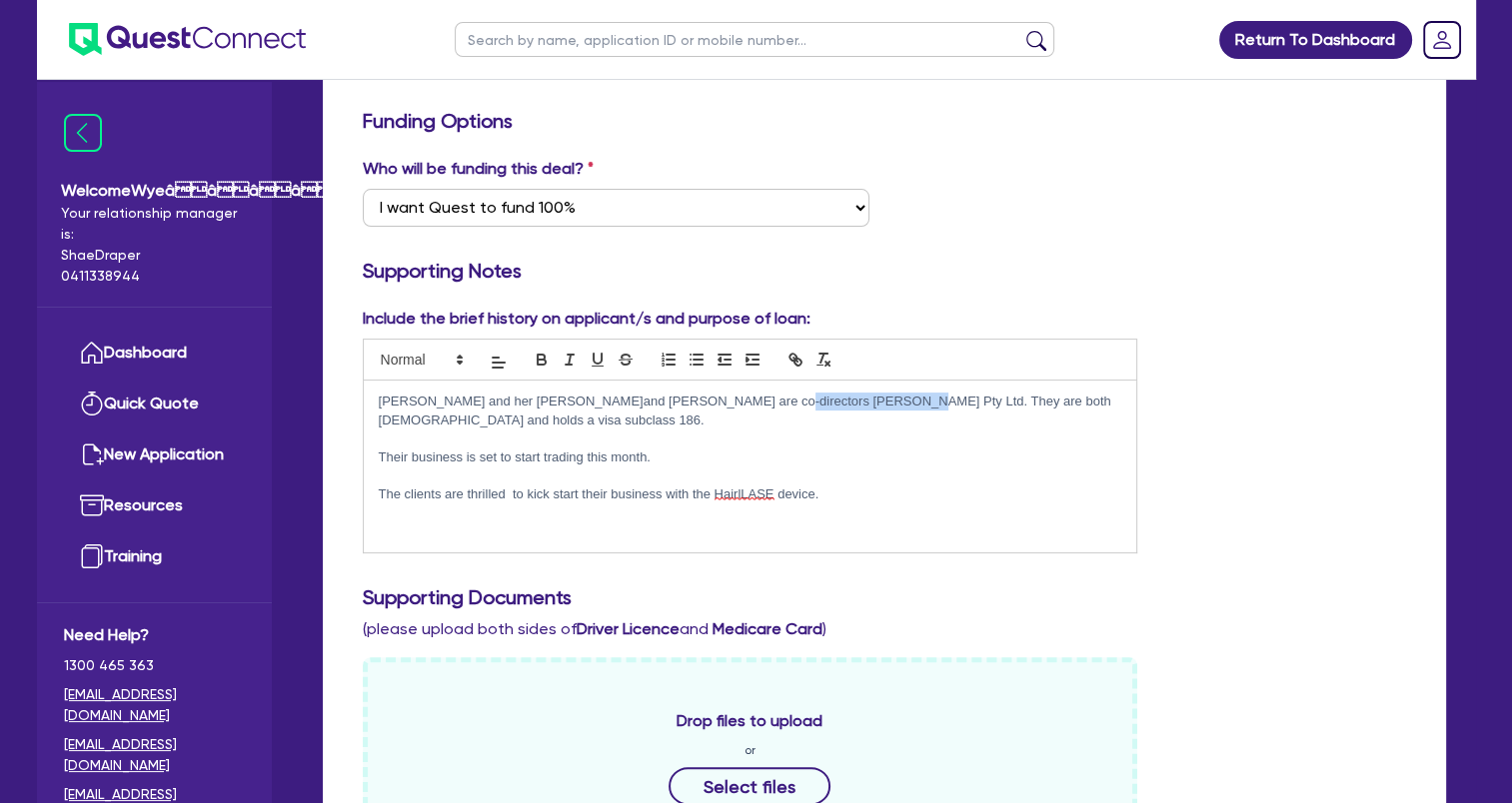 drag, startPoint x: 658, startPoint y: 456, endPoint x: 380, endPoint y: 458, distance: 278.0072 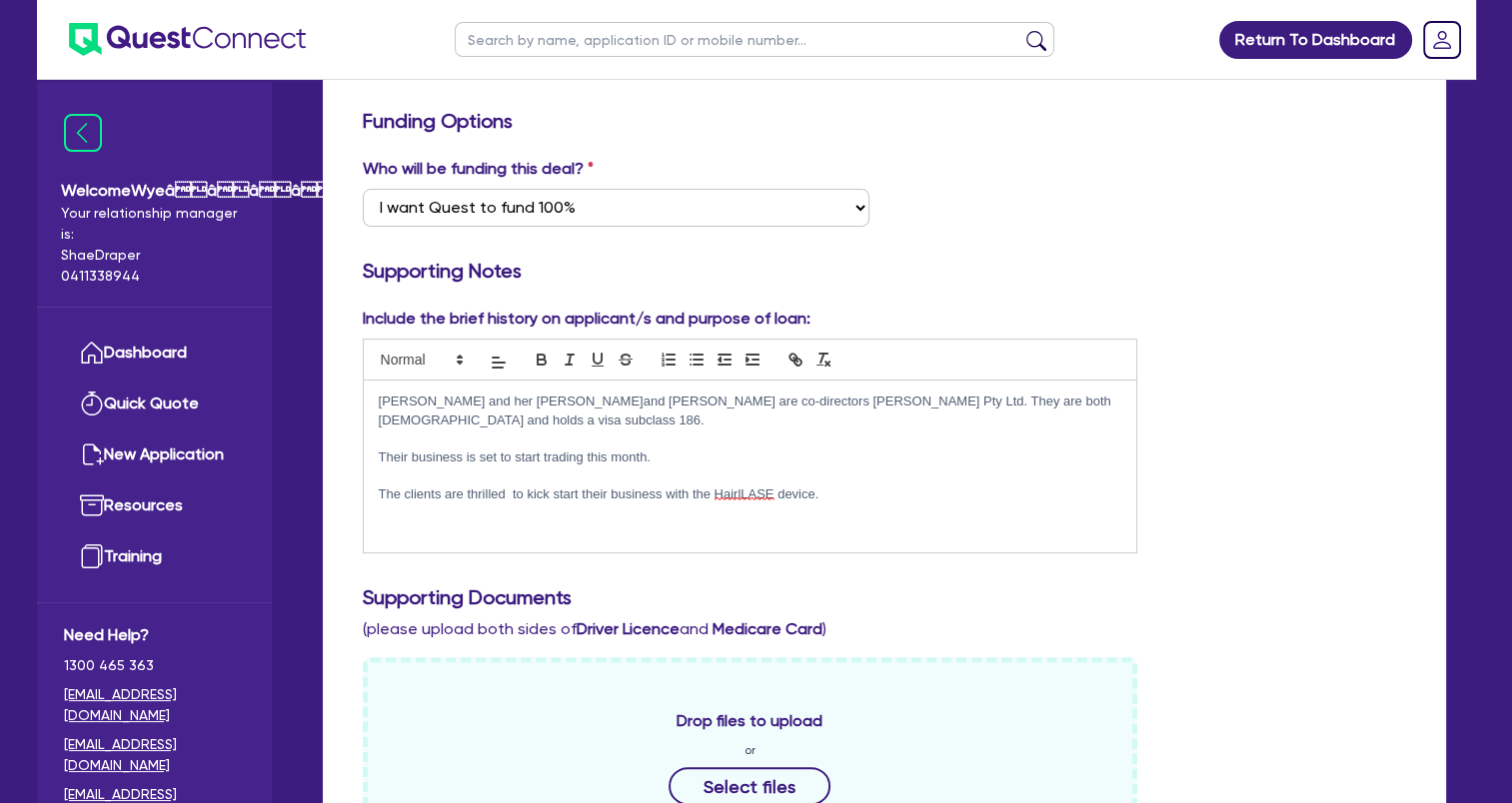 scroll, scrollTop: 0, scrollLeft: 0, axis: both 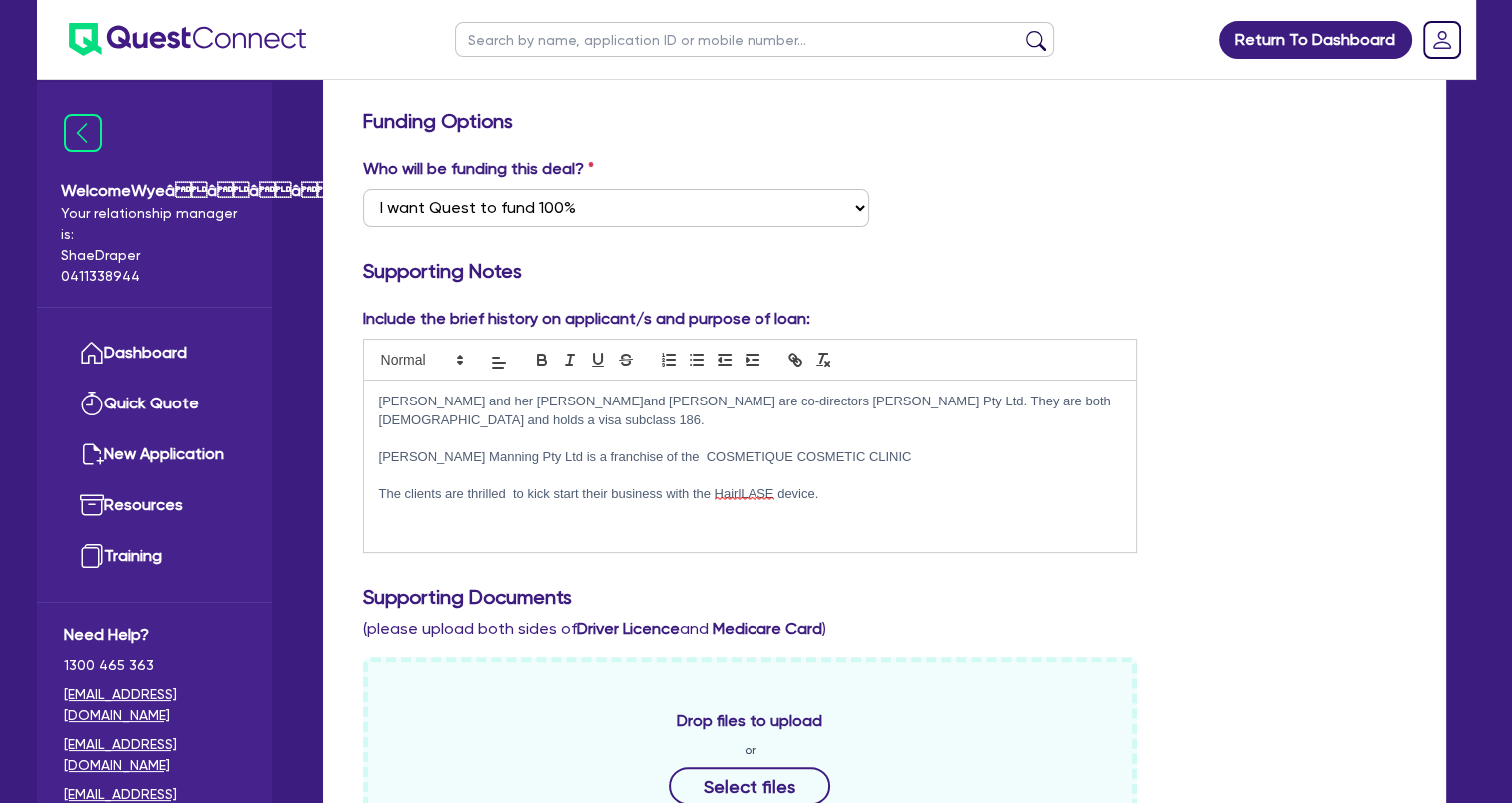 click on "[PERSON_NAME] Manning Pty Ltd is a franchise of the  COSMETIQUE COSMETIC CLINIC" at bounding box center (751, 457) 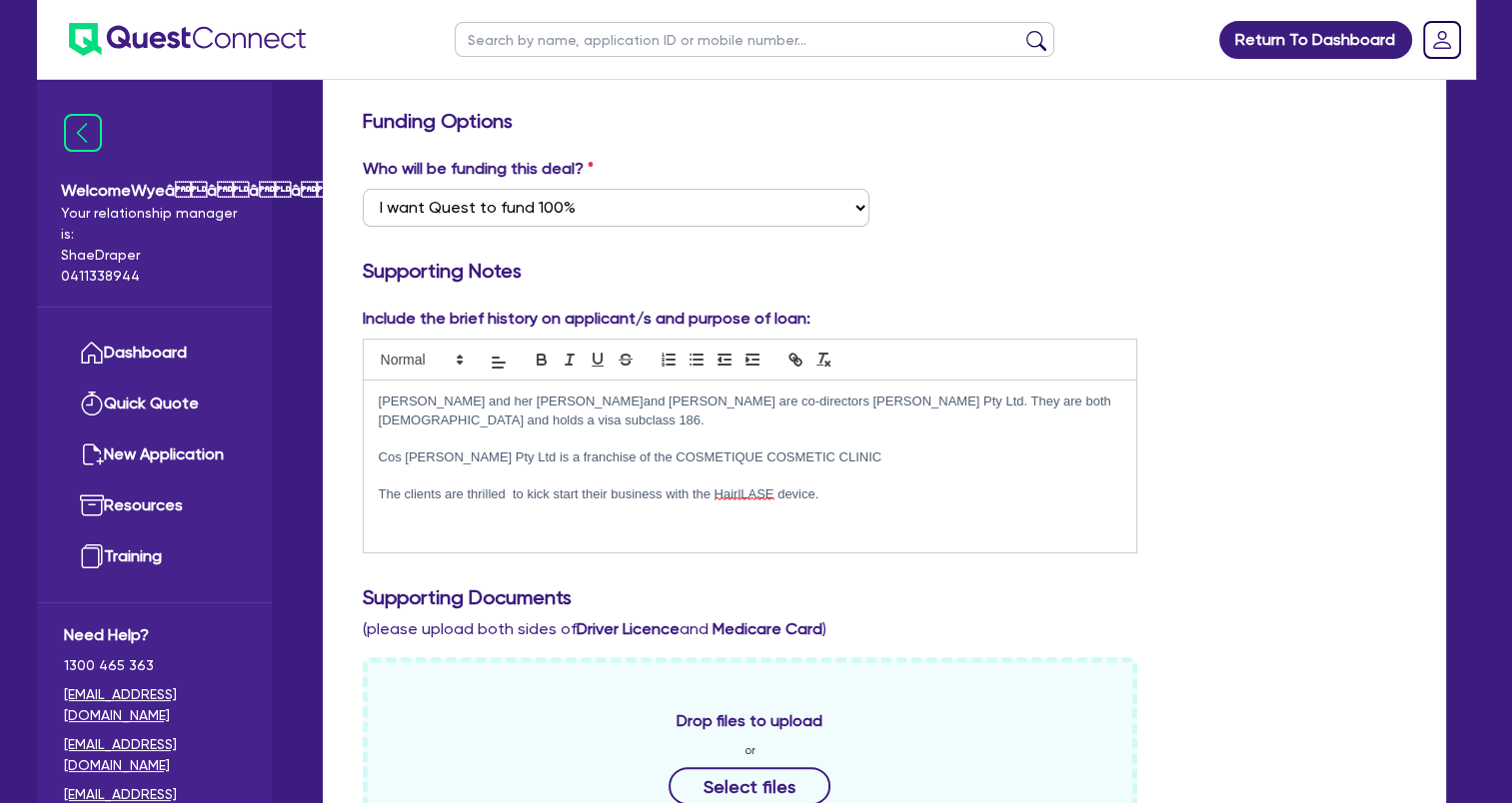 click on "Cos [PERSON_NAME] Pty Ltd is a franchise of the COSMETIQUE COSMETIC CLINIC" at bounding box center (751, 457) 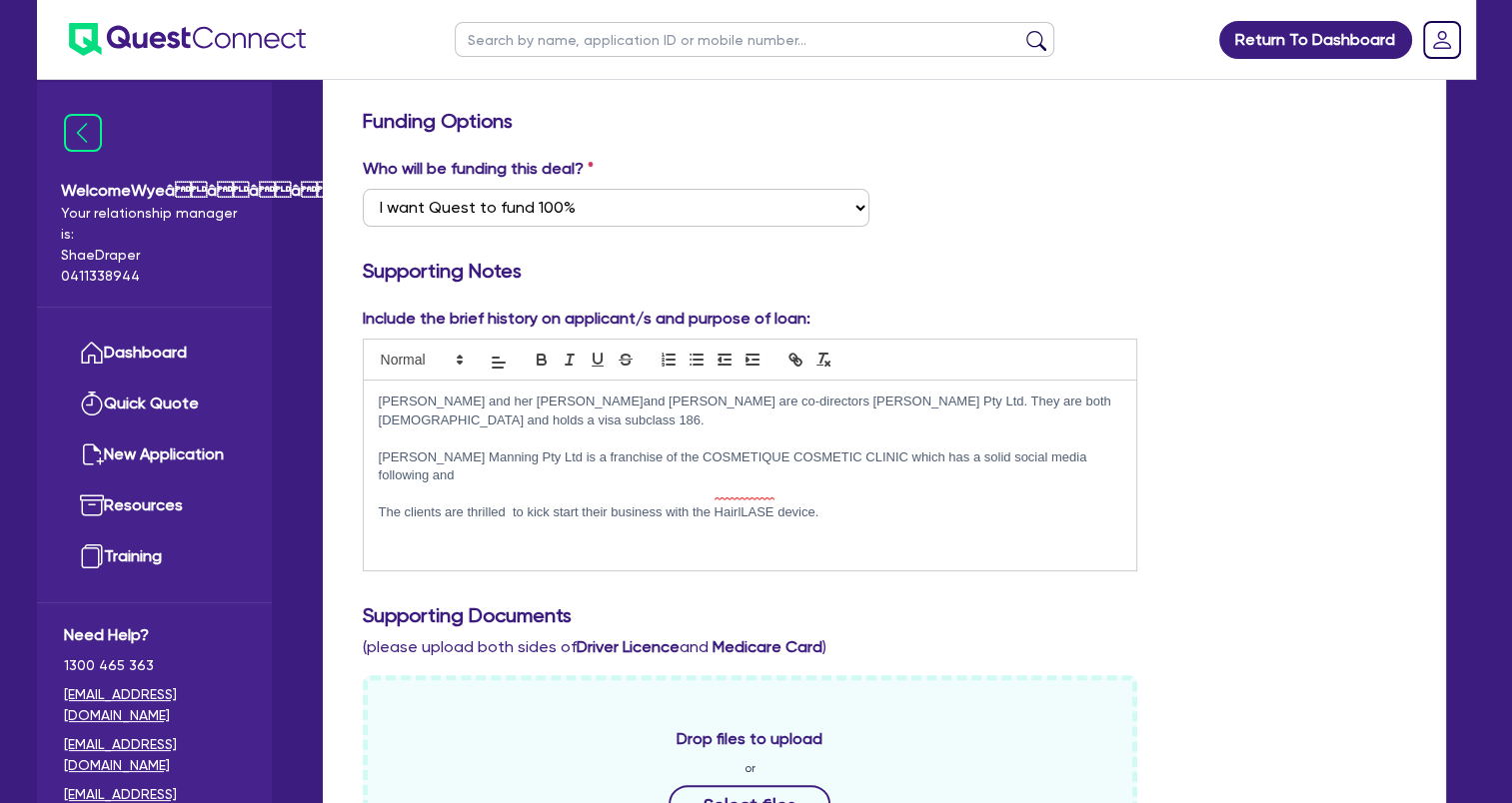 click on "[PERSON_NAME] Manning Pty Ltd is a franchise of the COSMETIQUE COSMETIC CLINIC which has a solid social media following and" at bounding box center (751, 466) 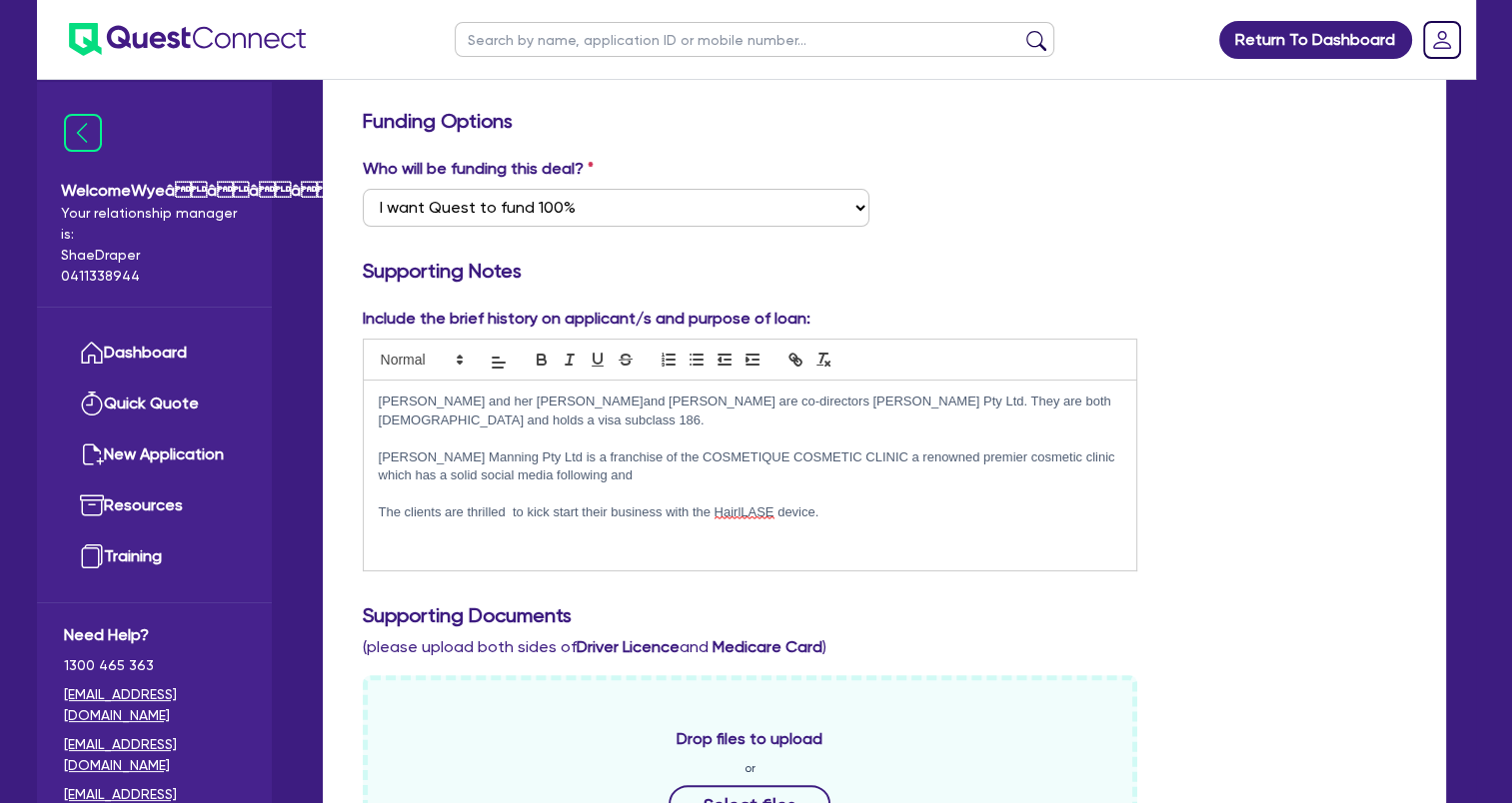click on "[PERSON_NAME] Manning Pty Ltd is a franchise of the COSMETIQUE COSMETIC CLINIC a renowned premier cosmetic clinic which has a solid social media following and" at bounding box center (751, 466) 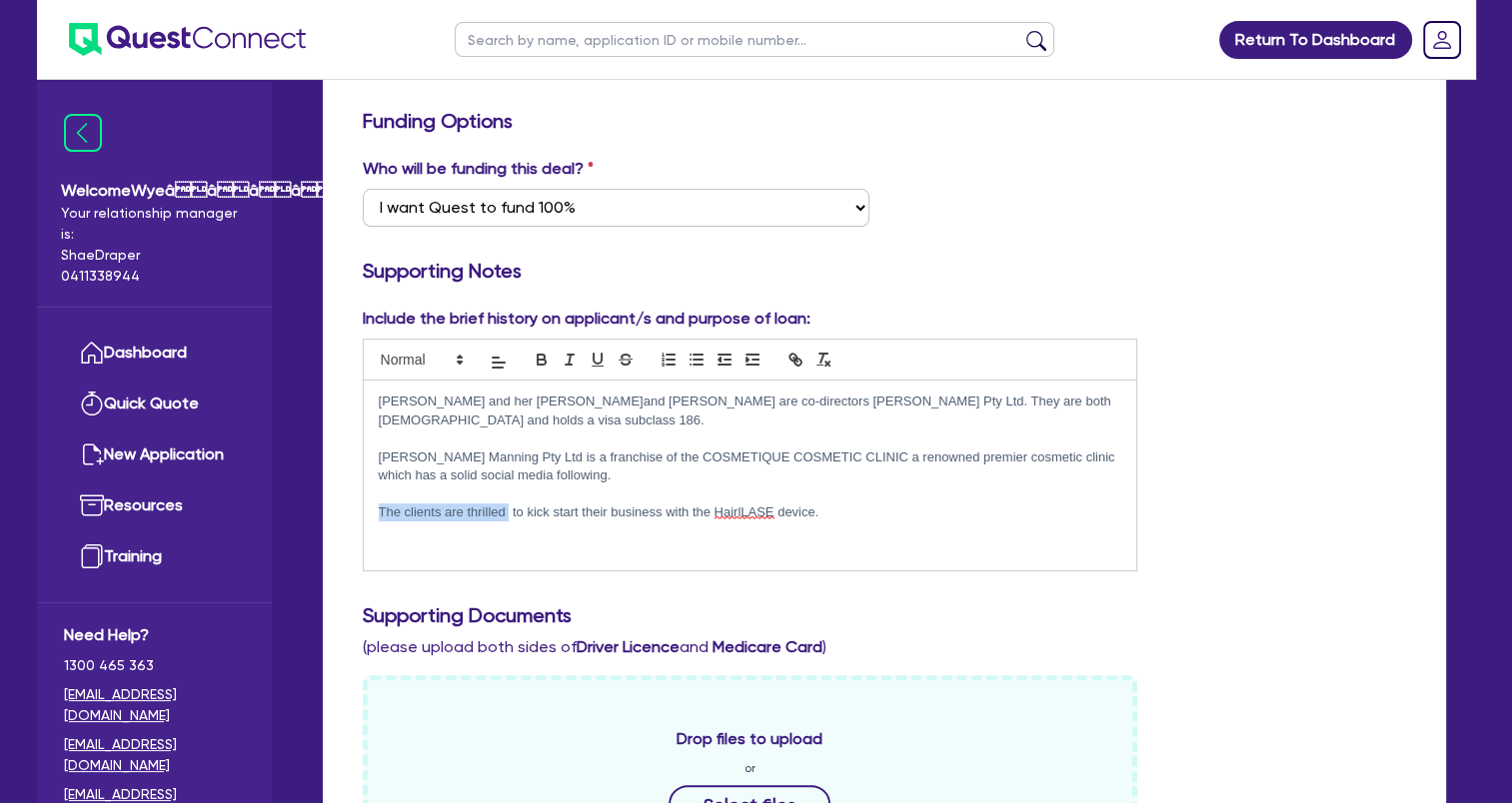 drag, startPoint x: 510, startPoint y: 510, endPoint x: 356, endPoint y: 507, distance: 154.02922 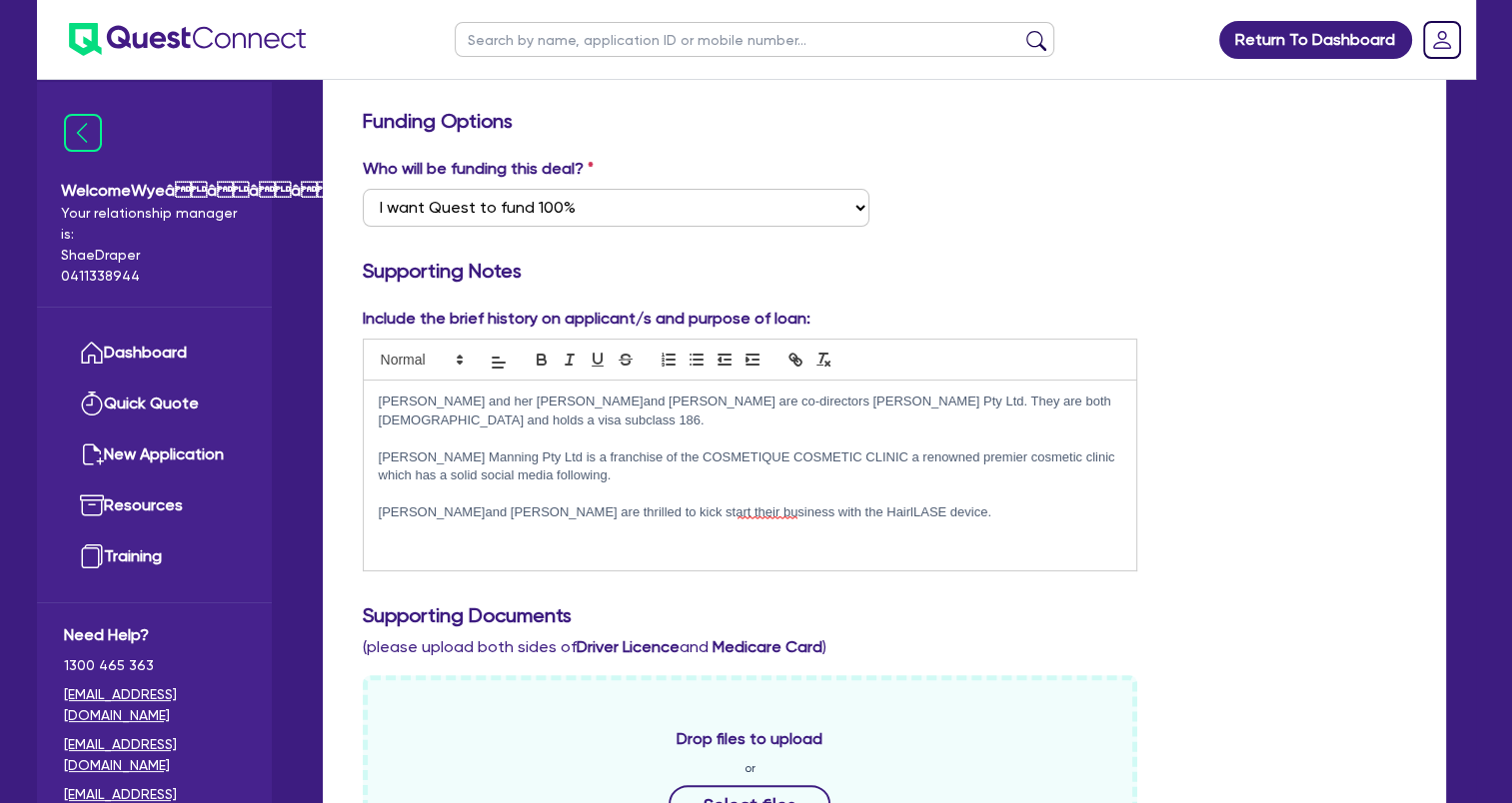 click on "[PERSON_NAME]and [PERSON_NAME] are thrilled to kick start their business with the HairlLASE device." at bounding box center (751, 512) 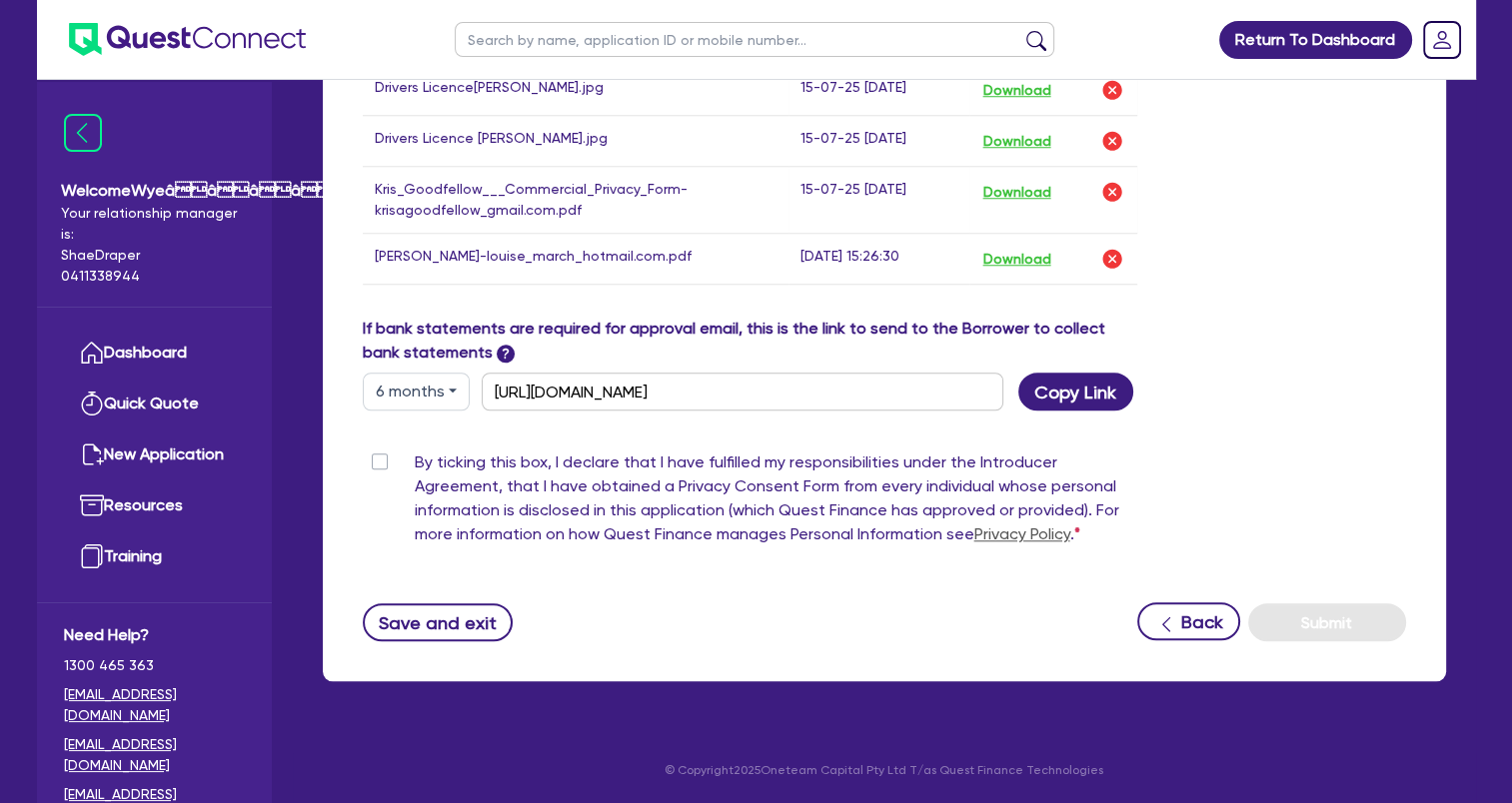 scroll, scrollTop: 1712, scrollLeft: 0, axis: vertical 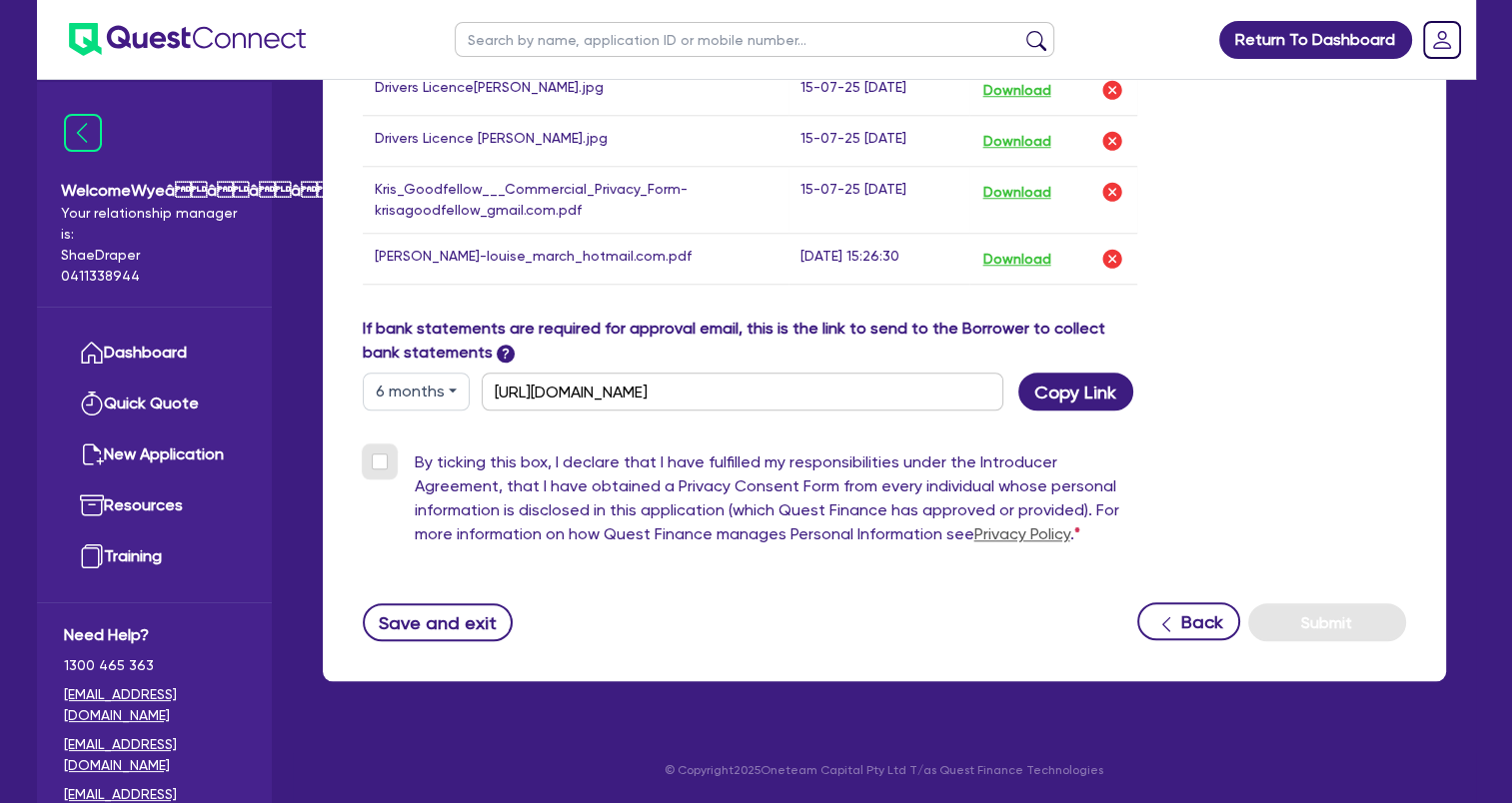 click on "By ticking this box, I declare that I have fulfilled my responsibilities under the Introducer Agreement, that I have obtained a Privacy Consent Form from every individual whose personal information is disclosed in this application (which Quest Finance has approved or provided). For more information on how Quest Finance manages Personal Information see   Privacy Policy ." at bounding box center [371, 459] 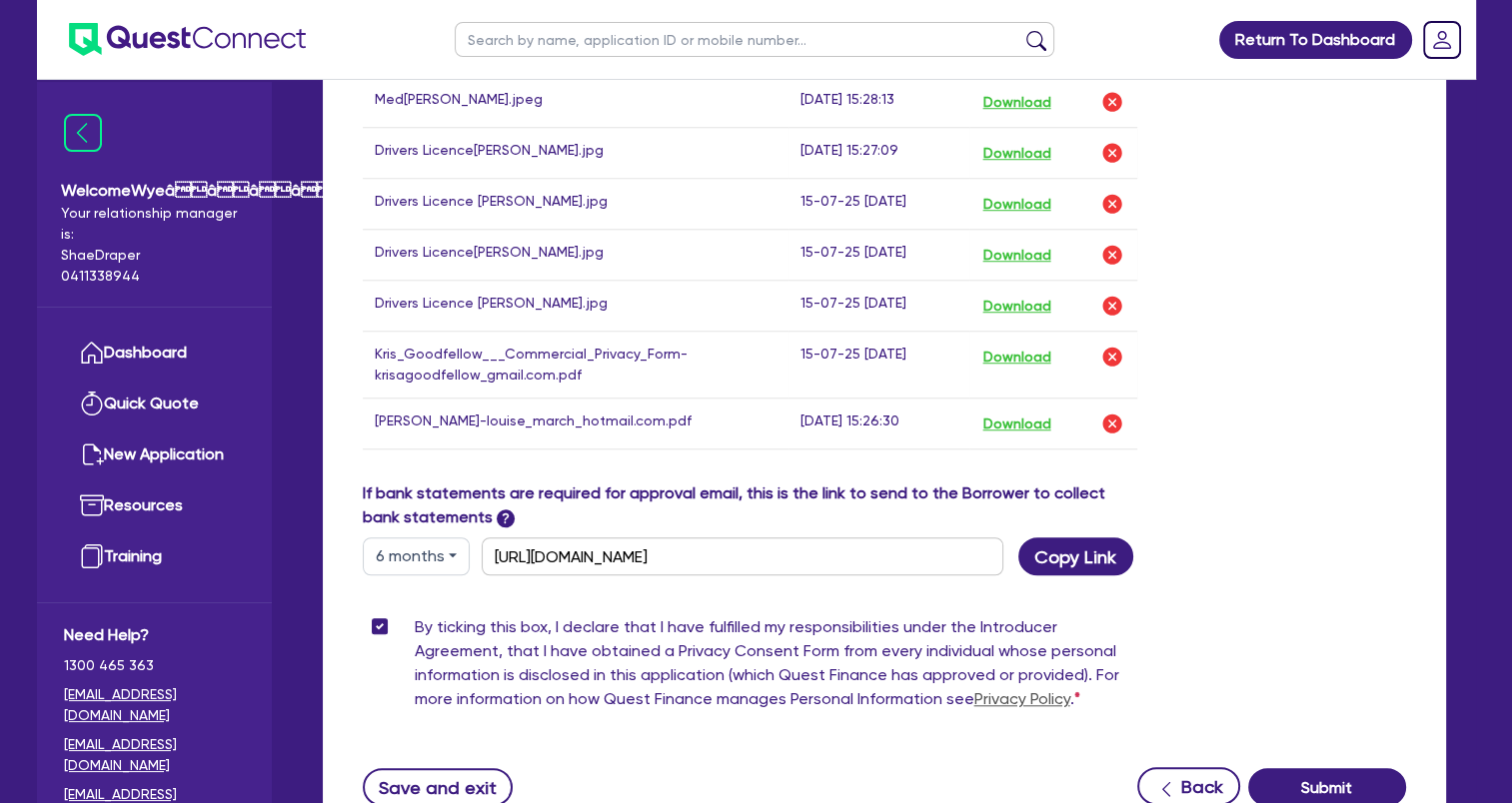 scroll, scrollTop: 1598, scrollLeft: 0, axis: vertical 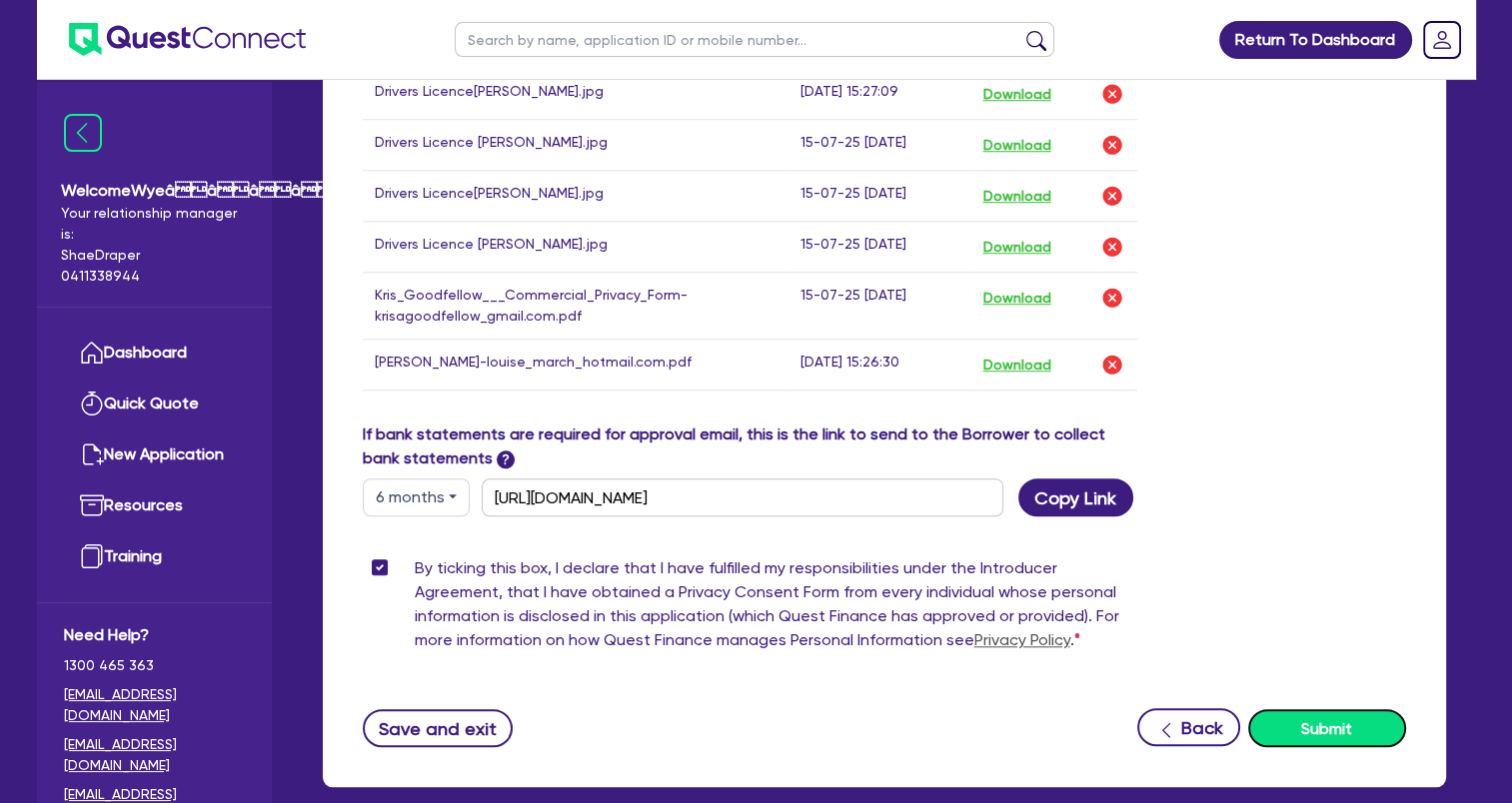 click on "Submit" at bounding box center [1327, 728] 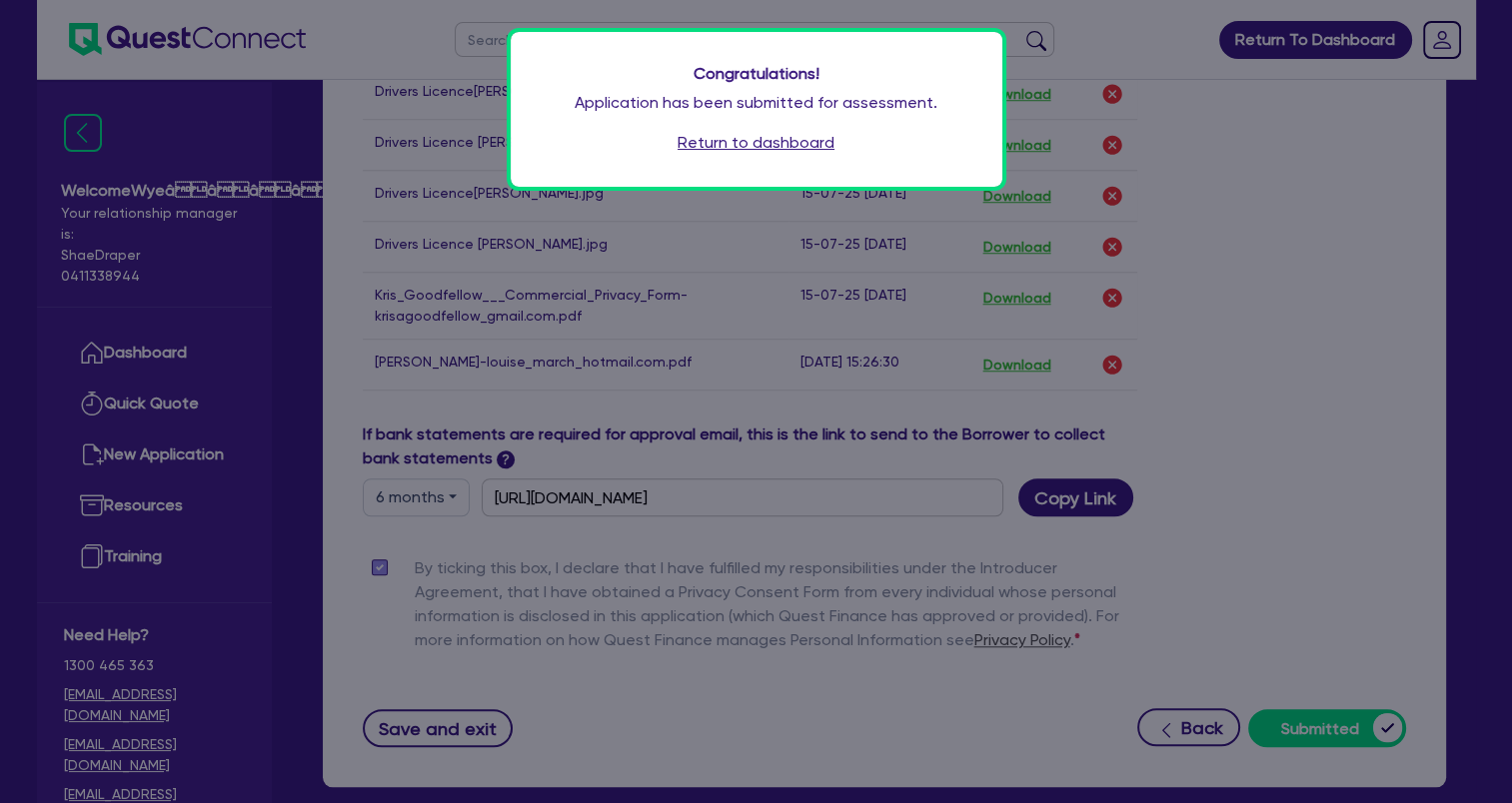 click on "Congratulations! Application has been submitted for assessment. Return to dashboard" at bounding box center [756, 402] 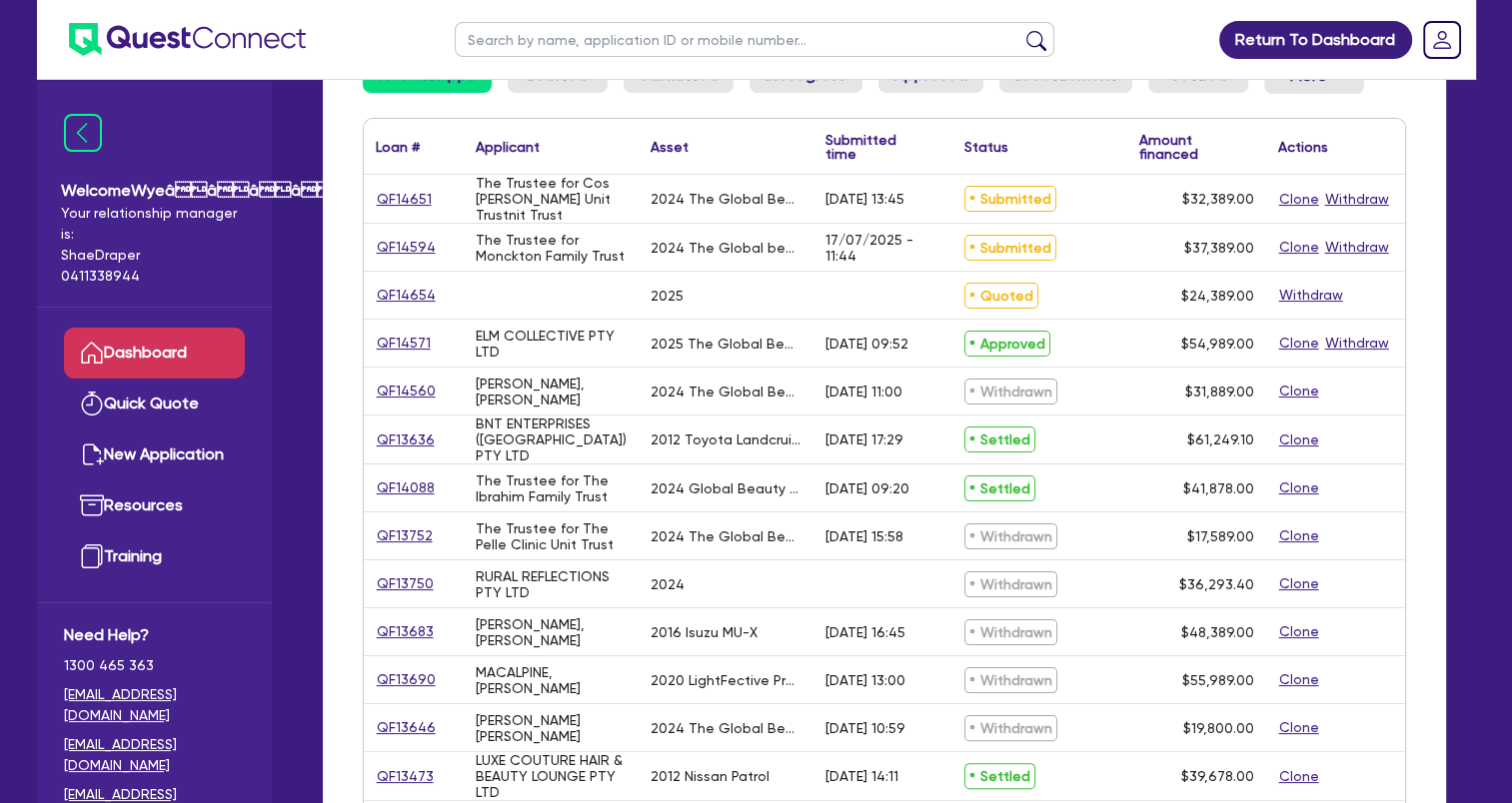 scroll, scrollTop: 100, scrollLeft: 0, axis: vertical 